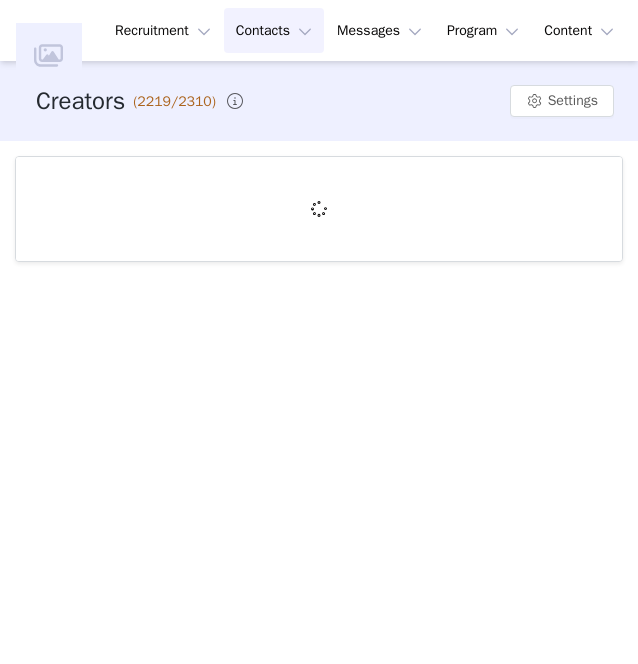 scroll, scrollTop: 0, scrollLeft: 0, axis: both 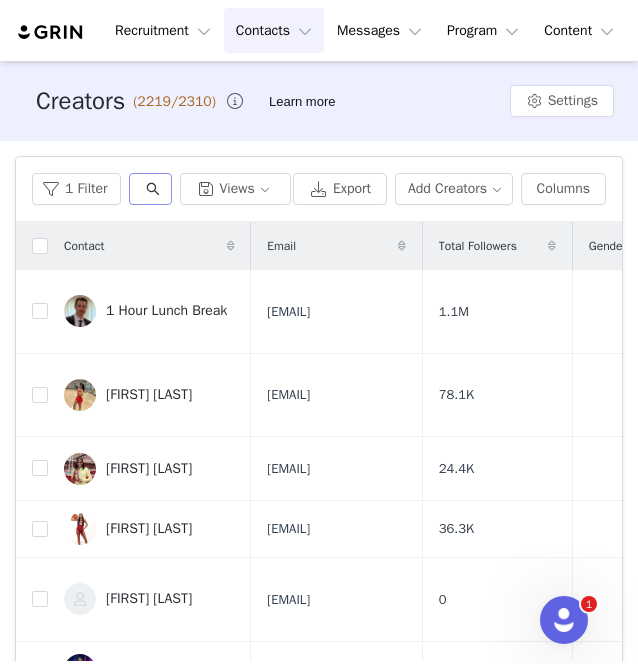 click 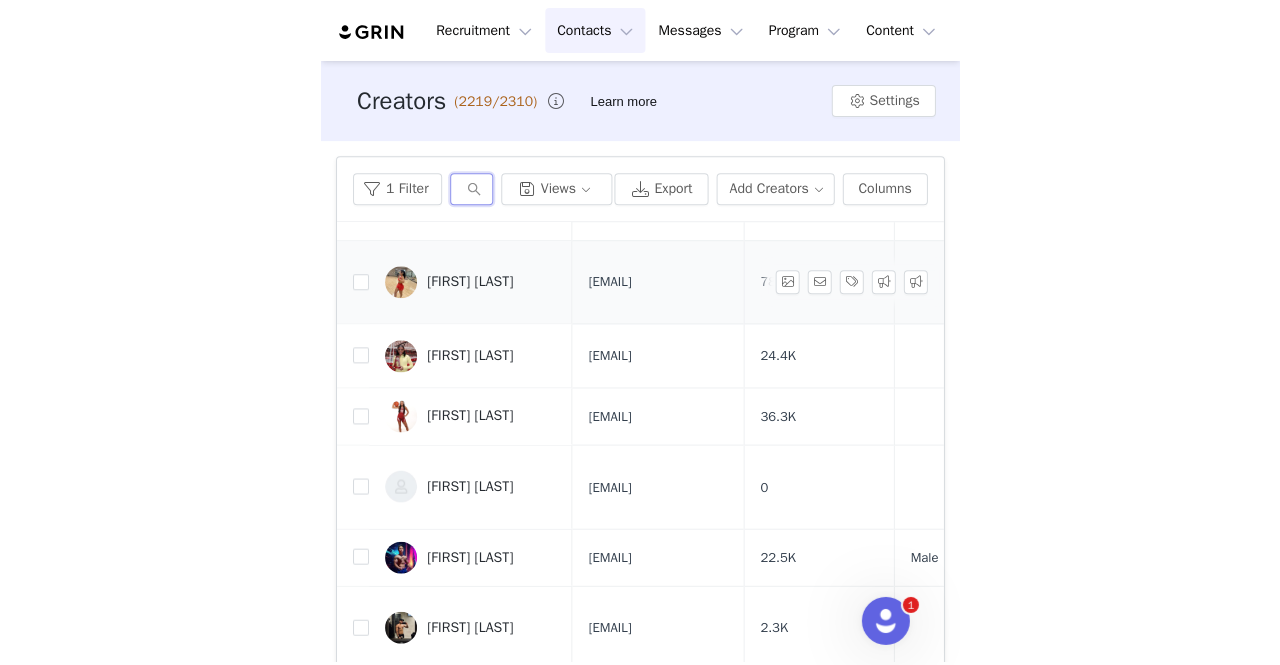 scroll, scrollTop: 0, scrollLeft: 0, axis: both 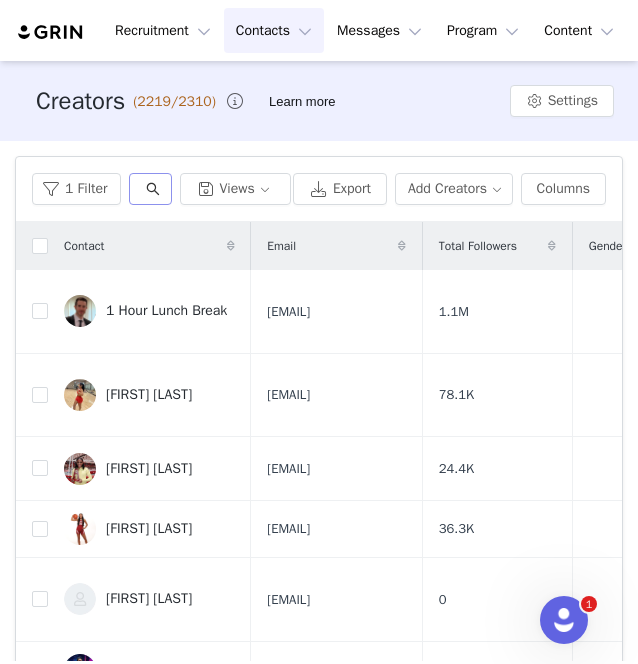 click 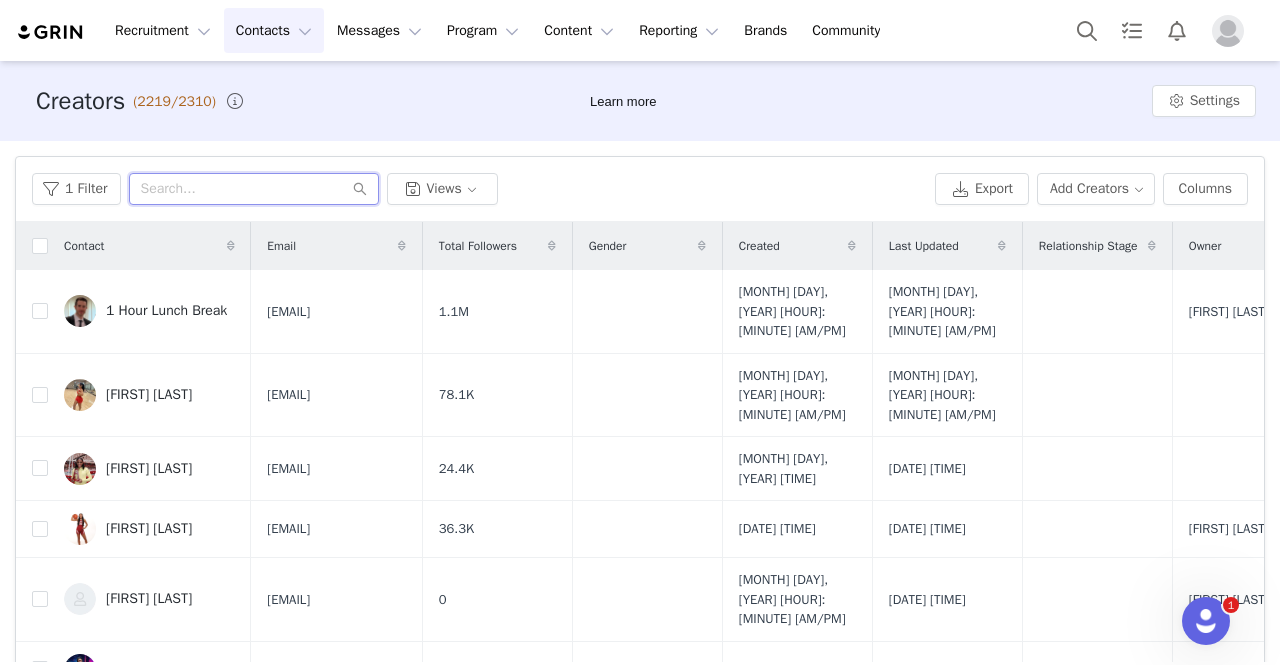 click at bounding box center (254, 189) 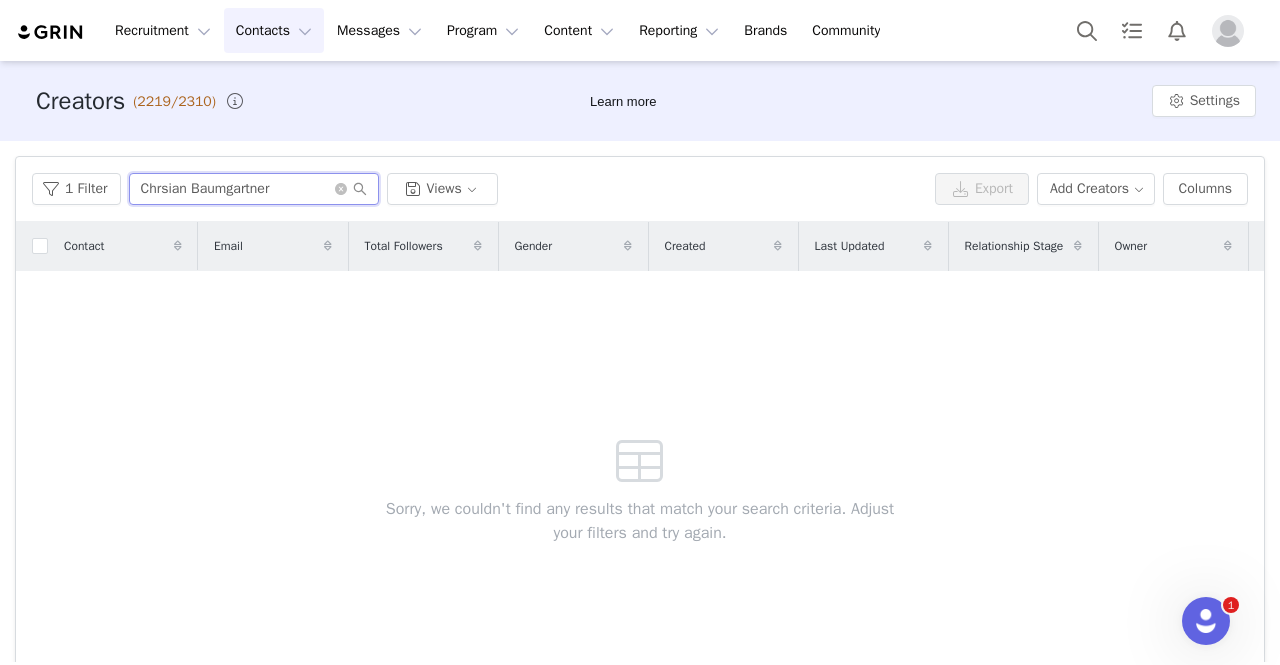 click on "Chrsian Baumgartner" at bounding box center (254, 189) 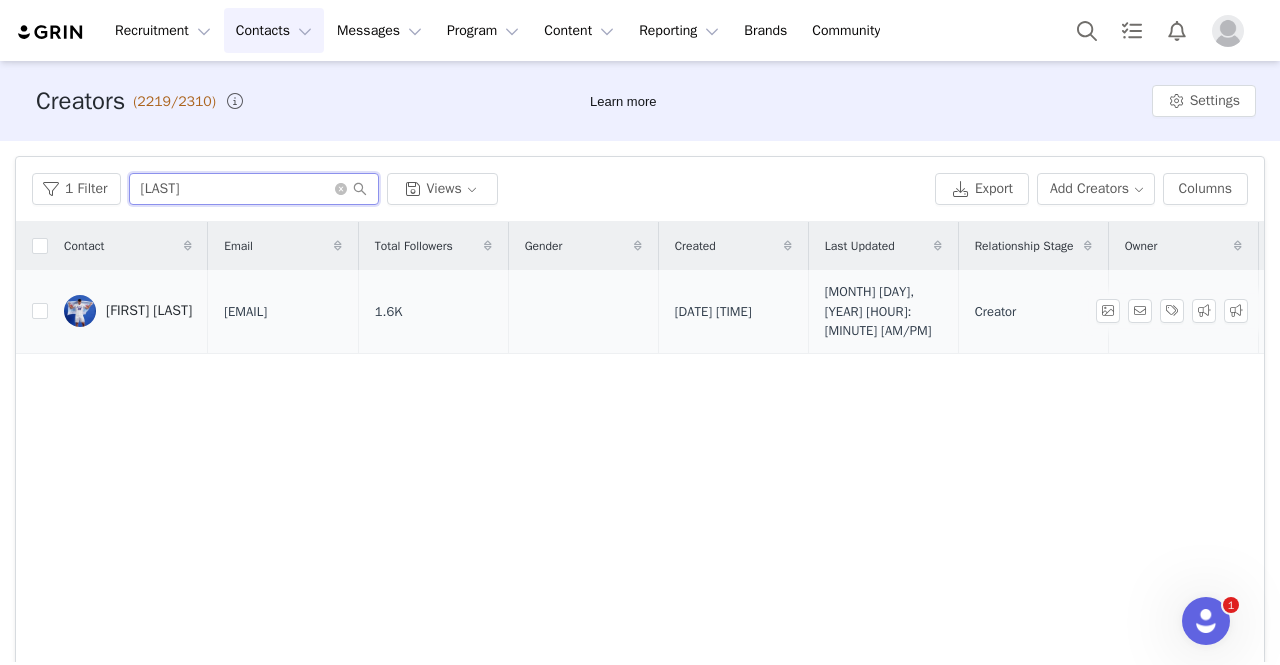 type on "Baumgartner" 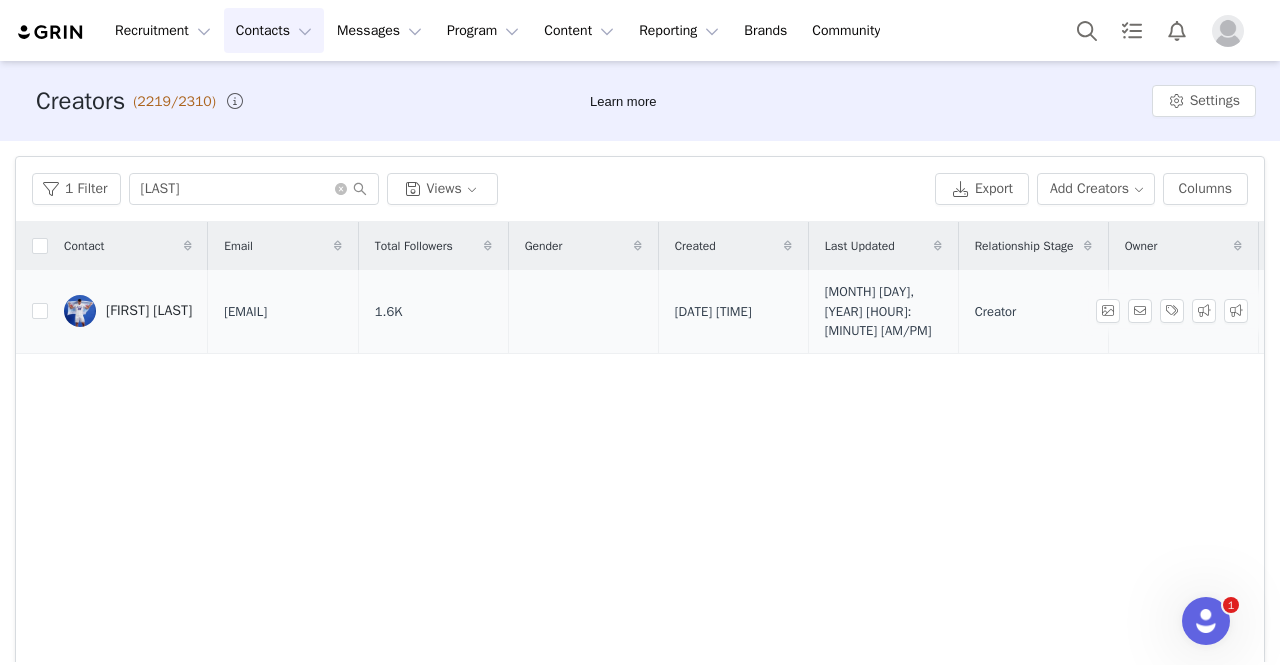 click on "Christian Baumgartner" at bounding box center (149, 311) 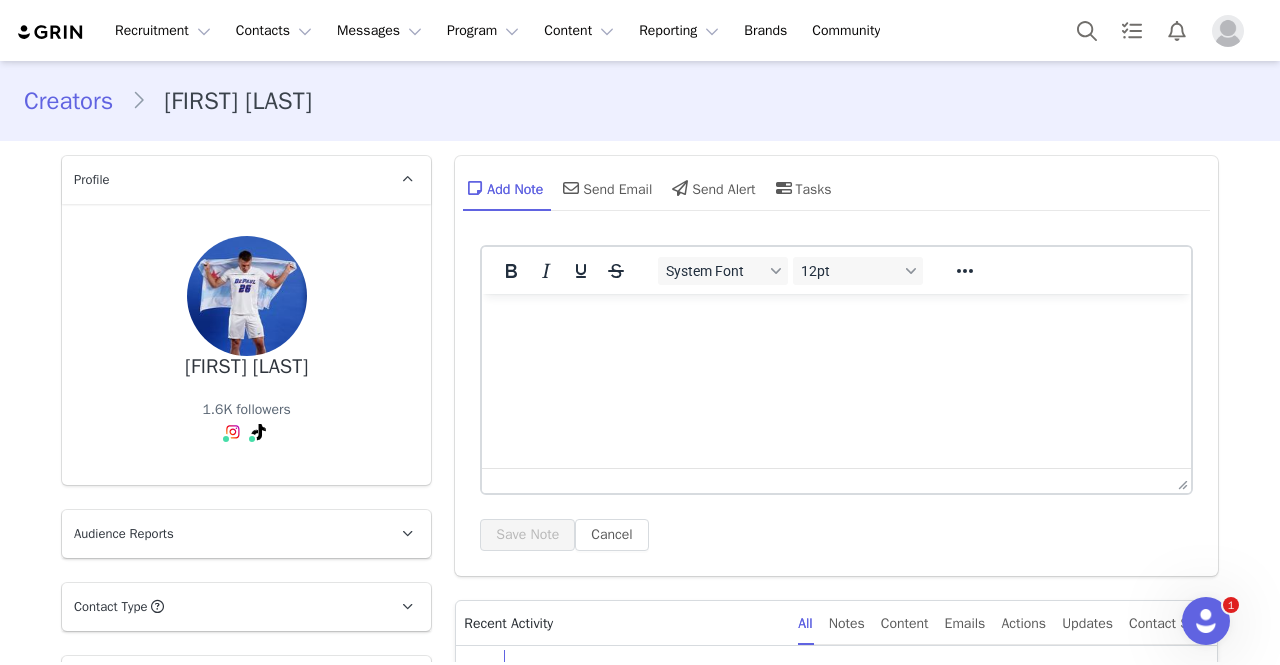 scroll, scrollTop: 399, scrollLeft: 0, axis: vertical 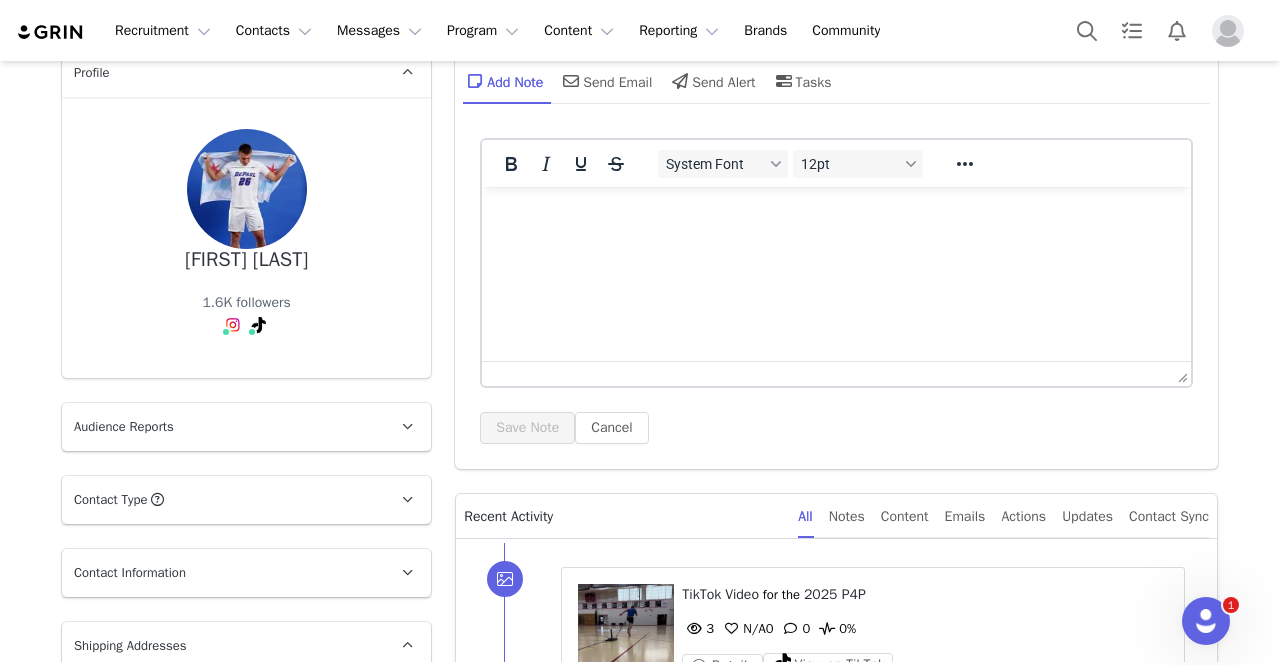 click on "Christian Baumgartner" at bounding box center [246, 260] 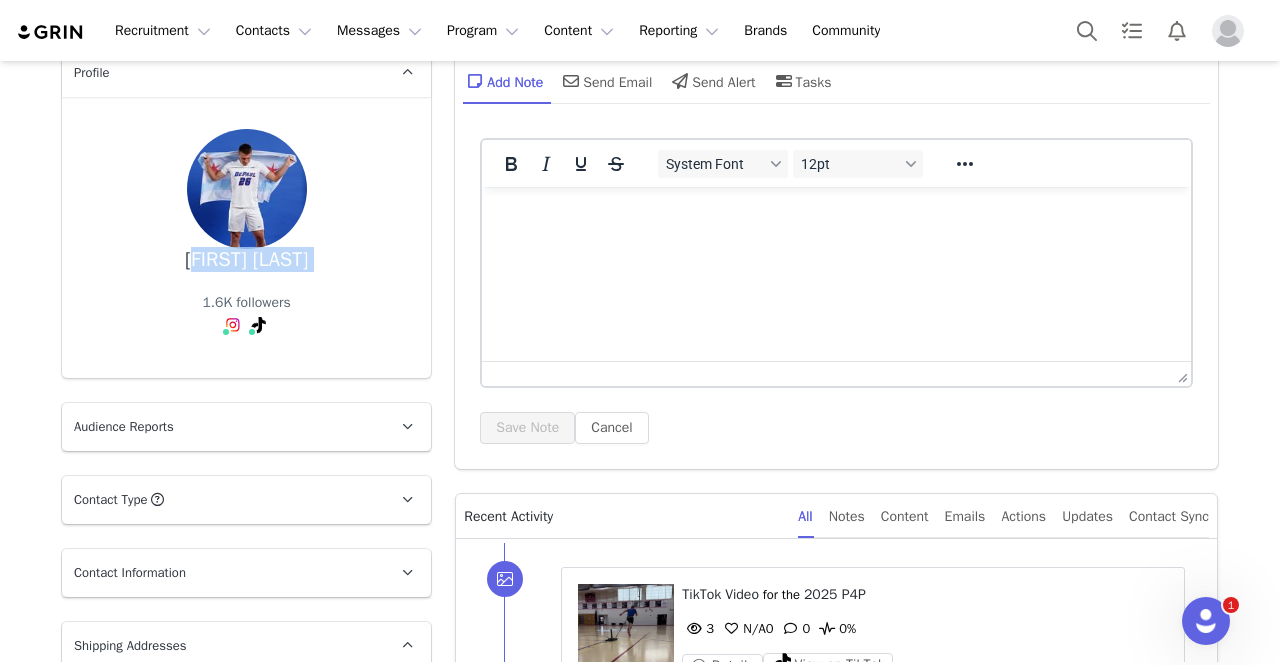 click on "Christian Baumgartner" at bounding box center [246, 260] 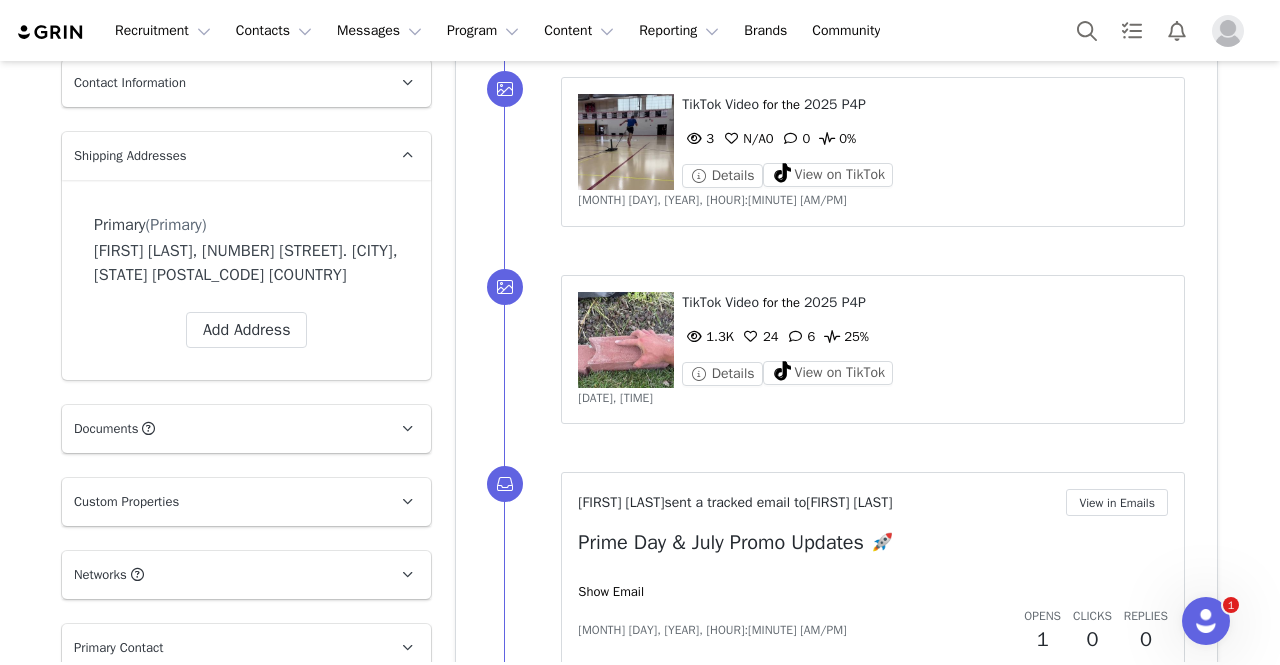 scroll, scrollTop: 528, scrollLeft: 0, axis: vertical 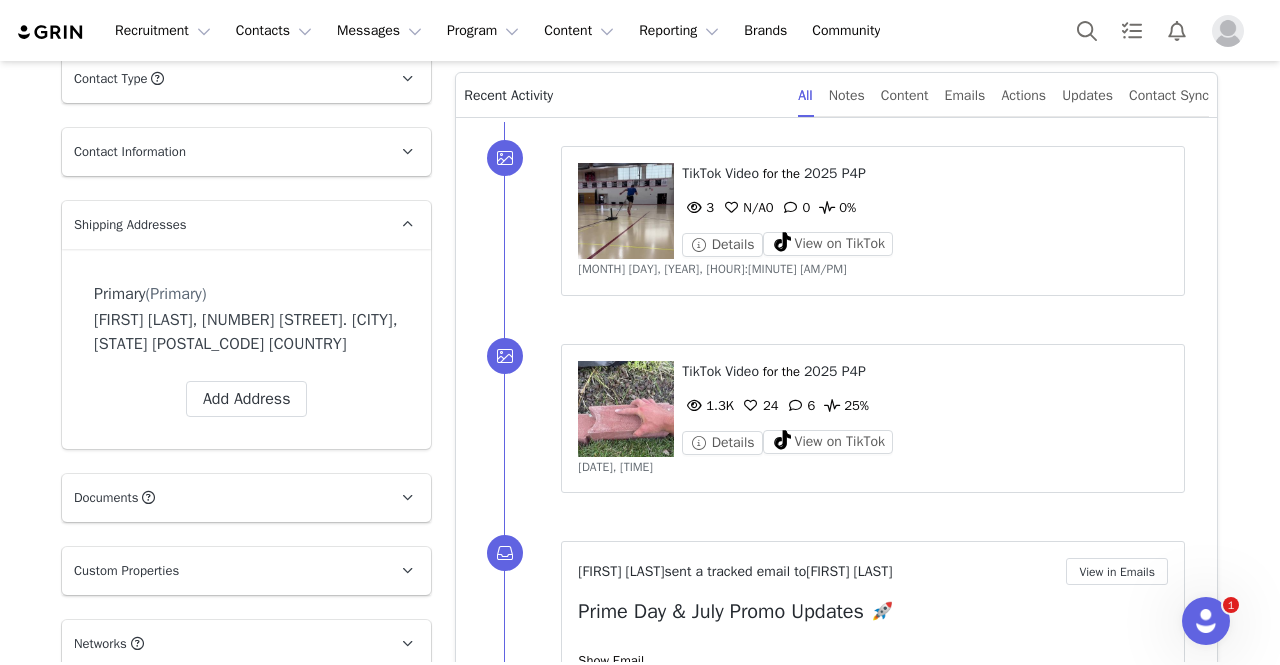 click on "Contact Information" at bounding box center (222, 152) 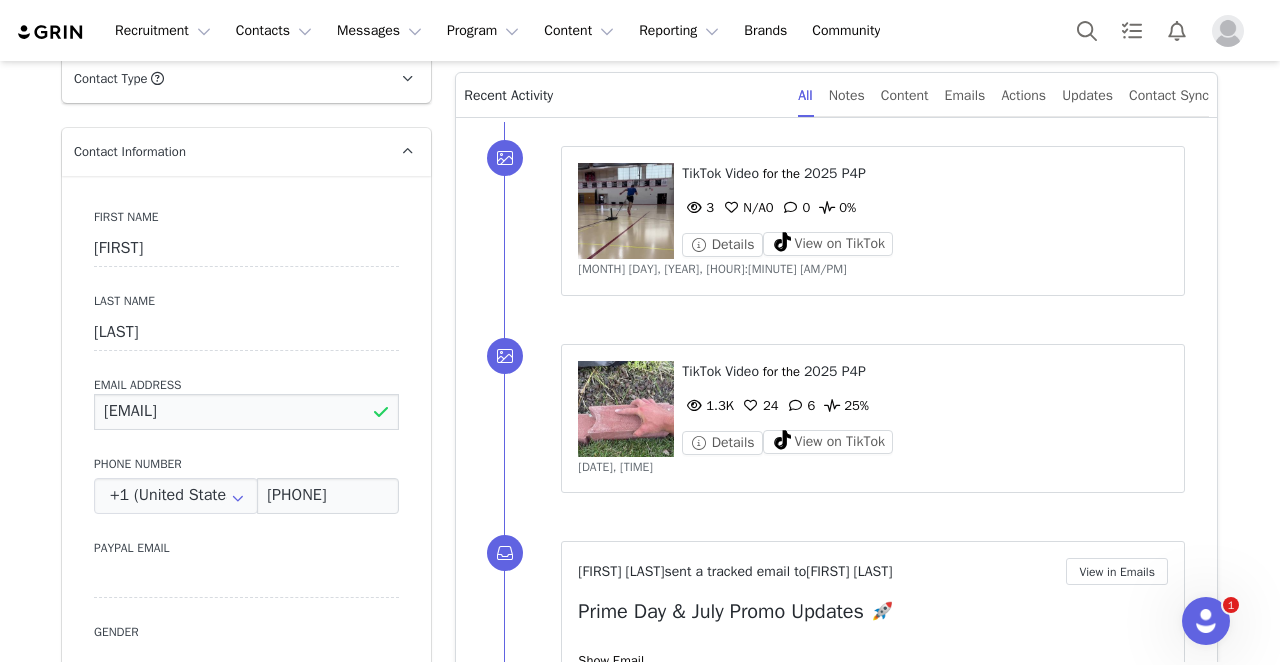 click on "Christianbaumgartner04@gmail.com" at bounding box center [246, 412] 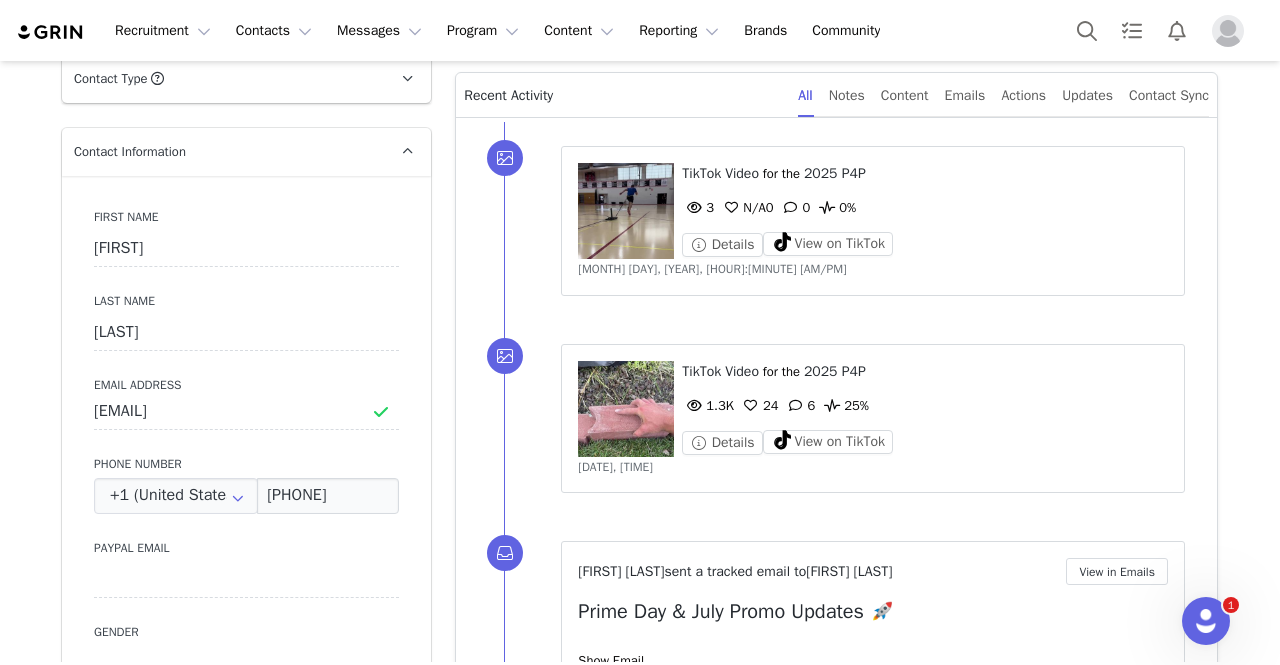 click on "Creators Christian Baumgartner Profile  Christian Baumgartner      1.6K followers  Audience Reports  Request a detailed report of this creator's audience demographics and content performance for each social channel. Limit 100 reports per month.  0 / 100 reports used this month  Instagram          Request Report  TikTok          Request Report Contact Type  Contact type can be Creator, Prospect, Application, or Manager.   Creator  Demote this Creator? This will remove all accepted proposals attached to this creator.  Yes, demote  Demote to Prospect Archive this Creator? Important:  marking a creator as "Archived" will stop conversion and content tracking. Previous conversions and content will still be available for reporting purposes. Are you sure you want to continue?   Yes, archive  Archive Creator Contact Information  First Name  Christian  Last Name  Baumgartner Email Address Christianbaumgartner04@gmail.com  Phone Number  +1 (United States) +93 (Afghanistan) +358 (Aland Islands) +355 (Albania) +1 (Canada)" at bounding box center (640, 983) 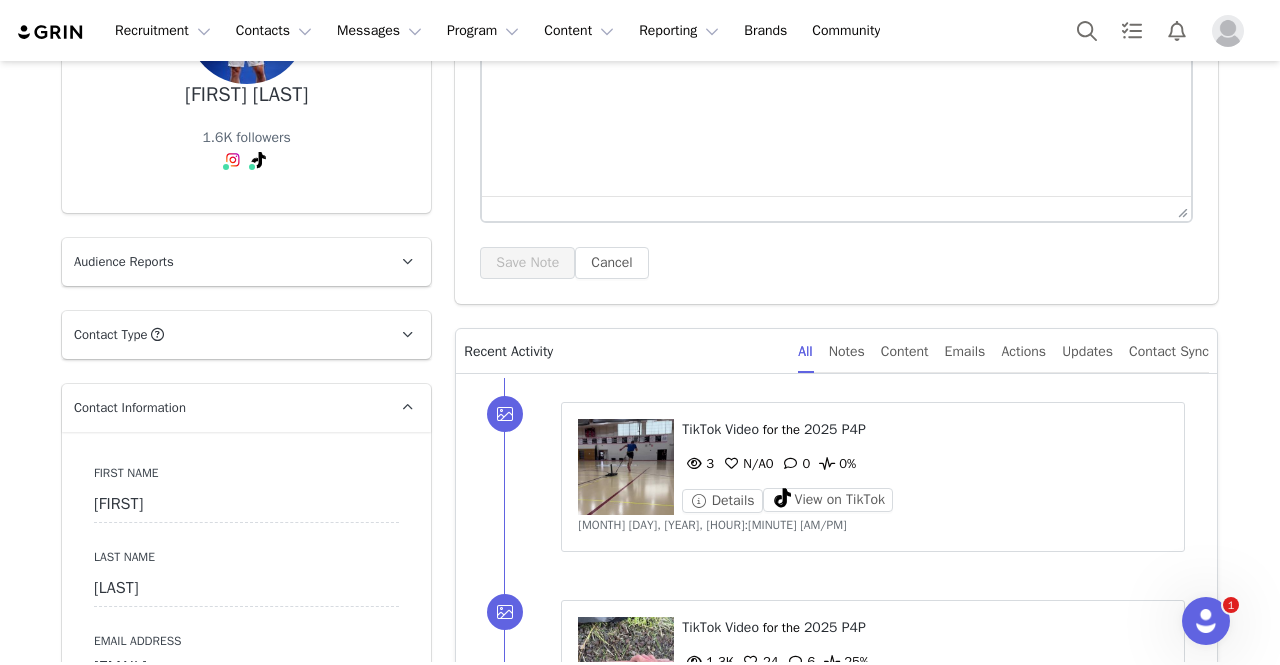 scroll, scrollTop: 274, scrollLeft: 0, axis: vertical 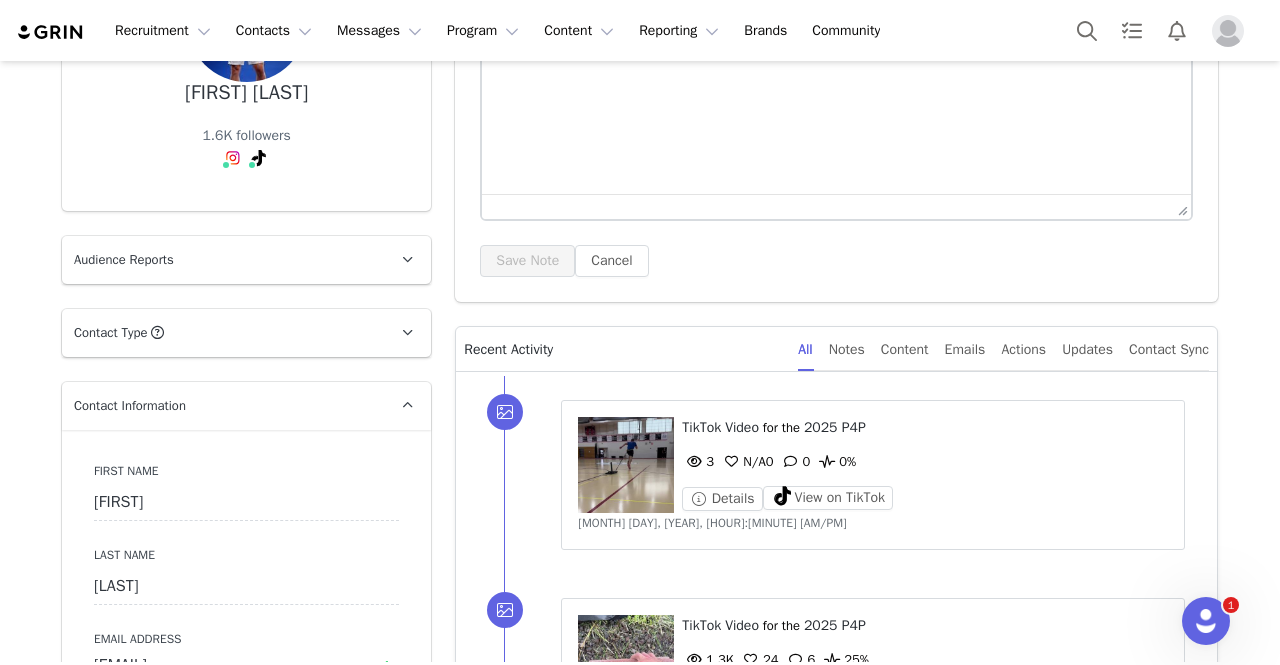 click on "Contact Information" at bounding box center [222, 406] 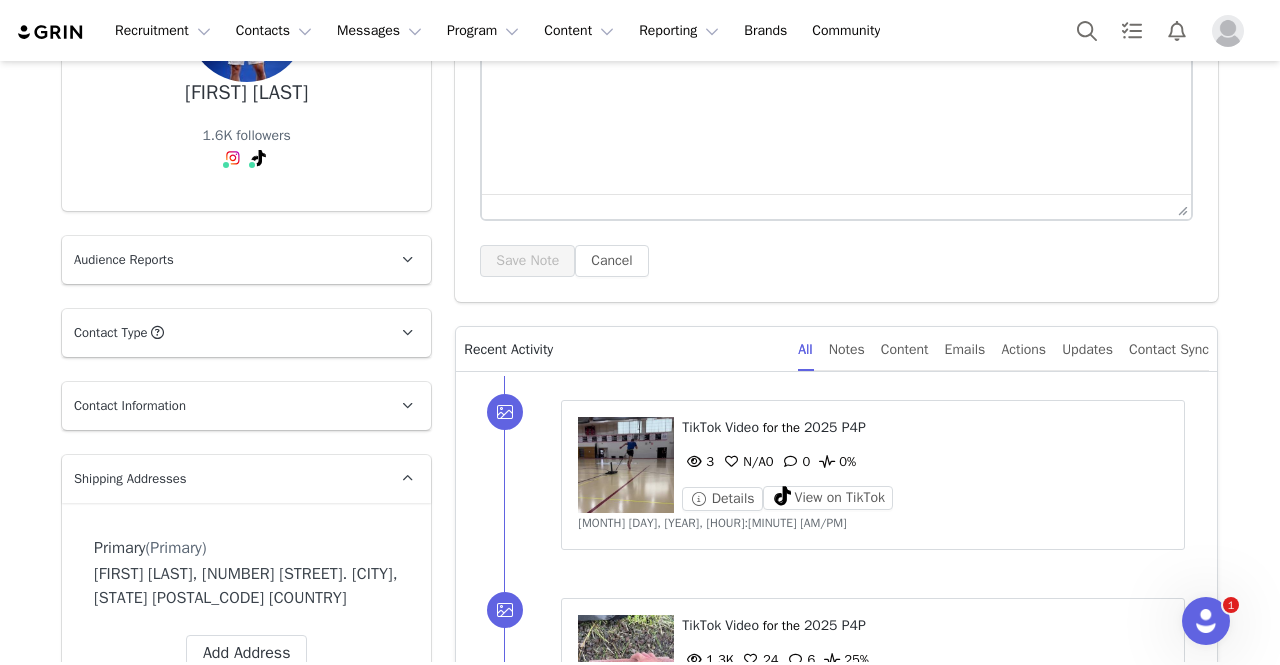 scroll, scrollTop: 466, scrollLeft: 0, axis: vertical 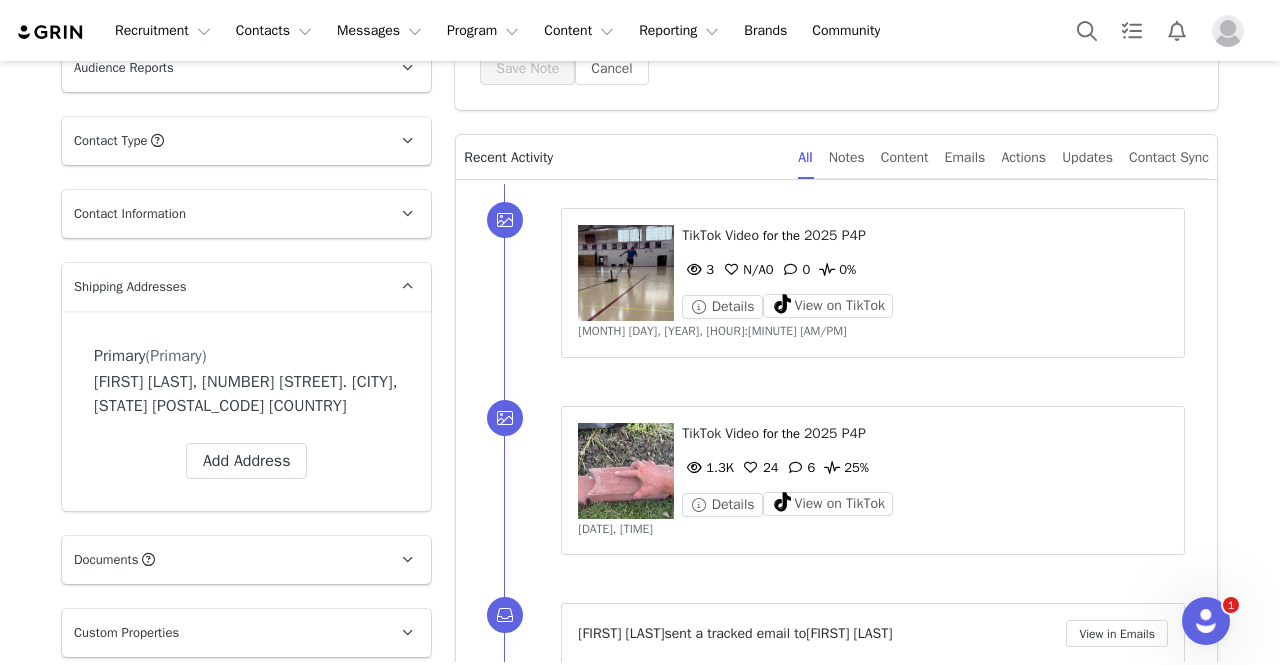 drag, startPoint x: 253, startPoint y: 381, endPoint x: 358, endPoint y: 423, distance: 113.08846 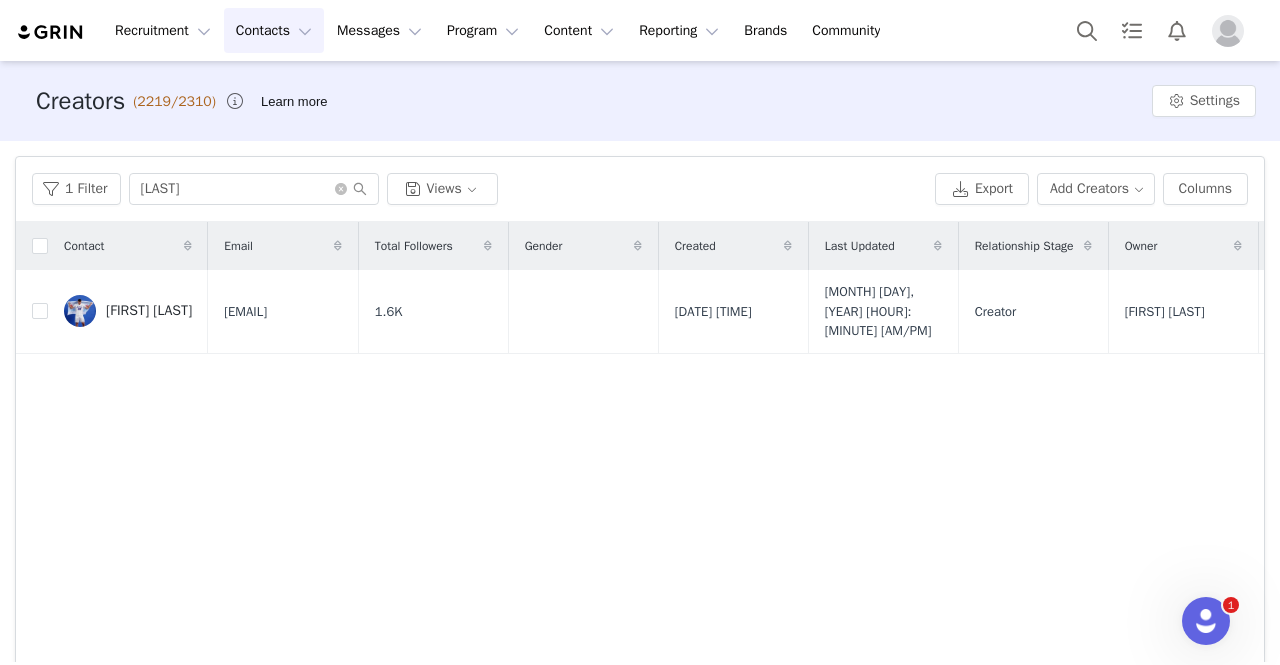 click on "1 Filter Baumgartner Views     Export  Add Creators      Columns" at bounding box center [640, 189] 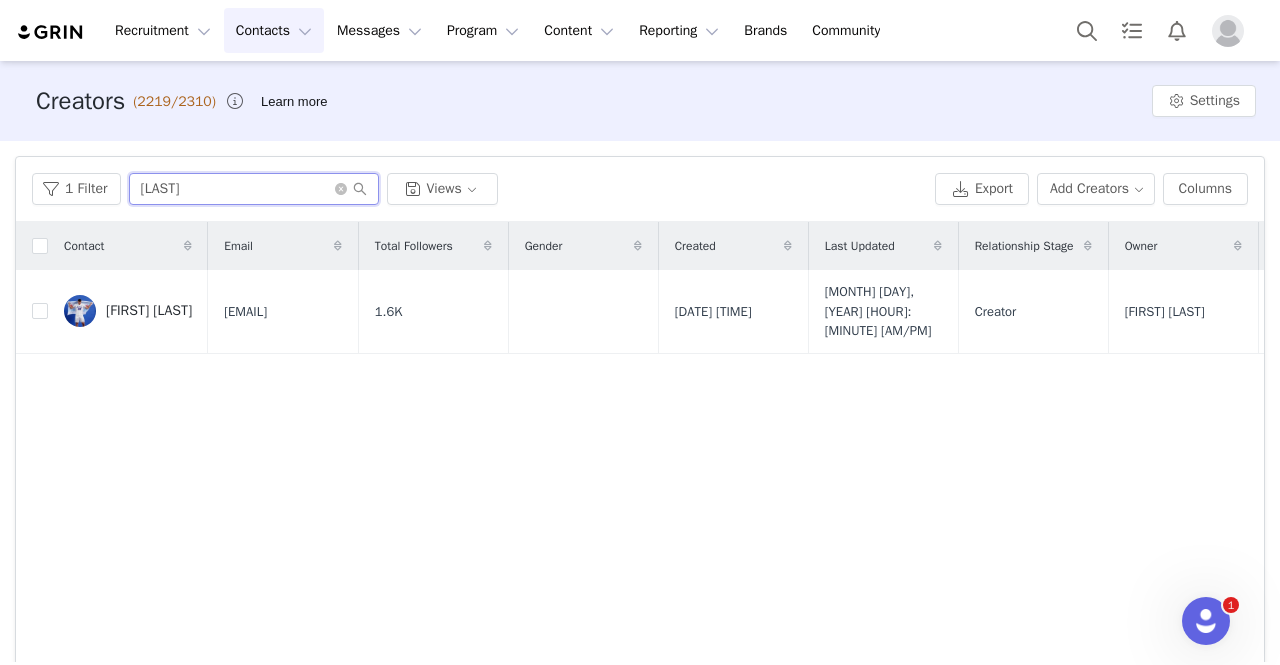 click on "1 Filter Baumgartner Views     Export  Add Creators      Columns" at bounding box center (640, 189) 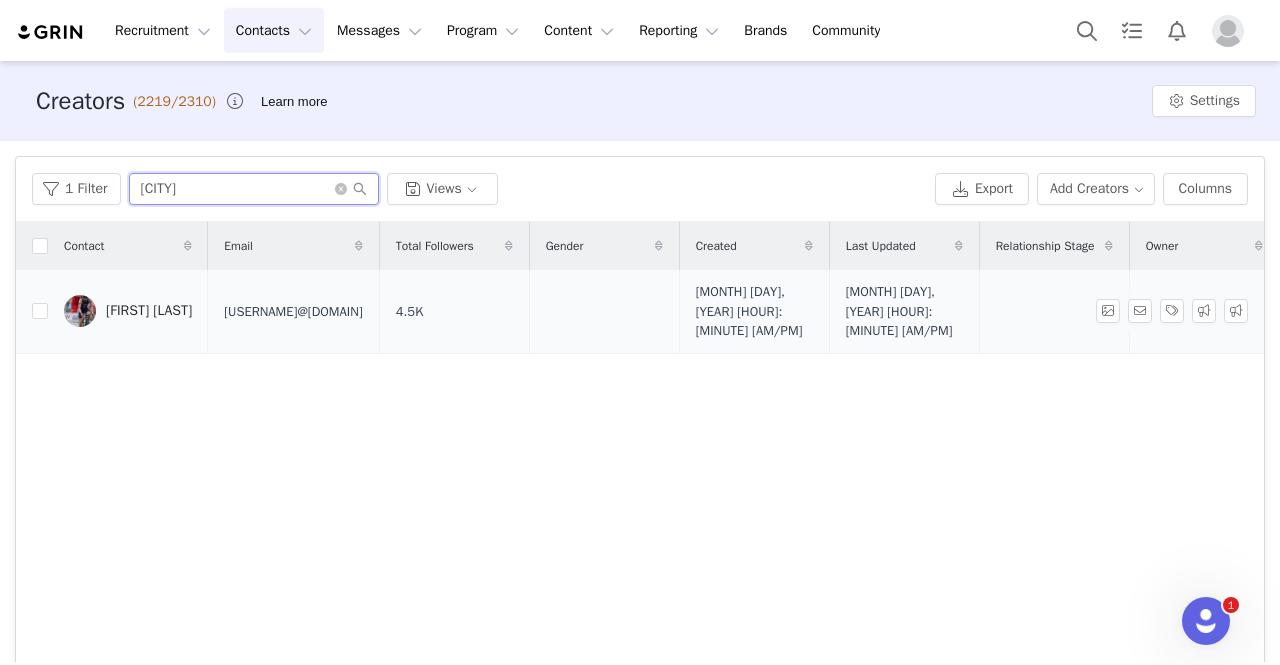 type on "hano" 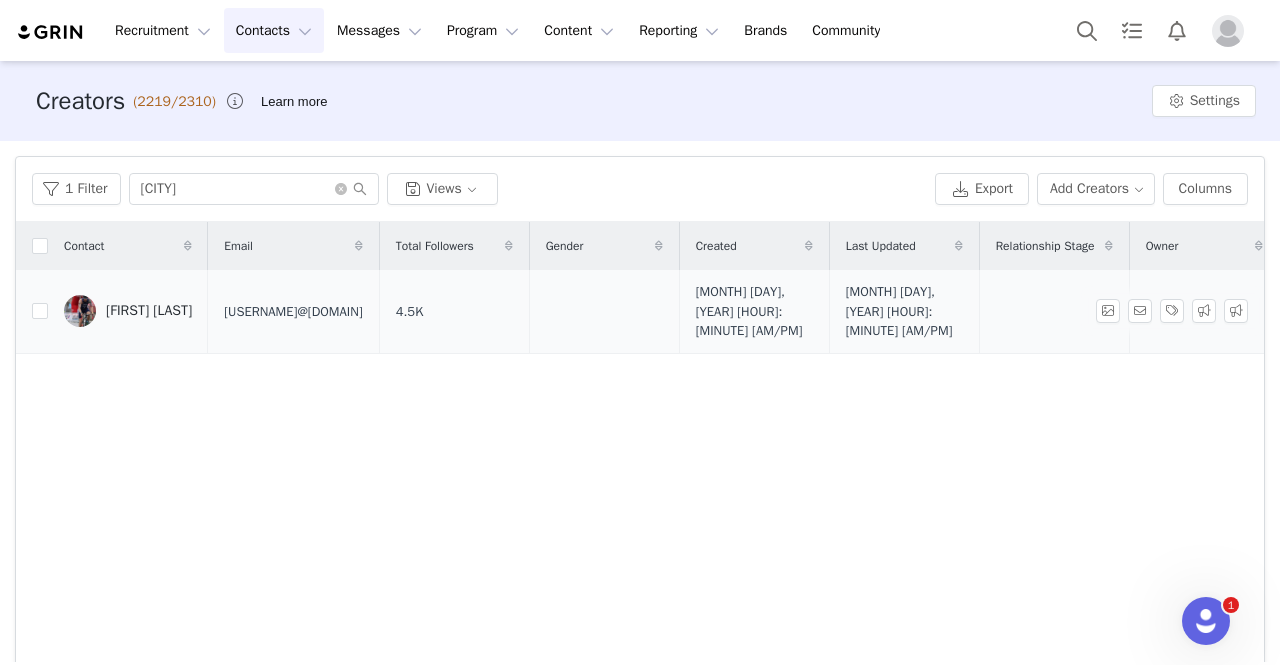 click on "Kevin Hanover" at bounding box center [128, 311] 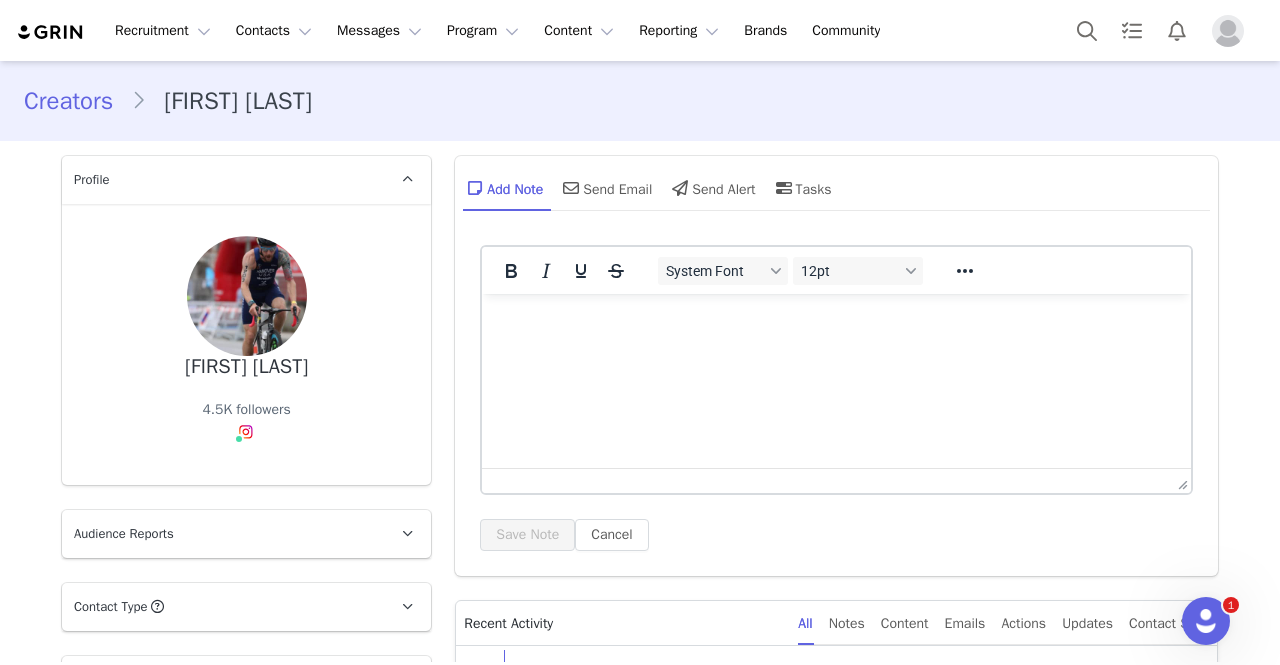 scroll, scrollTop: 0, scrollLeft: 0, axis: both 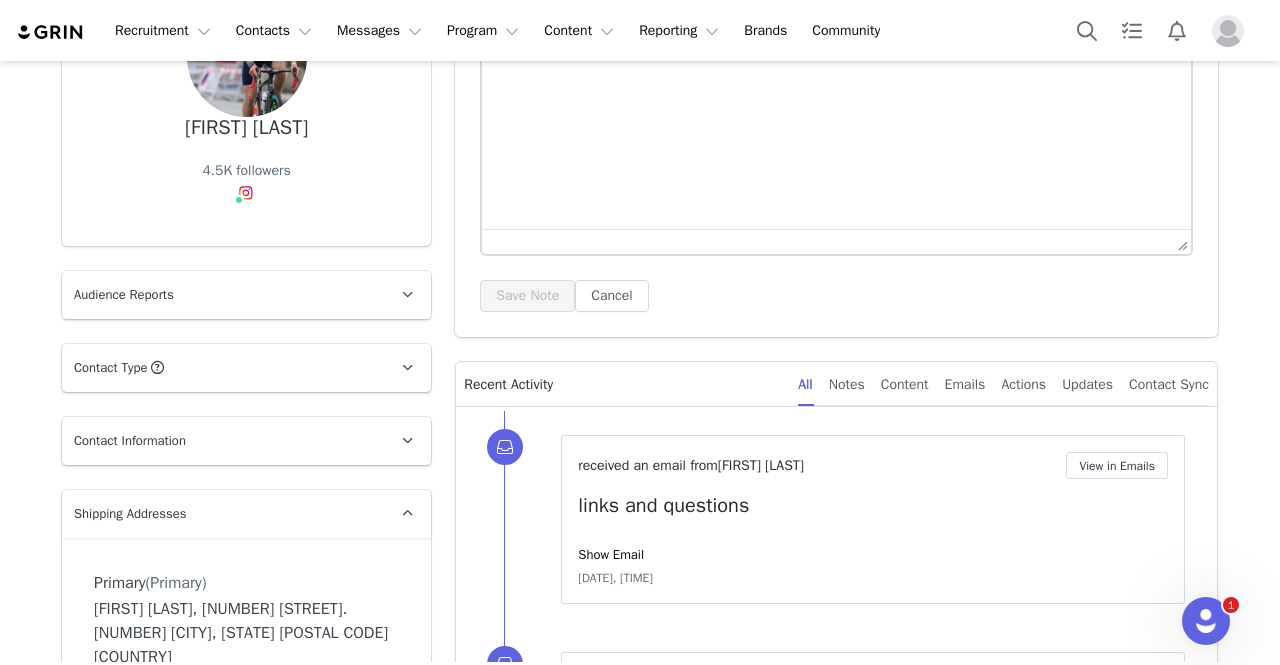 click on "Contact Type  Contact type can be Creator, Prospect, Application, or Manager." at bounding box center (222, 368) 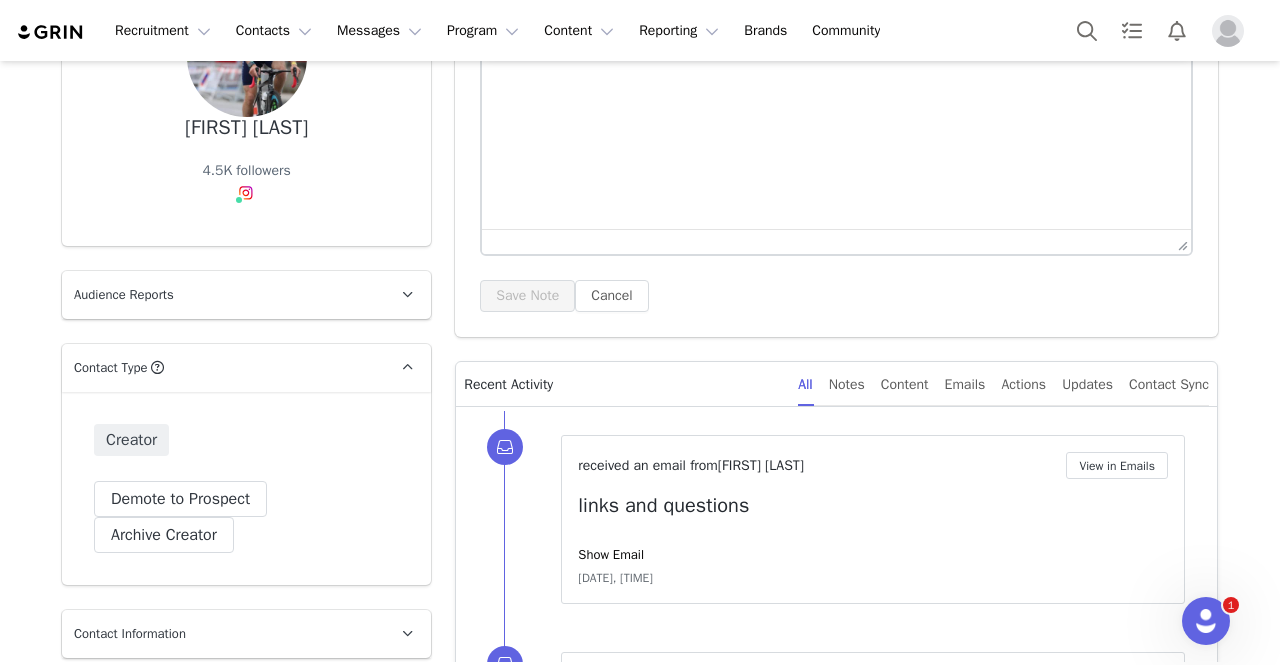 click on "Contact Type  Contact type can be Creator, Prospect, Application, or Manager." at bounding box center (222, 368) 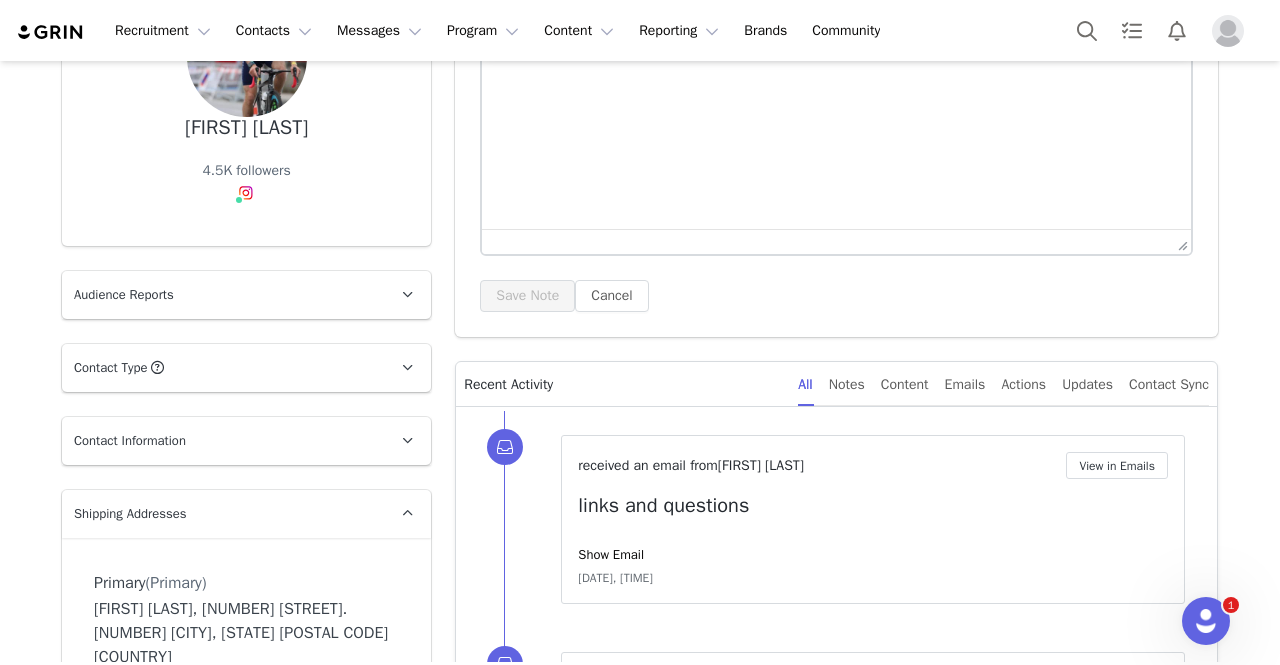 click on "Profile  Kevin Hanover      4.5K followers  Audience Reports  Request a detailed report of this creator's audience demographics and content performance for each social channel. Limit 100 reports per month.  0 / 100 reports used this month  Instagram          Request Report Contact Type  Contact type can be Creator, Prospect, Application, or Manager.   Creator  Demote this Creator? This will remove all accepted proposals attached to this creator.  Yes, demote  Demote to Prospect Archive this Creator? Important:  marking a creator as "Archived" will stop conversion and content tracking. Previous conversions and content will still be available for reporting purposes. Are you sure you want to continue?   Yes, archive  Archive Creator Contact Information  First Name  Kevin  Last Name  Hanover Email Address kevhanover@gmail.com  Phone Number  +1 (United States) +93 (Afghanistan) +358 (Aland Islands) +355 (Albania) +213 (Algeria) +376 (Andorra) +244 (Angola) +1264 (Anguilla) +1268 (Antigua And Barbuda) +297 (Aruba)" at bounding box center [246, 1340] 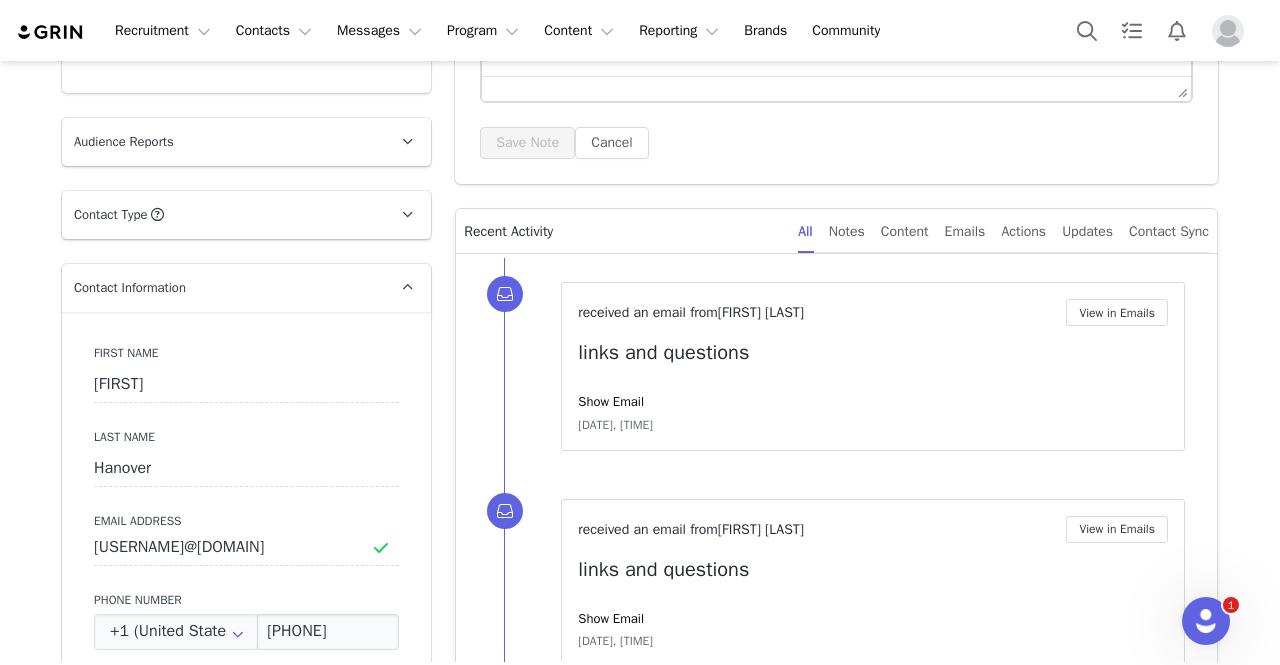 scroll, scrollTop: 394, scrollLeft: 0, axis: vertical 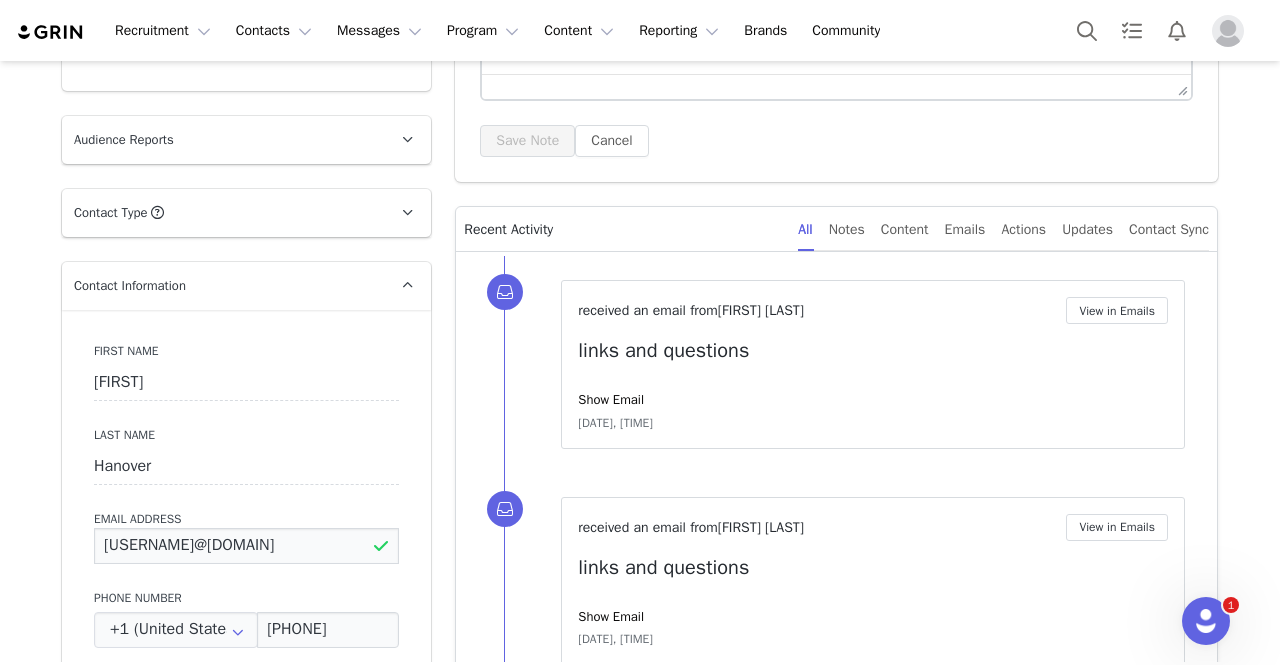 click on "kevhanover@gmail.com" at bounding box center (246, 546) 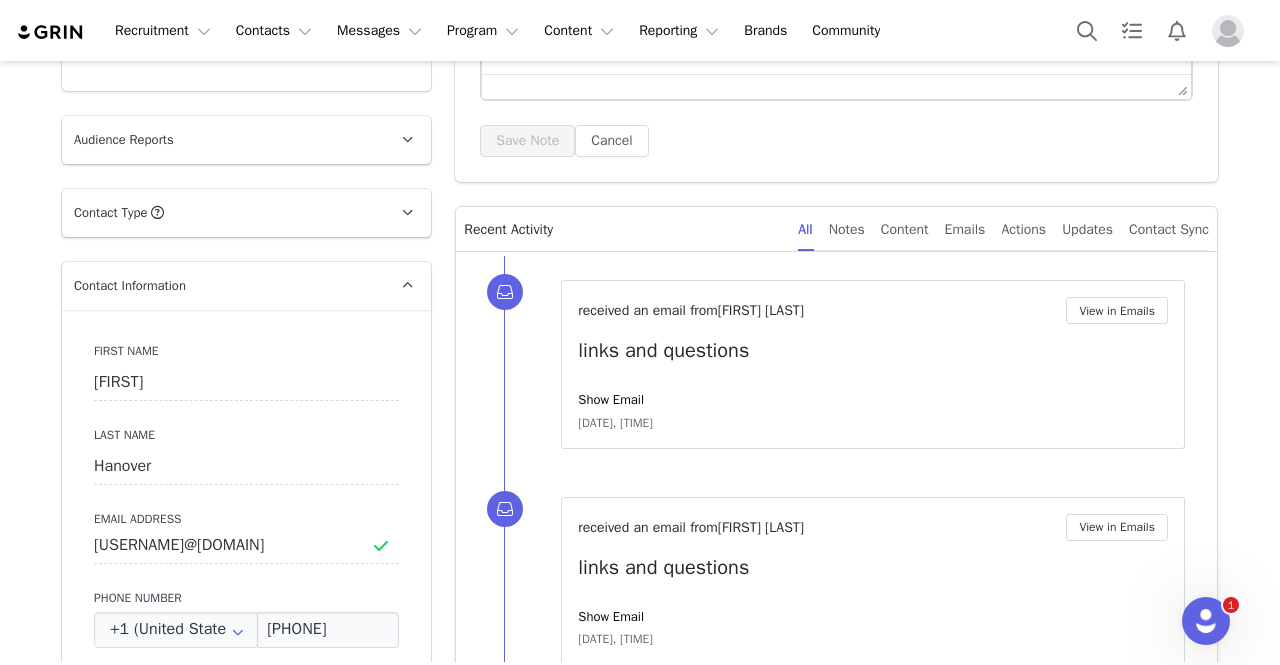 click on "Creators Kevin Hanover Profile  Kevin Hanover      4.5K followers  Audience Reports  Request a detailed report of this creator's audience demographics and content performance for each social channel. Limit 100 reports per month.  0 / 100 reports used this month  Instagram          Request Report Contact Type  Contact type can be Creator, Prospect, Application, or Manager.   Creator  Demote this Creator? This will remove all accepted proposals attached to this creator.  Yes, demote  Demote to Prospect Archive this Creator? Important:  marking a creator as "Archived" will stop conversion and content tracking. Previous conversions and content will still be available for reporting purposes. Are you sure you want to continue?   Yes, archive  Archive Creator Contact Information  First Name  Kevin  Last Name  Hanover Email Address kevhanover@gmail.com  Phone Number  +1 (United States) +93 (Afghanistan) +358 (Aland Islands) +355 (Albania) +213 (Algeria) +376 (Andorra) +244 (Angola) +1264 (Anguilla) +54 (Argentina)" at bounding box center (640, 1145) 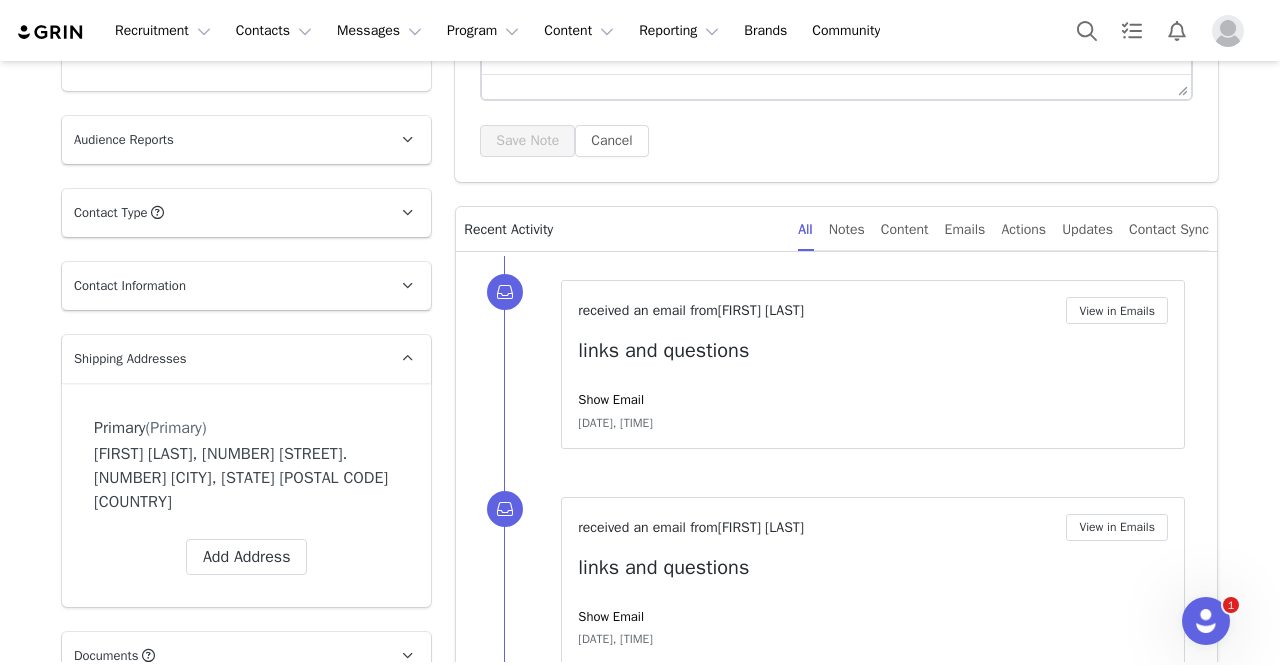 scroll, scrollTop: 542, scrollLeft: 0, axis: vertical 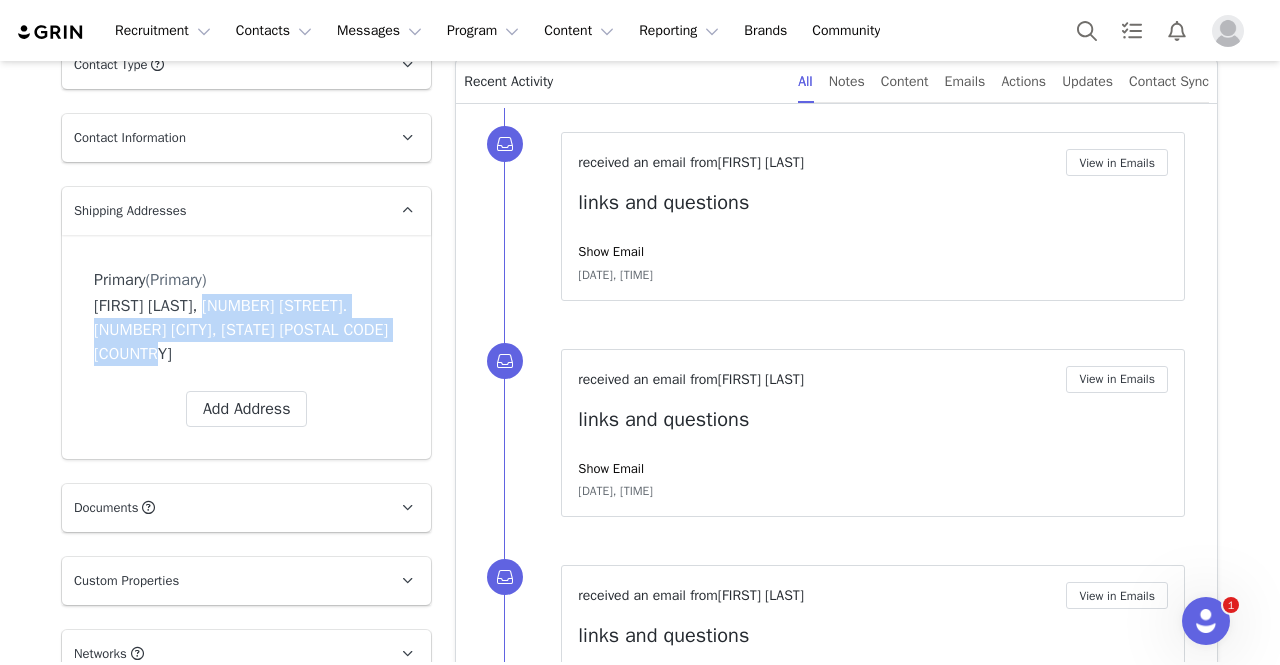 drag, startPoint x: 196, startPoint y: 301, endPoint x: 390, endPoint y: 324, distance: 195.35864 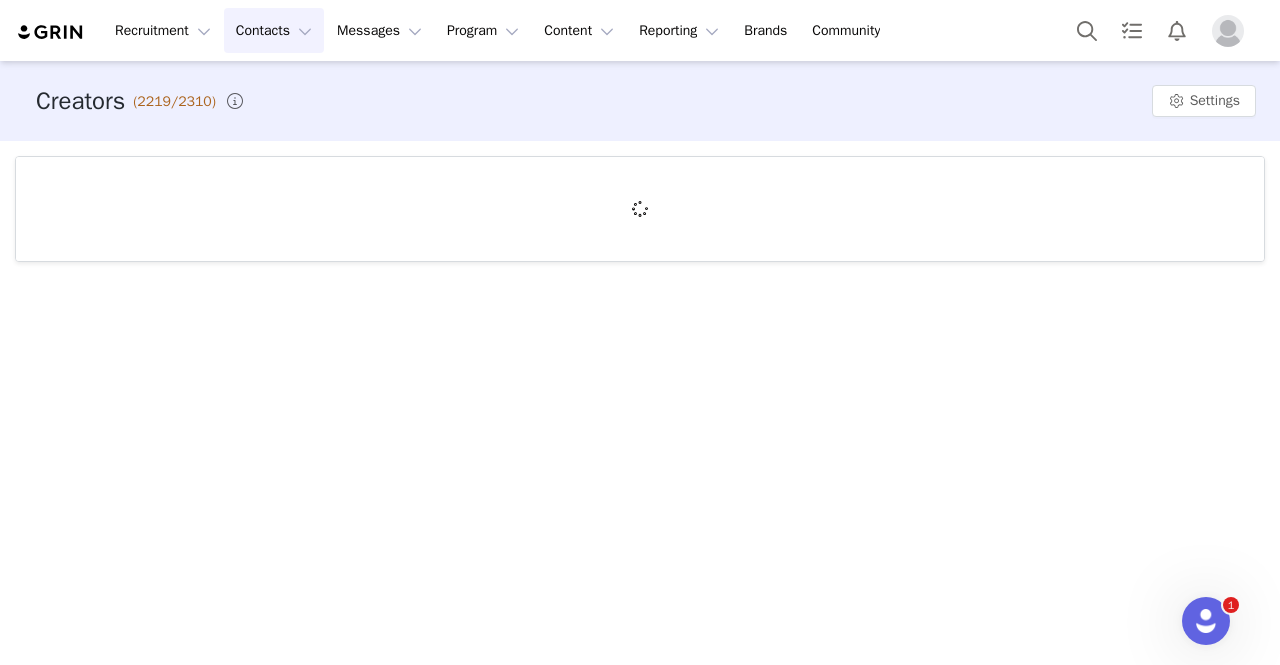 scroll, scrollTop: 0, scrollLeft: 0, axis: both 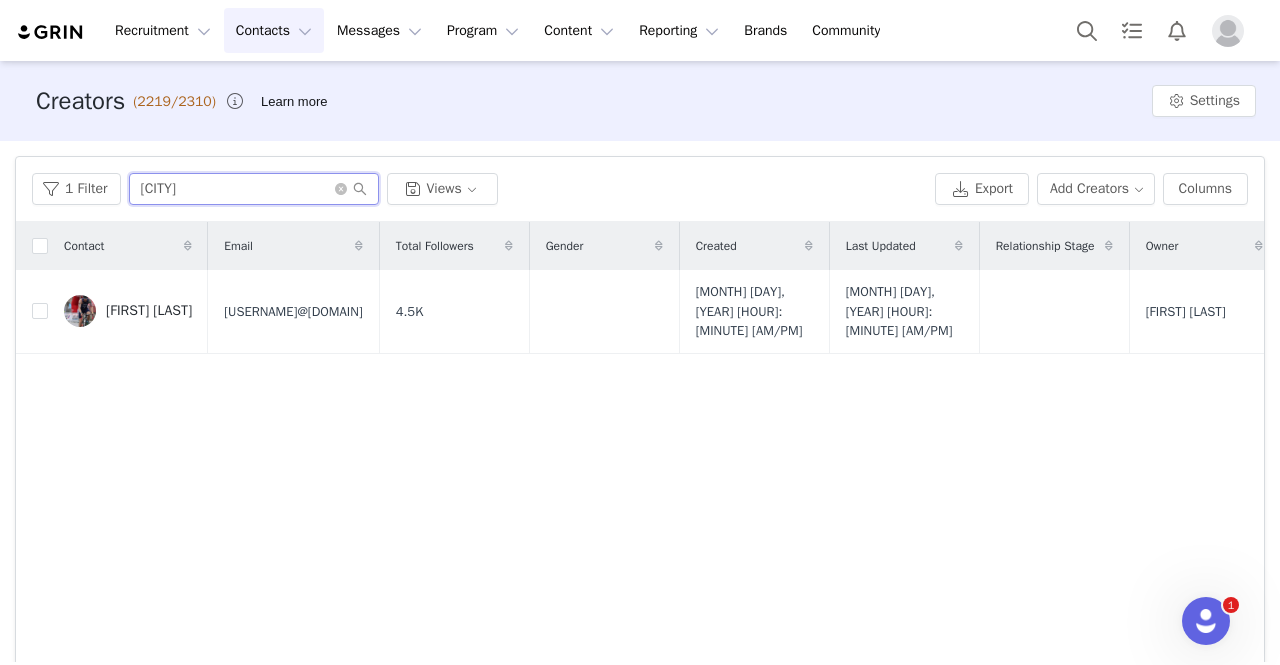 click on "hano" at bounding box center [254, 189] 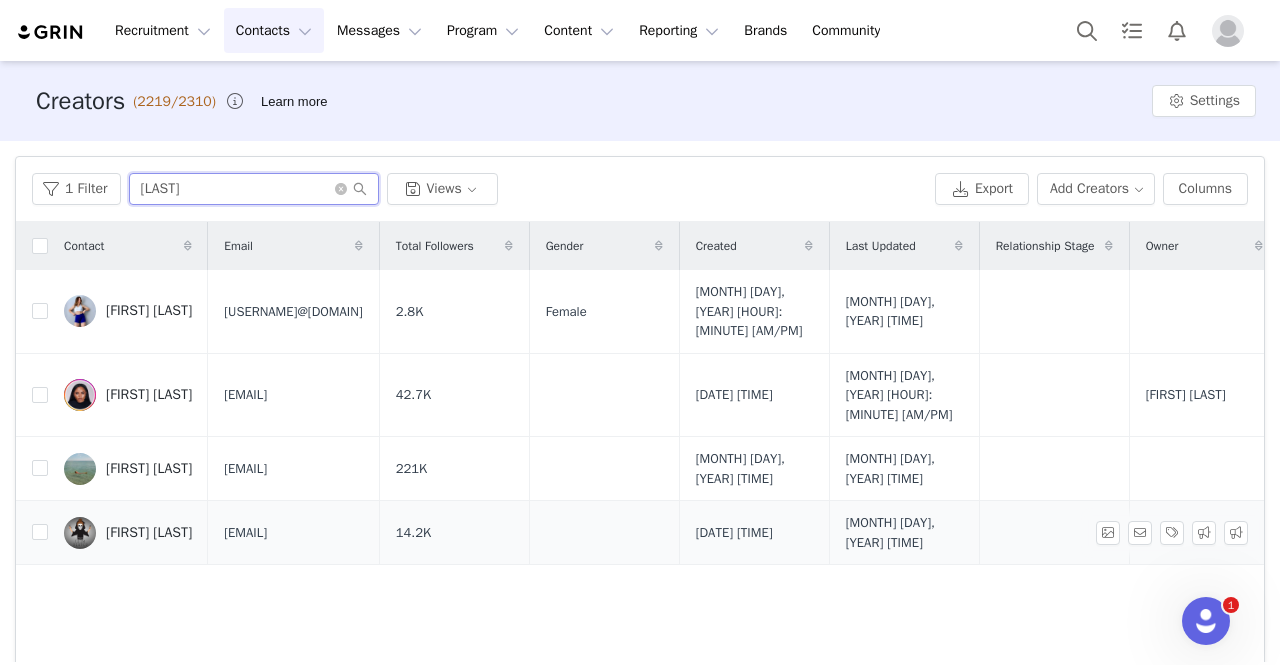 type on "Morris" 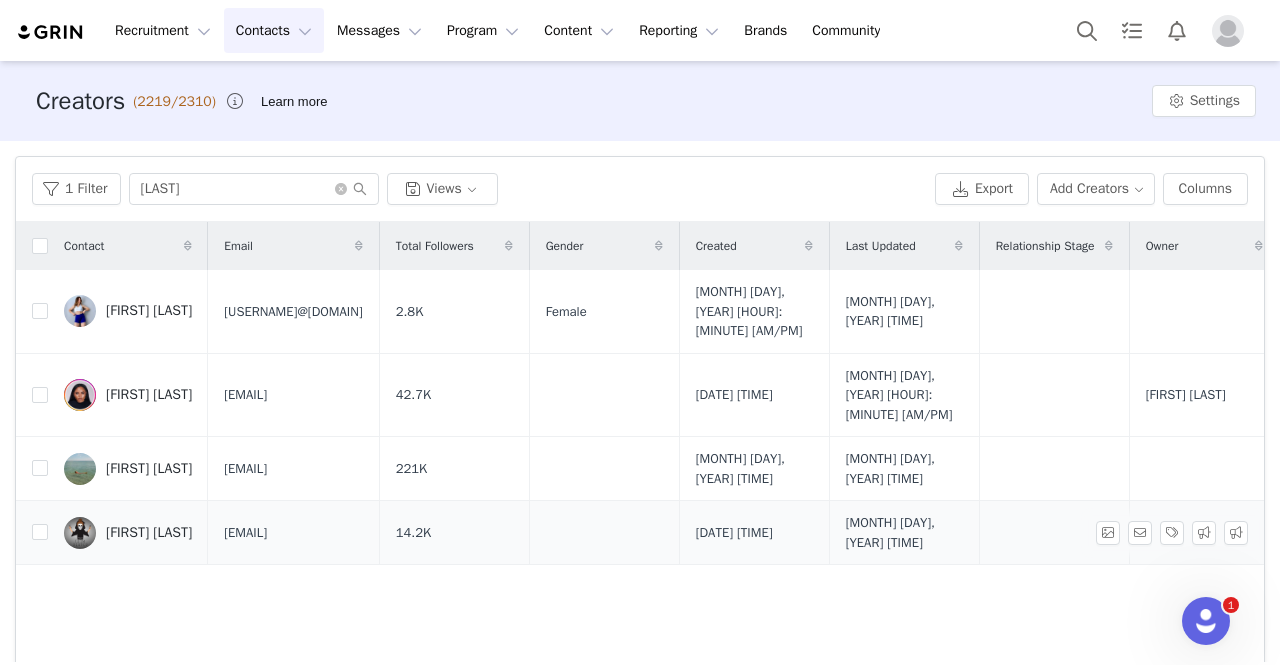click on "Victoria Morrissey" at bounding box center (149, 533) 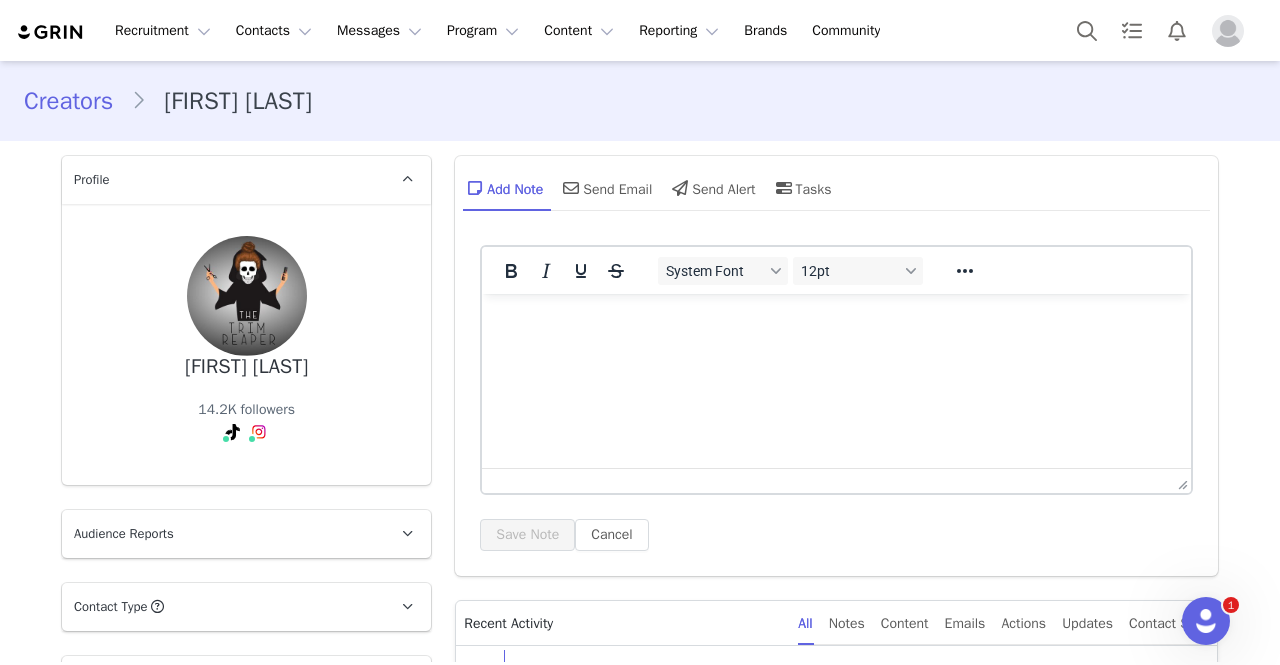 scroll, scrollTop: 0, scrollLeft: 0, axis: both 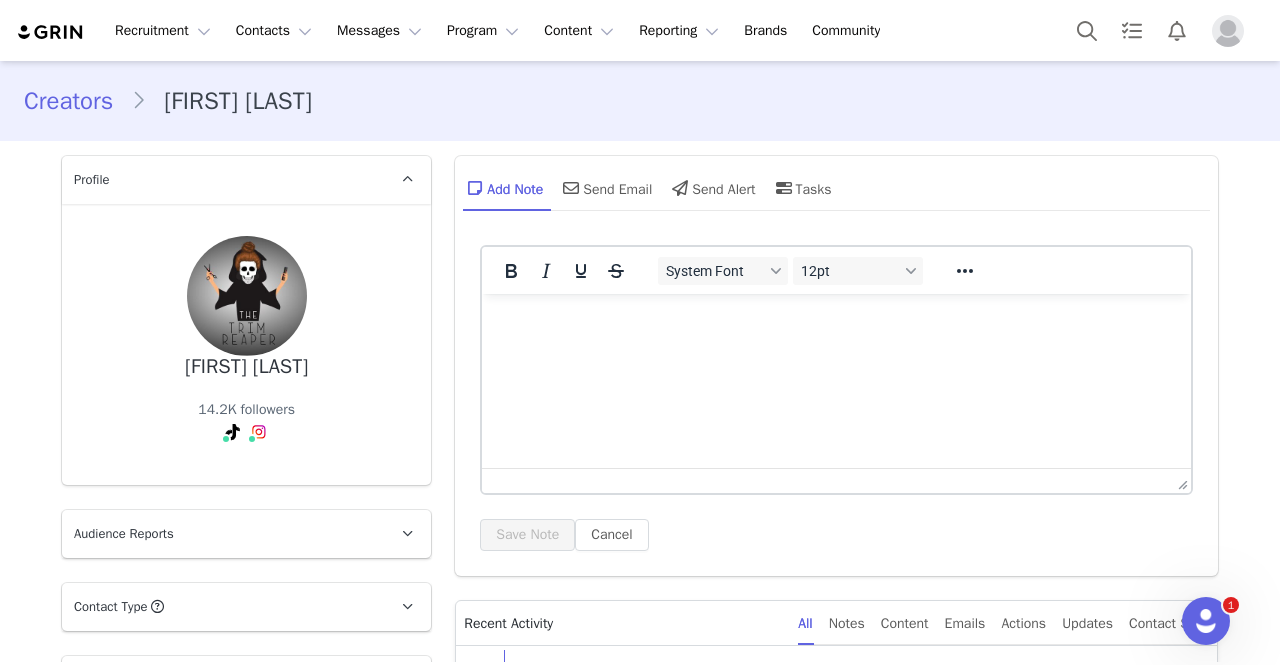 click on "Victoria Morrissey" at bounding box center (246, 367) 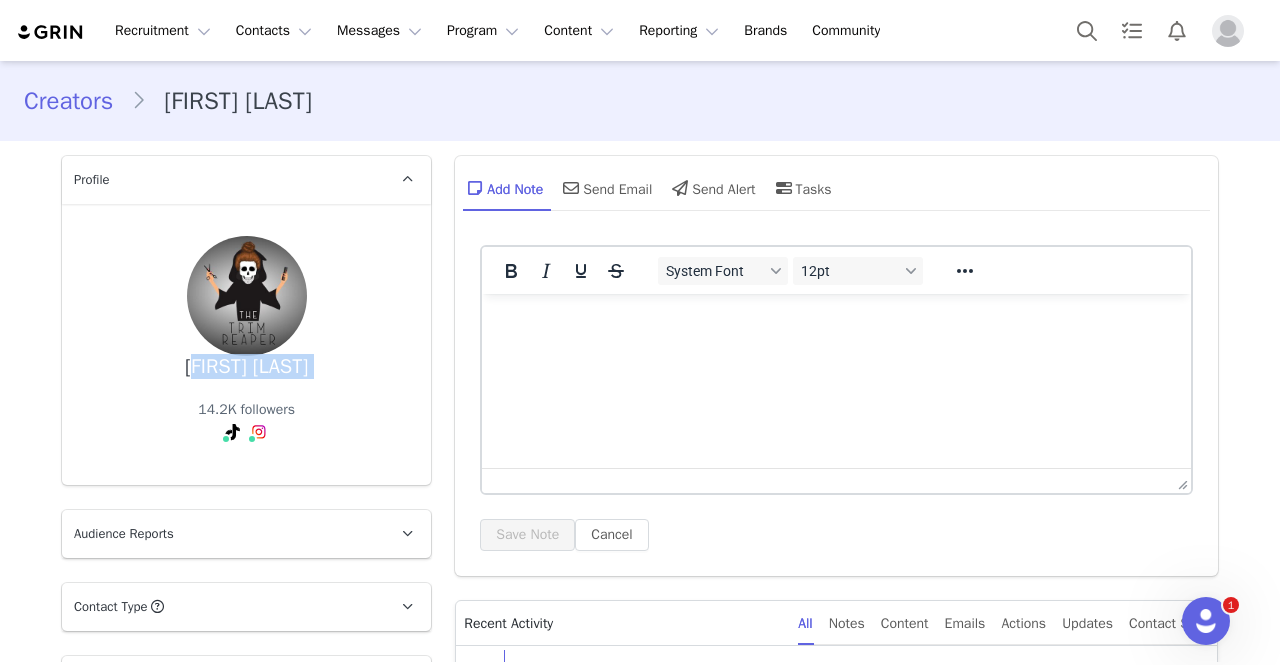click on "Victoria Morrissey" at bounding box center [246, 367] 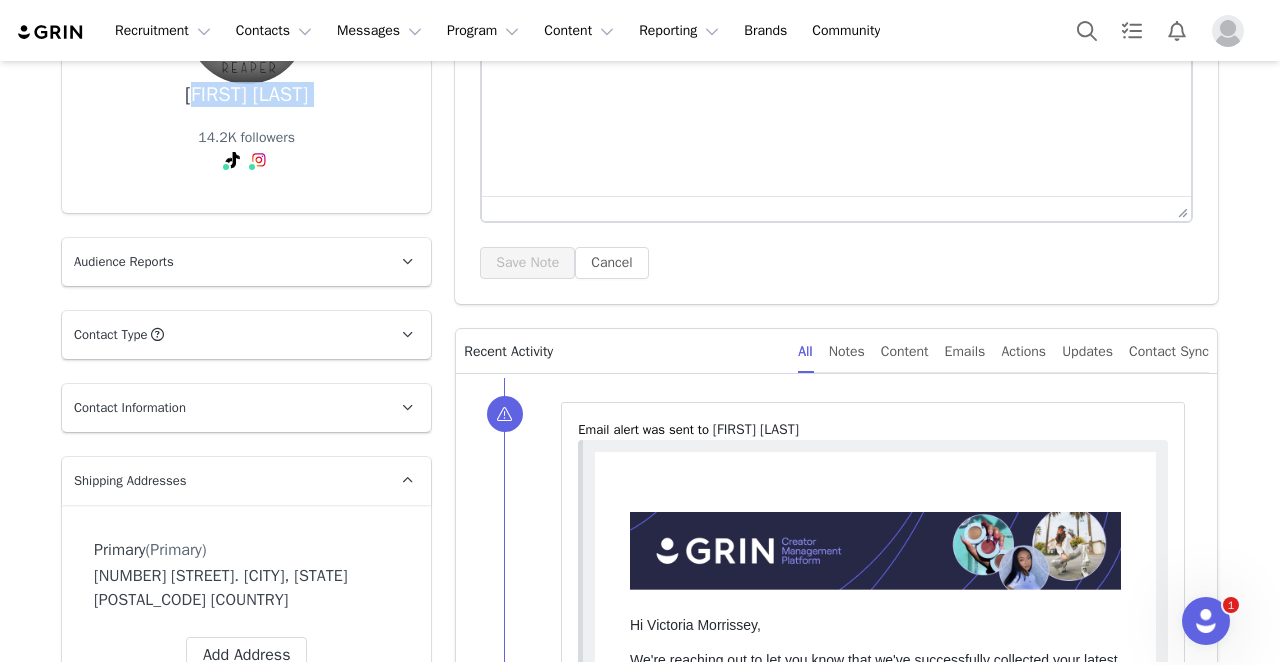 scroll, scrollTop: 272, scrollLeft: 0, axis: vertical 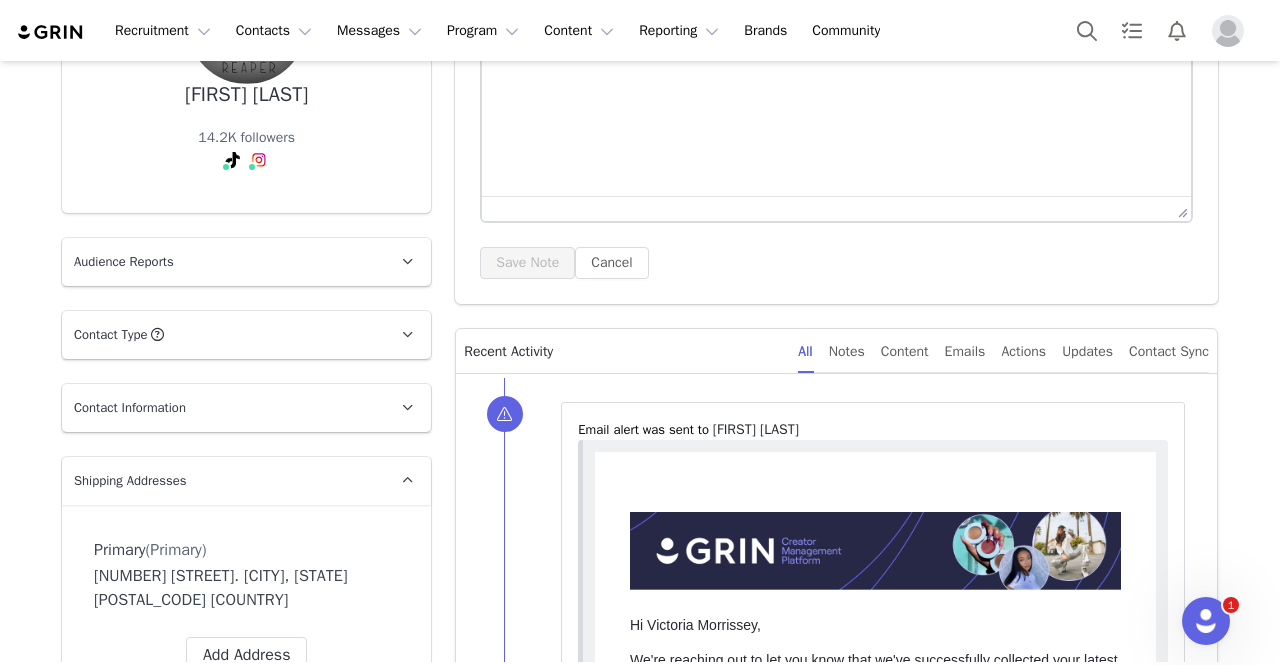 click on "Contact Information" at bounding box center (222, 408) 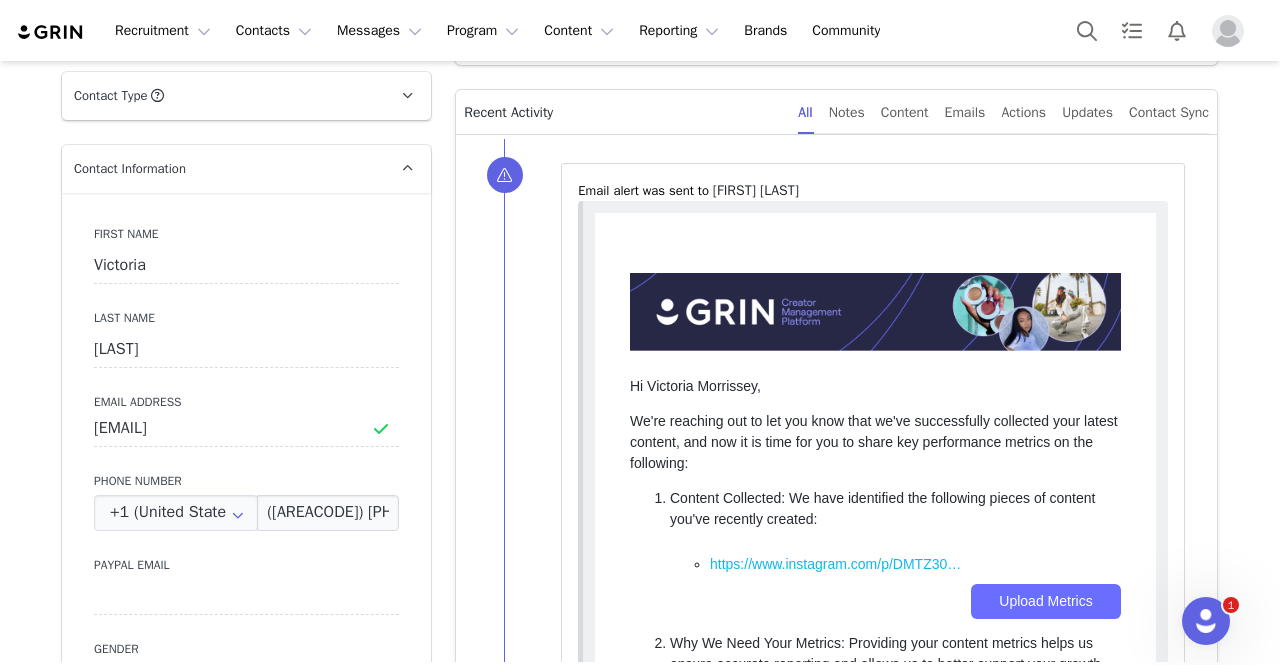 scroll, scrollTop: 512, scrollLeft: 0, axis: vertical 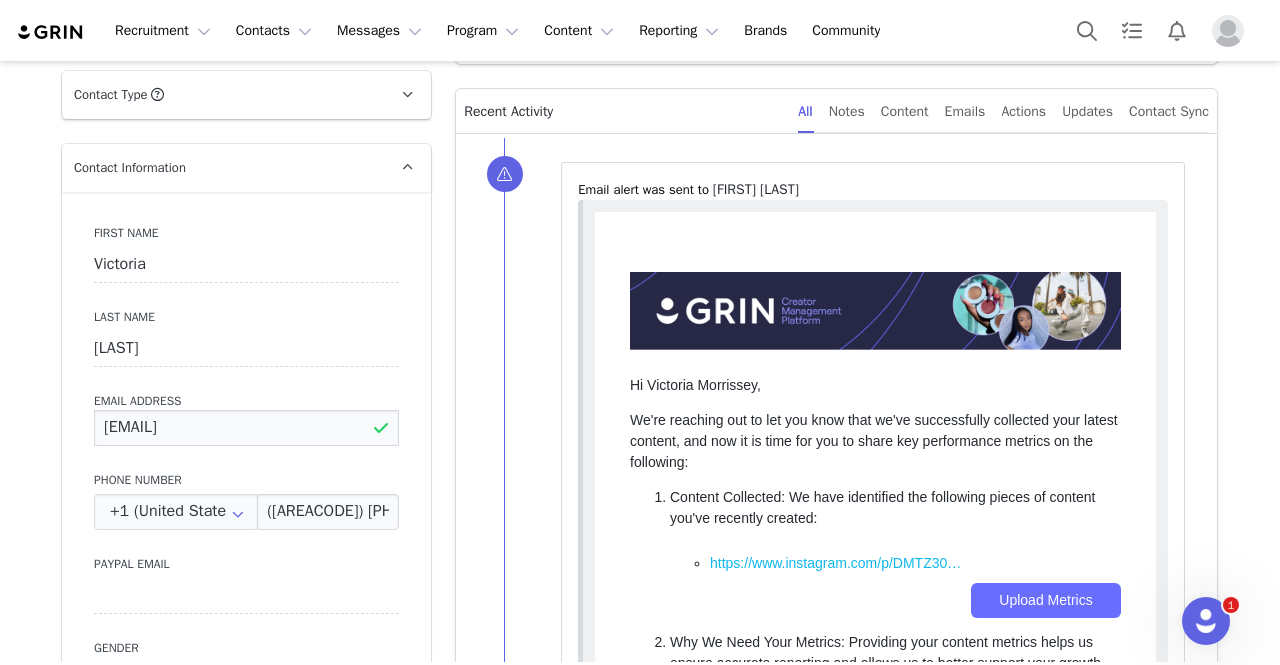 drag, startPoint x: 90, startPoint y: 428, endPoint x: 331, endPoint y: 412, distance: 241.53053 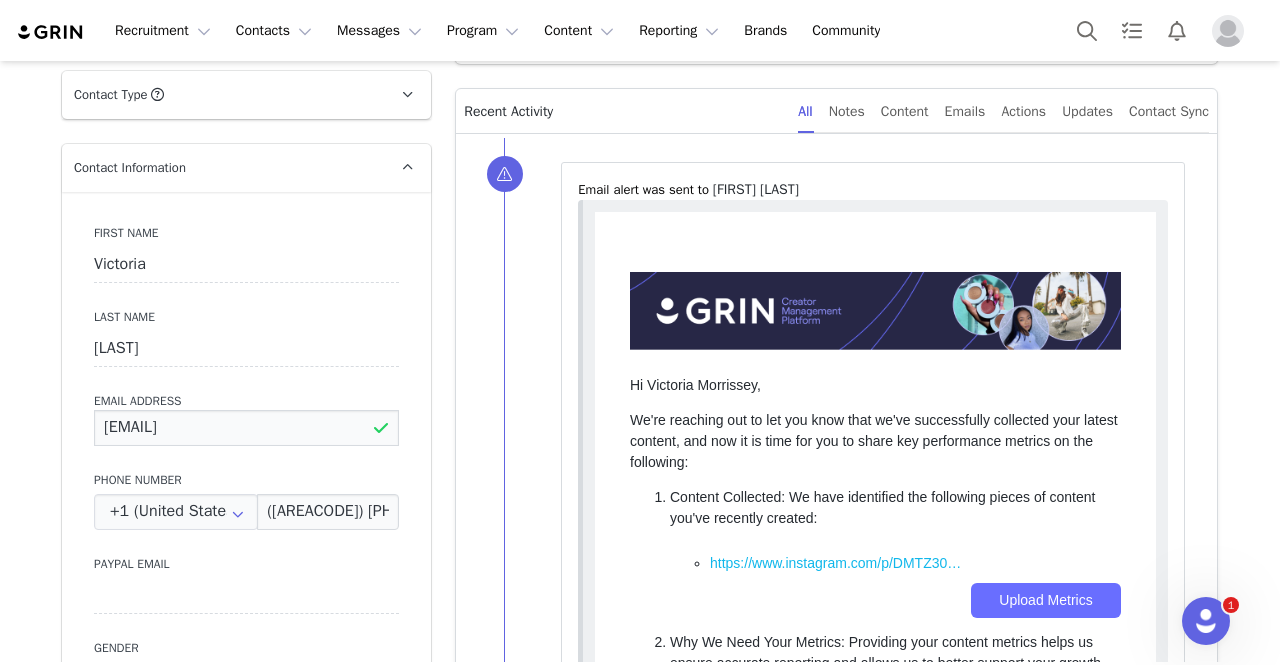 click on "Victorialeemorrissey@gmail.com" at bounding box center (246, 428) 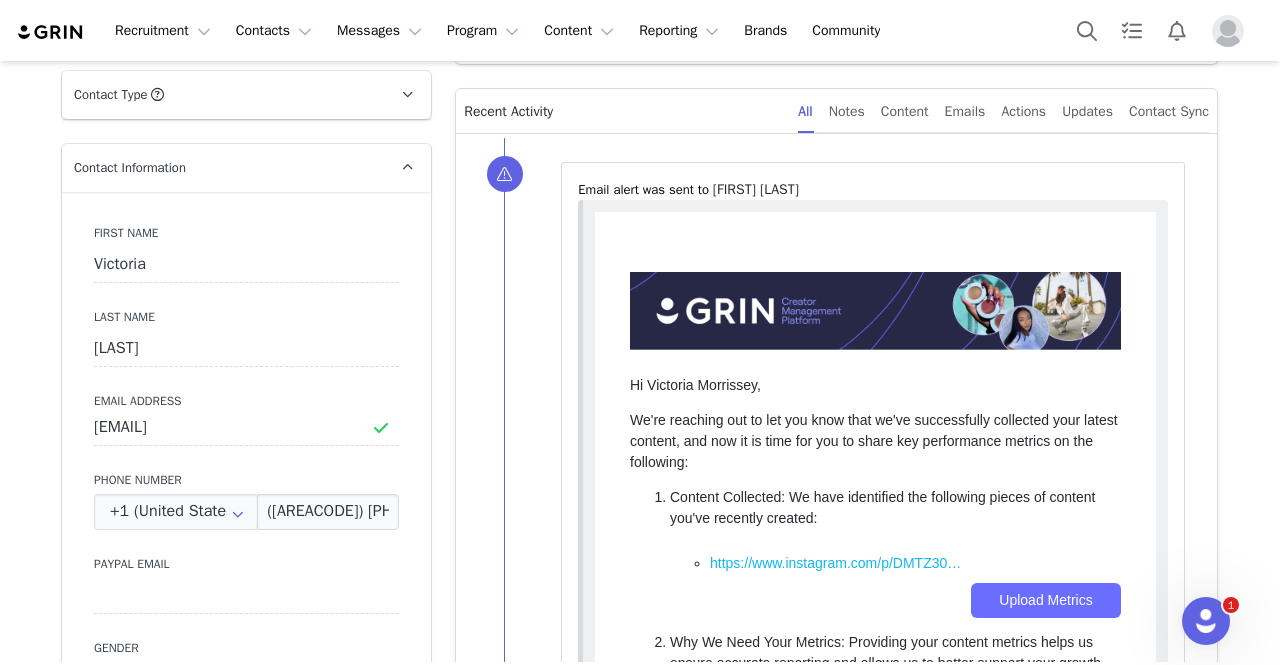 click on "Creators Victoria Morrissey Profile  Victoria Morrissey      14.2K followers  Audience Reports  Request a detailed report of this creator's audience demographics and content performance for each social channel. Limit 100 reports per month.  0 / 100 reports used this month  Instagram          Request Report  TikTok          Request Report Contact Type  Contact type can be Creator, Prospect, Application, or Manager.   Creator  Demote this Creator? This will remove all accepted proposals attached to this creator.  Yes, demote  Demote to Prospect Archive this Creator? Important:  marking a creator as "Archived" will stop conversion and content tracking. Previous conversions and content will still be available for reporting purposes. Are you sure you want to continue?   Yes, archive  Archive Creator Contact Information  First Name  Victoria  Last Name  Morrissey Email Address Victorialeemorrissey@gmail.com  Phone Number  +1 (United States) +93 (Afghanistan) +358 (Aland Islands) +355 (Albania) +213 (Algeria)  Save" at bounding box center [640, 2882] 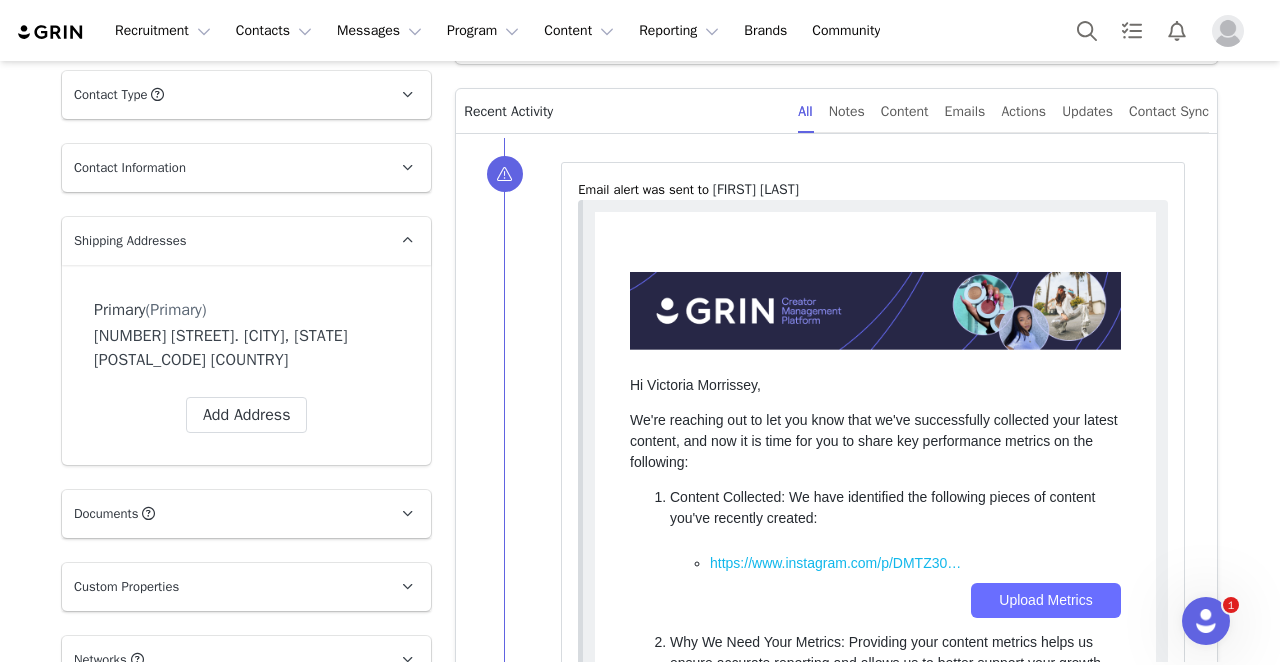 drag, startPoint x: 218, startPoint y: 335, endPoint x: 276, endPoint y: 377, distance: 71.610054 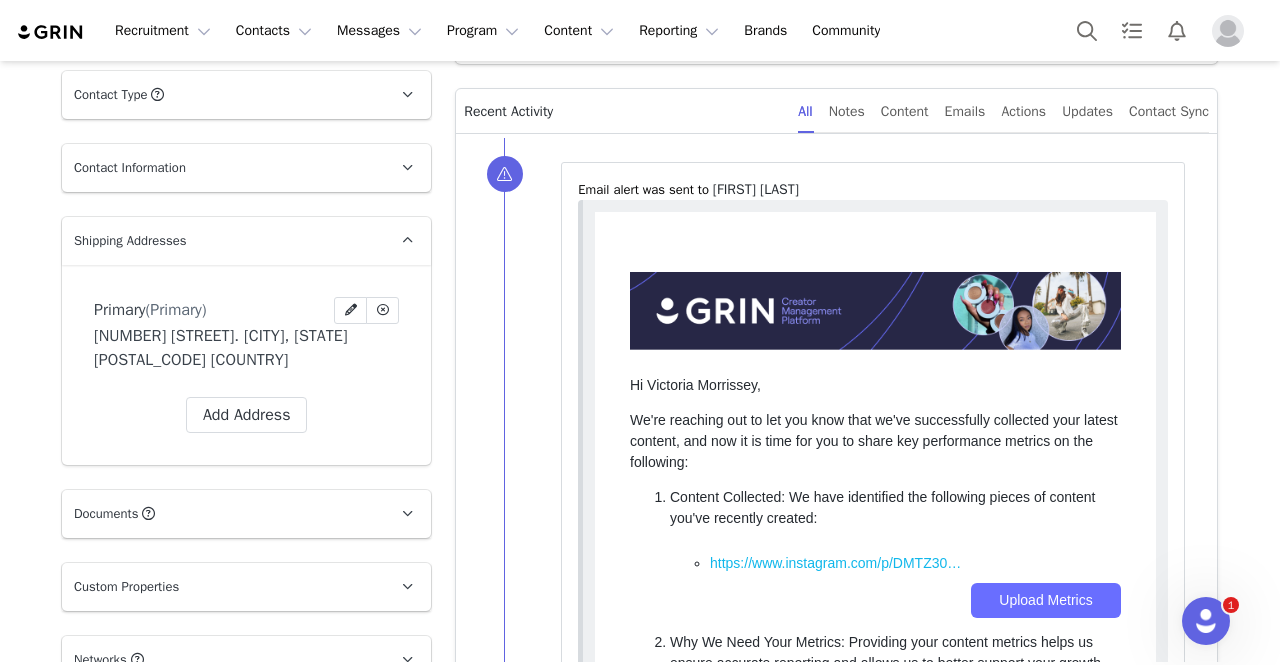 scroll, scrollTop: 0, scrollLeft: 0, axis: both 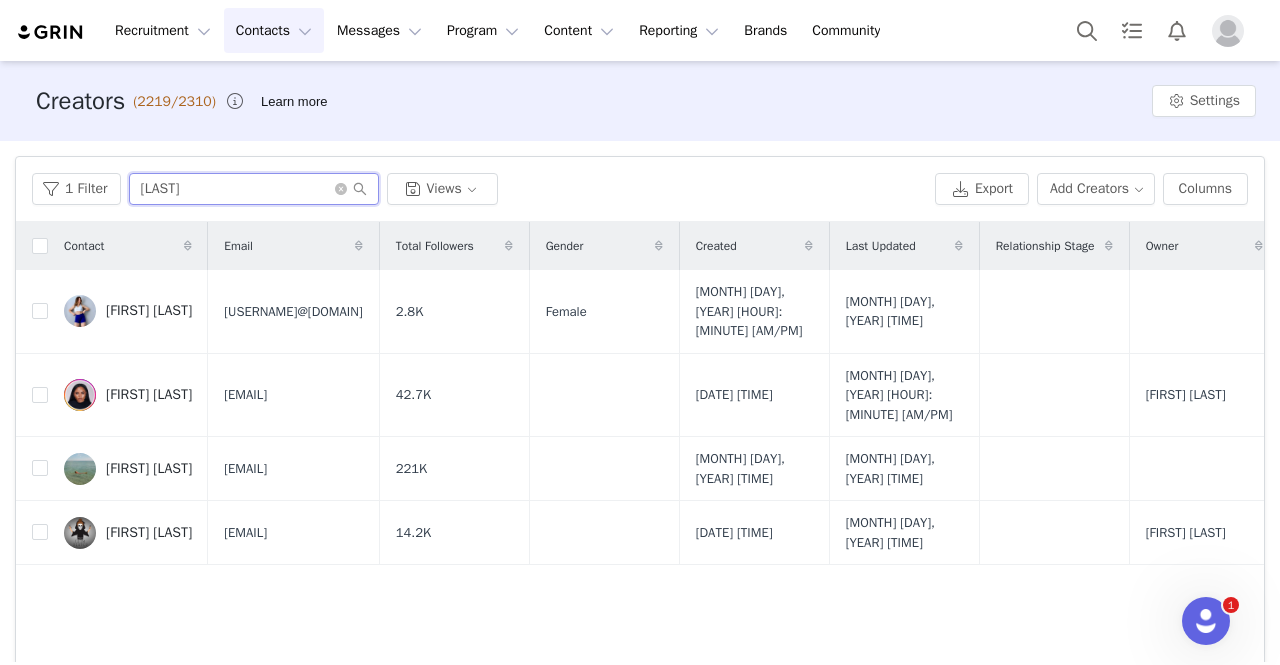 click on "Morris" at bounding box center [254, 189] 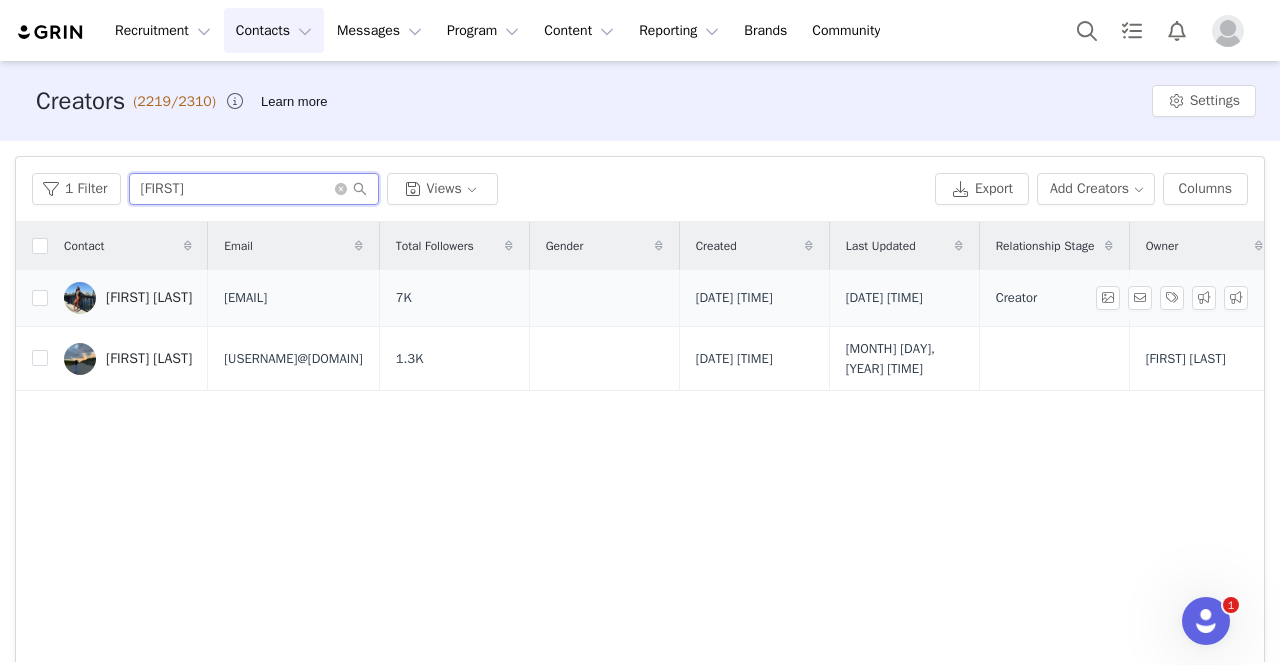 type on "Rachel" 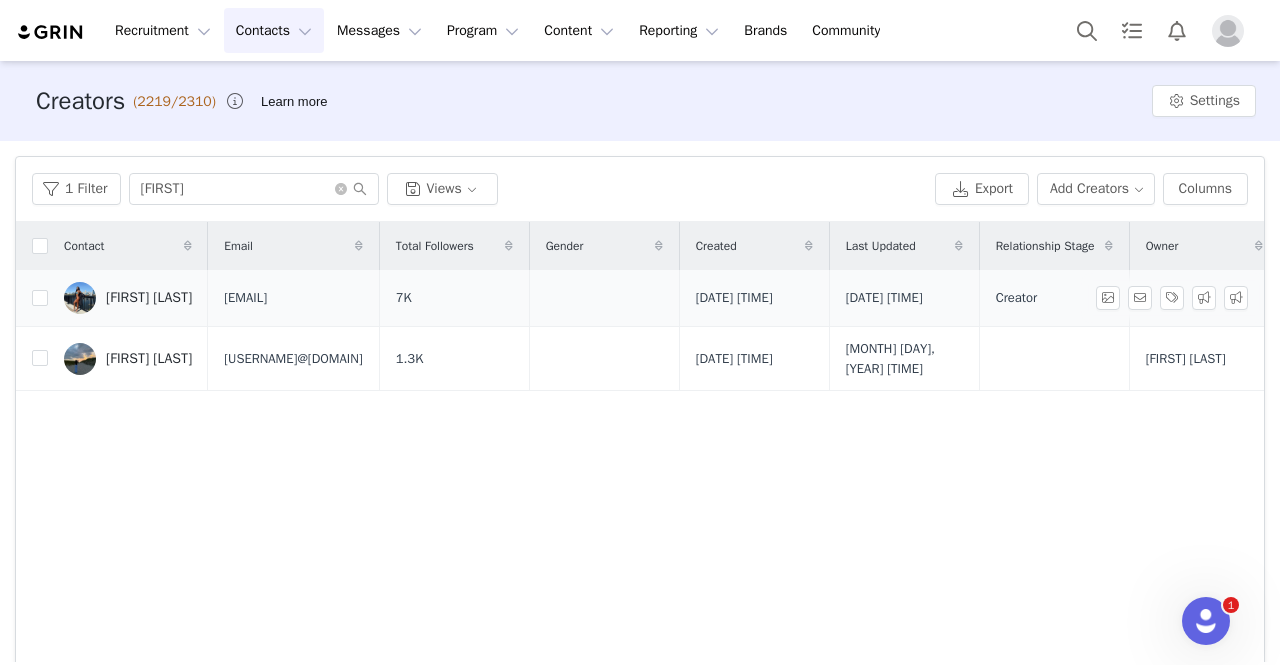 click on "Rachel Breeding" at bounding box center [149, 298] 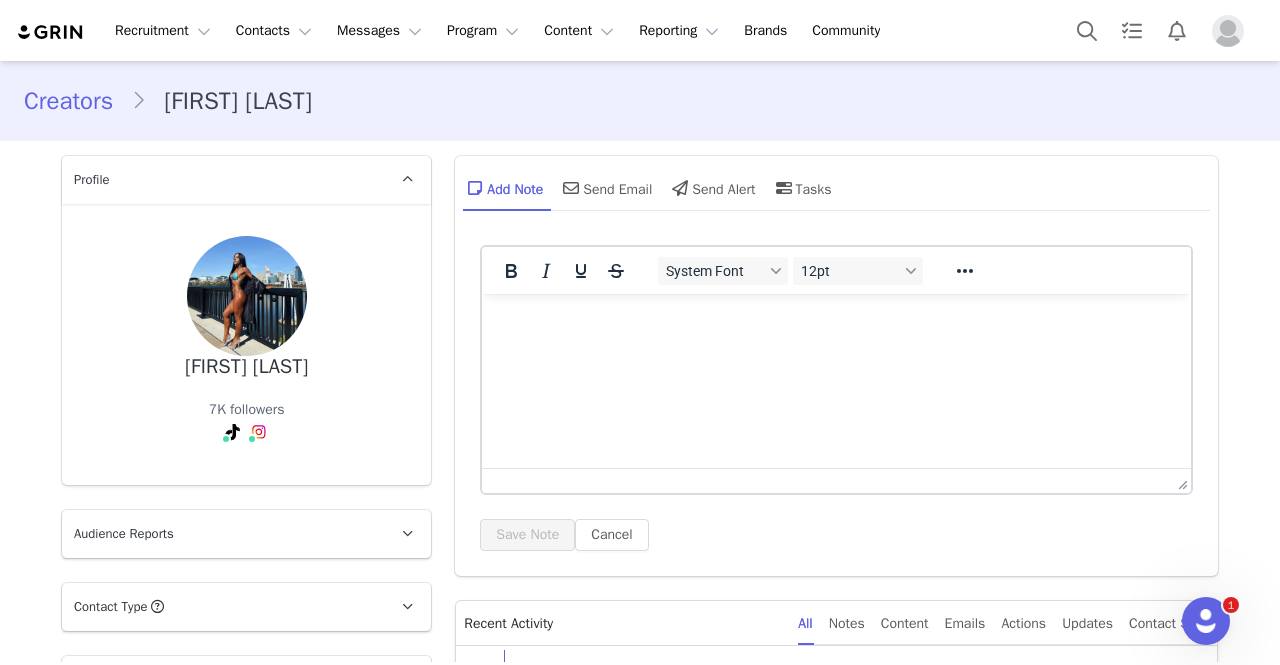 scroll, scrollTop: 0, scrollLeft: 0, axis: both 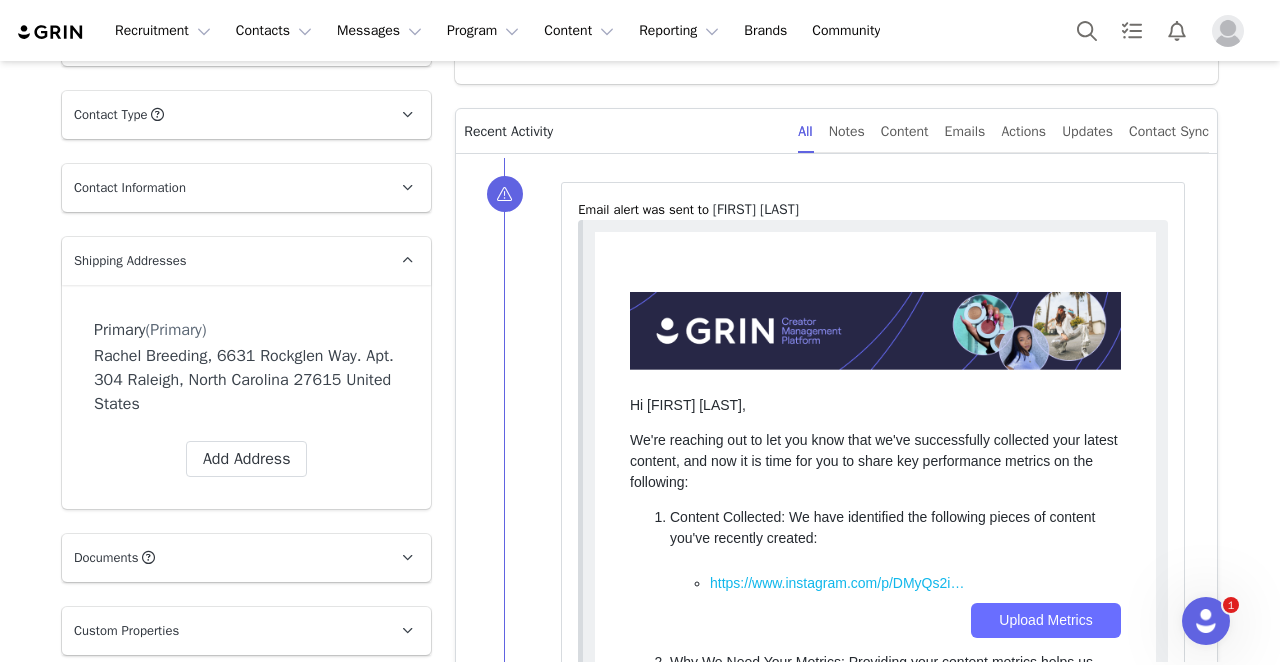 click on "Contact Information" at bounding box center (222, 188) 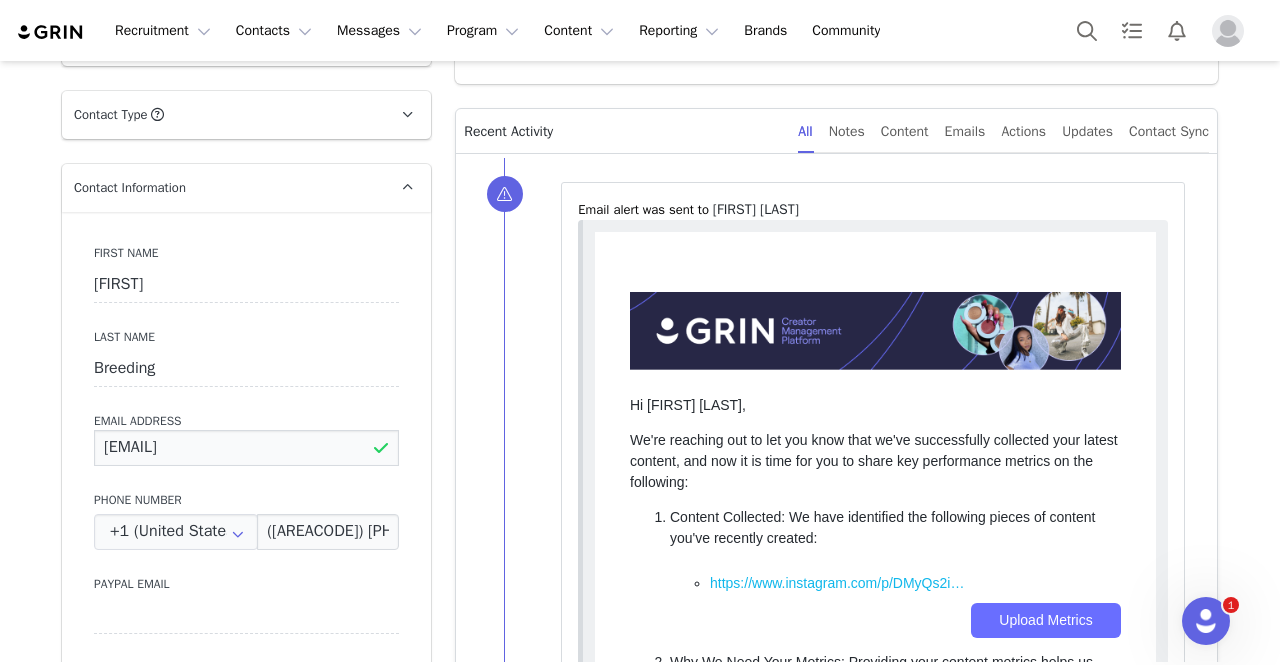 click on "Rachelina713@gmail.com" at bounding box center [246, 448] 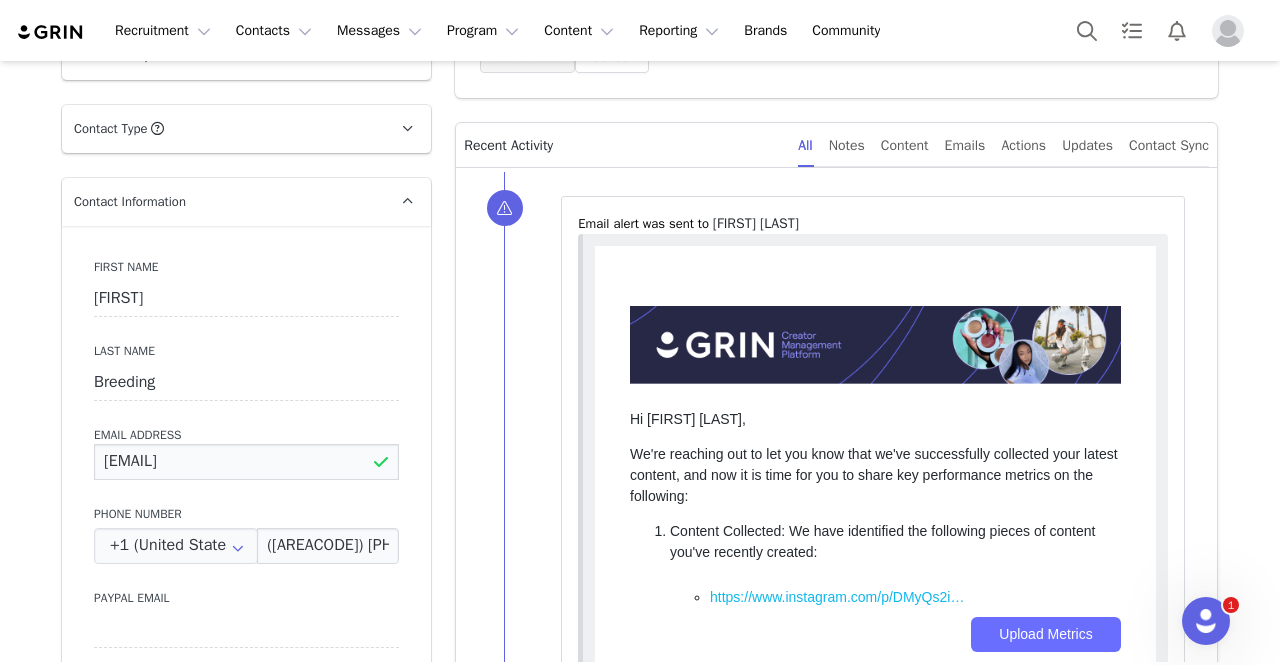 scroll, scrollTop: 476, scrollLeft: 0, axis: vertical 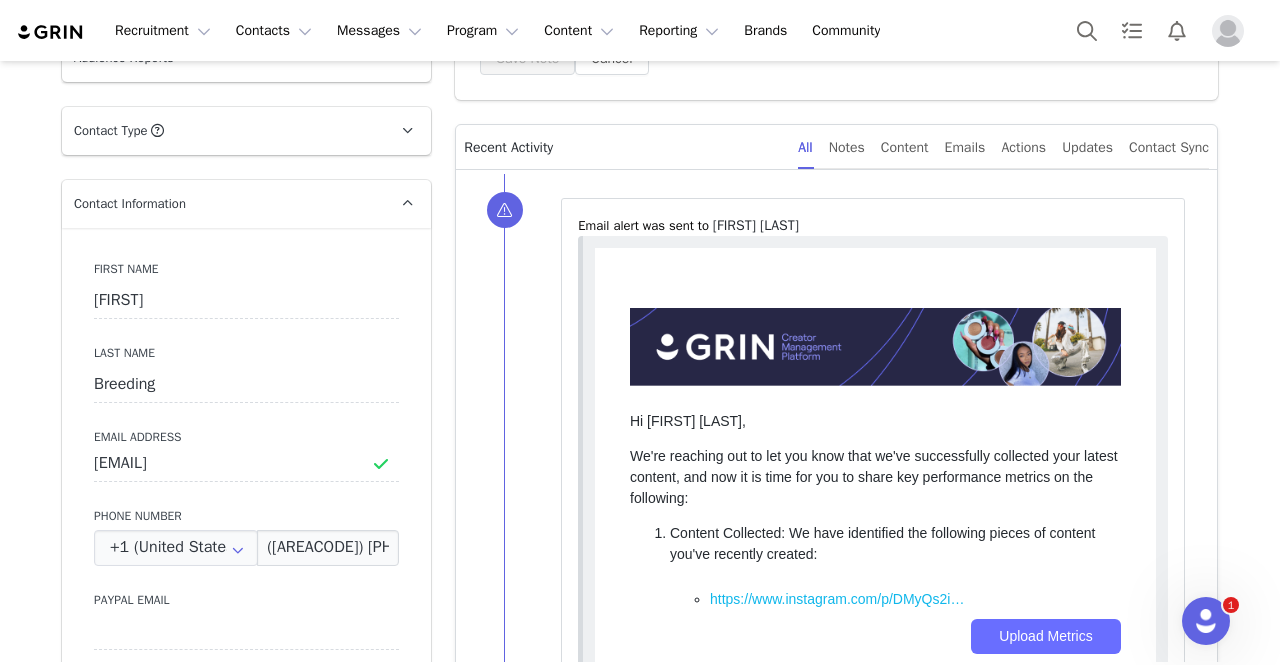 click on "Contact Information" at bounding box center (222, 204) 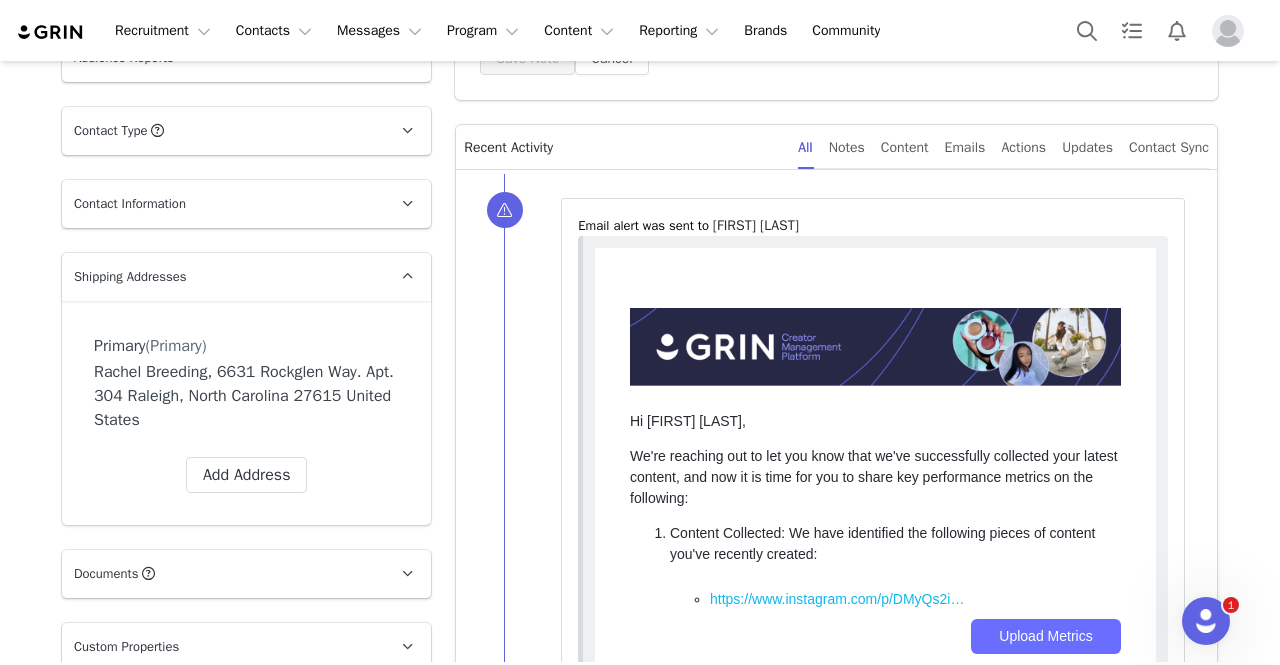 drag, startPoint x: 208, startPoint y: 372, endPoint x: 260, endPoint y: 419, distance: 70.0928 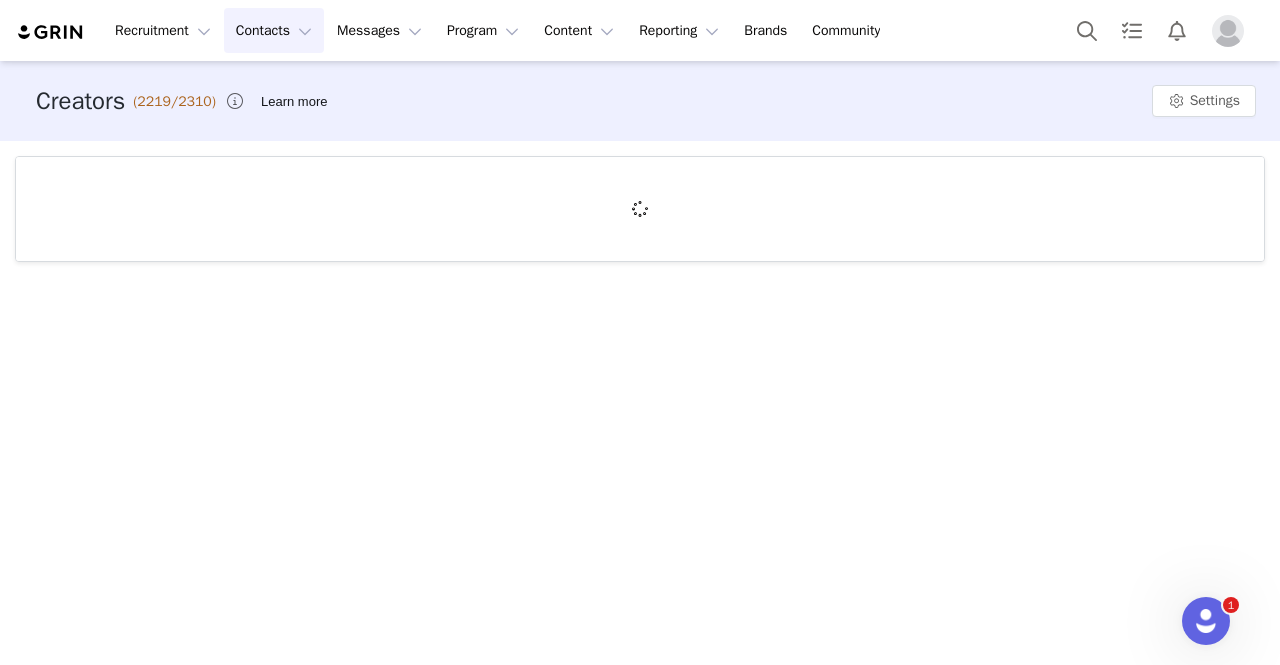 scroll, scrollTop: 0, scrollLeft: 0, axis: both 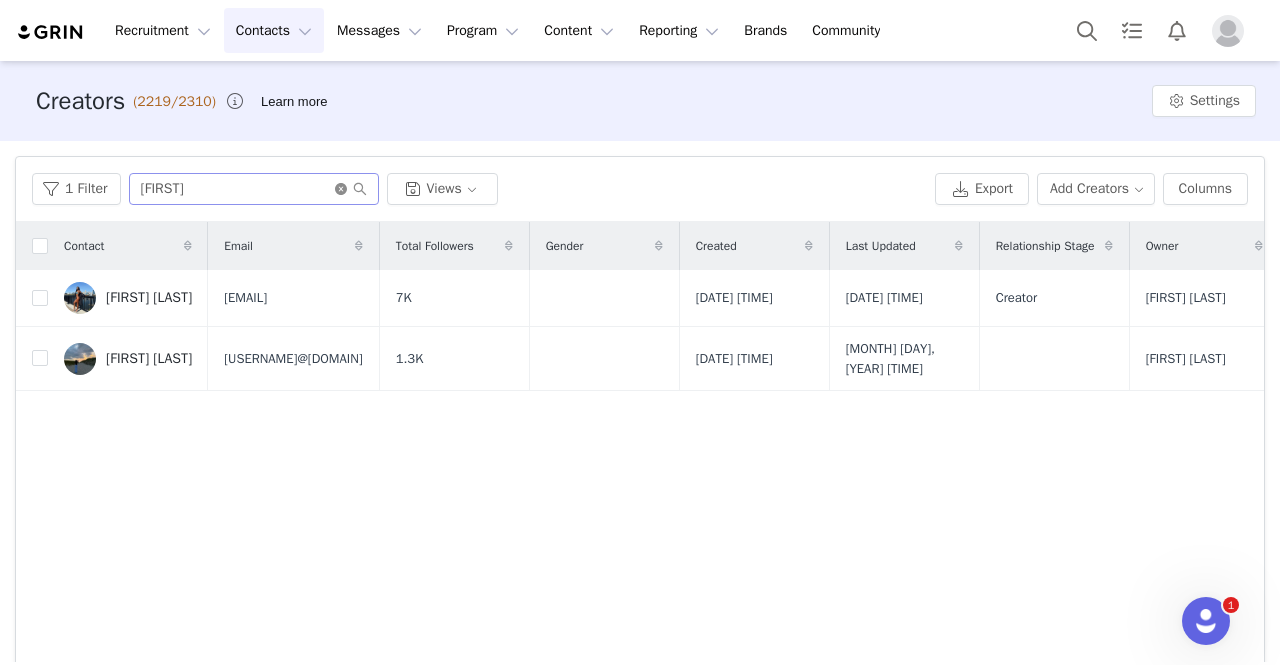 click 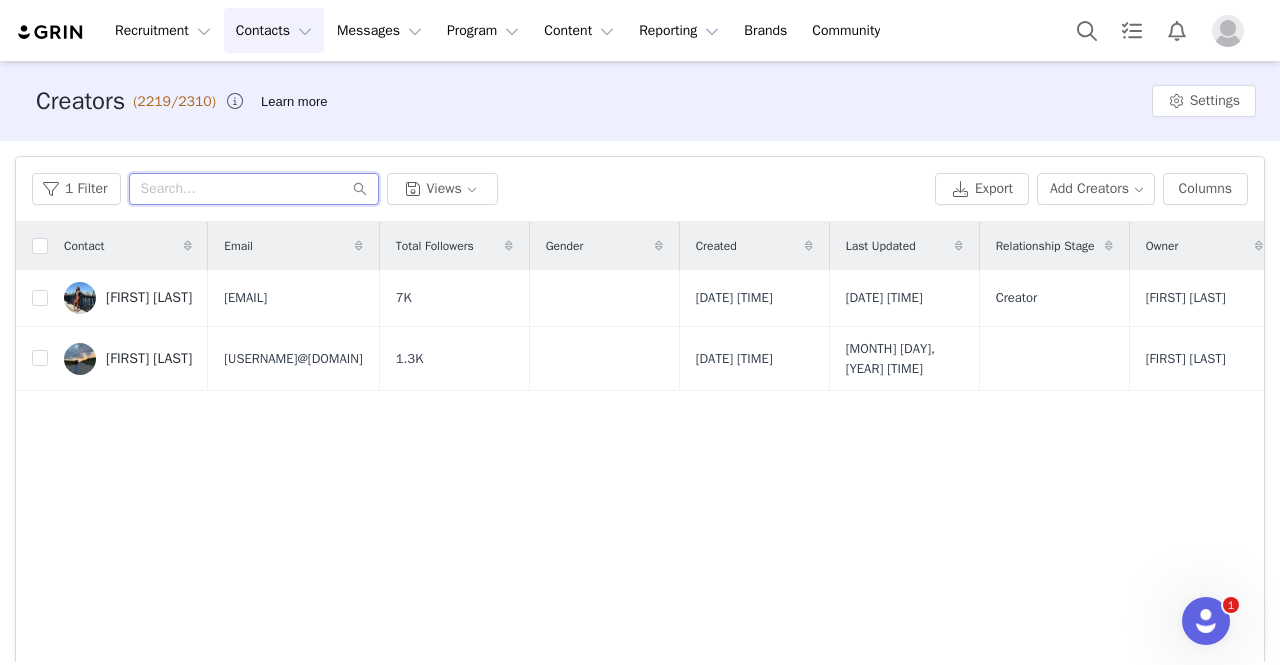click at bounding box center [254, 189] 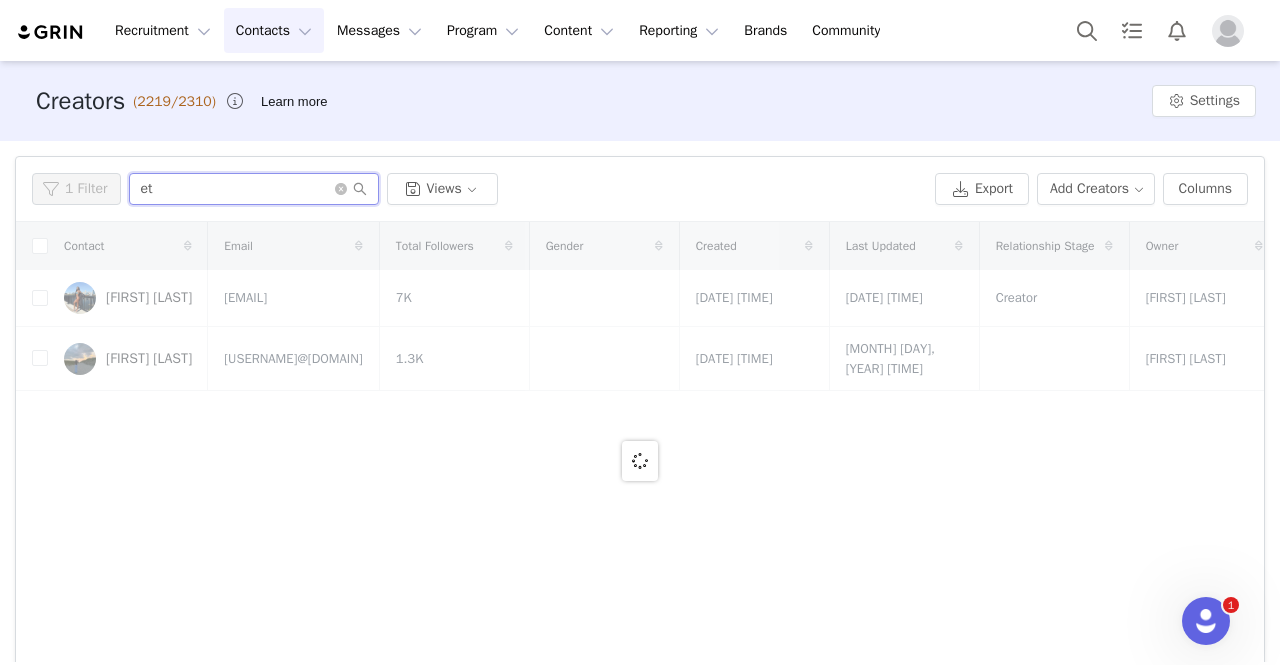 type on "e" 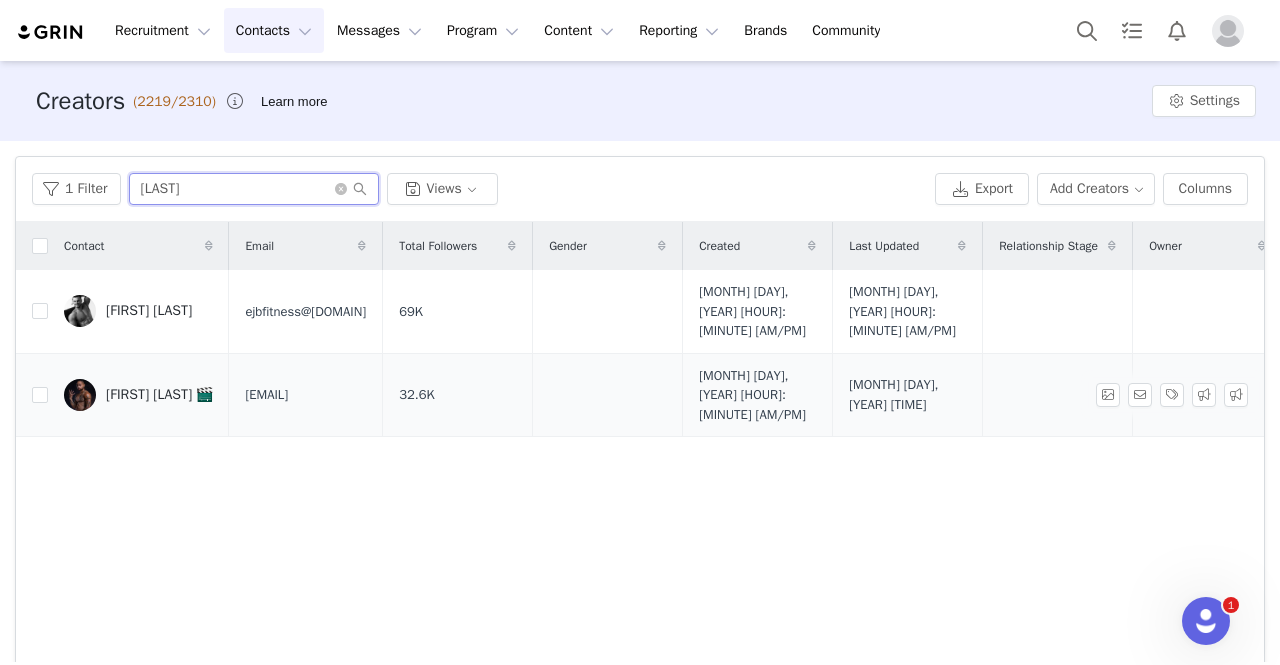 type on "Betts" 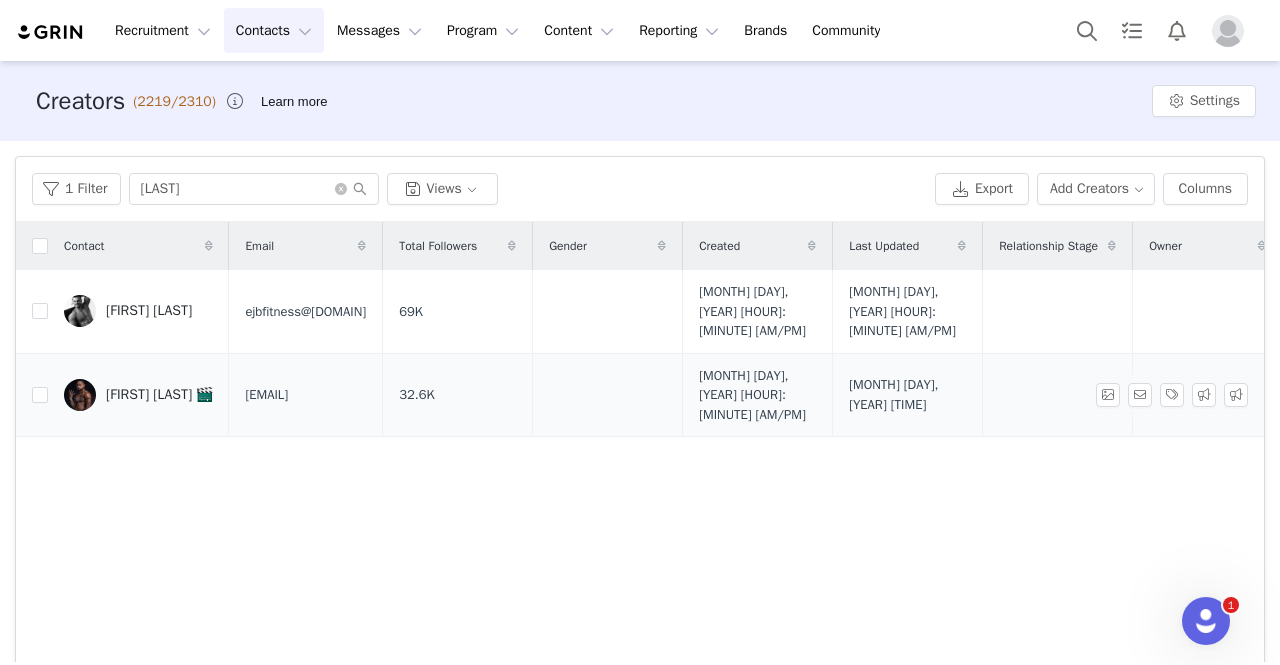 click on "Tyrell L. Betts 🎬" at bounding box center [138, 395] 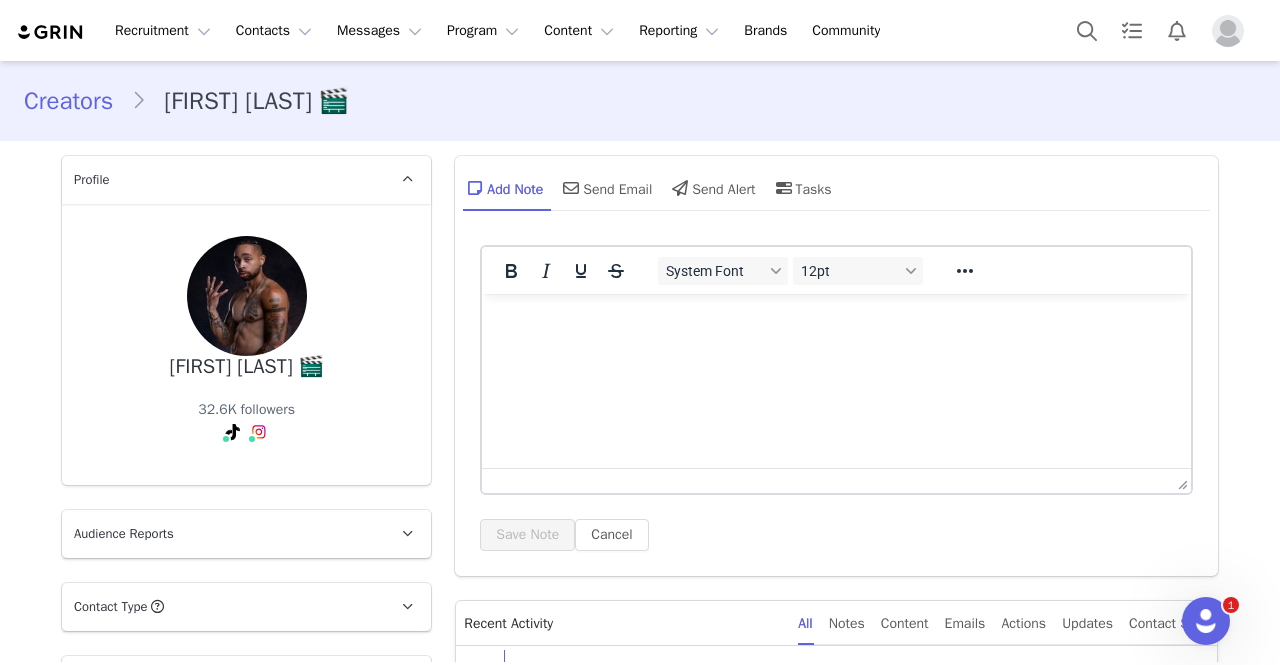 scroll, scrollTop: 220, scrollLeft: 0, axis: vertical 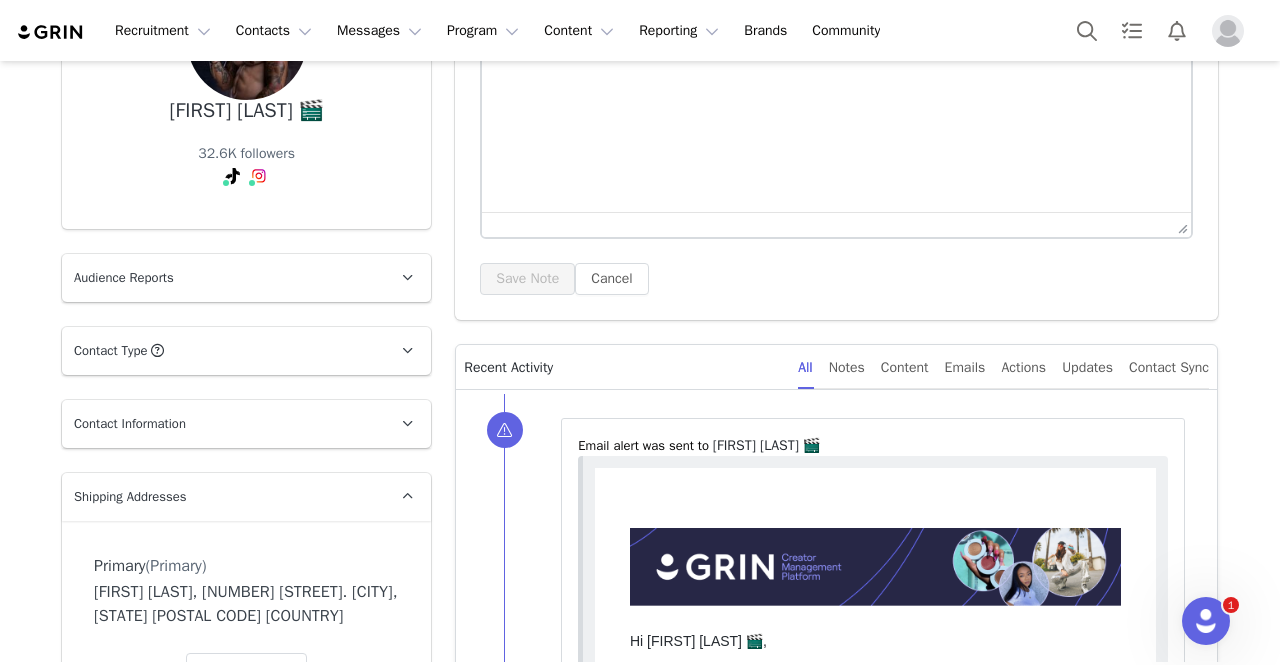 click on "Contact Information" at bounding box center [222, 424] 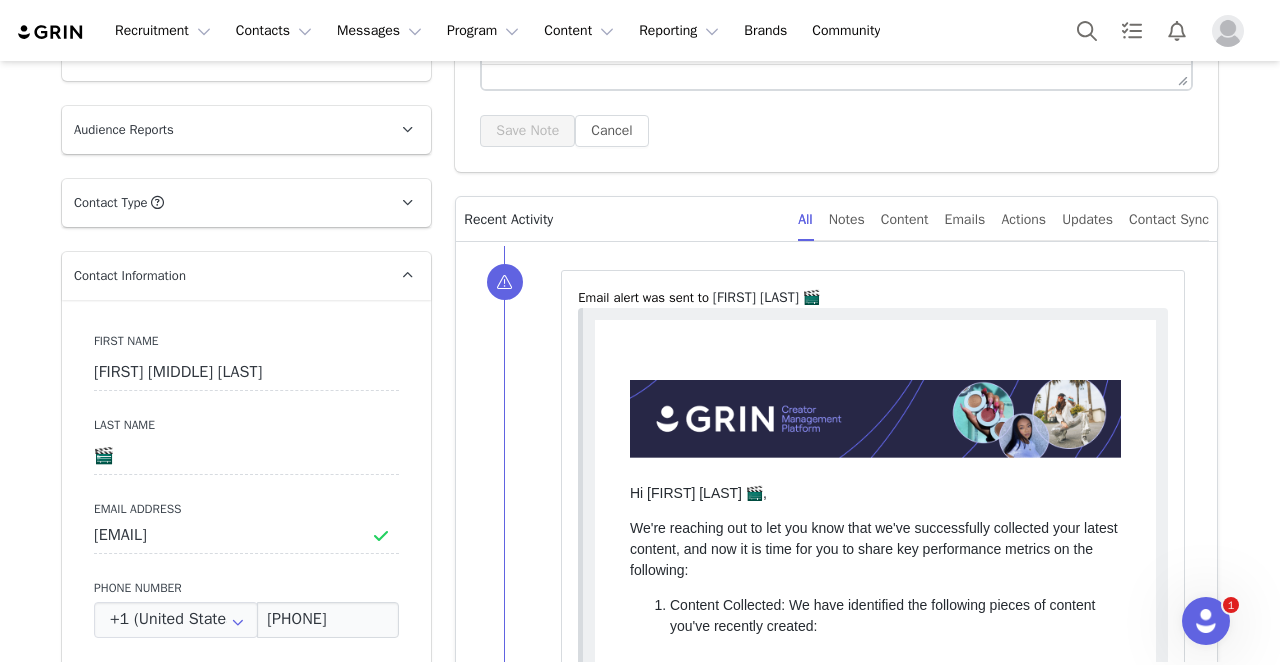scroll, scrollTop: 403, scrollLeft: 0, axis: vertical 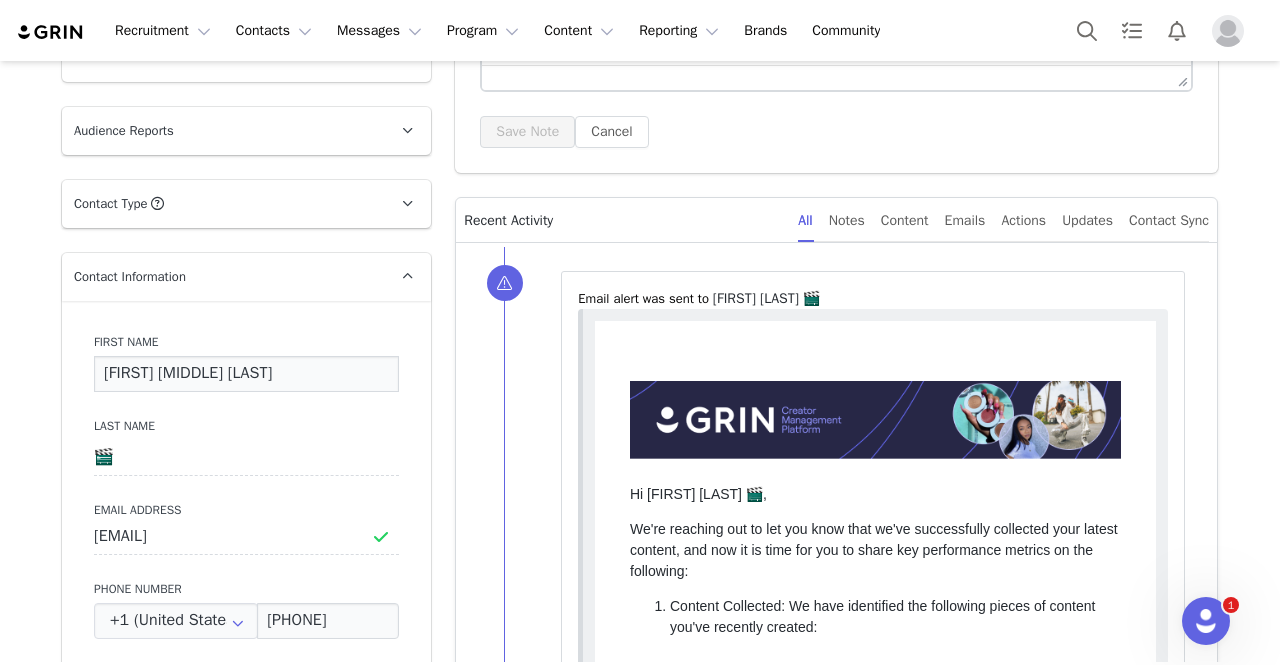 click on "Tyrell L. Betts" at bounding box center (246, 374) 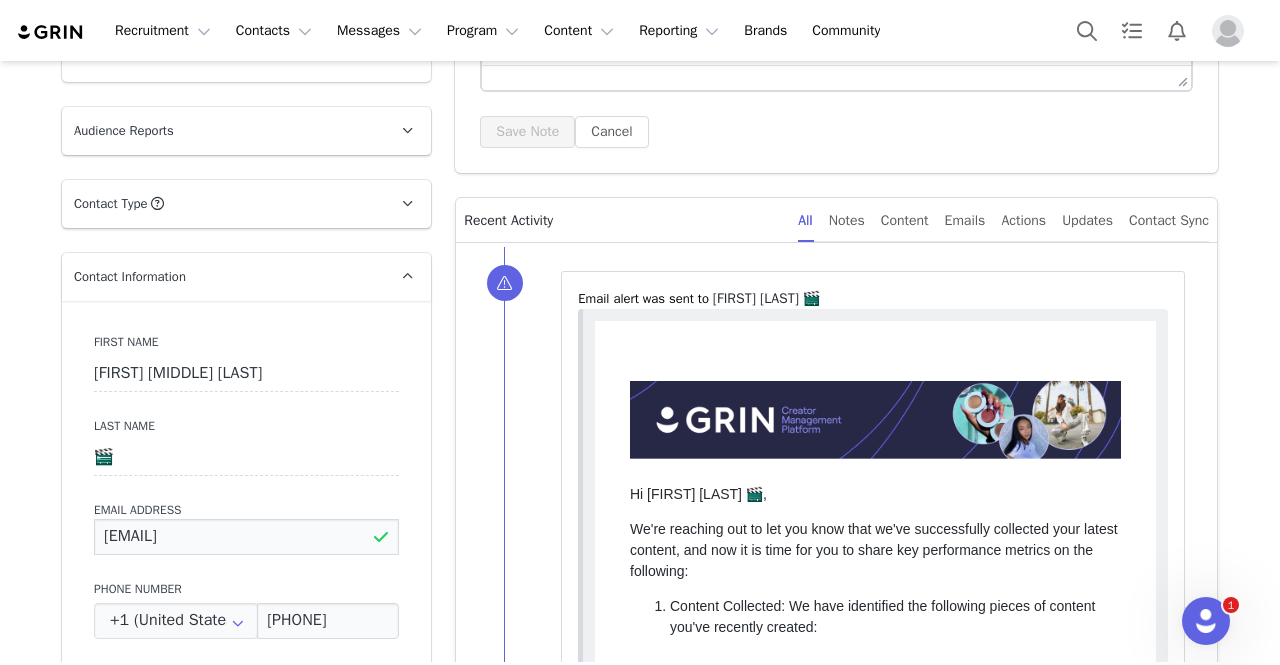 click on "Directorbetts@gmail.com" at bounding box center (246, 537) 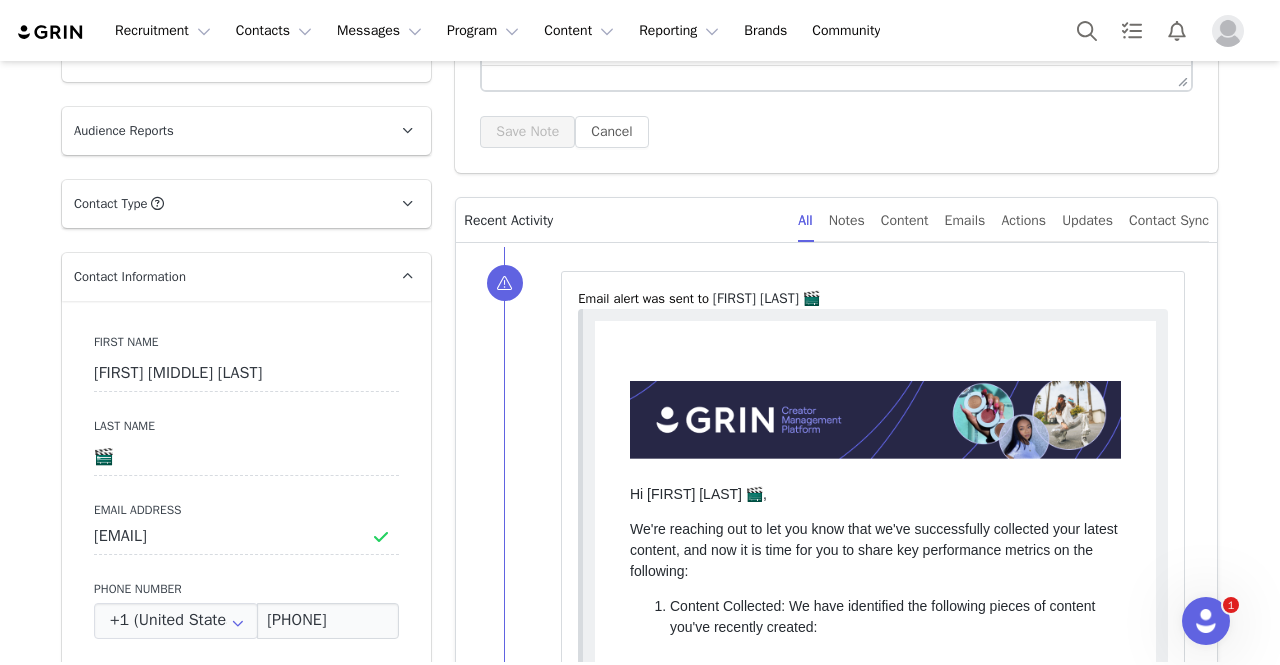 click on "Contact Information" at bounding box center [222, 277] 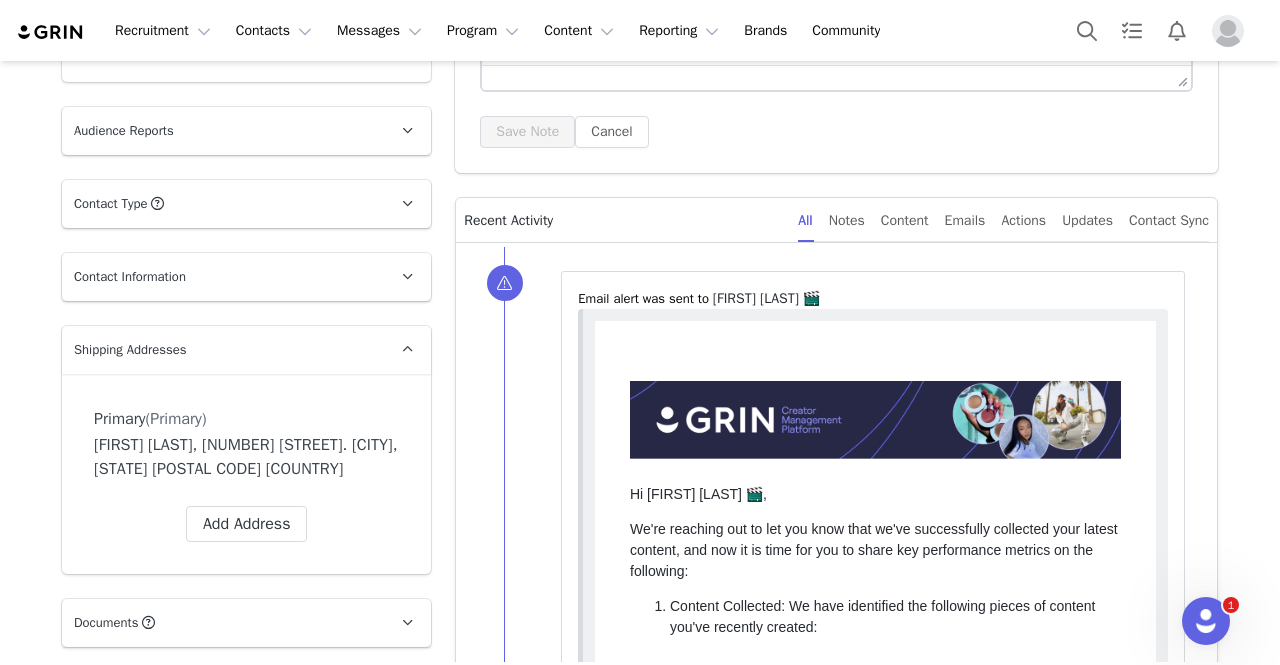 drag, startPoint x: 172, startPoint y: 445, endPoint x: 390, endPoint y: 462, distance: 218.66183 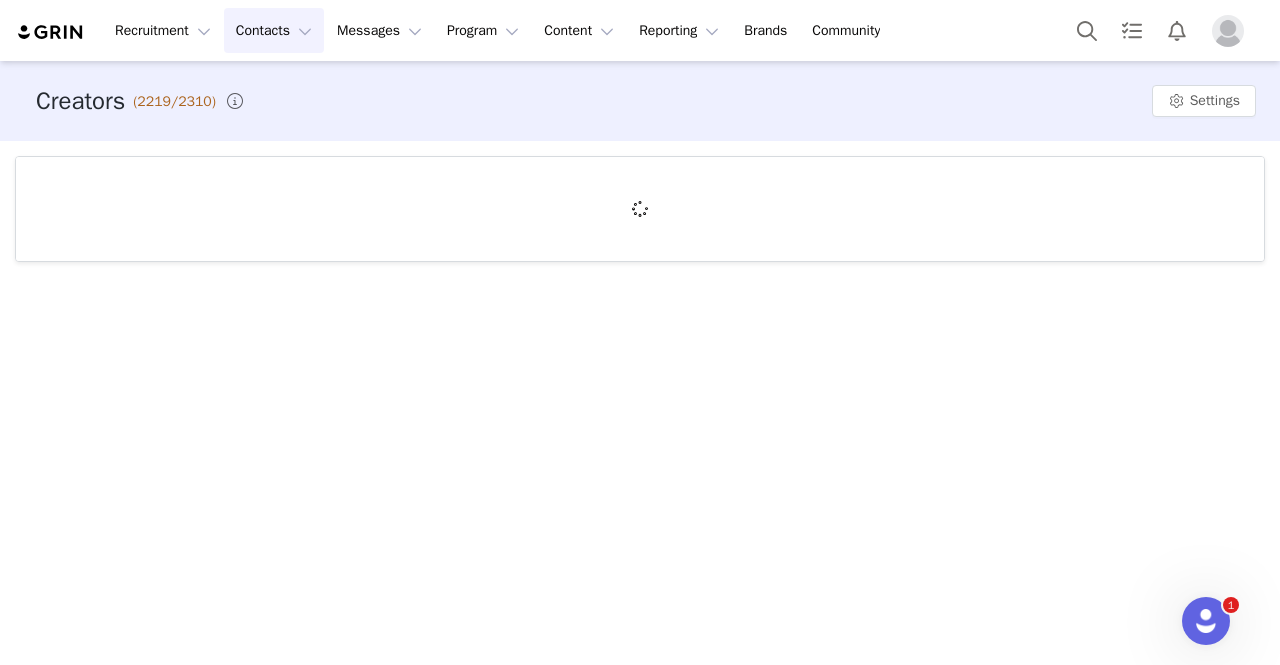 scroll, scrollTop: 0, scrollLeft: 0, axis: both 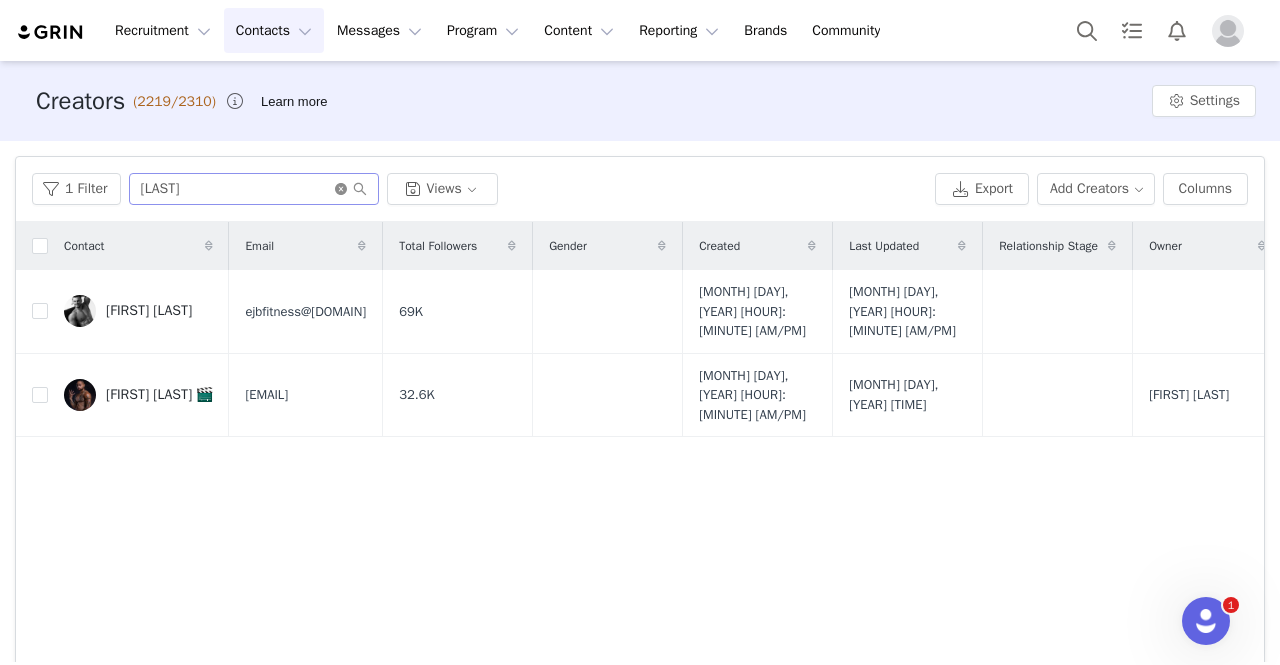 click 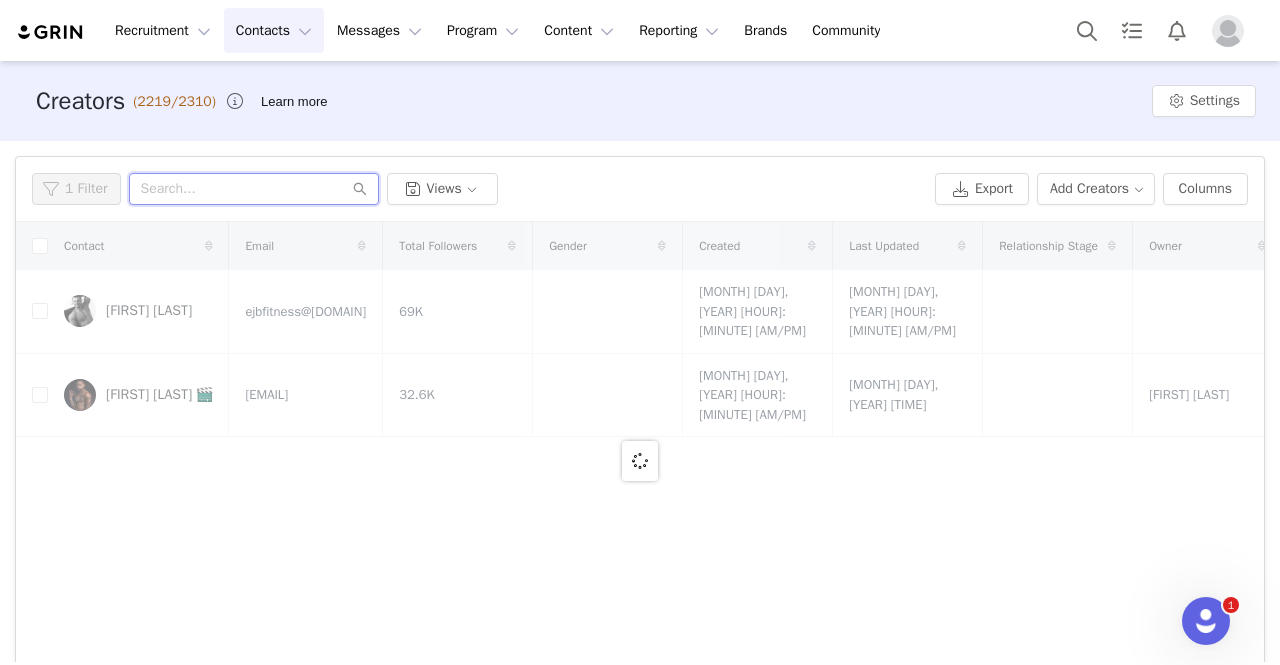 click at bounding box center [254, 189] 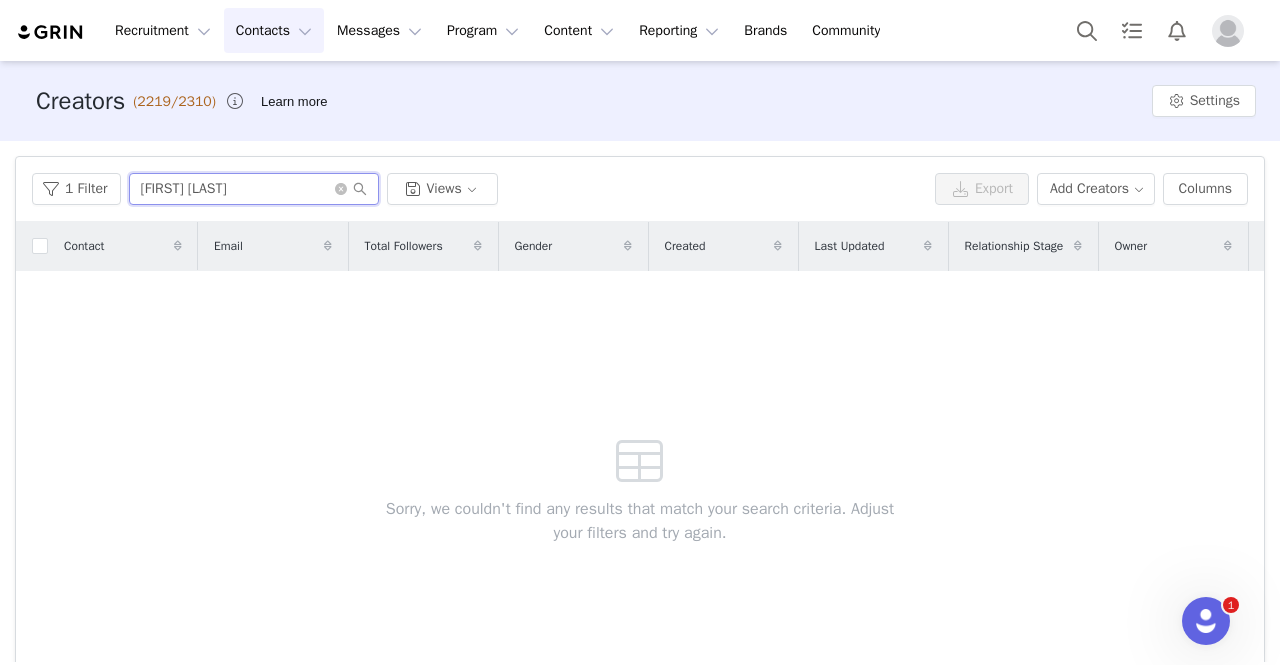 click on "Anthony Molinario" at bounding box center (254, 189) 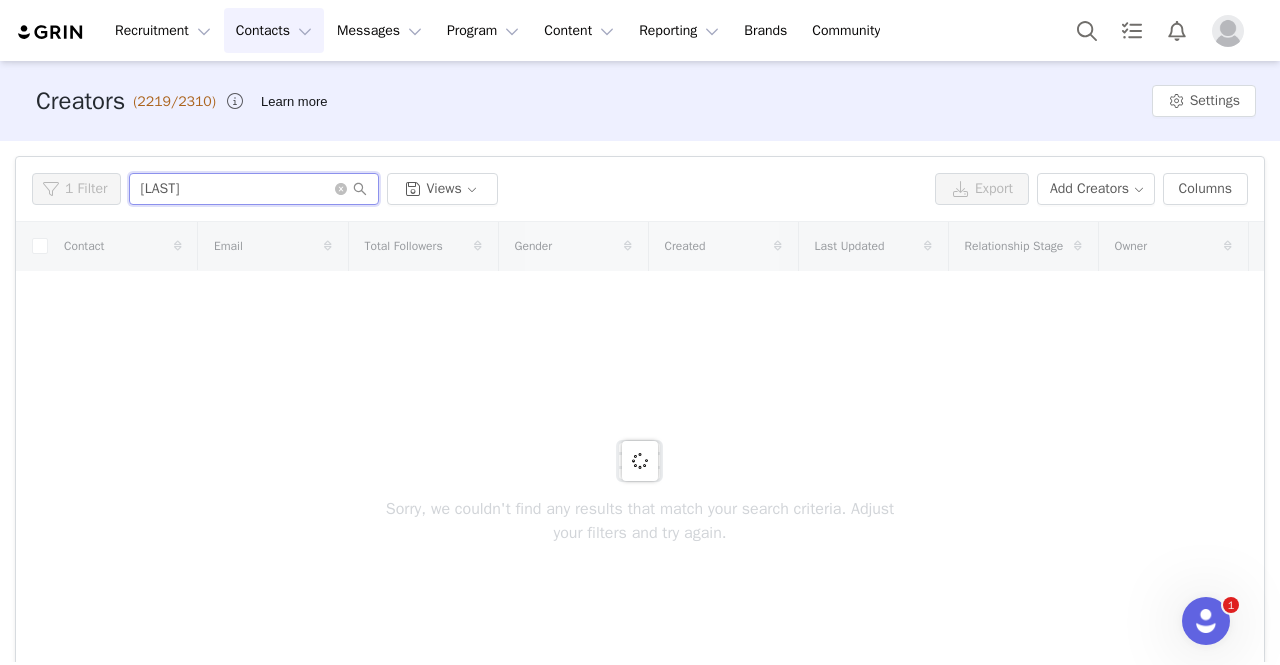 click on "Molinario" at bounding box center (254, 189) 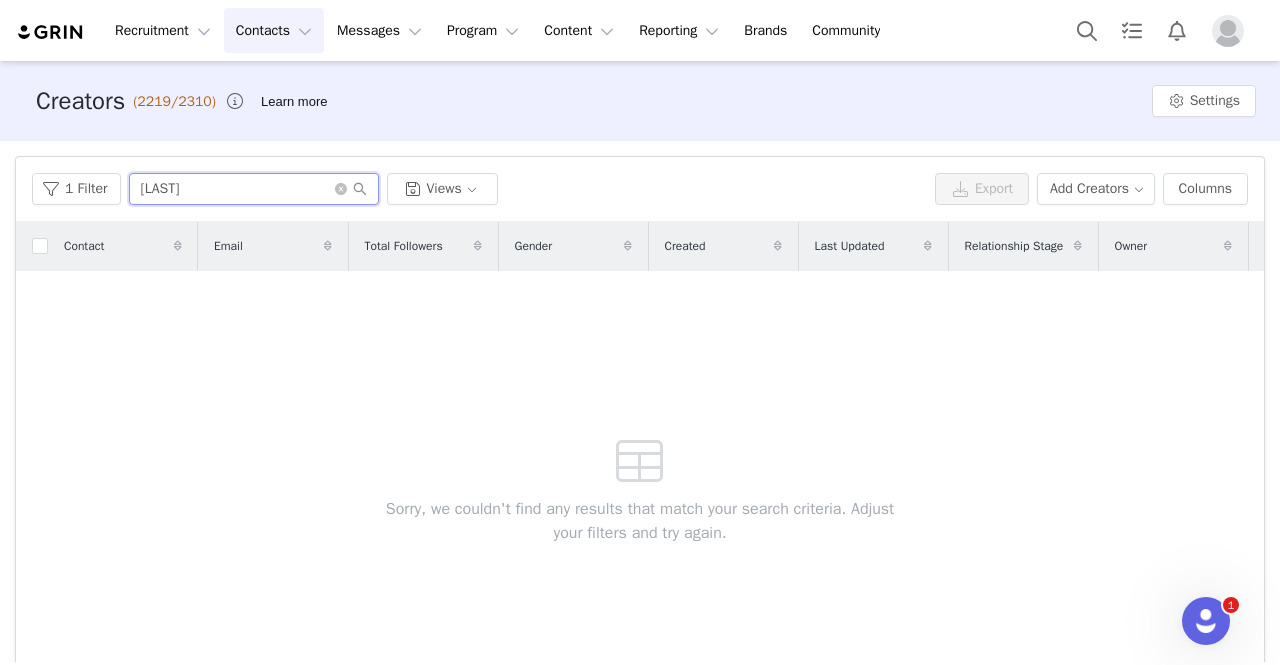 click on "Molinario" at bounding box center (254, 189) 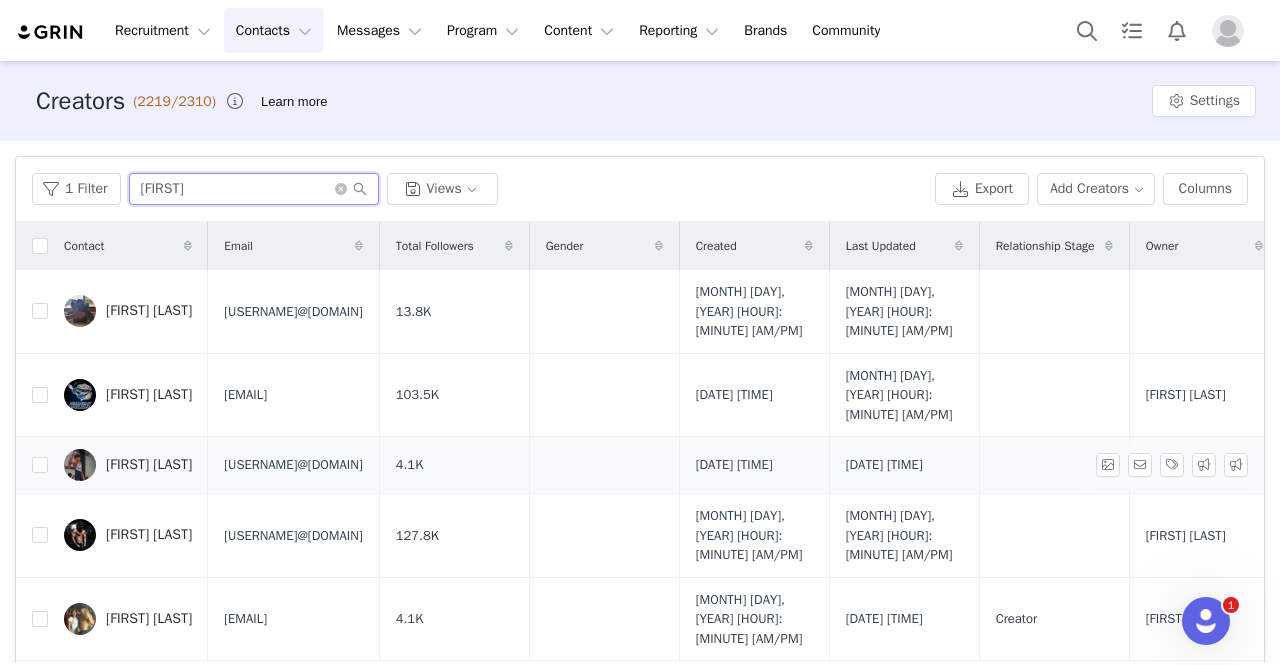 type on "Anthony" 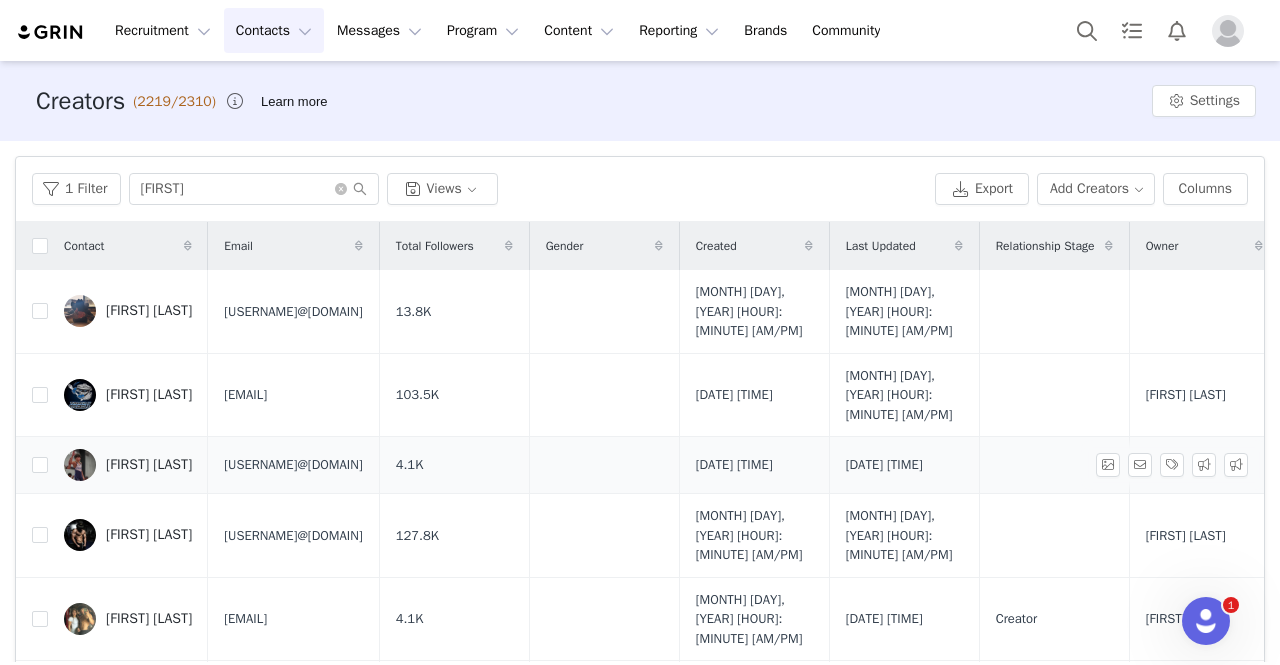 click on "Anthony Molinaro" at bounding box center [149, 465] 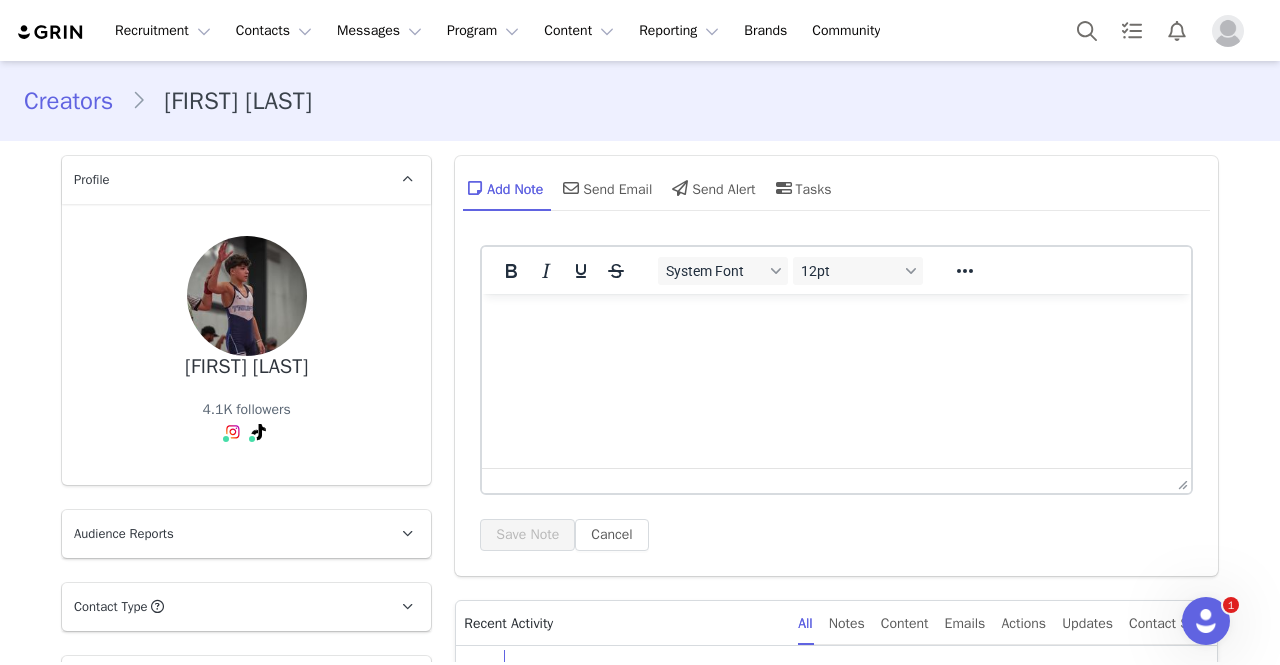 scroll, scrollTop: 0, scrollLeft: 0, axis: both 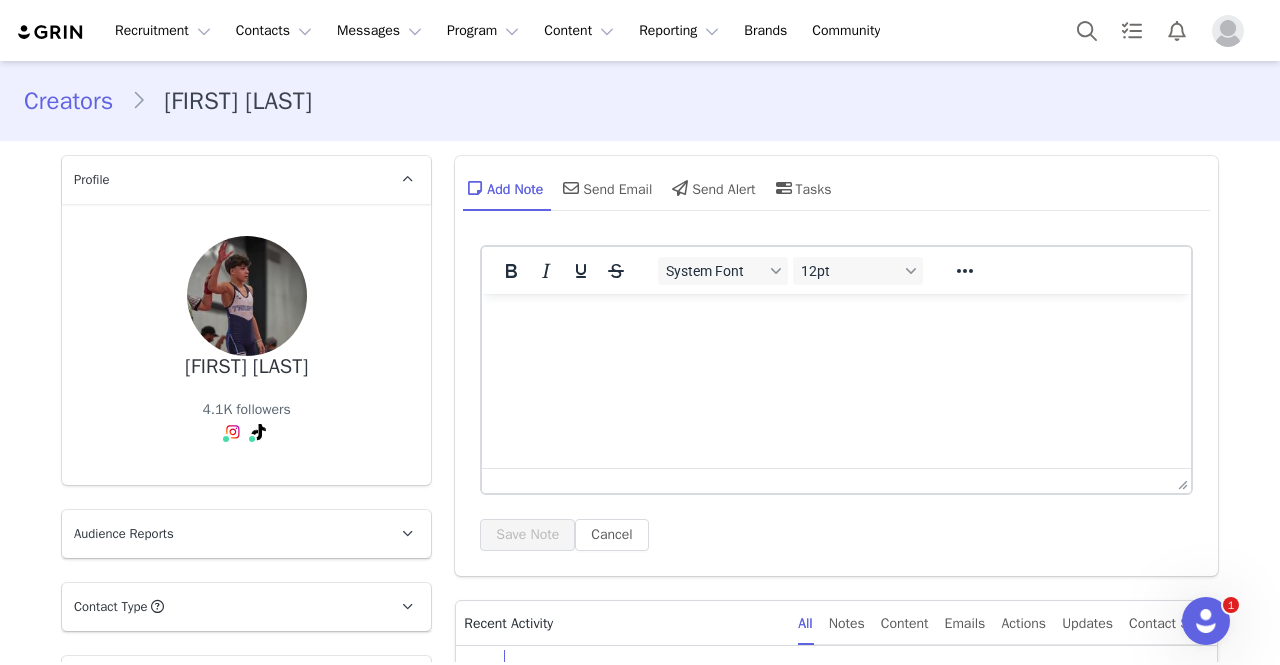 drag, startPoint x: 160, startPoint y: 366, endPoint x: 52, endPoint y: 318, distance: 118.186295 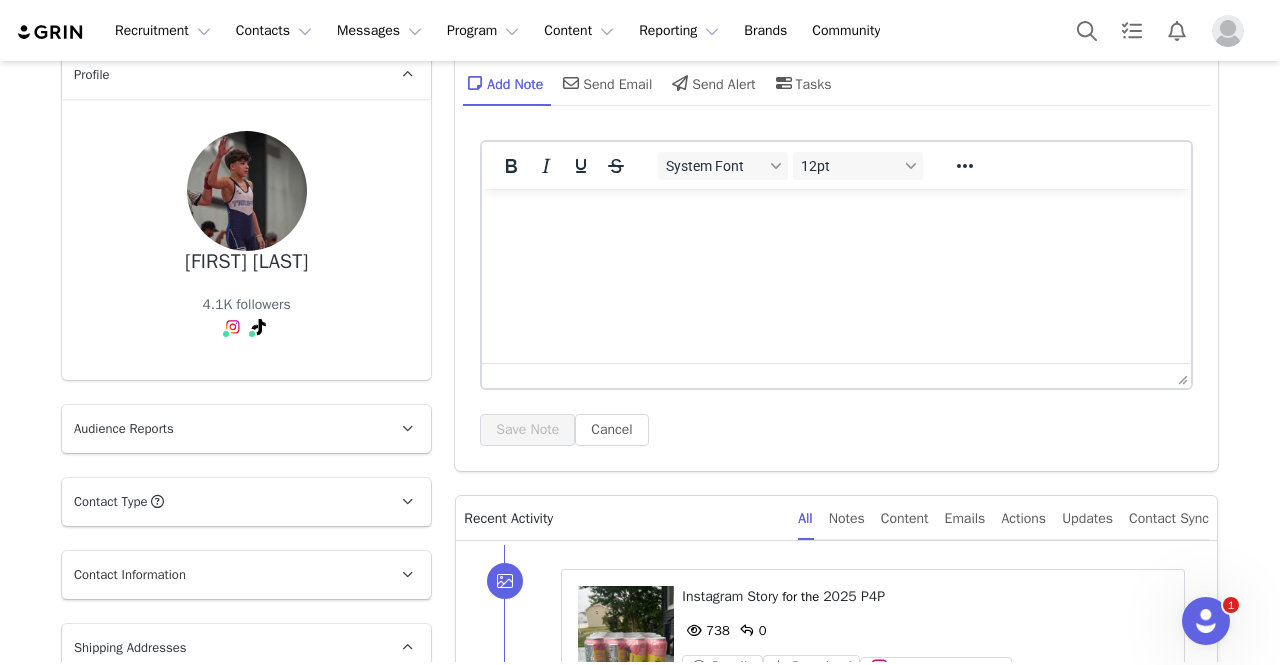 scroll, scrollTop: 99, scrollLeft: 0, axis: vertical 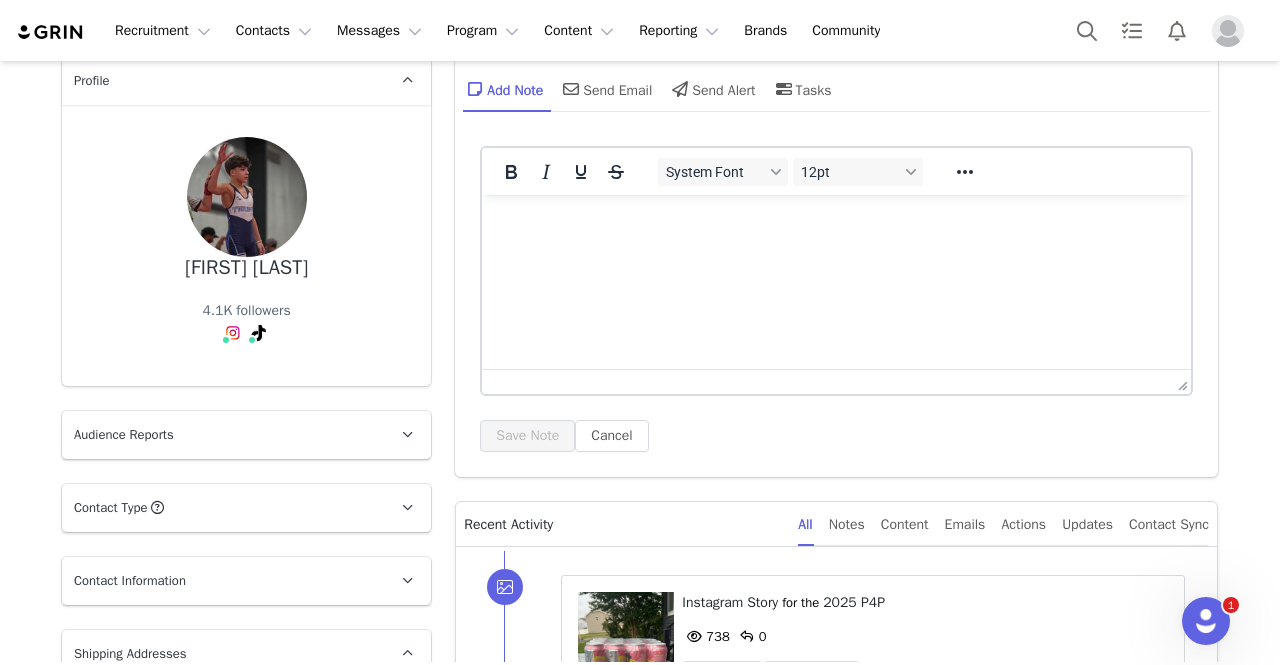 click on "Contact Type  Contact type can be Creator, Prospect, Application, or Manager." at bounding box center [222, 508] 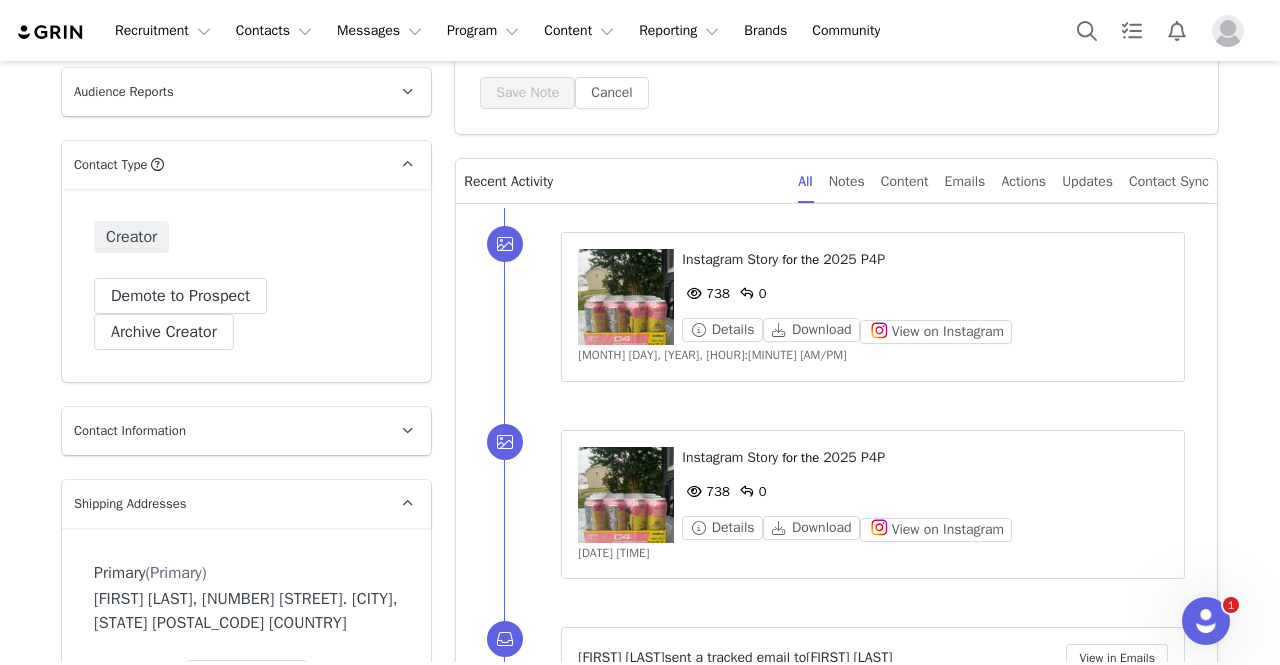 scroll, scrollTop: 443, scrollLeft: 0, axis: vertical 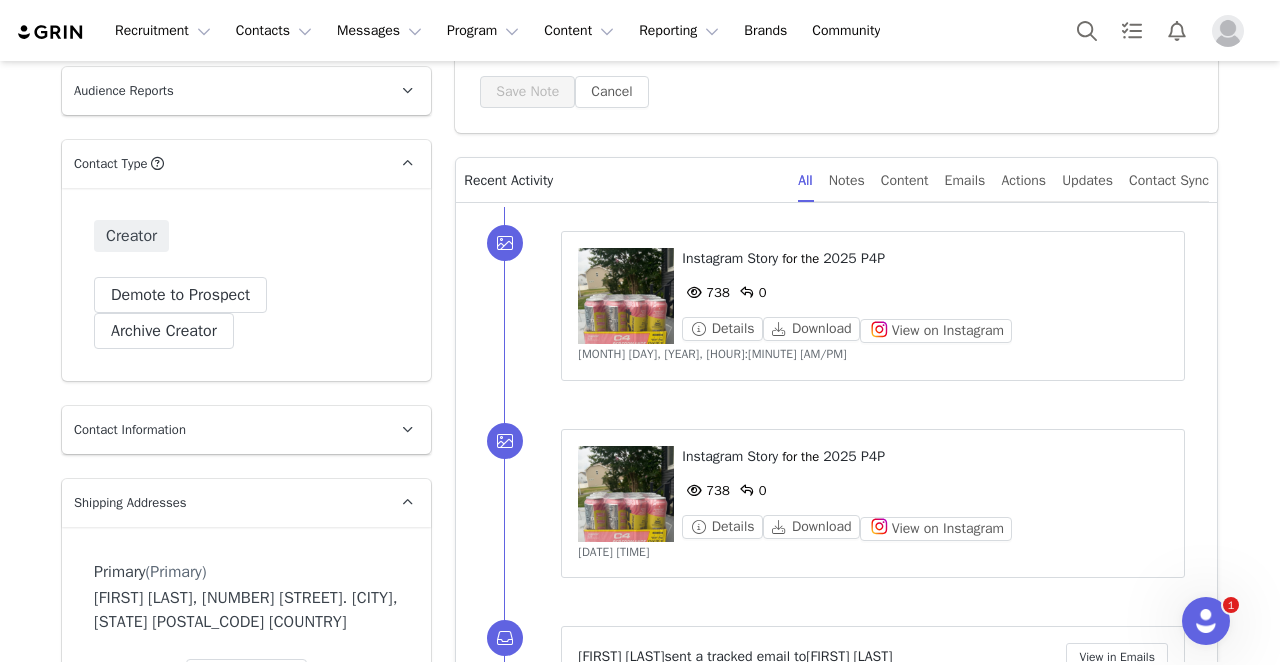 click on "Contact Type  Contact type can be Creator, Prospect, Application, or Manager." at bounding box center [222, 164] 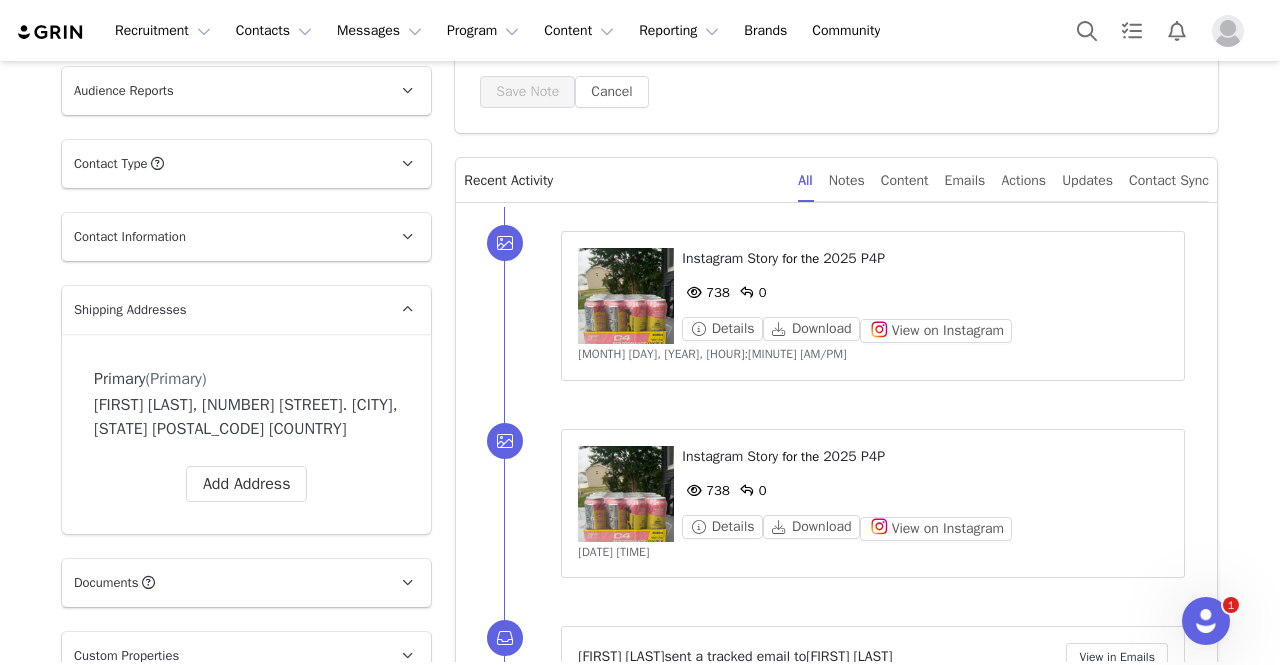 click on "Contact Information" at bounding box center (222, 237) 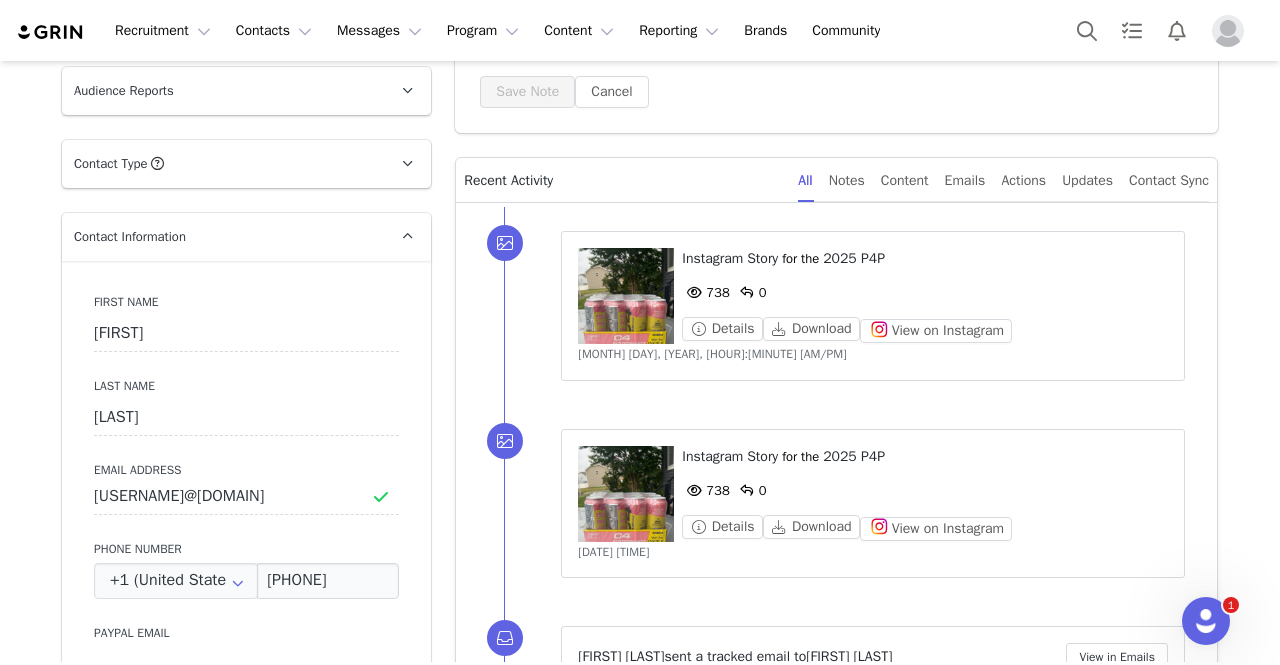 click on "Contact Information" at bounding box center [222, 237] 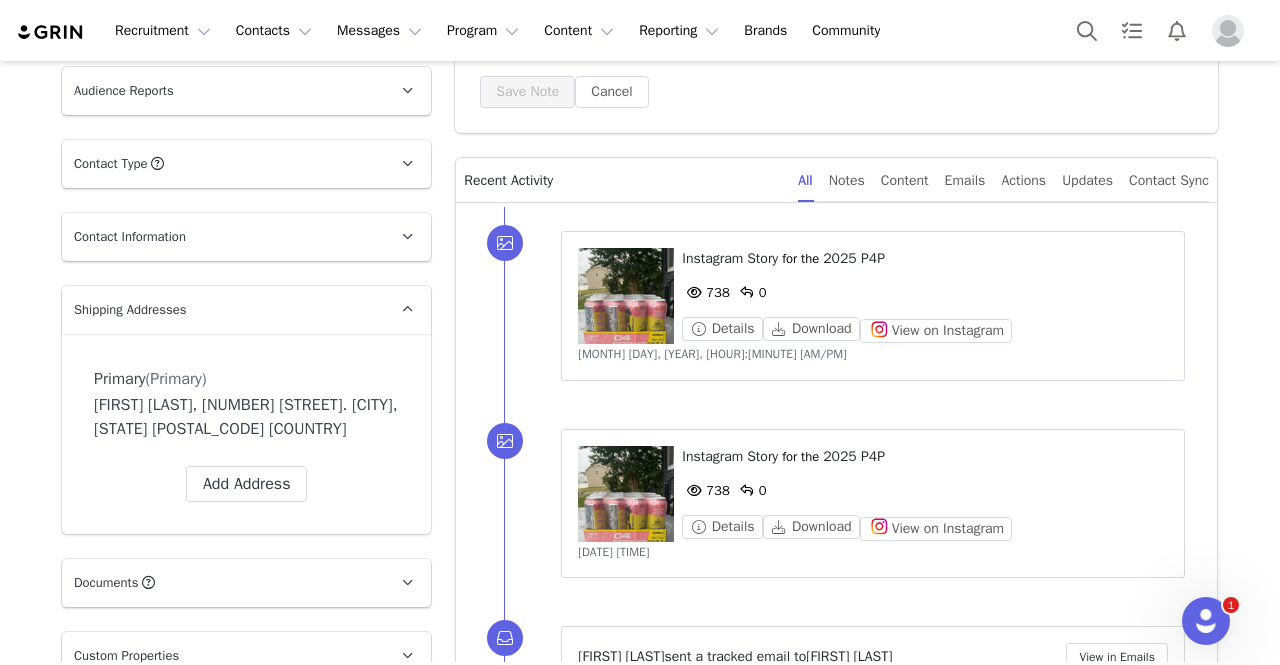 click on "Contact Information" at bounding box center [222, 237] 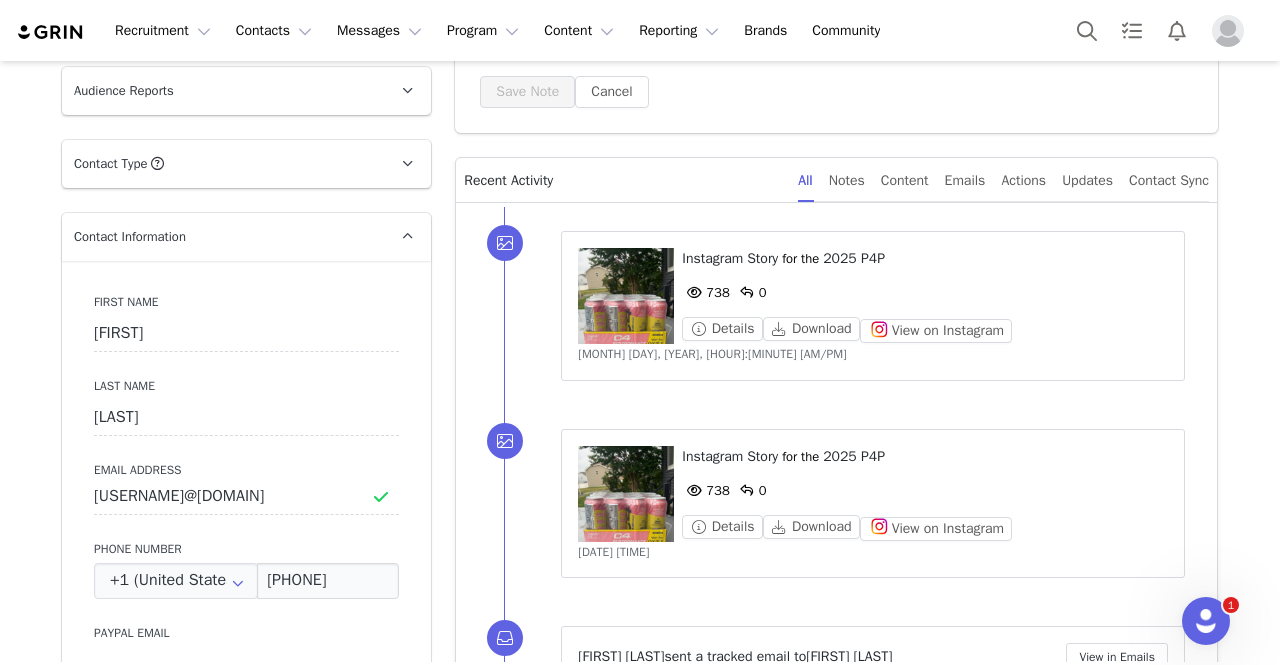 click on "Contact Information" at bounding box center (222, 237) 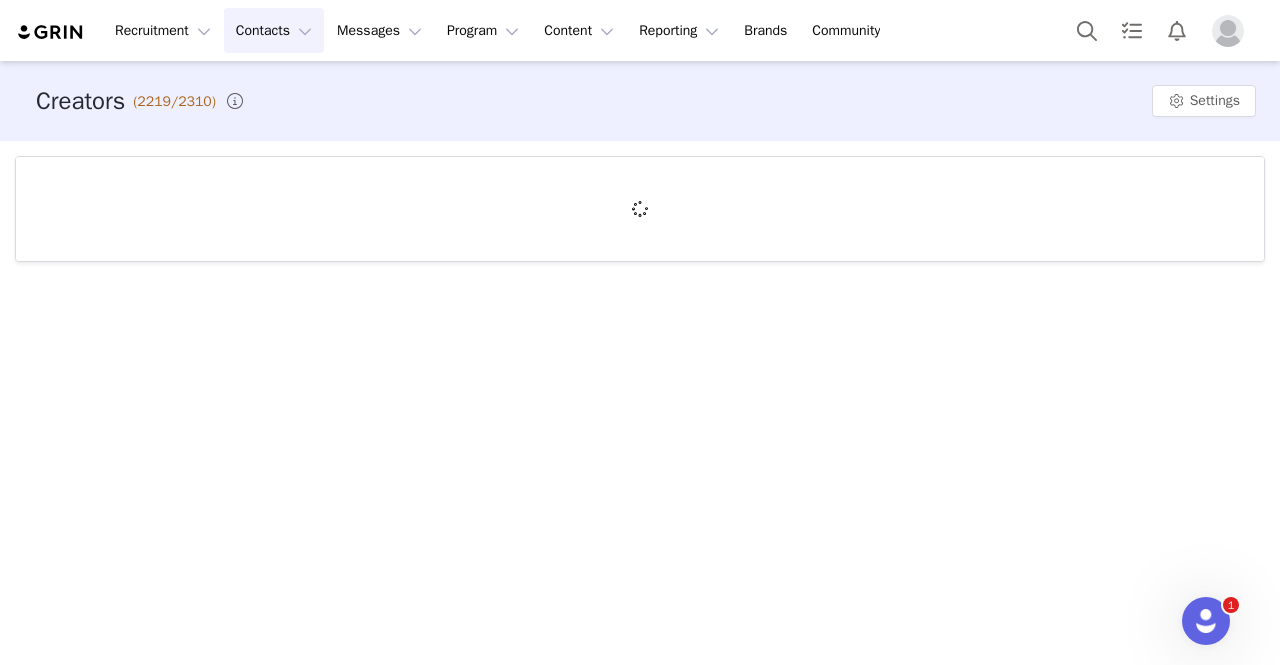 scroll, scrollTop: 0, scrollLeft: 0, axis: both 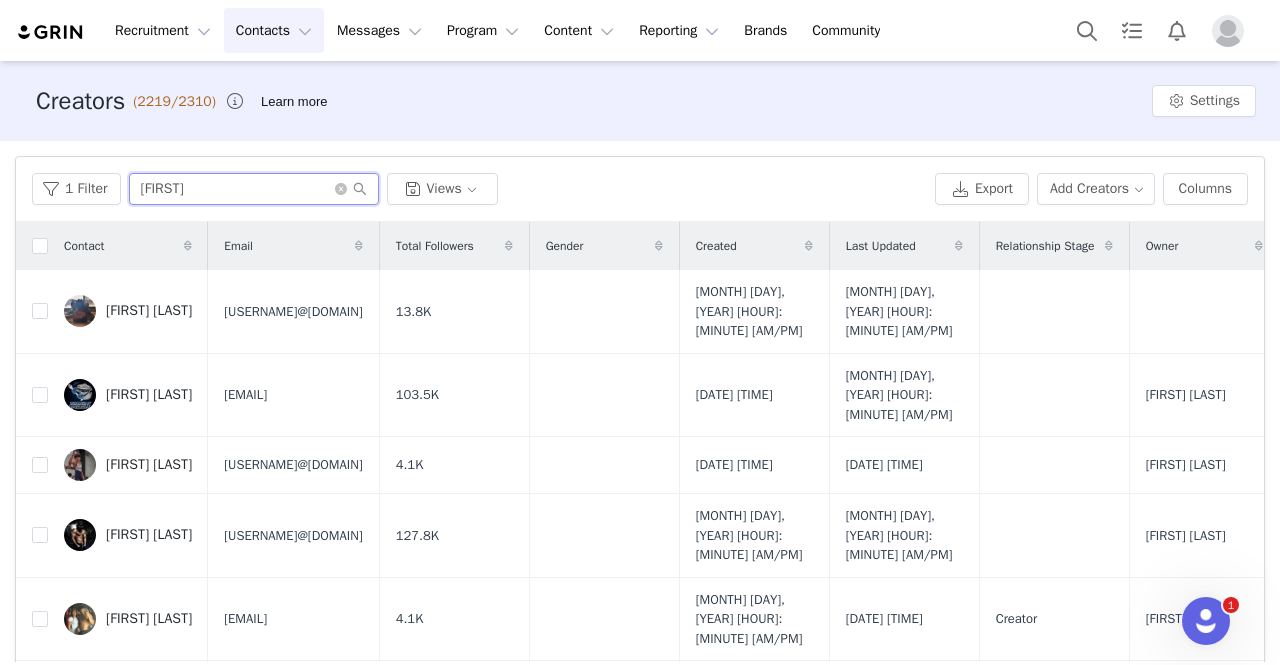 click on "Anthony" at bounding box center (254, 189) 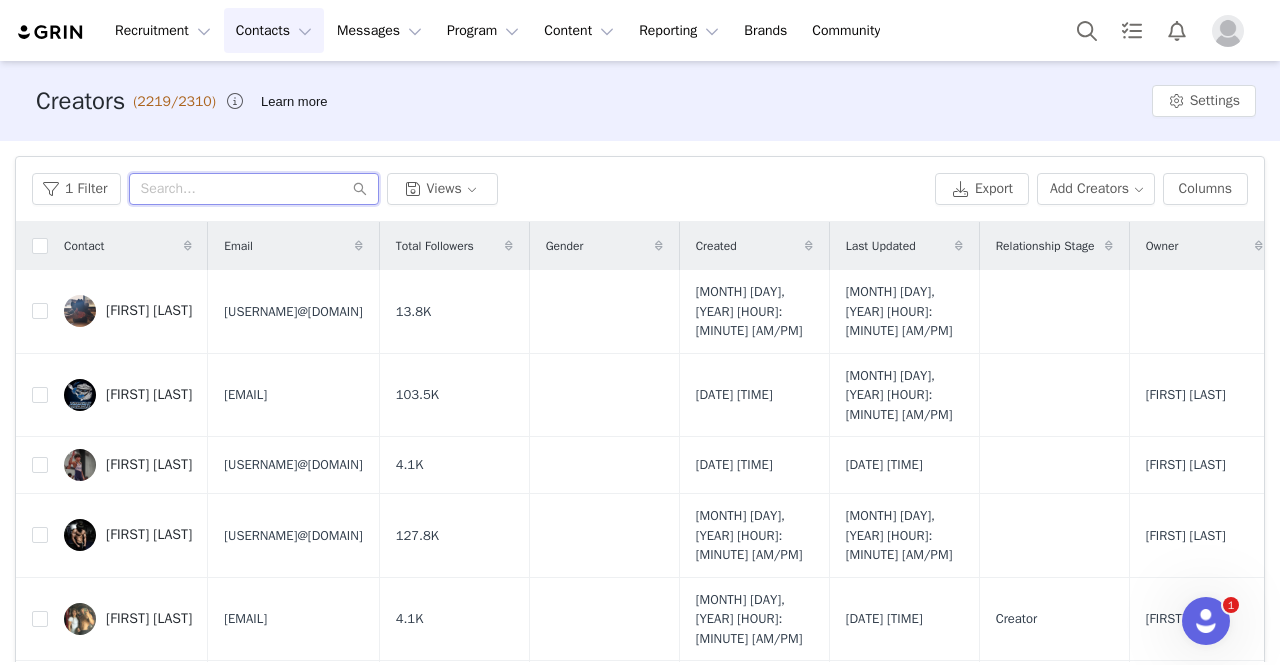 paste on "Linda Amofah" 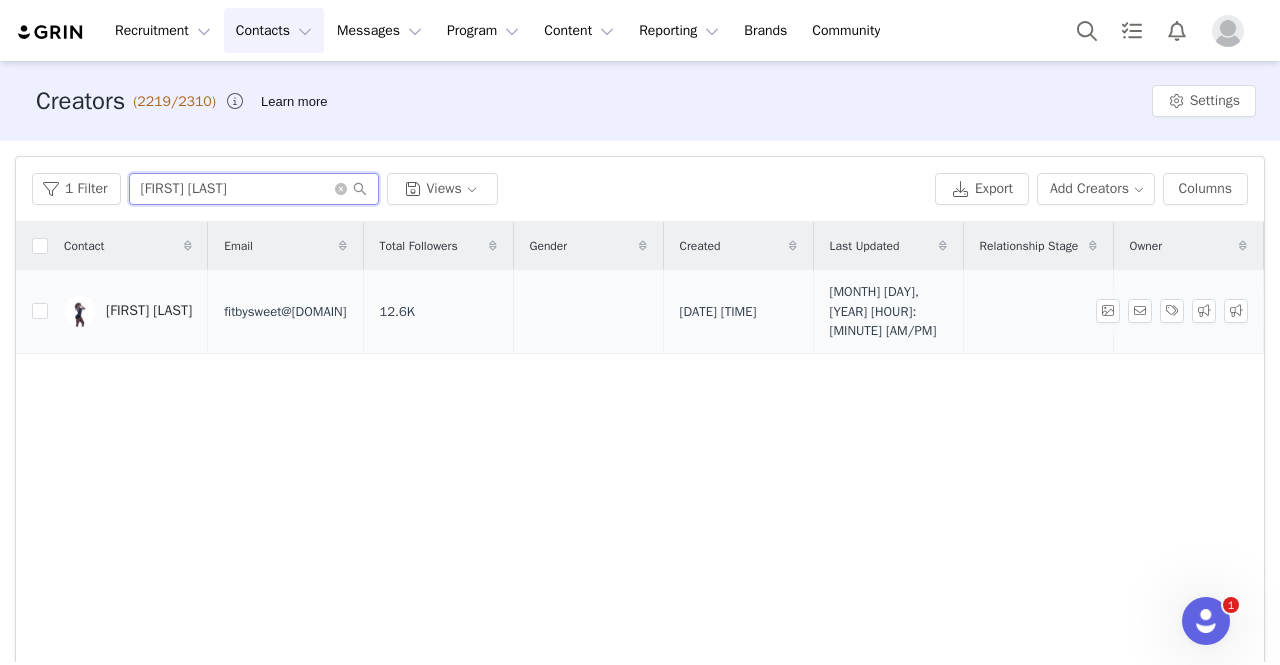 type on "Linda Amofah" 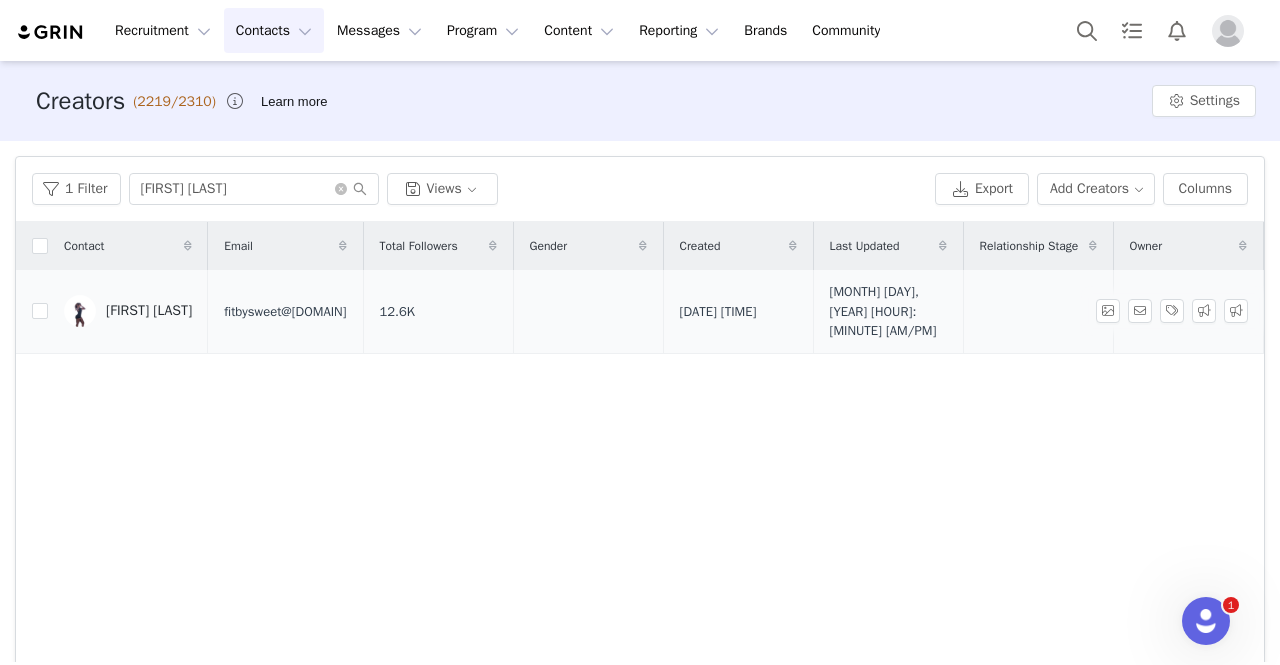 click on "Linda Amofah" at bounding box center [149, 311] 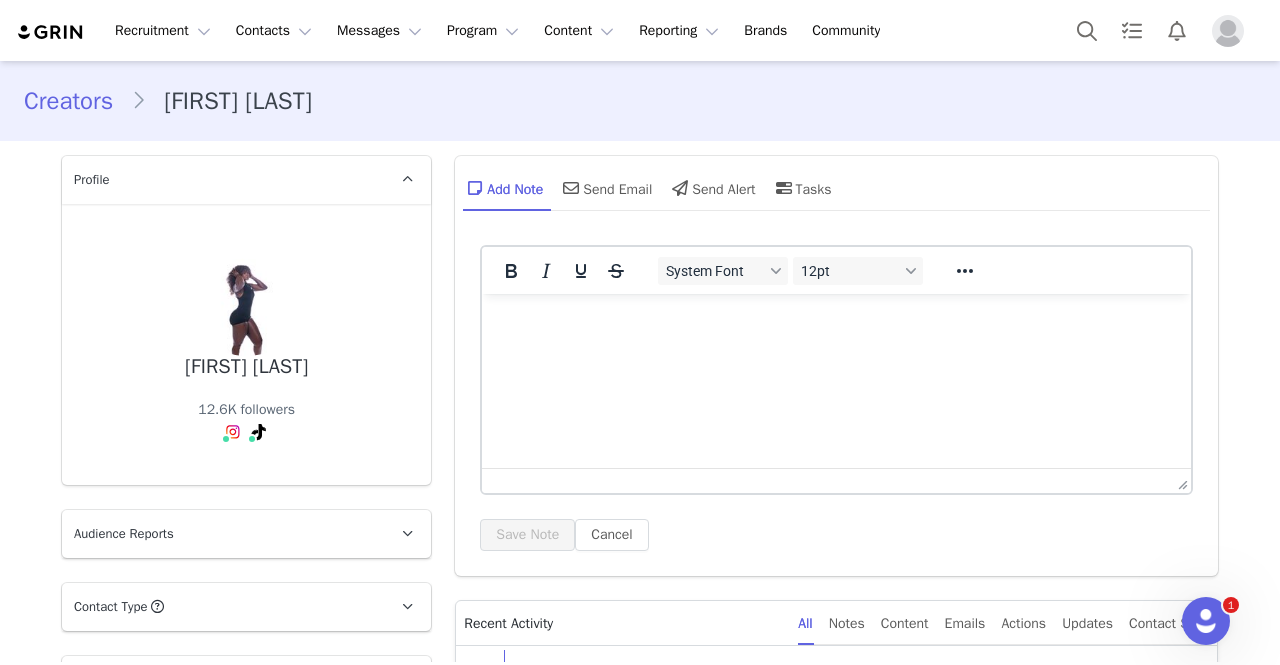 scroll, scrollTop: 219, scrollLeft: 0, axis: vertical 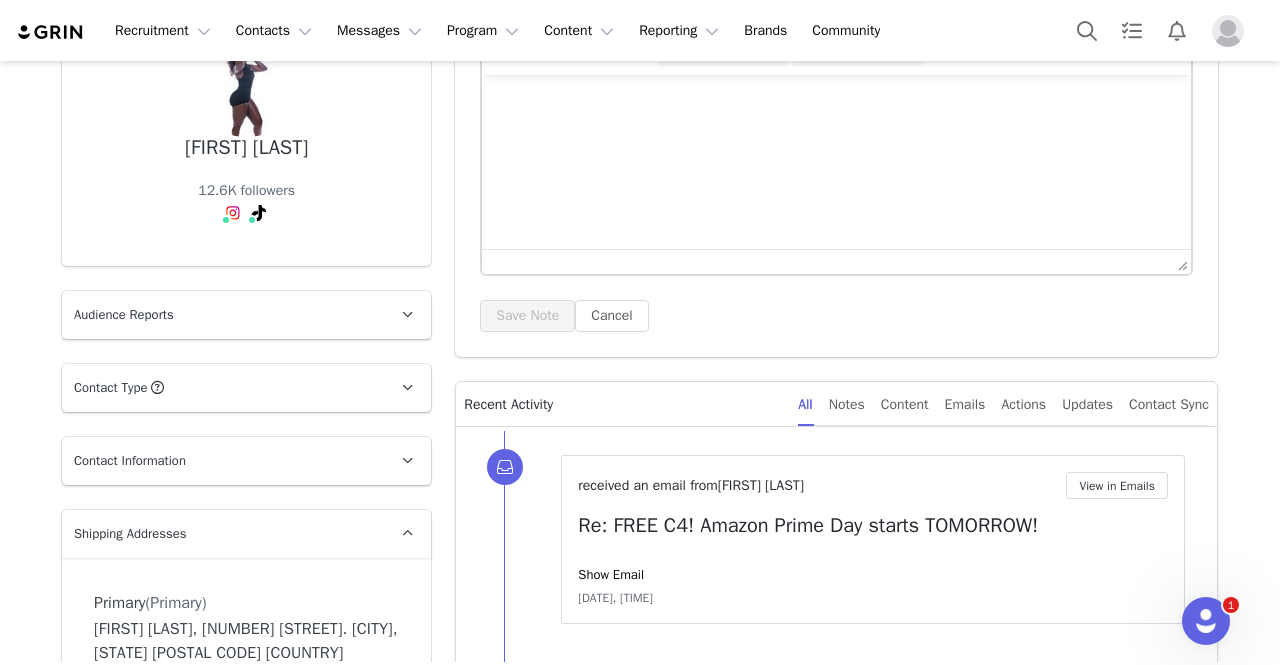 click on "Contact Information" at bounding box center (222, 461) 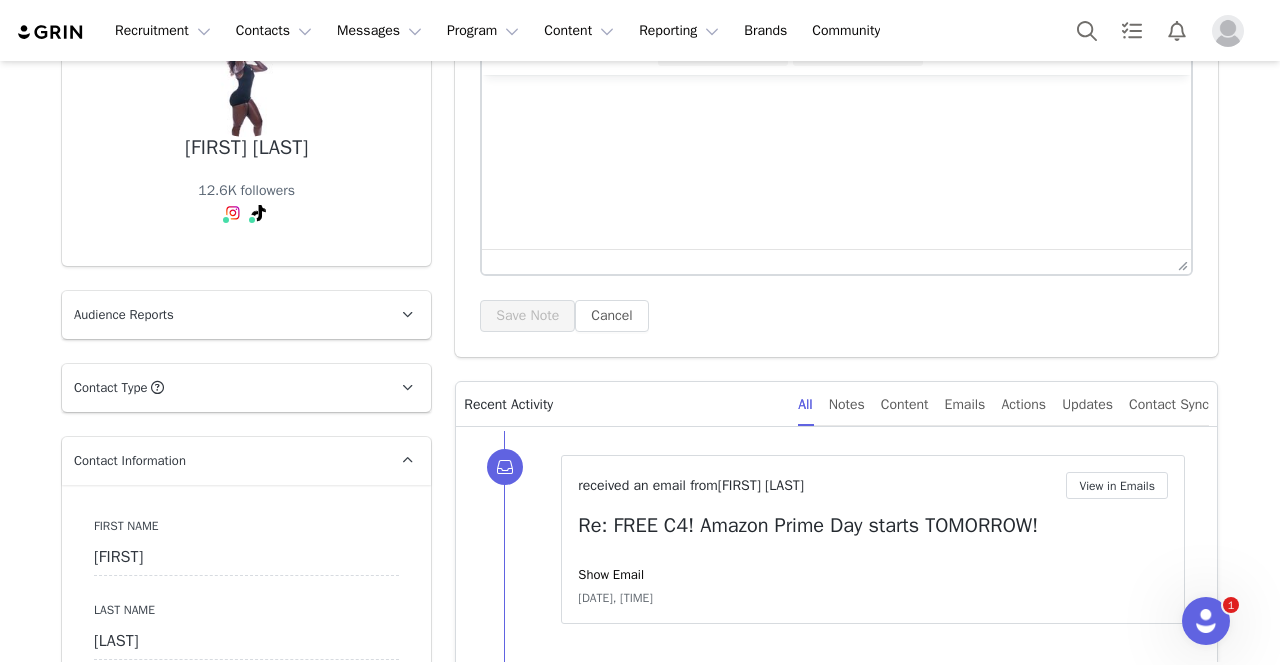 scroll, scrollTop: 467, scrollLeft: 0, axis: vertical 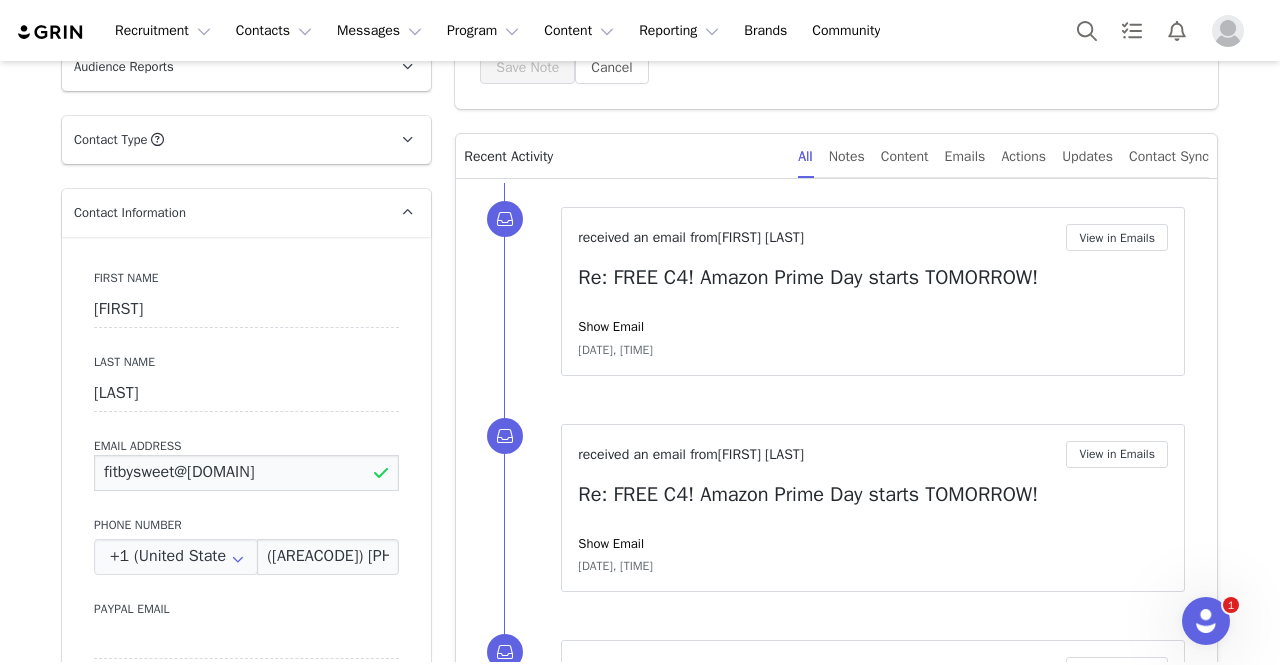 click on "fitbysweet@gmail.com" at bounding box center [246, 473] 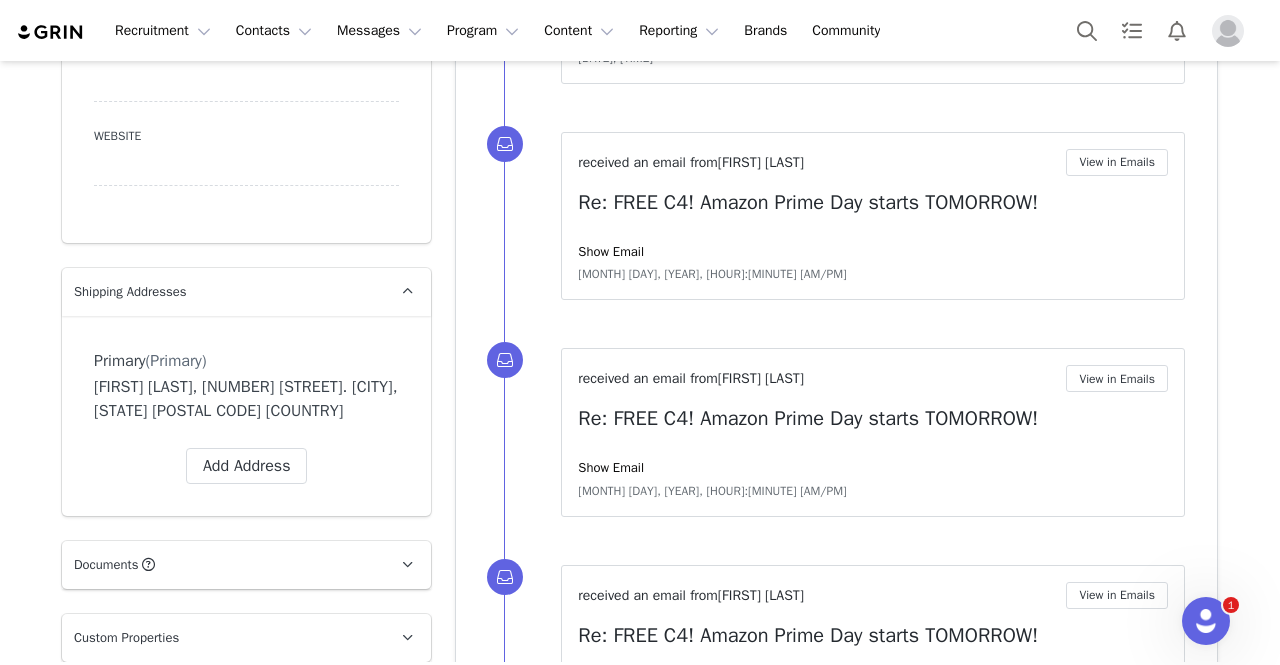 scroll, scrollTop: 1195, scrollLeft: 0, axis: vertical 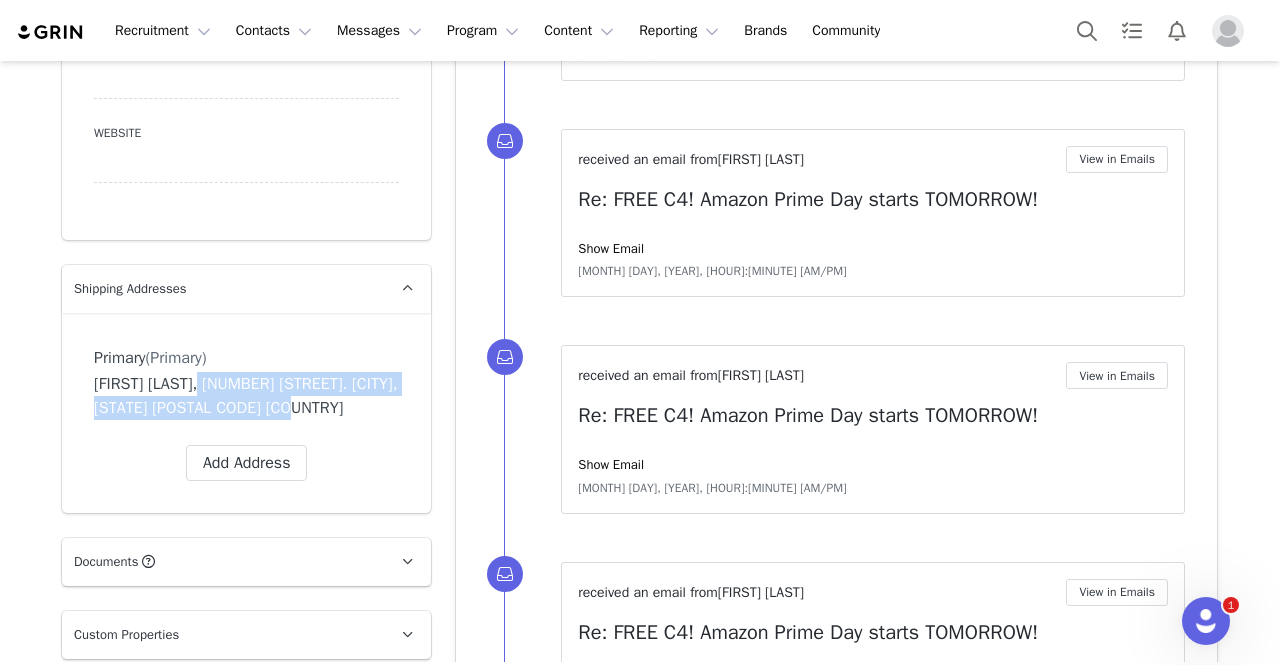 drag, startPoint x: 192, startPoint y: 381, endPoint x: 373, endPoint y: 397, distance: 181.70581 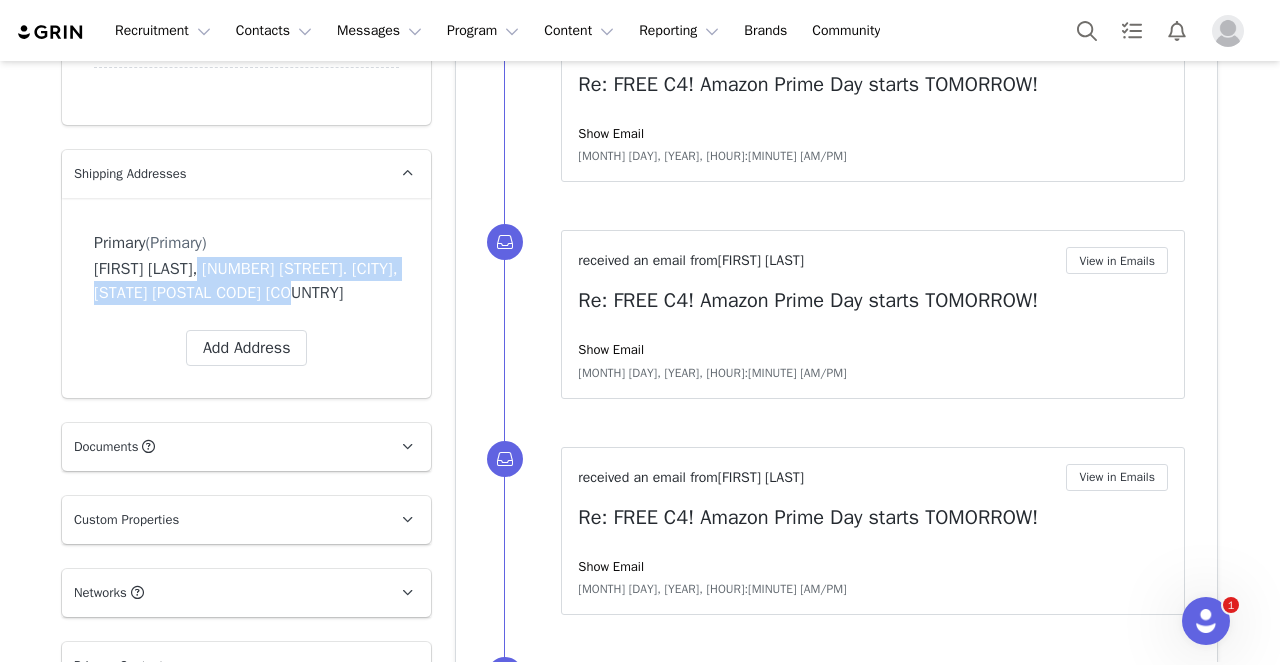 scroll, scrollTop: 1548, scrollLeft: 0, axis: vertical 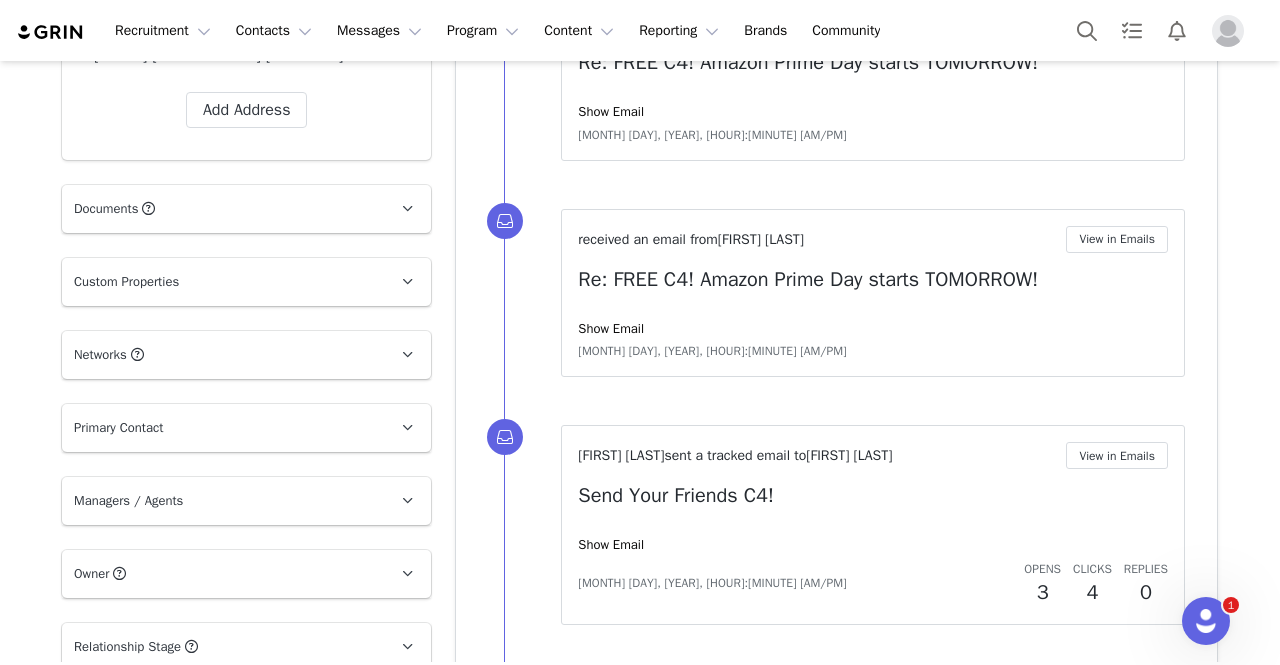 click on "Primary Contact" at bounding box center [222, 428] 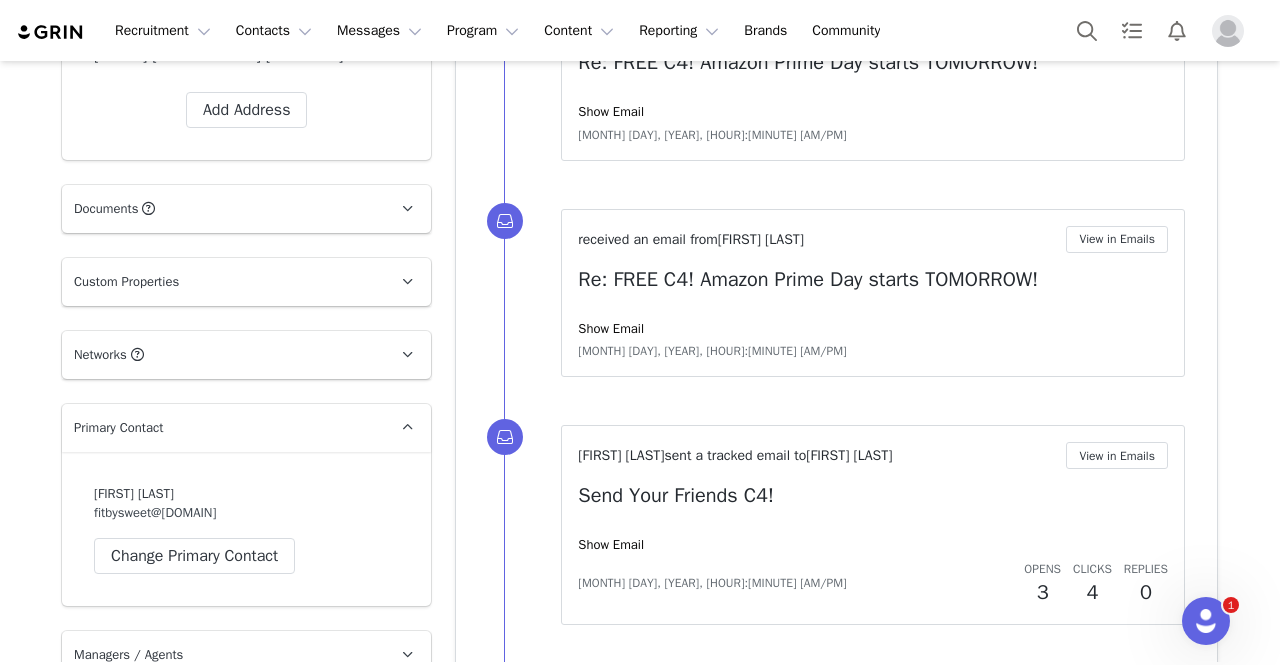 click on "Primary Contact" at bounding box center [222, 428] 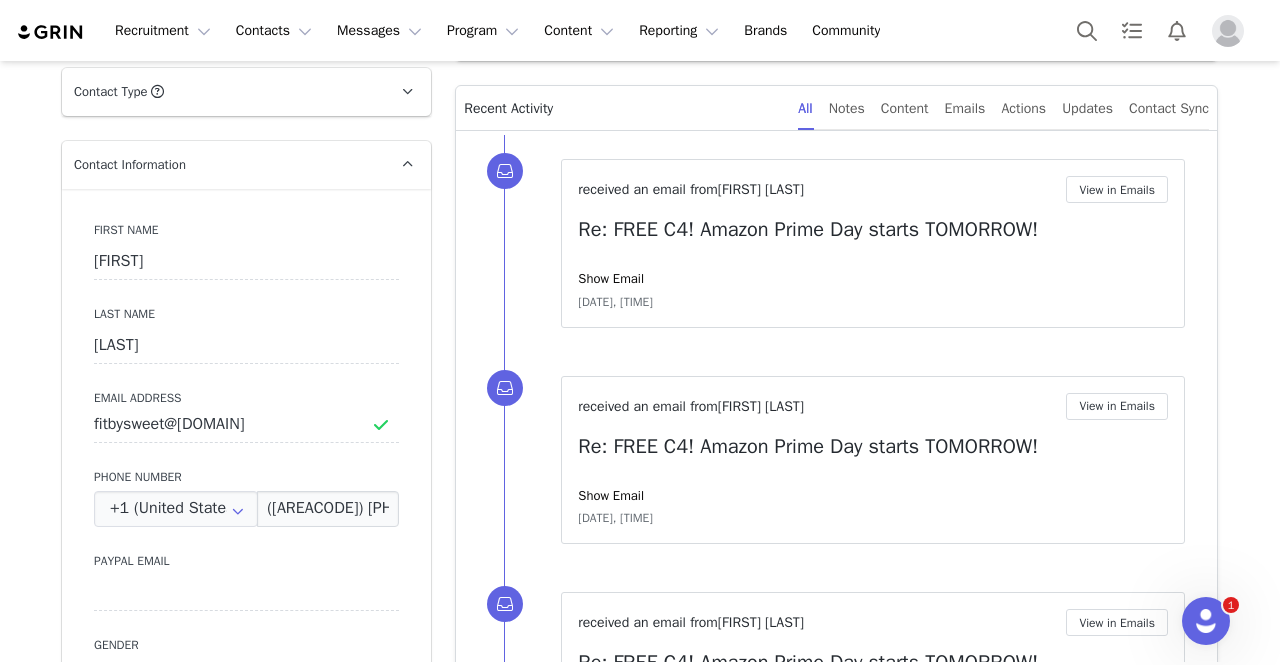 scroll, scrollTop: 514, scrollLeft: 0, axis: vertical 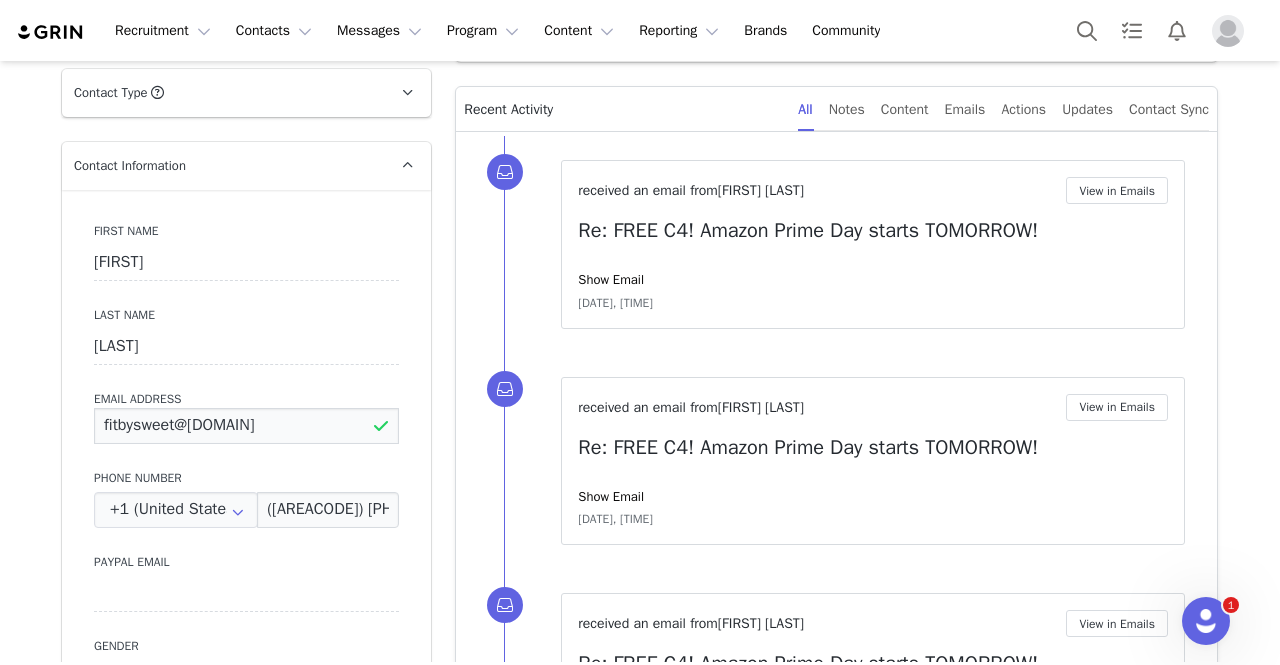 click on "fitbysweet@gmail.com" at bounding box center (246, 426) 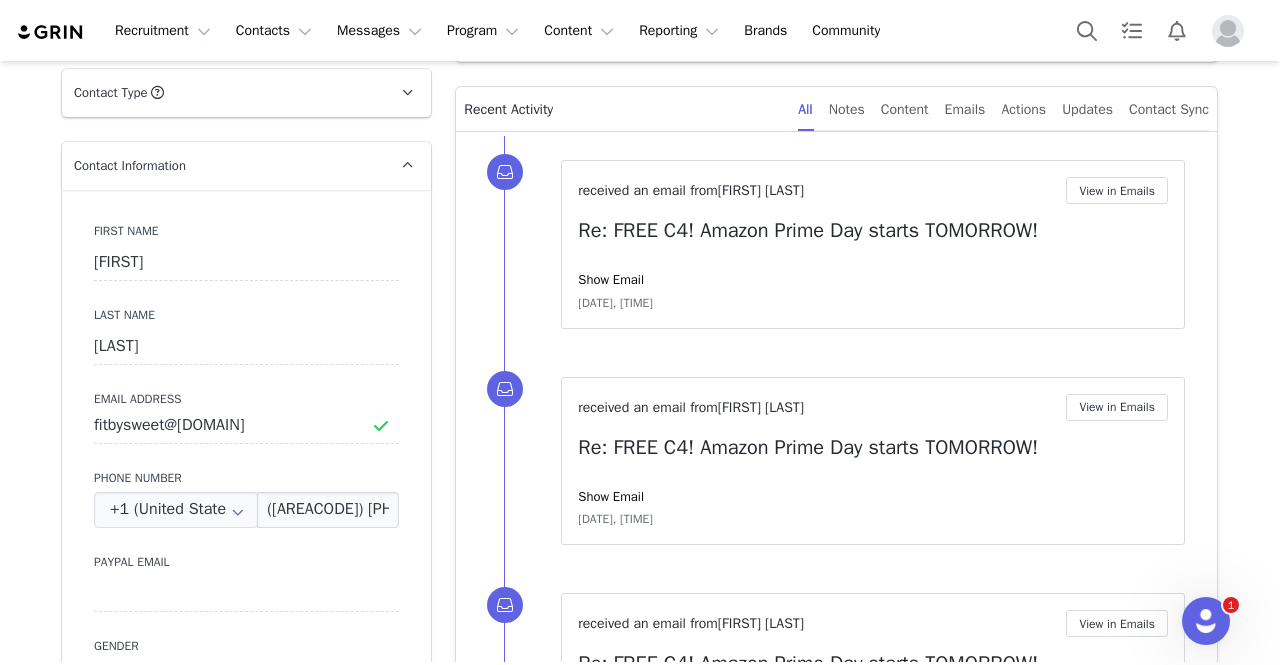 click on "Profile  Linda Amofah      12.6K followers  Audience Reports  Request a detailed report of this creator's audience demographics and content performance for each social channel. Limit 100 reports per month.  0 / 100 reports used this month  Instagram          Request Report  TikTok          Request Report Contact Type  Contact type can be Creator, Prospect, Application, or Manager.   Creator  Demote this Creator? This will remove all accepted proposals attached to this creator.  Yes, demote  Demote to Prospect Archive this Creator? Important:  marking a creator as "Archived" will stop conversion and content tracking. Previous conversions and content will still be available for reporting purposes. Are you sure you want to continue?   Yes, archive  Archive Creator Contact Information  First Name  Linda  Last Name  Amofah Email Address fitbysweet@gmail.com  Phone Number  +1 (United States) +93 (Afghanistan) +358 (Aland Islands) +355 (Albania) +213 (Algeria) +376 (Andorra) +244 (Angola) +1264 (Anguilla) +53 (Cuba)" at bounding box center [246, 1020] 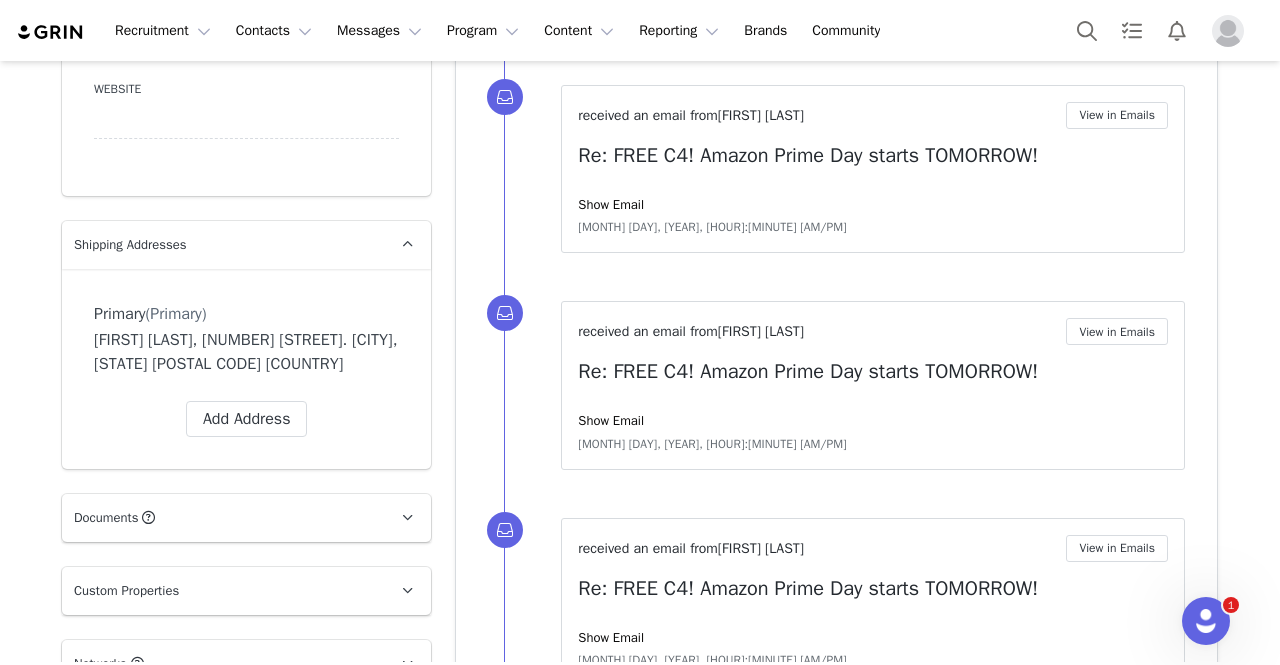 scroll, scrollTop: 1240, scrollLeft: 0, axis: vertical 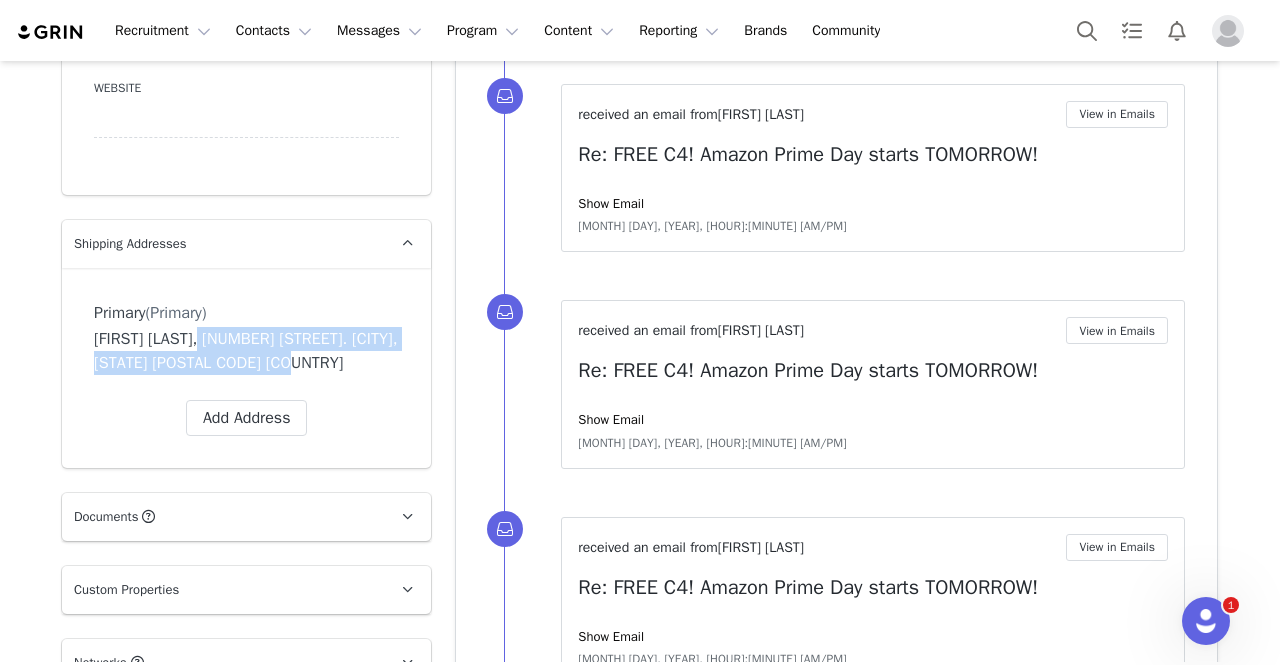 drag, startPoint x: 190, startPoint y: 337, endPoint x: 404, endPoint y: 357, distance: 214.93254 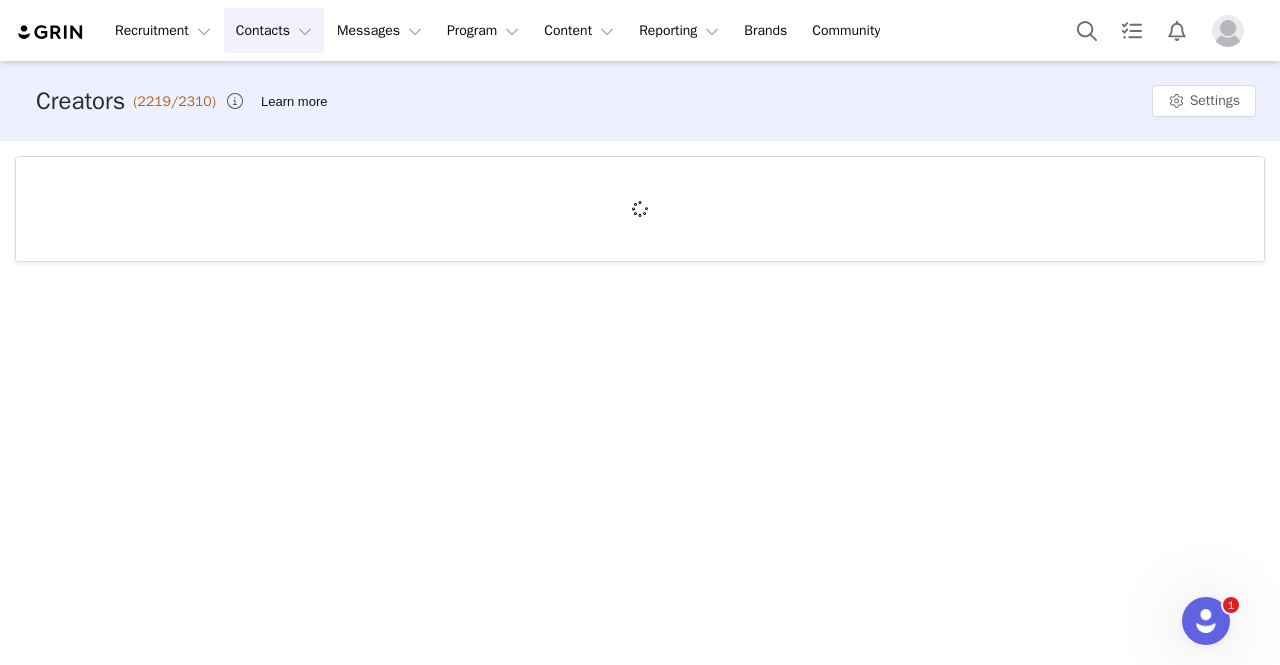 scroll, scrollTop: 0, scrollLeft: 0, axis: both 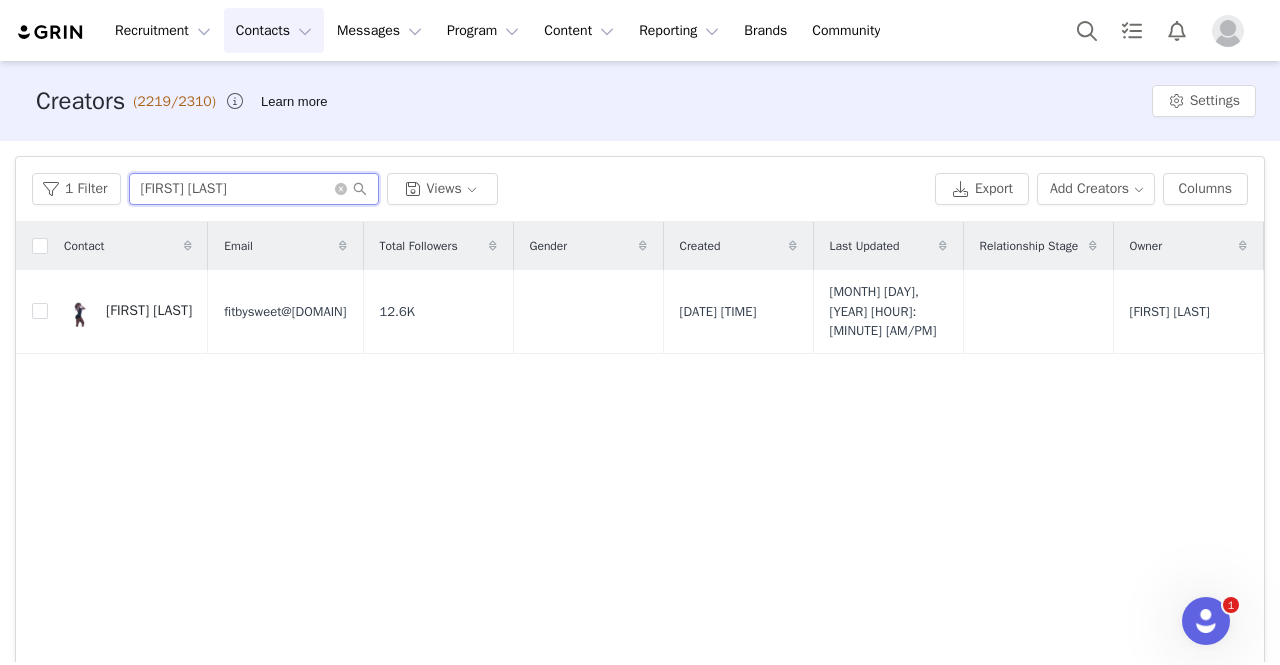 click on "Linda Amofah" at bounding box center (254, 189) 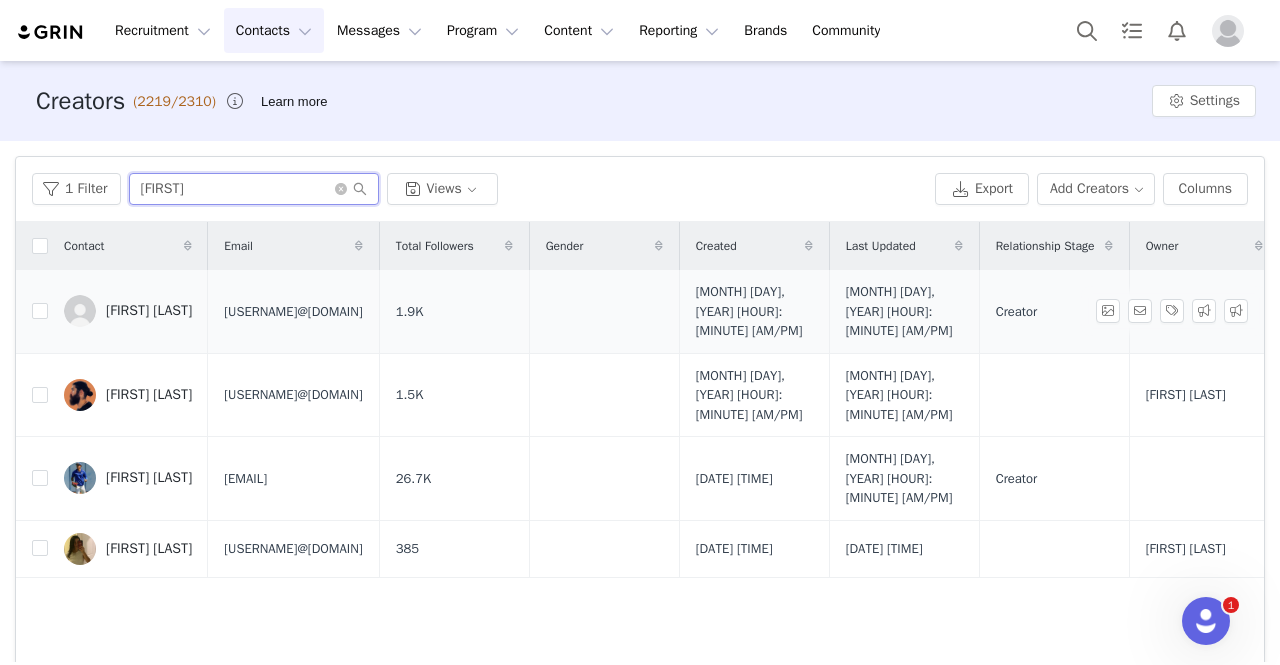 type on "Dana" 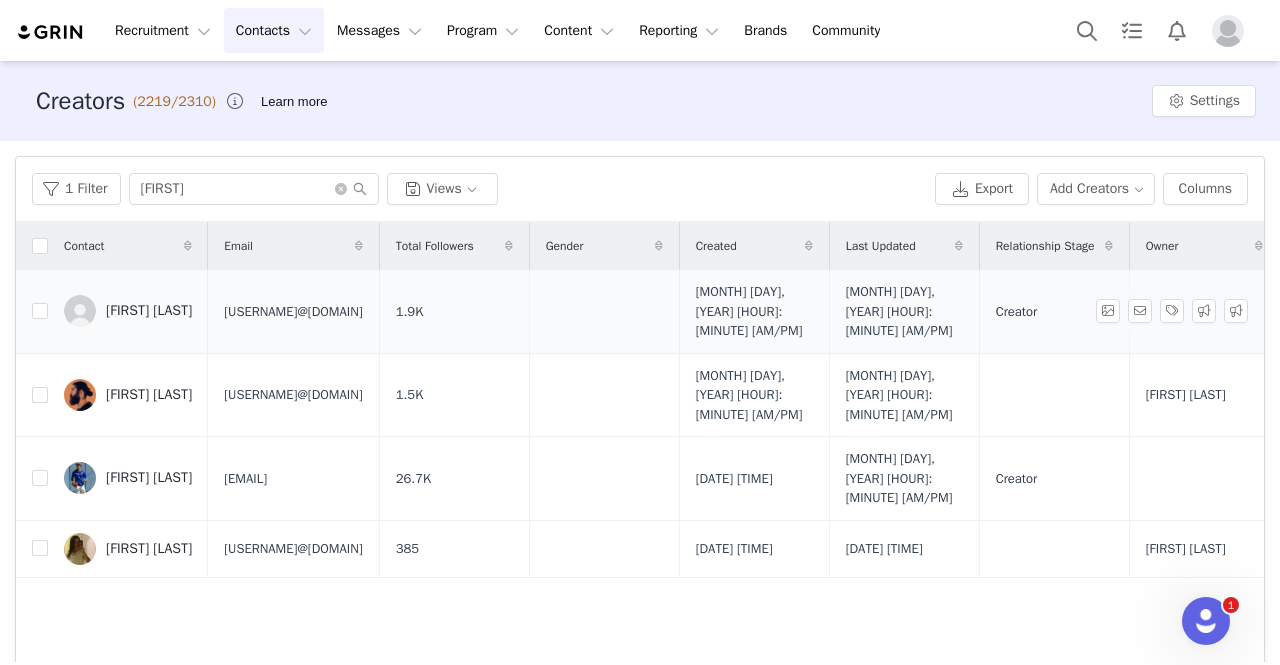 click on "Dana Mawra" at bounding box center (149, 311) 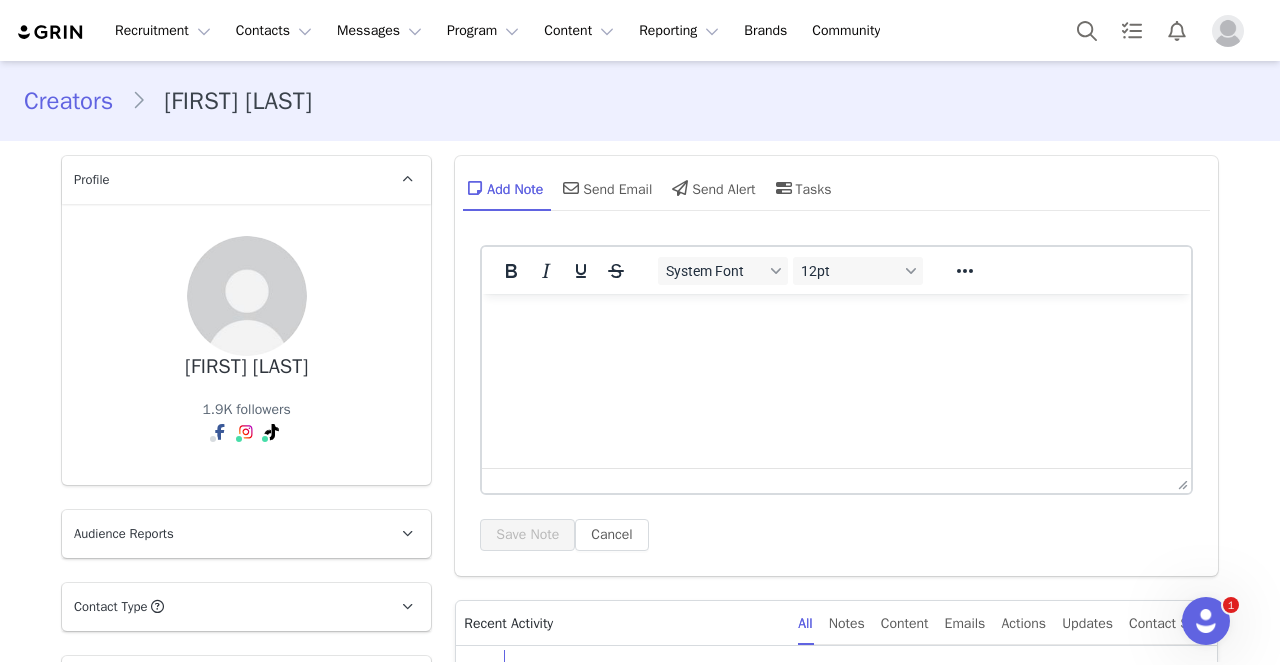 scroll, scrollTop: 0, scrollLeft: 0, axis: both 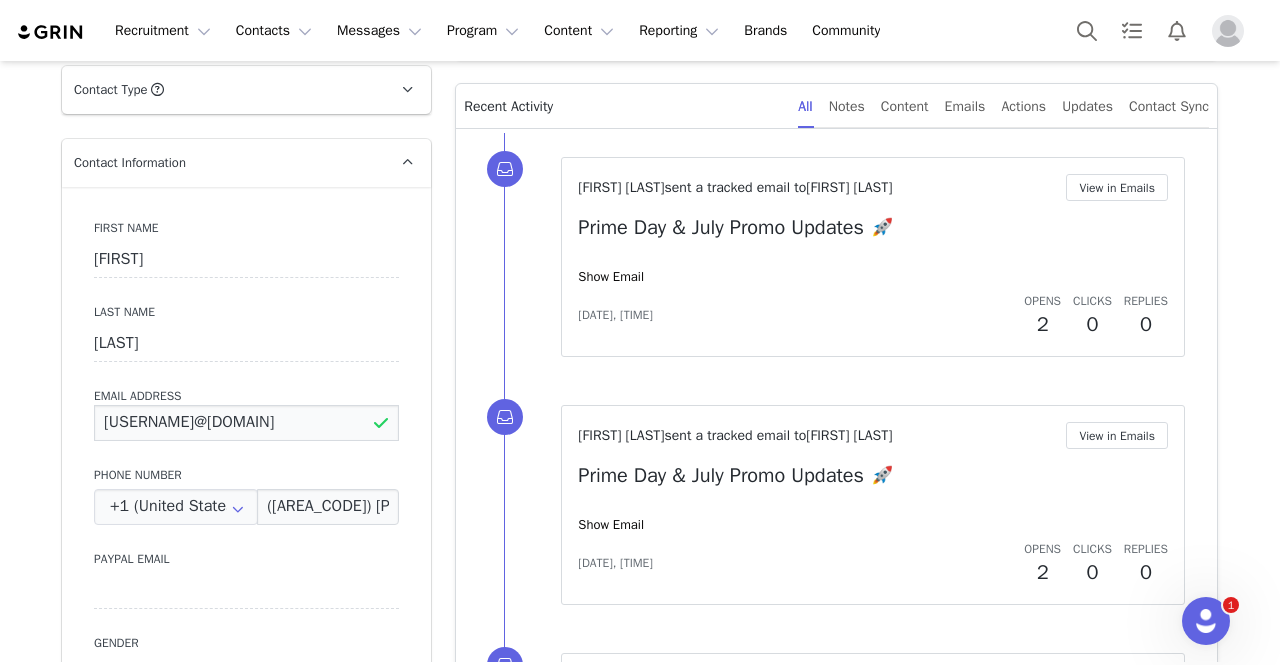 click on "danamae93@yahoo.com" at bounding box center (246, 423) 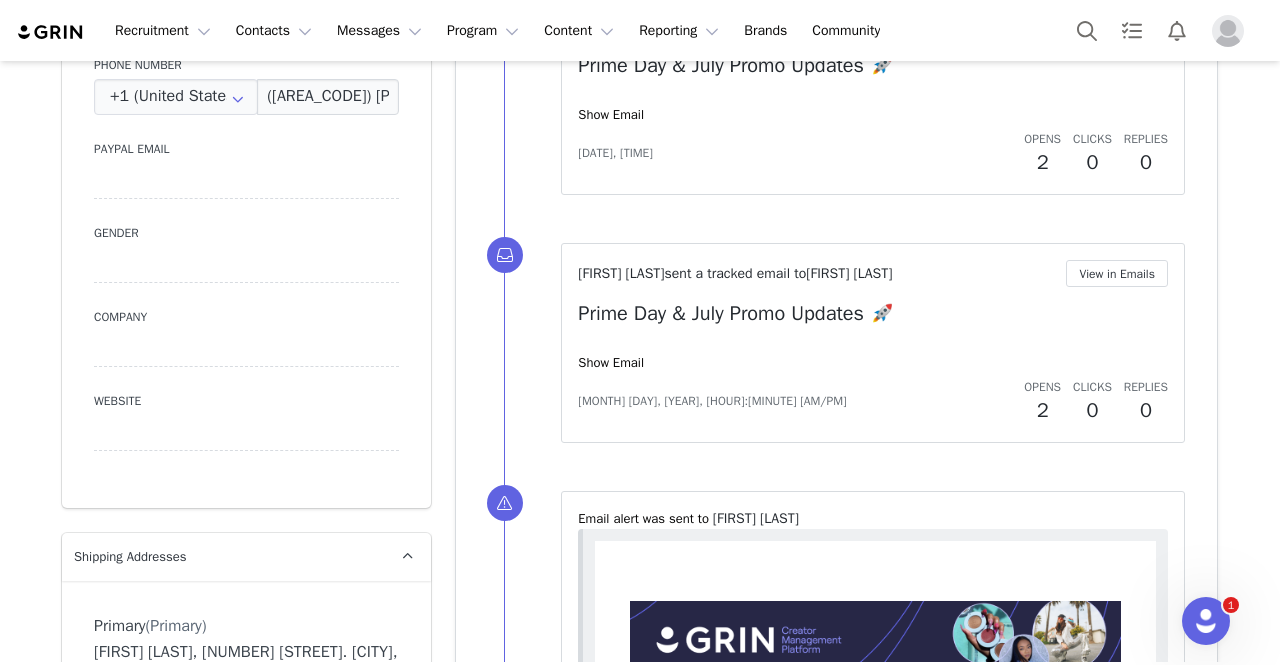 scroll, scrollTop: 1103, scrollLeft: 0, axis: vertical 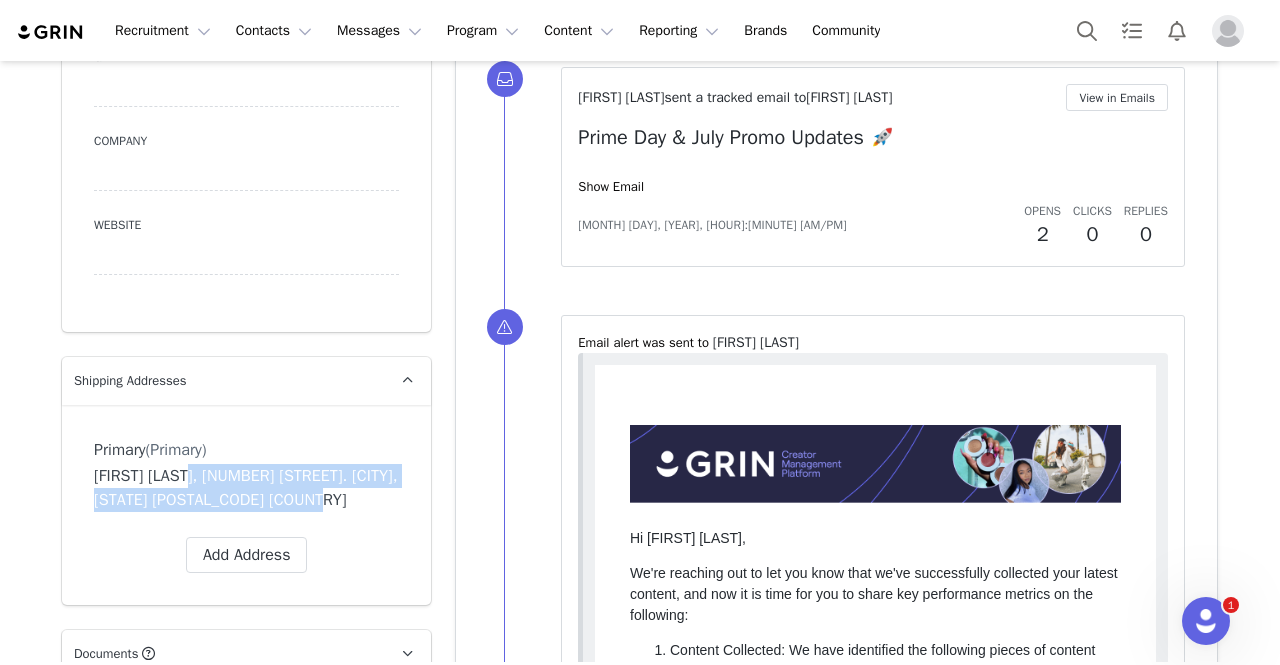drag, startPoint x: 185, startPoint y: 473, endPoint x: 328, endPoint y: 499, distance: 145.34442 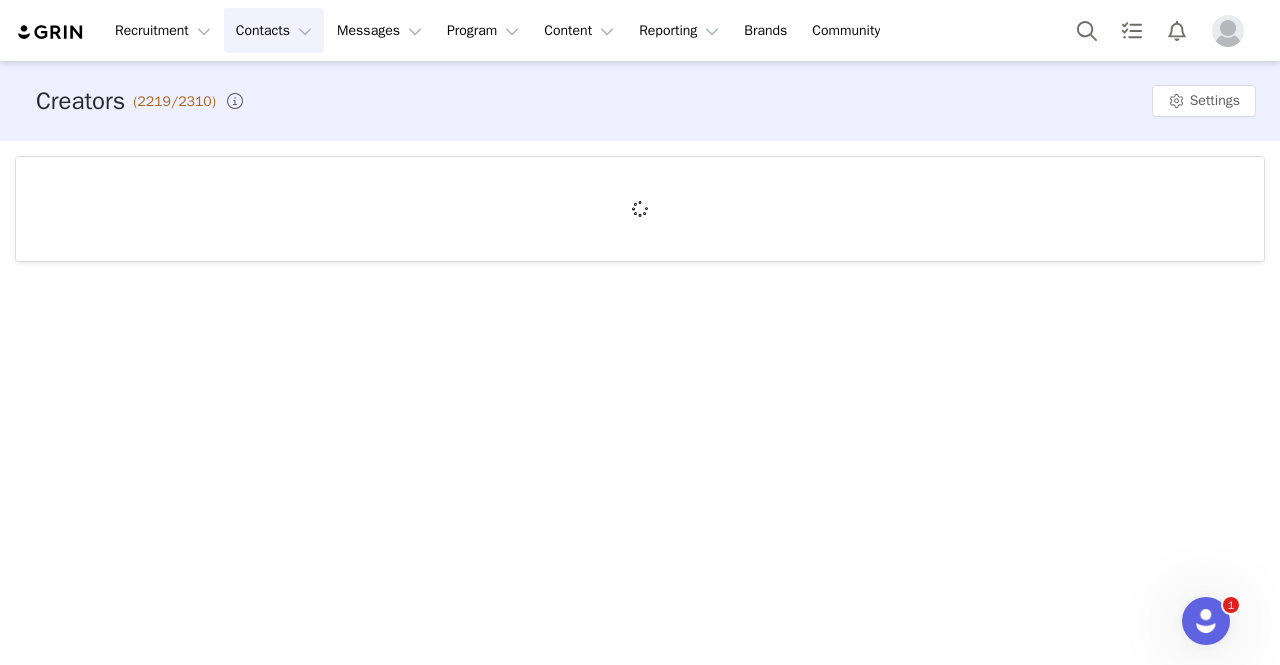 scroll, scrollTop: 0, scrollLeft: 0, axis: both 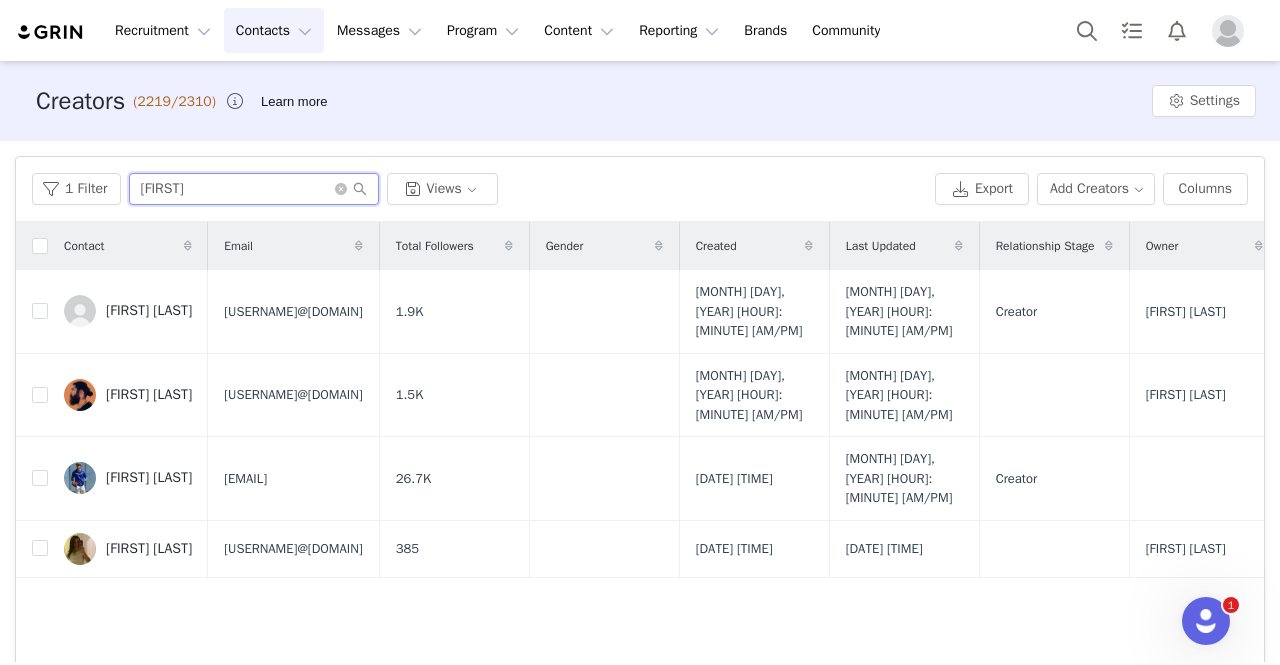 click on "Dana" at bounding box center (254, 189) 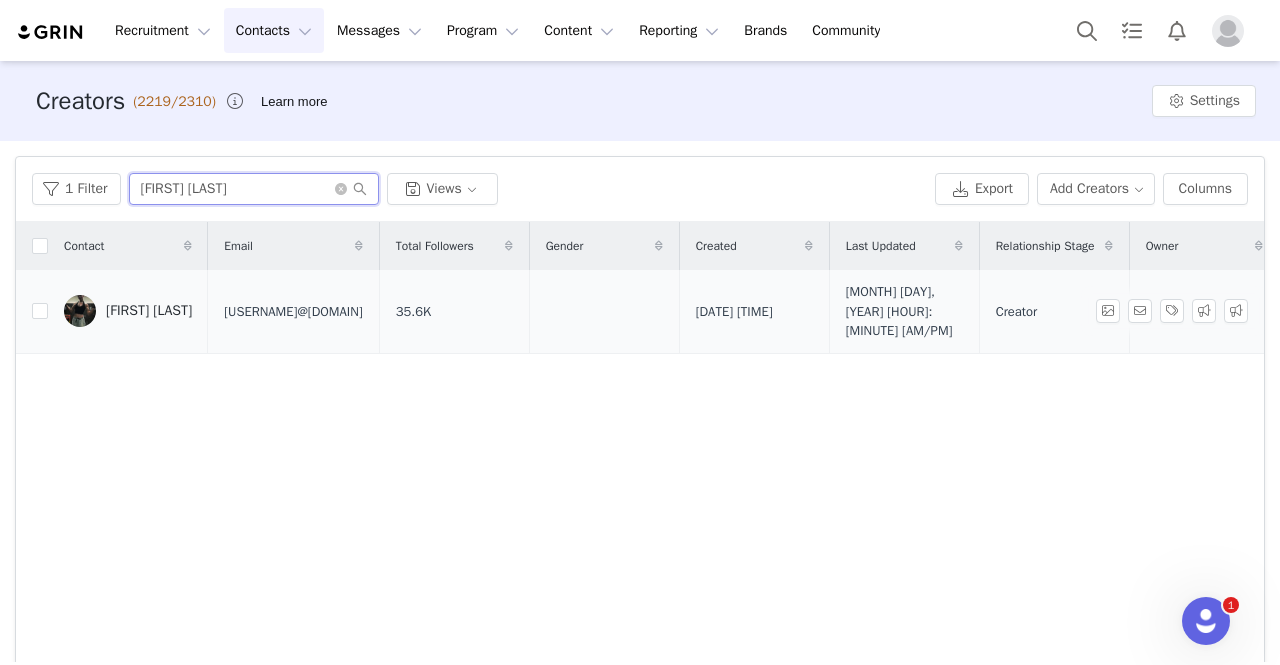 type on "Noelle Parker" 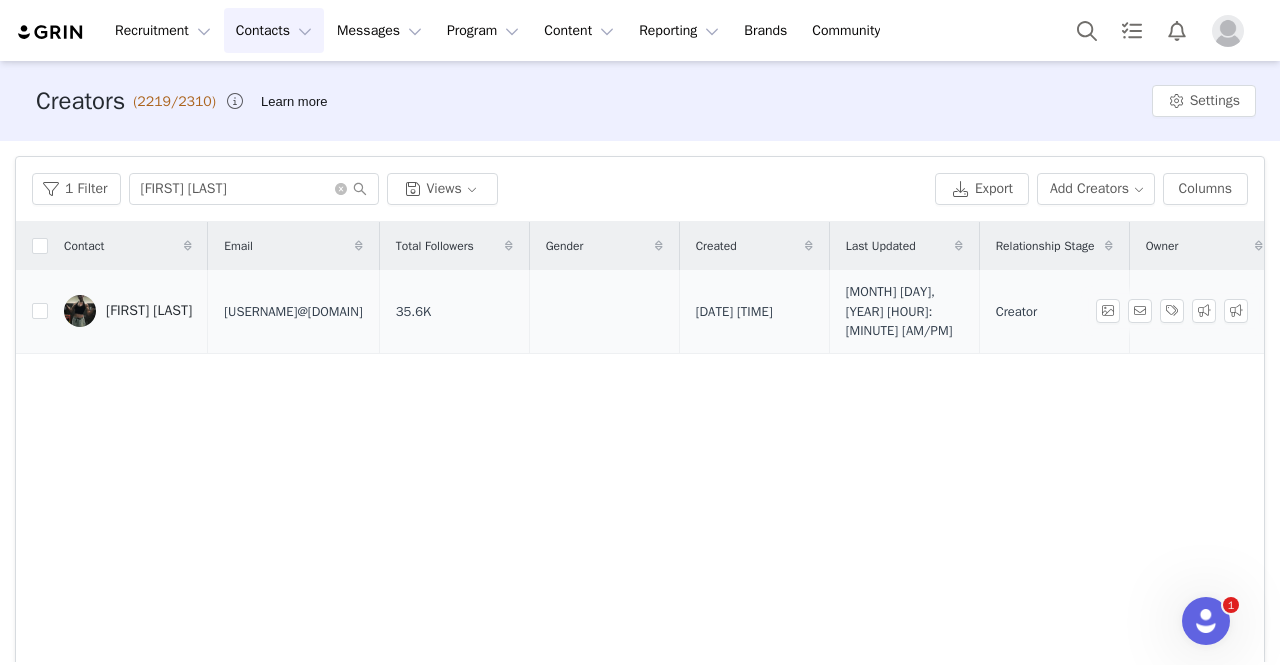 click on "Noelle Parker" at bounding box center [149, 311] 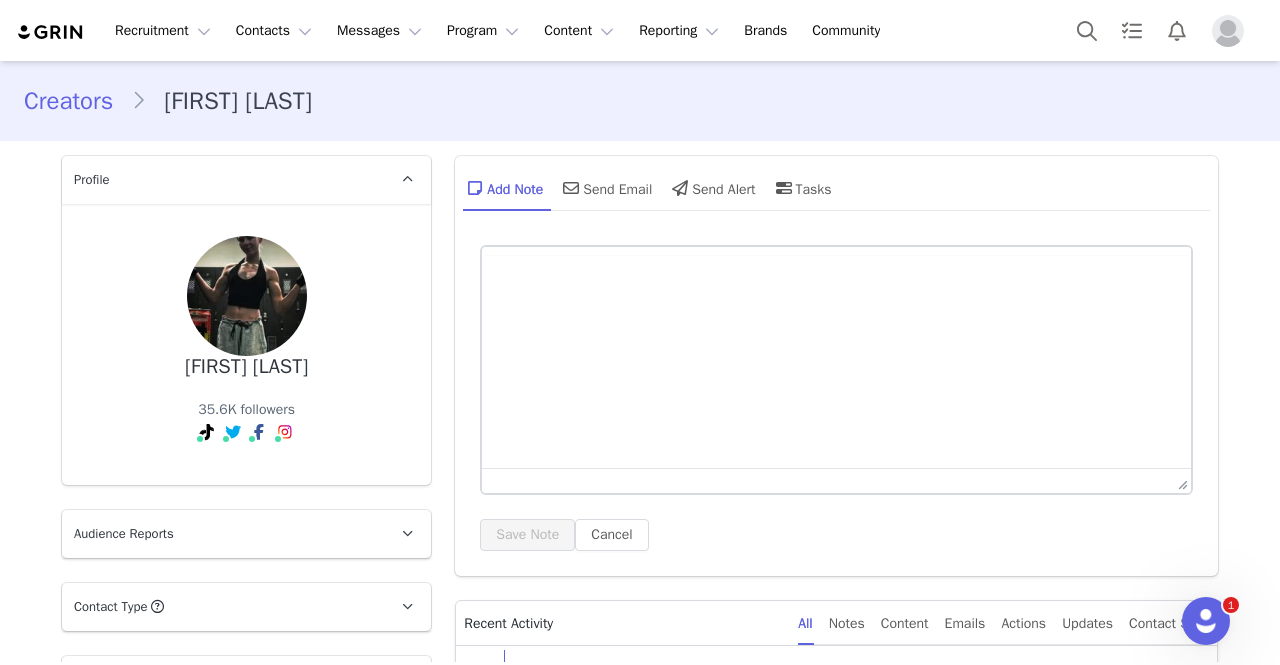 type on "+1 (United States)" 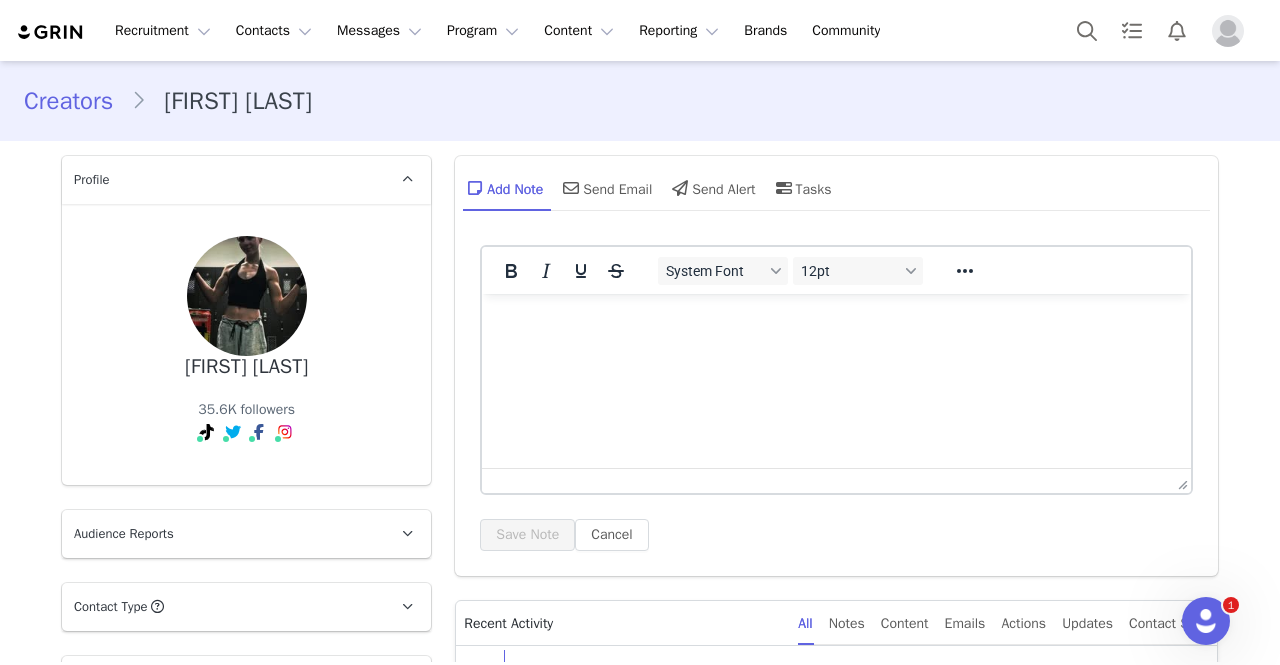 scroll, scrollTop: 223, scrollLeft: 0, axis: vertical 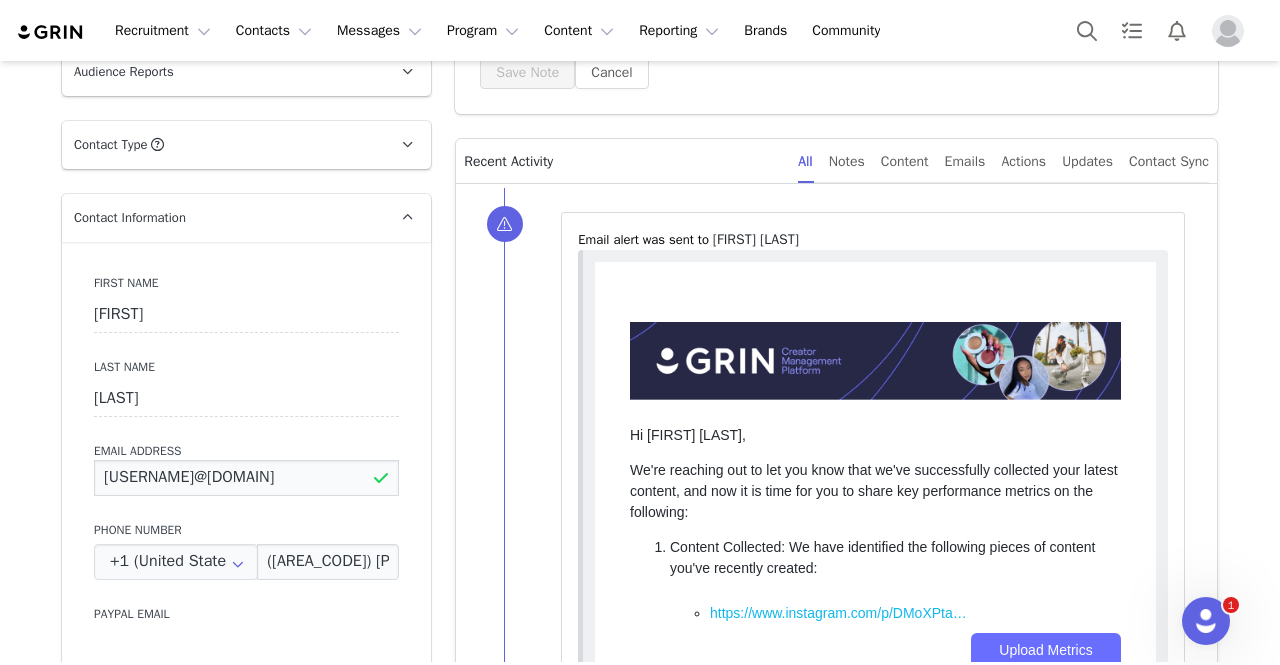 click on "noelleeparker@gmail.com" at bounding box center (246, 478) 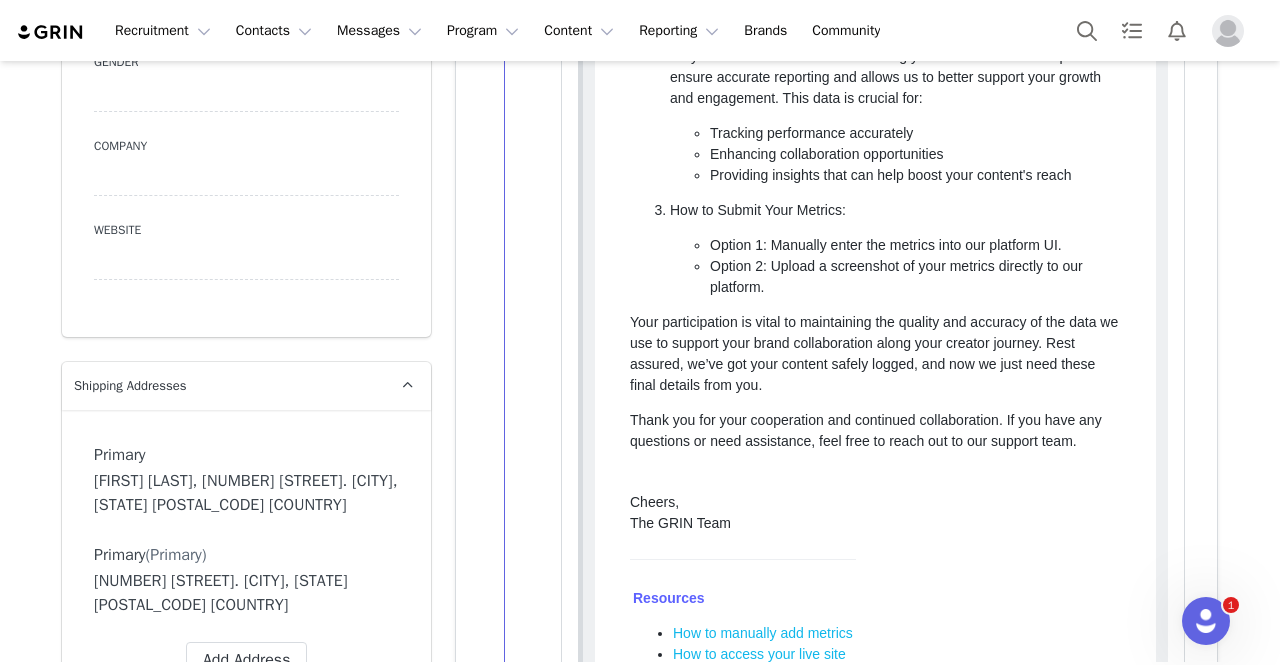 scroll, scrollTop: 1299, scrollLeft: 0, axis: vertical 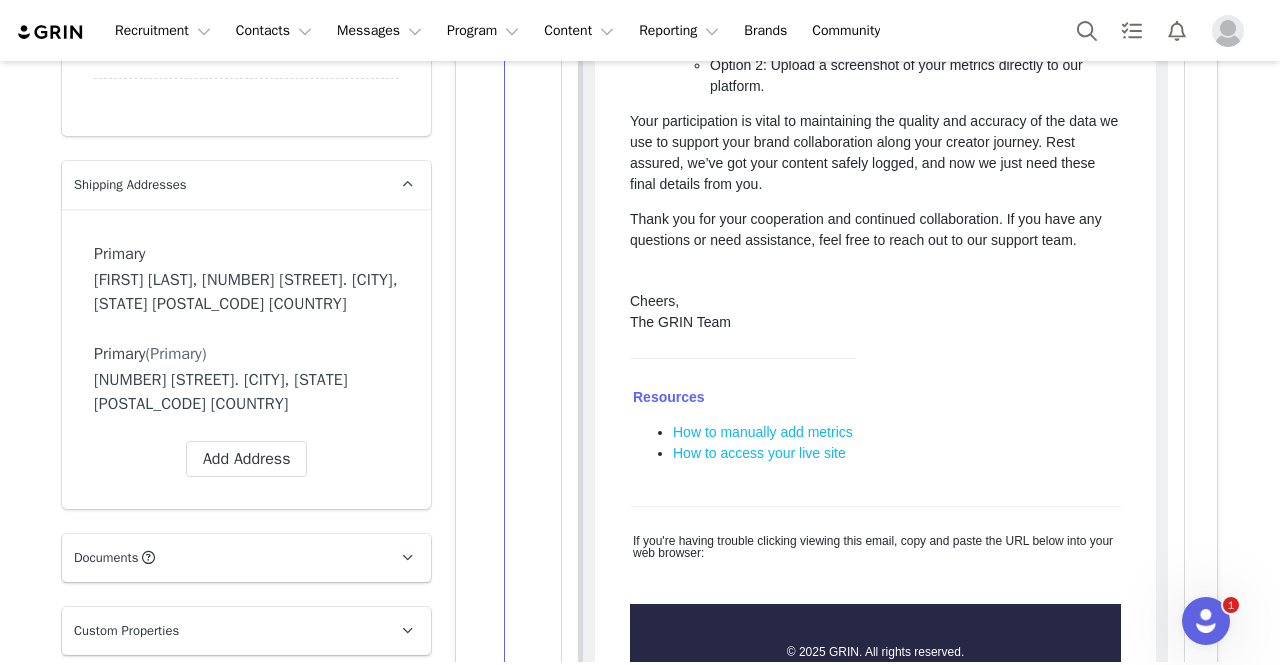 drag, startPoint x: 189, startPoint y: 277, endPoint x: 269, endPoint y: 335, distance: 98.81296 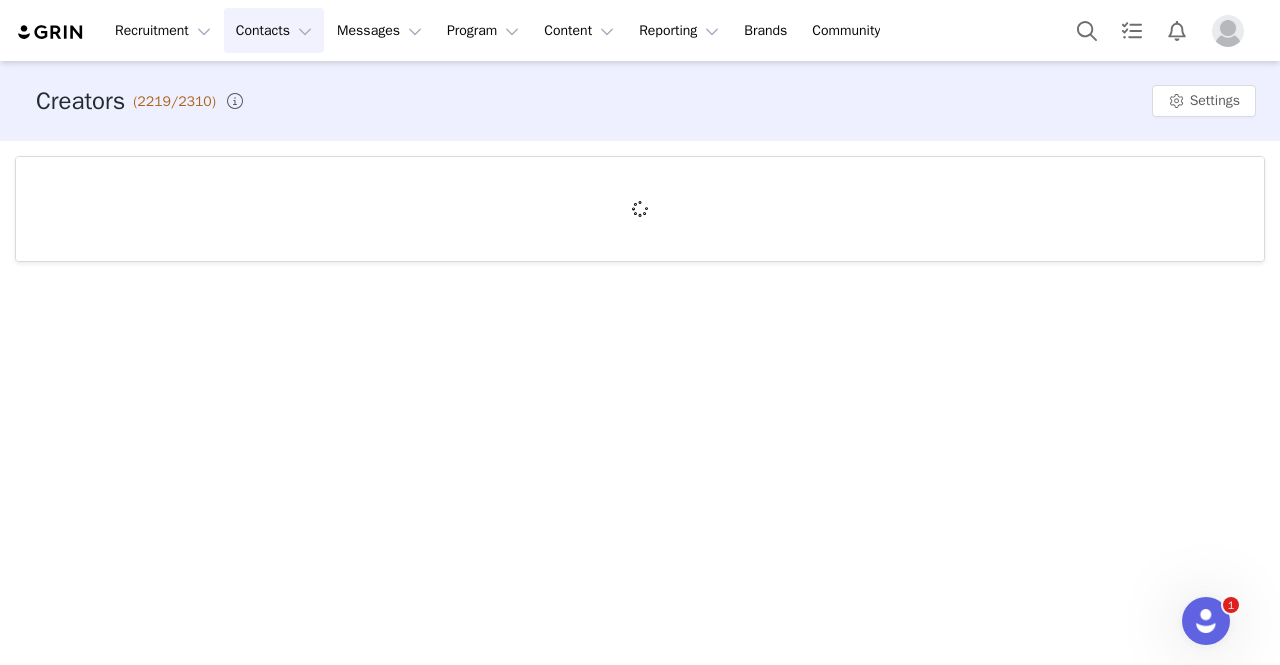 scroll, scrollTop: 0, scrollLeft: 0, axis: both 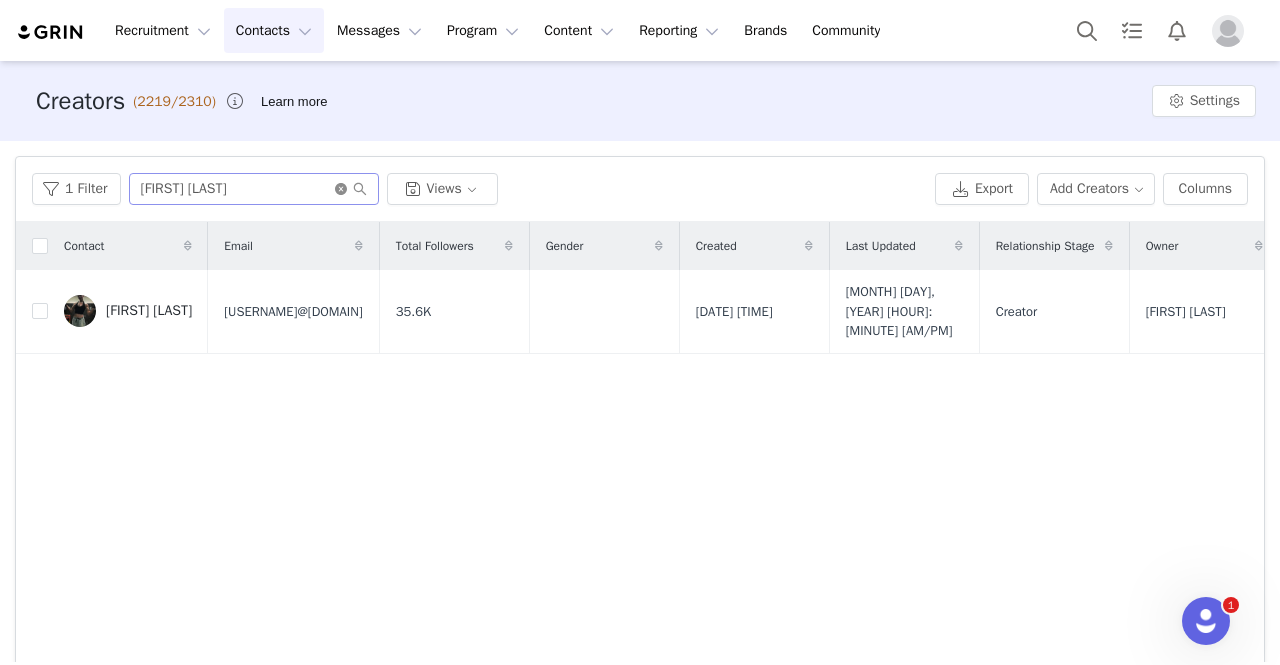 click 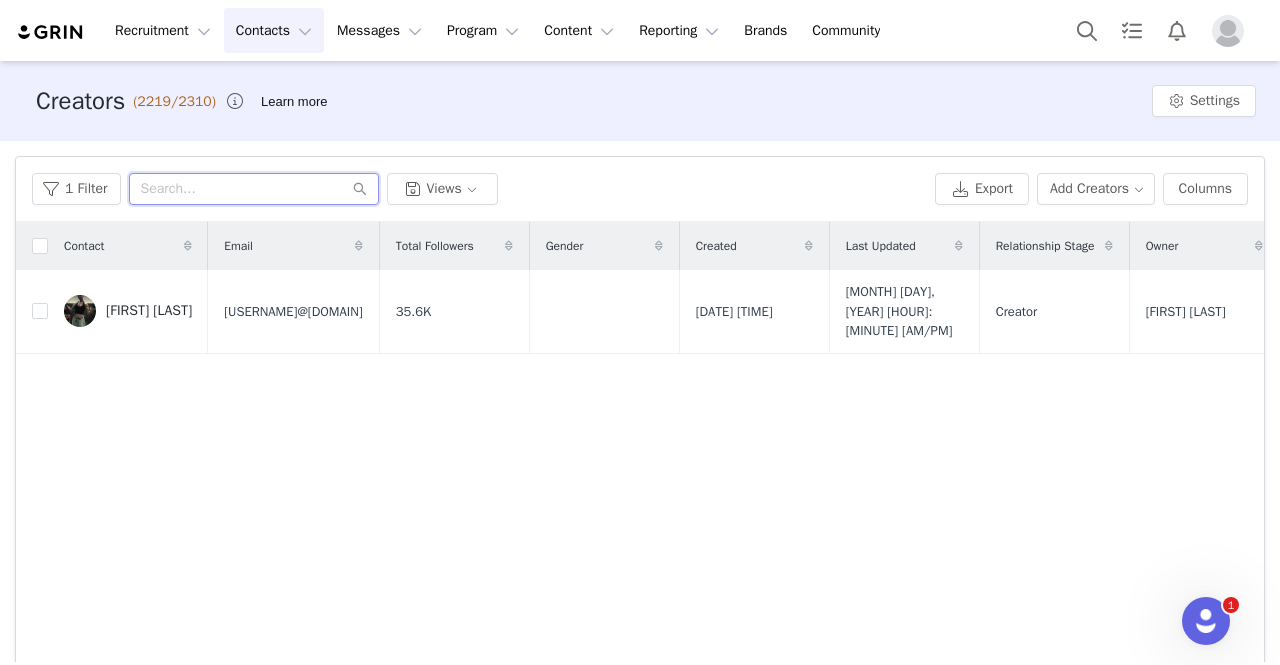 click at bounding box center (254, 189) 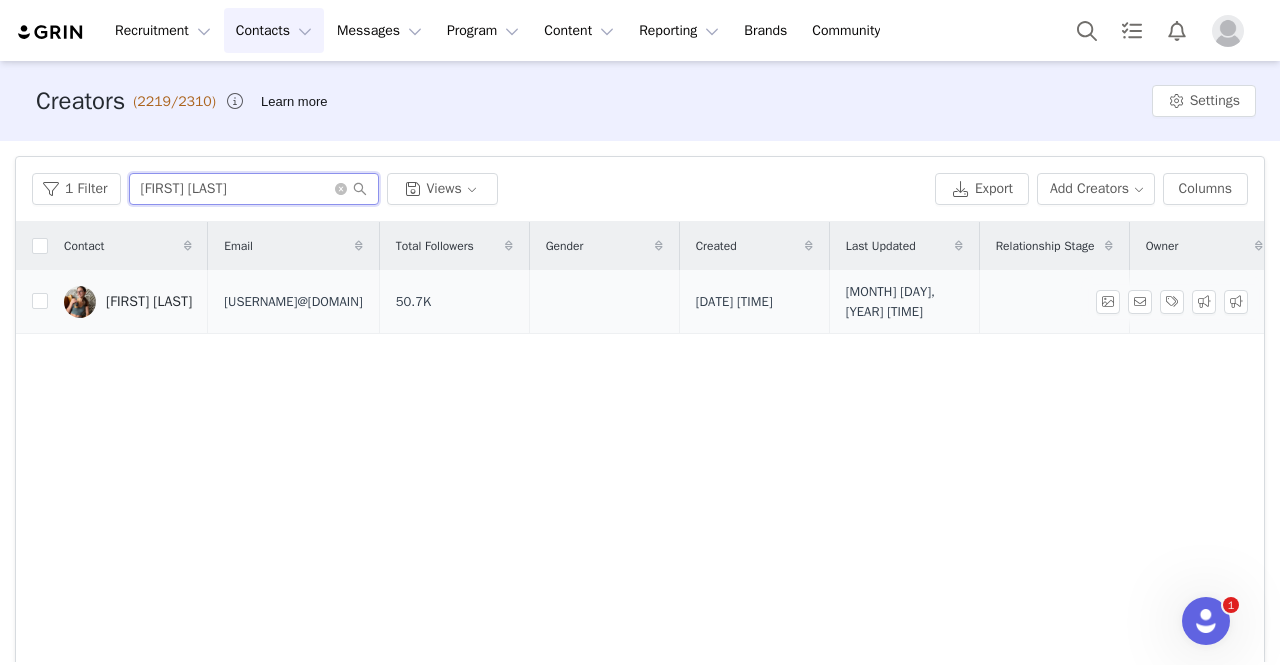 type on "[FIRST] [LAST]" 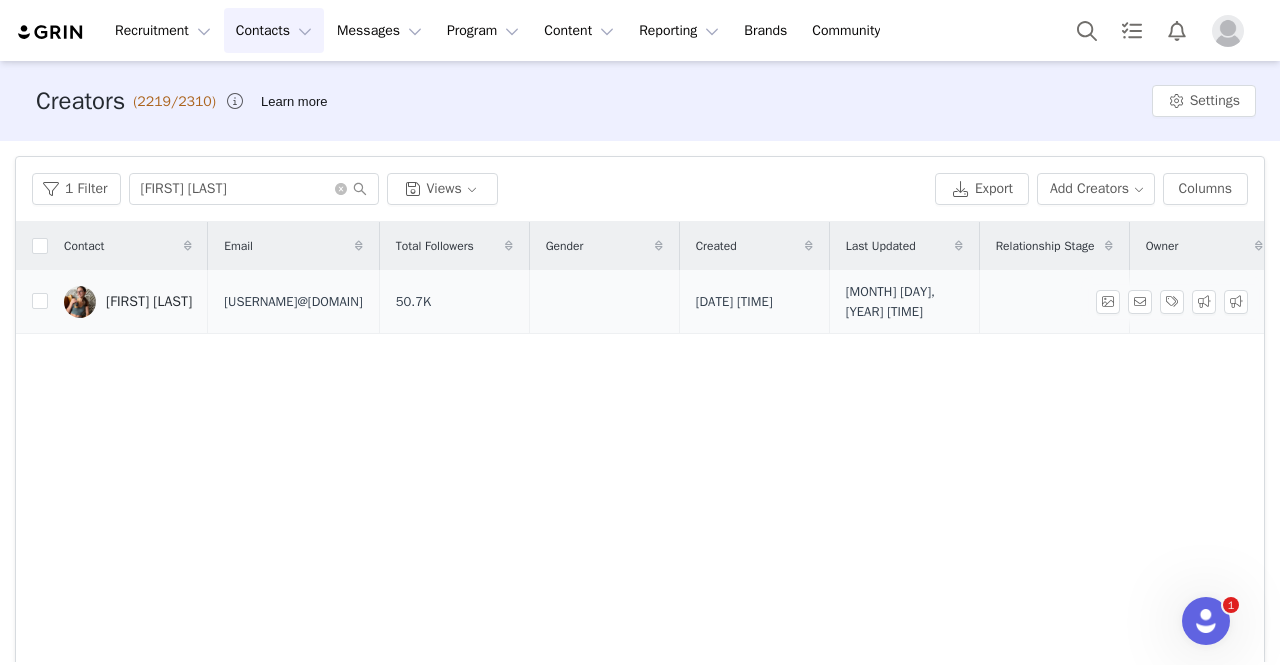 click on "[FIRST] [LAST]" at bounding box center (149, 302) 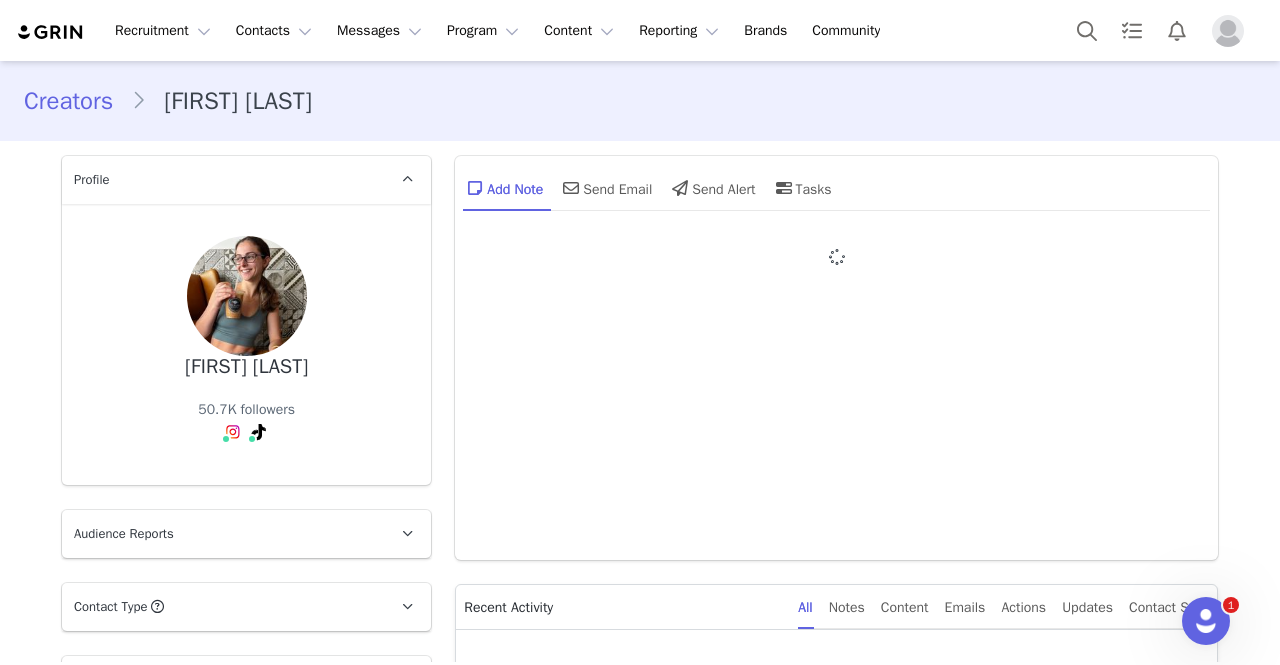 type on "+1 (United States)" 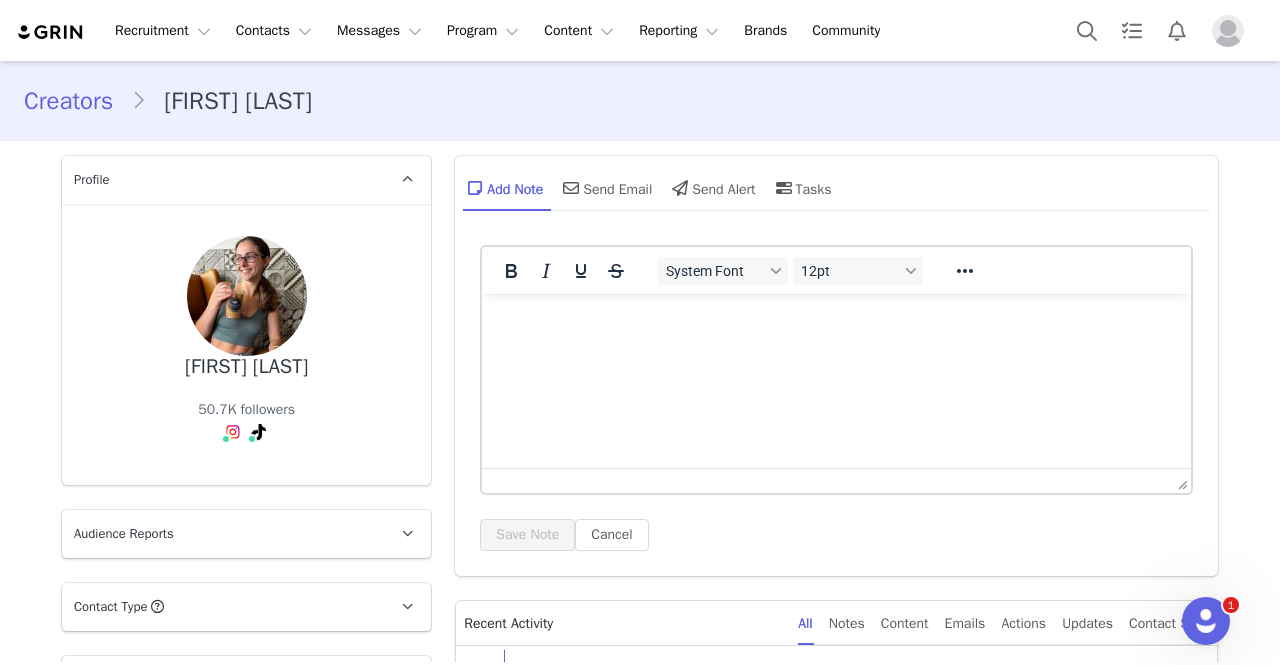 scroll, scrollTop: 0, scrollLeft: 0, axis: both 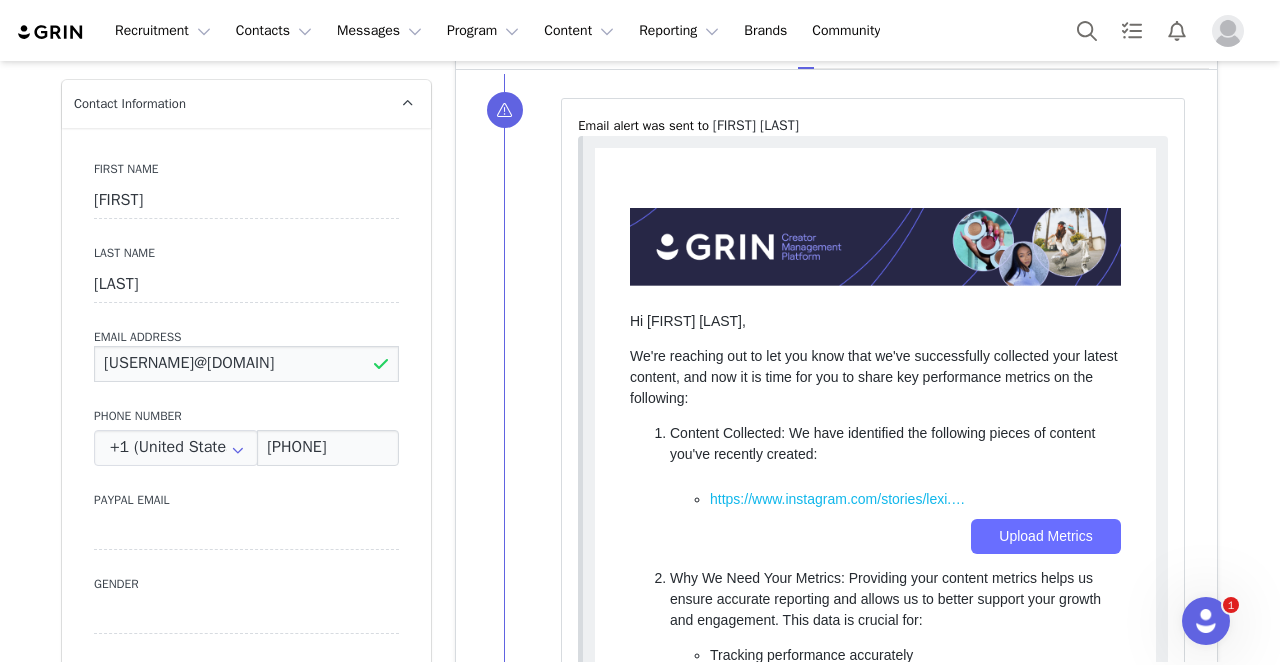 click on "[EMAIL]" at bounding box center [246, 364] 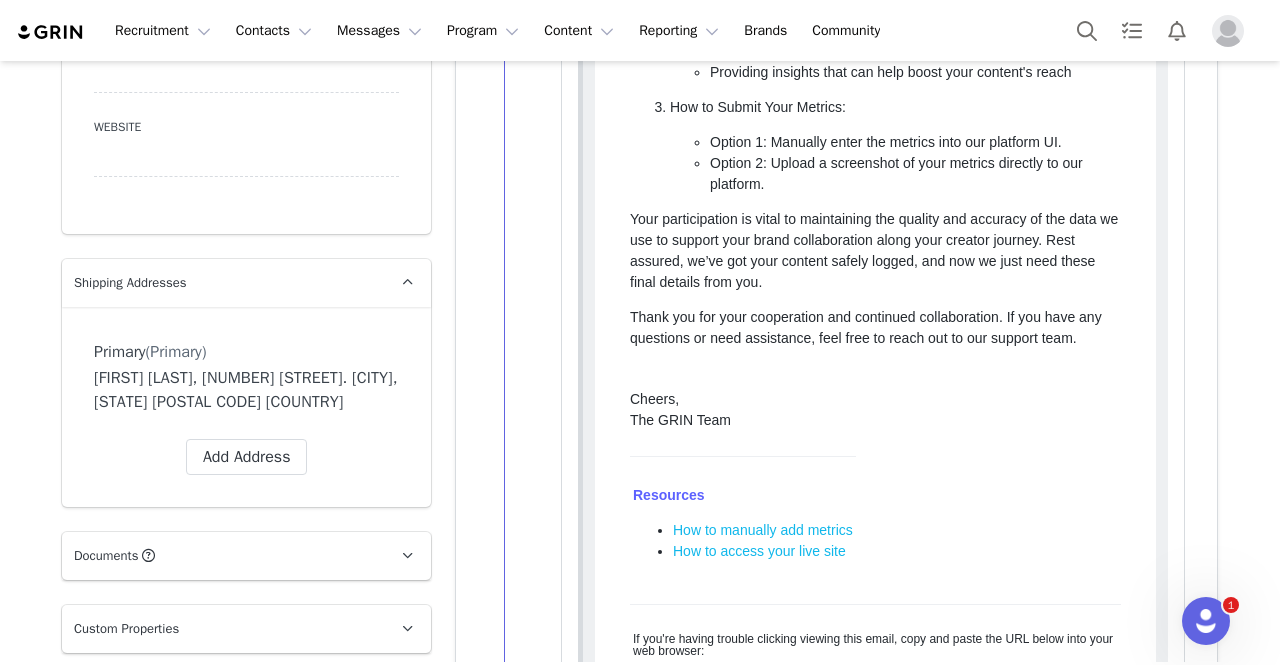 scroll, scrollTop: 1203, scrollLeft: 0, axis: vertical 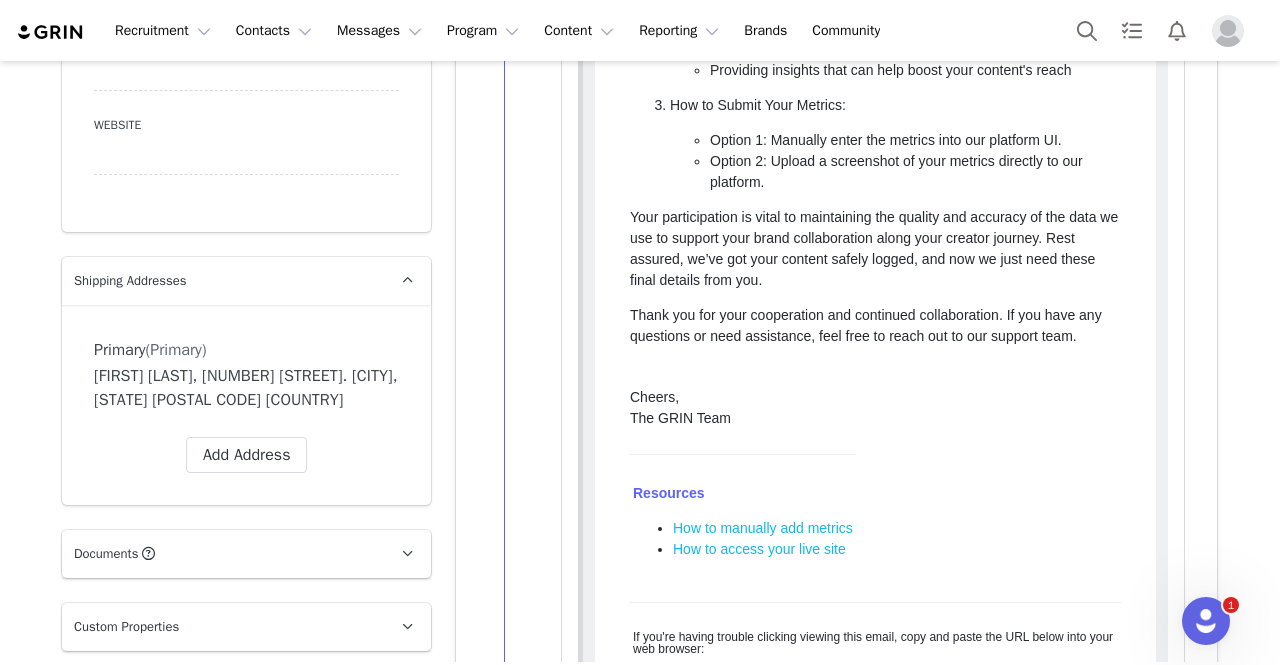 drag, startPoint x: 199, startPoint y: 370, endPoint x: 284, endPoint y: 424, distance: 100.70253 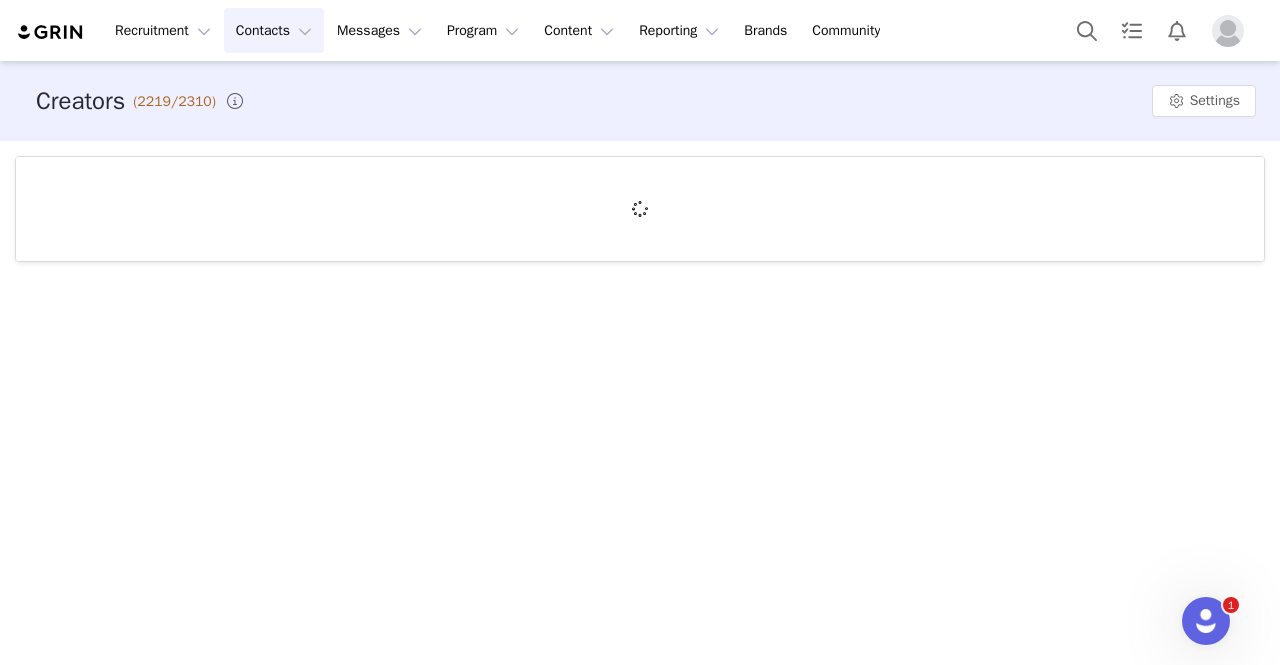 scroll, scrollTop: 0, scrollLeft: 0, axis: both 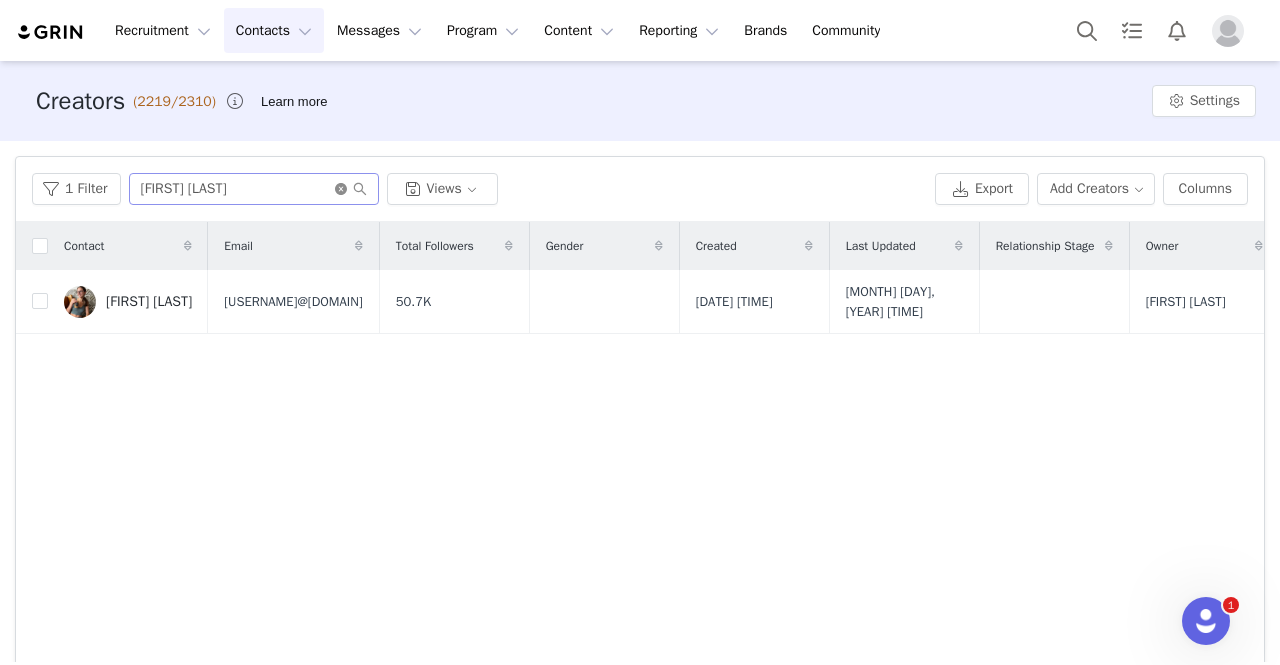 click 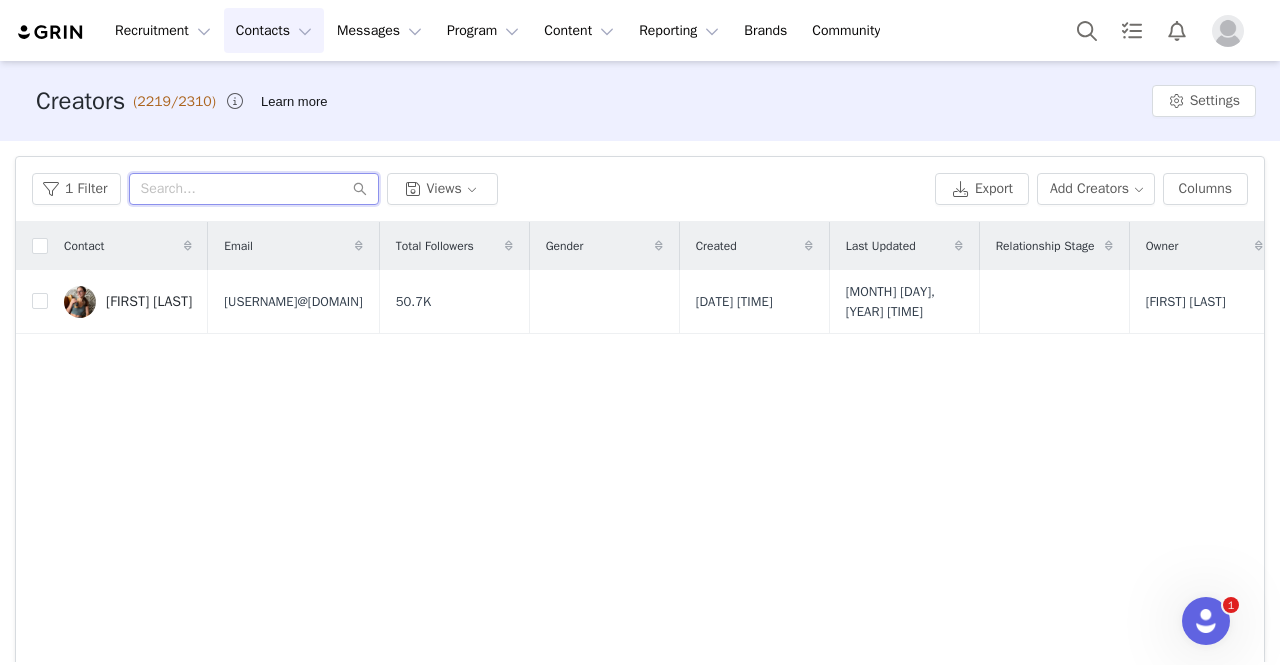 click at bounding box center [254, 189] 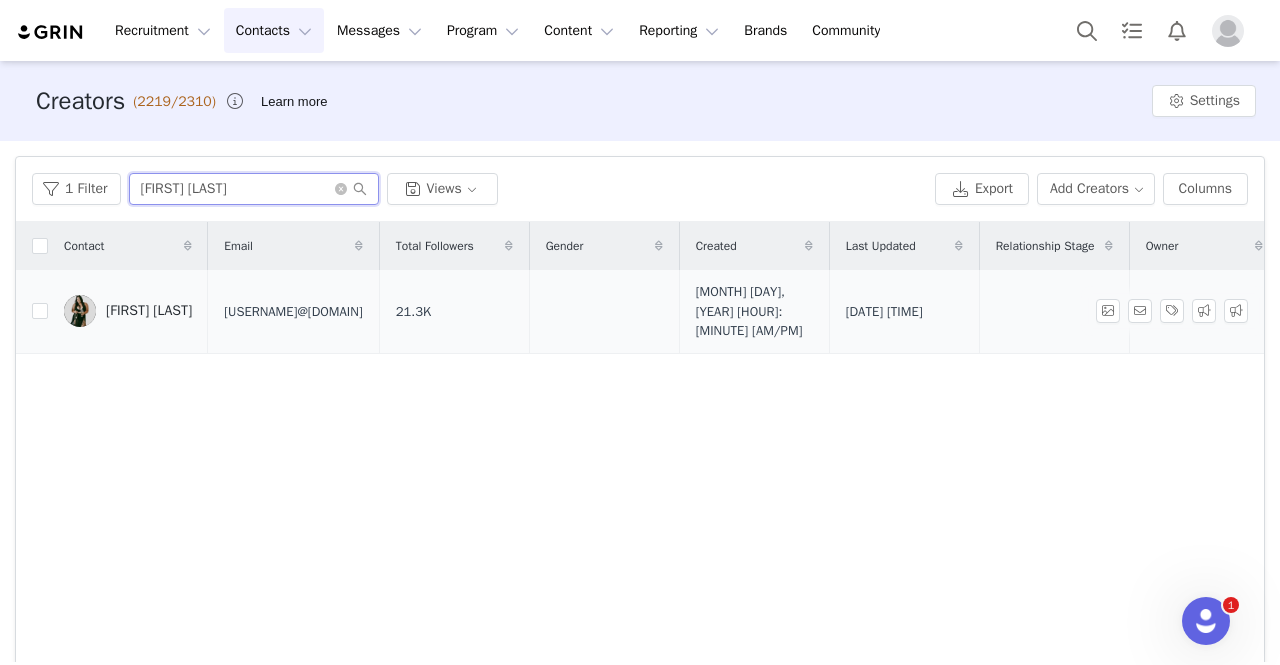 type on "[FIRST] [LAST]" 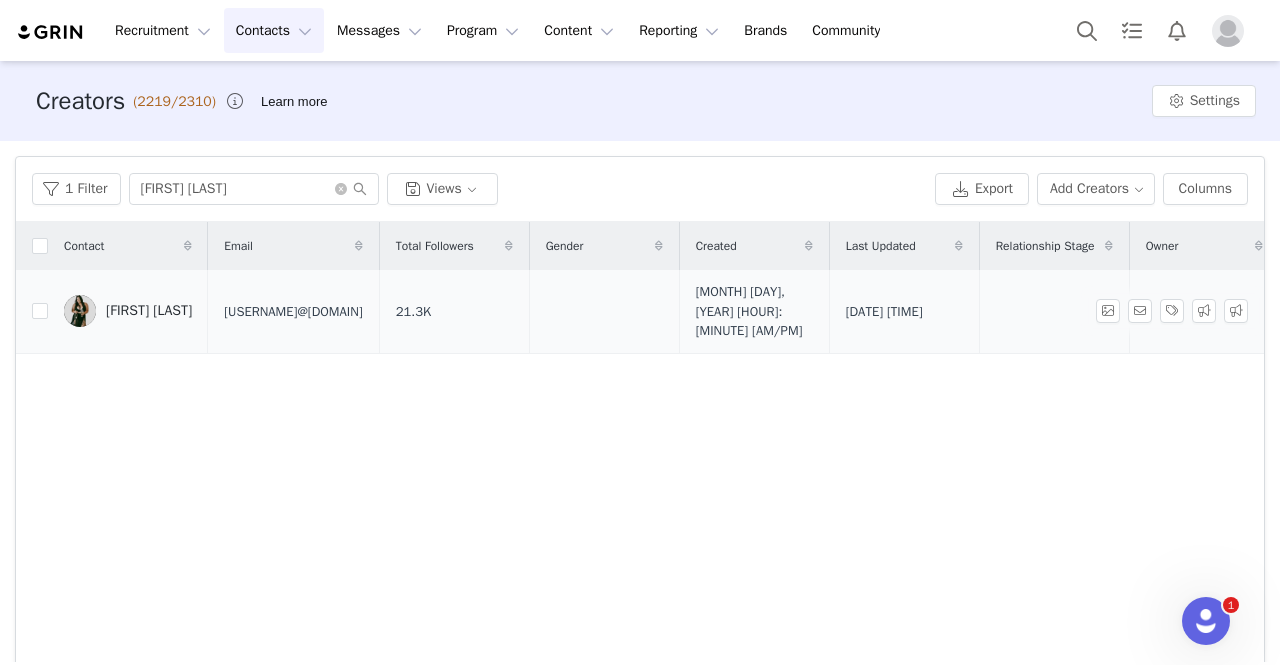 click on "[FIRST] [LAST]" at bounding box center [128, 311] 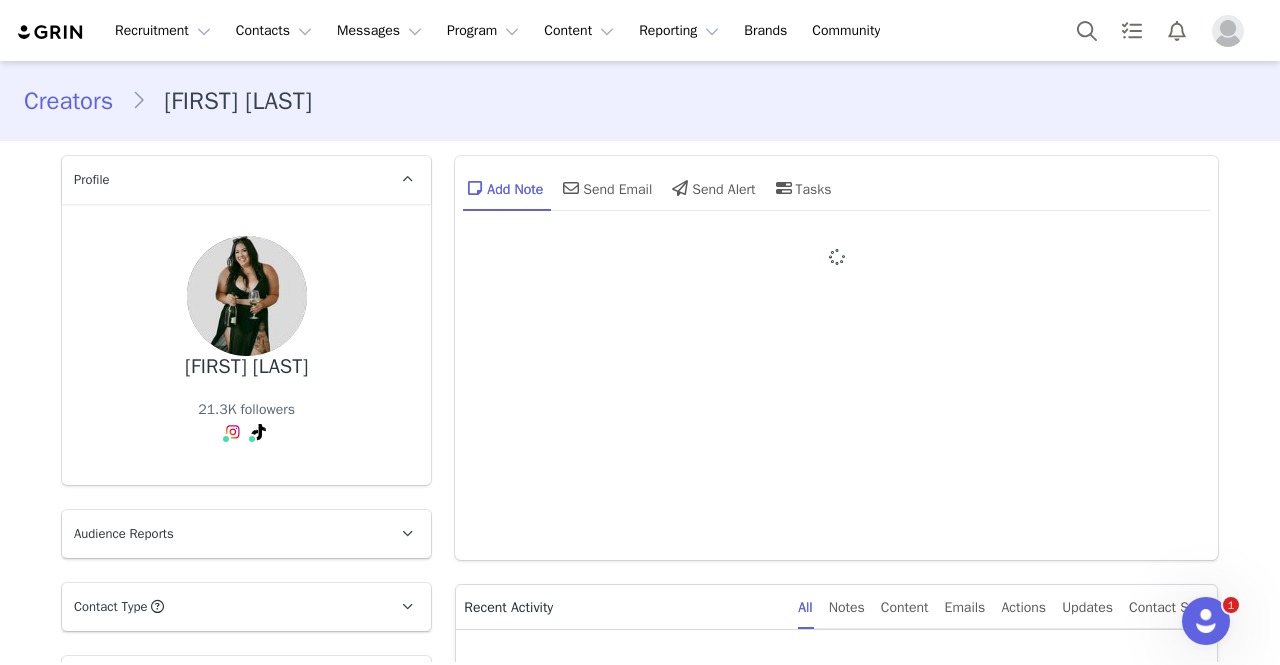 type on "+1 (United States)" 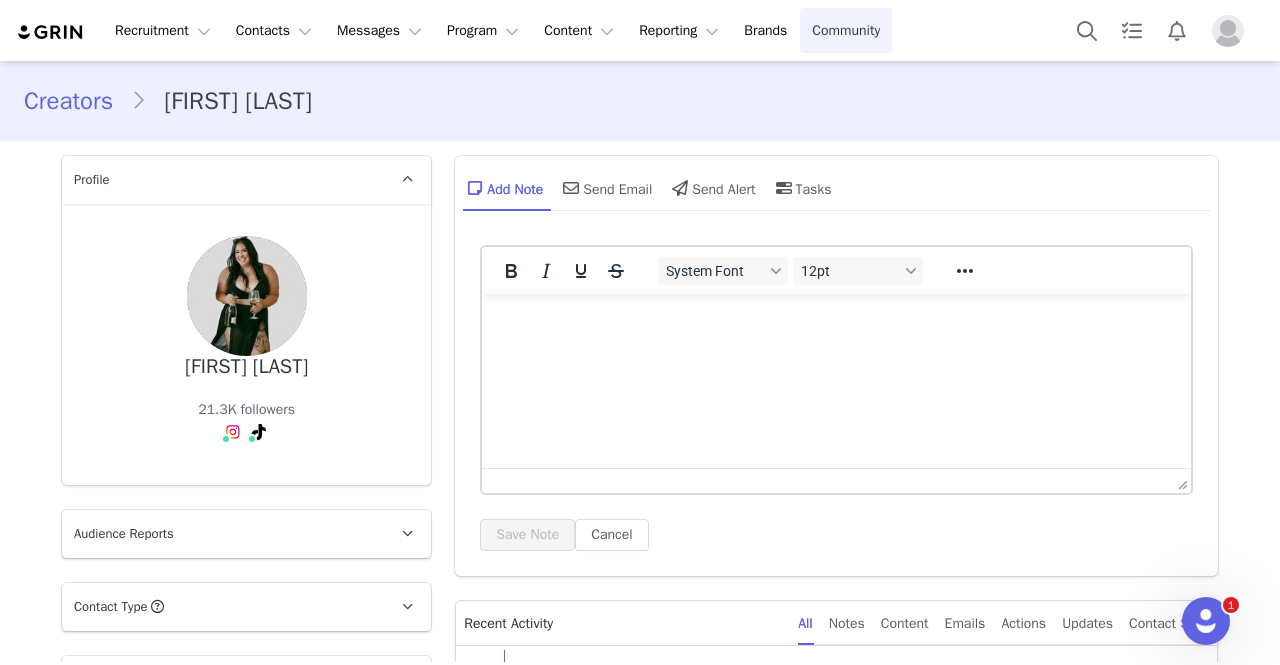 scroll, scrollTop: 0, scrollLeft: 0, axis: both 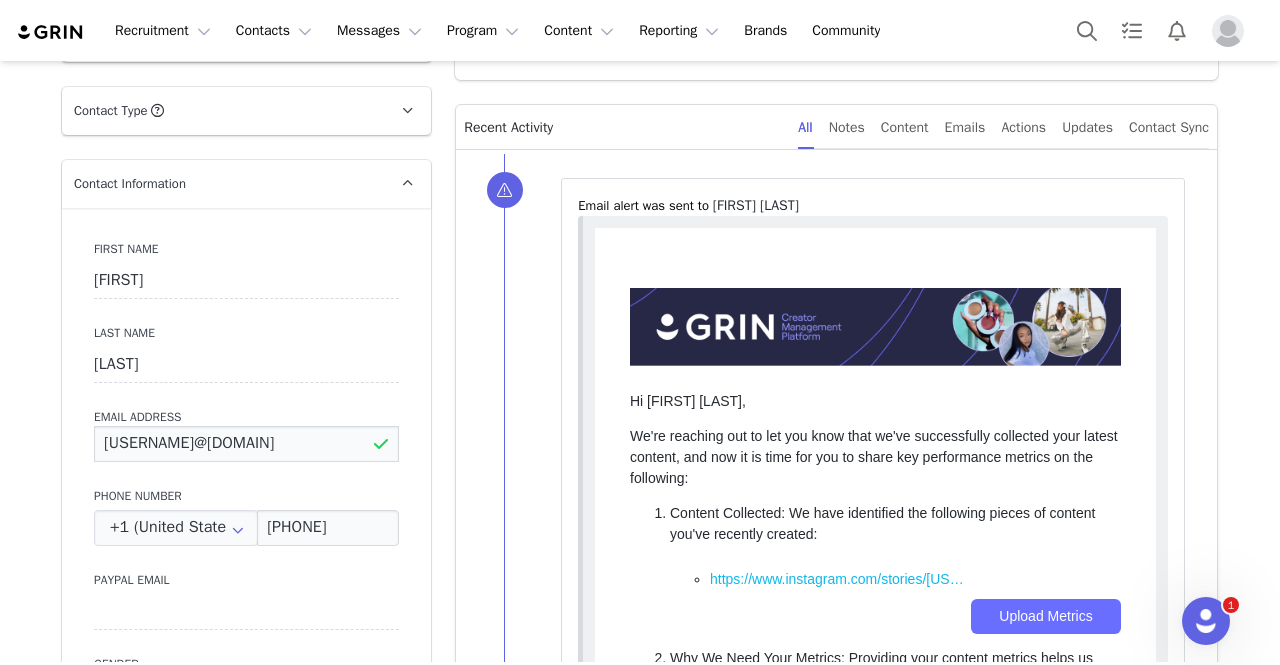 click on "[EMAIL]" at bounding box center [246, 444] 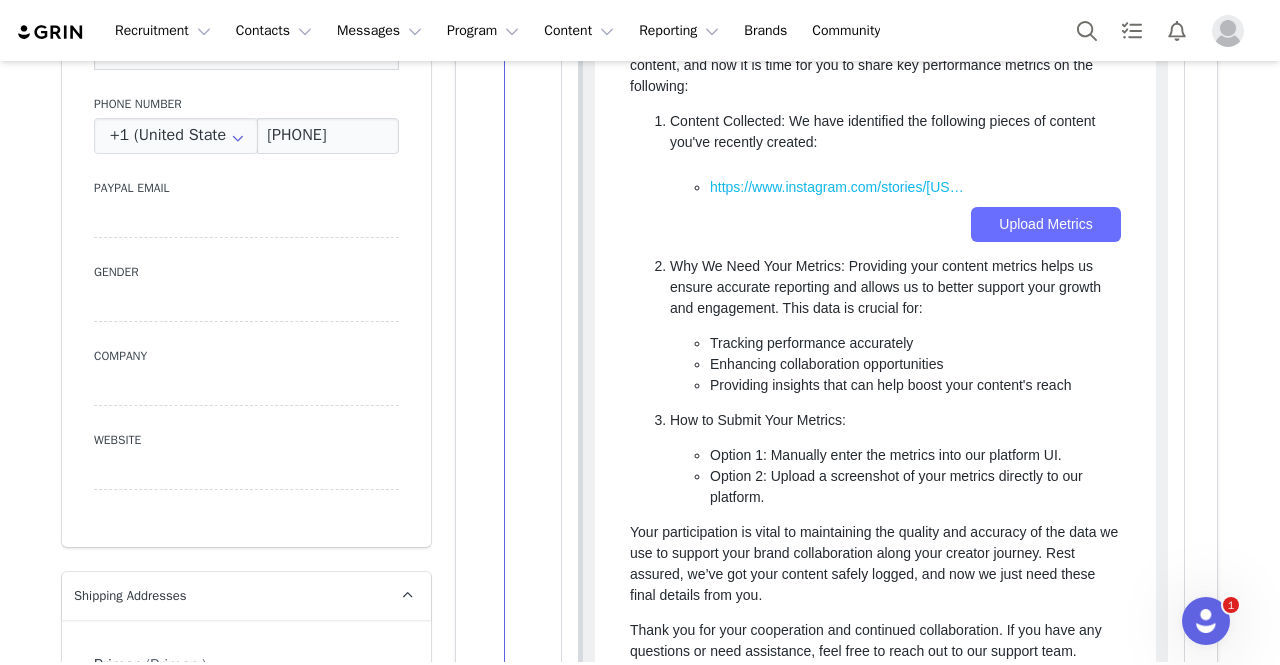 scroll, scrollTop: 1177, scrollLeft: 0, axis: vertical 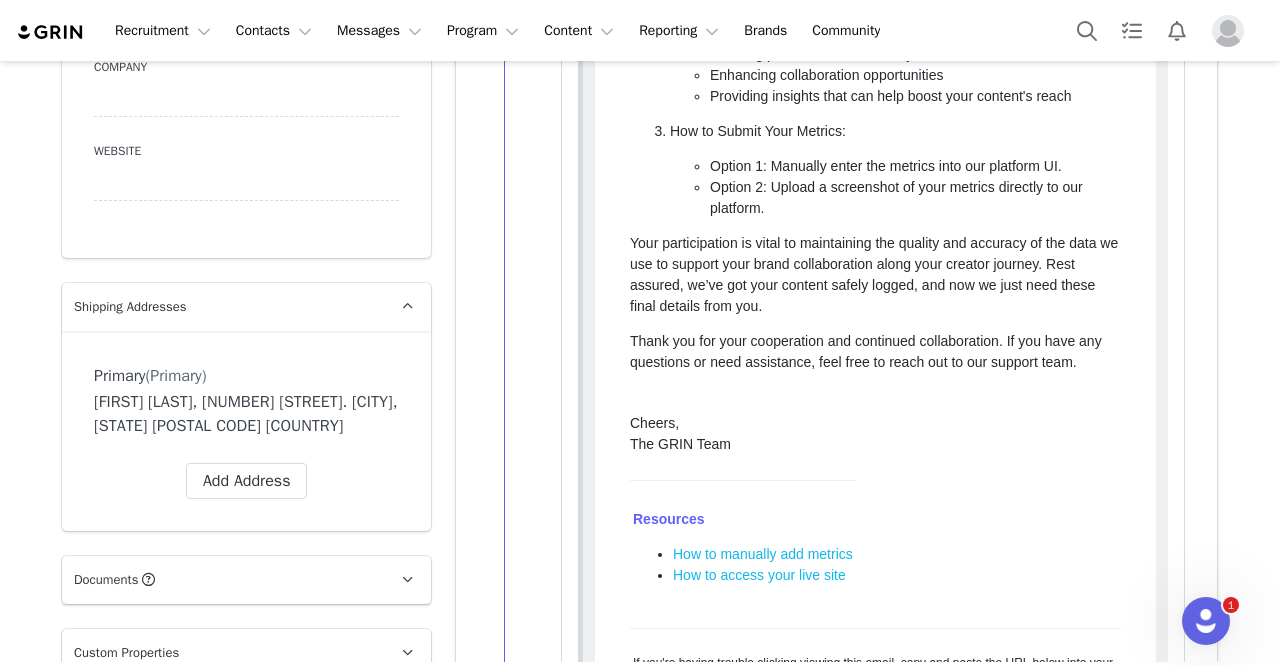 drag, startPoint x: 204, startPoint y: 396, endPoint x: 311, endPoint y: 445, distance: 117.68602 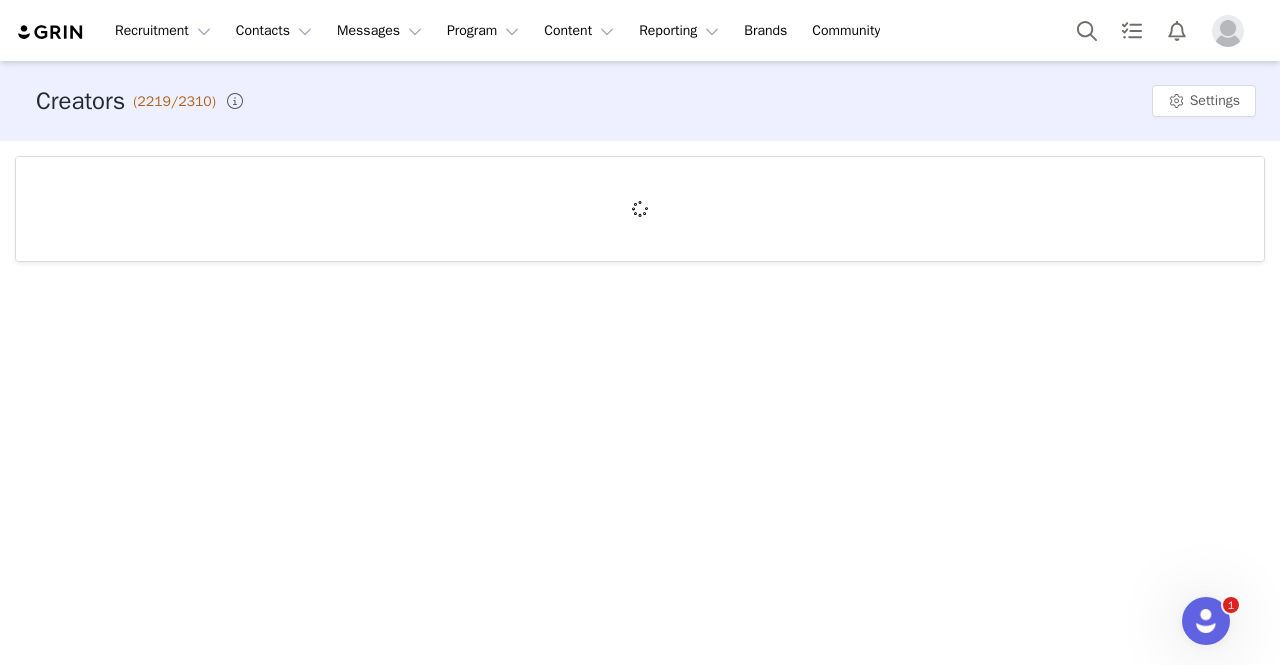 scroll, scrollTop: 0, scrollLeft: 0, axis: both 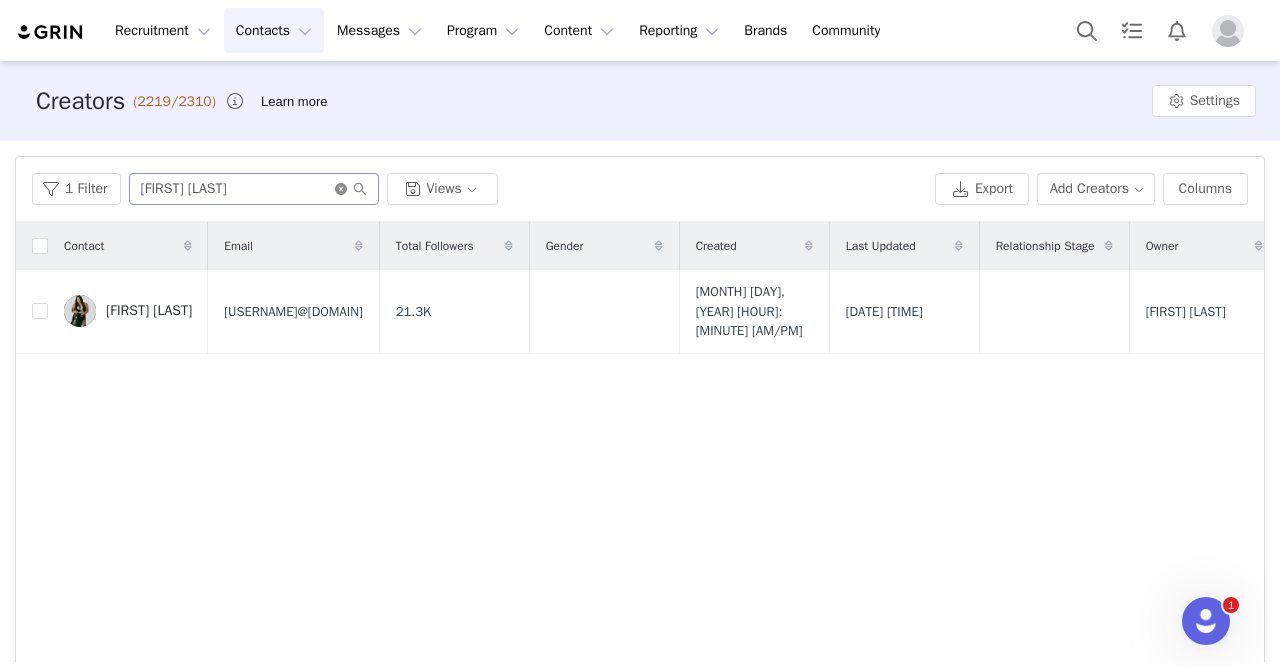 click 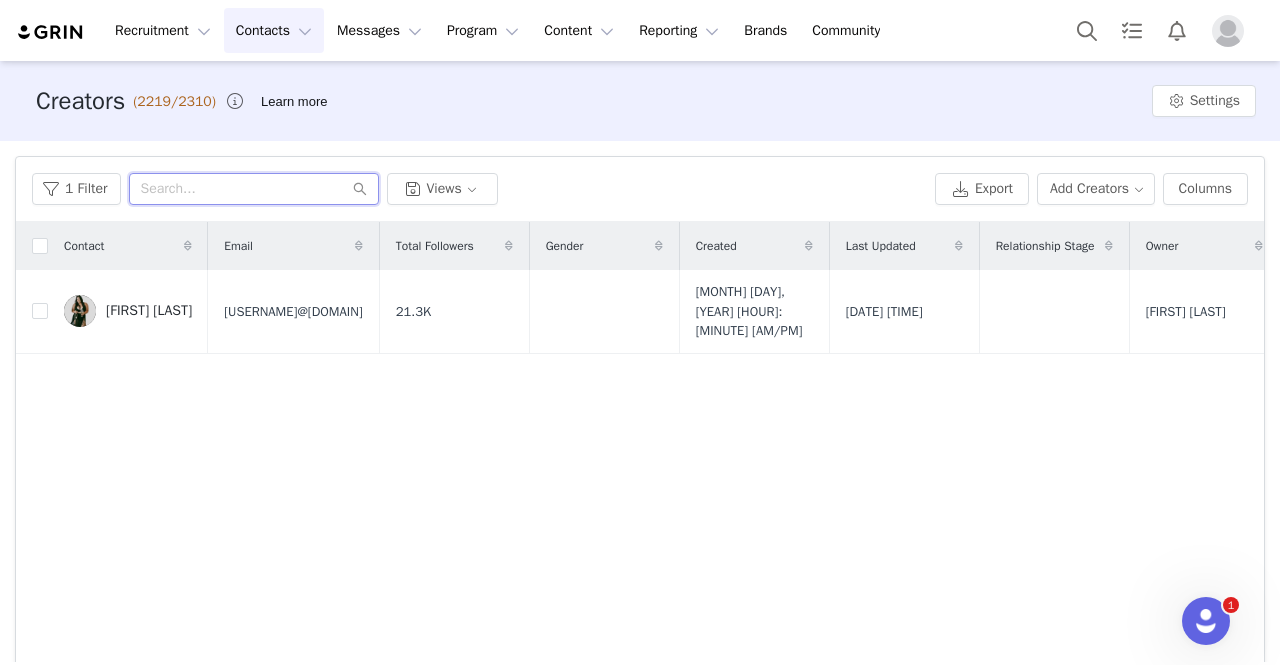 click at bounding box center [254, 189] 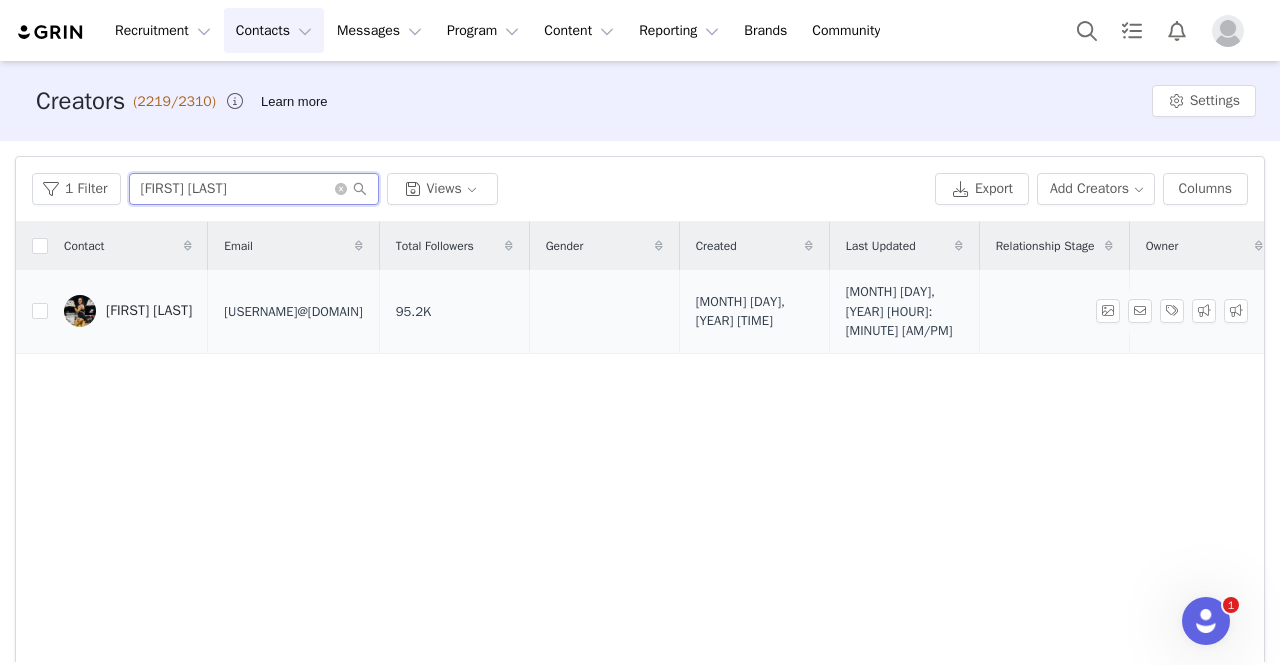 type on "Morgan McHenry" 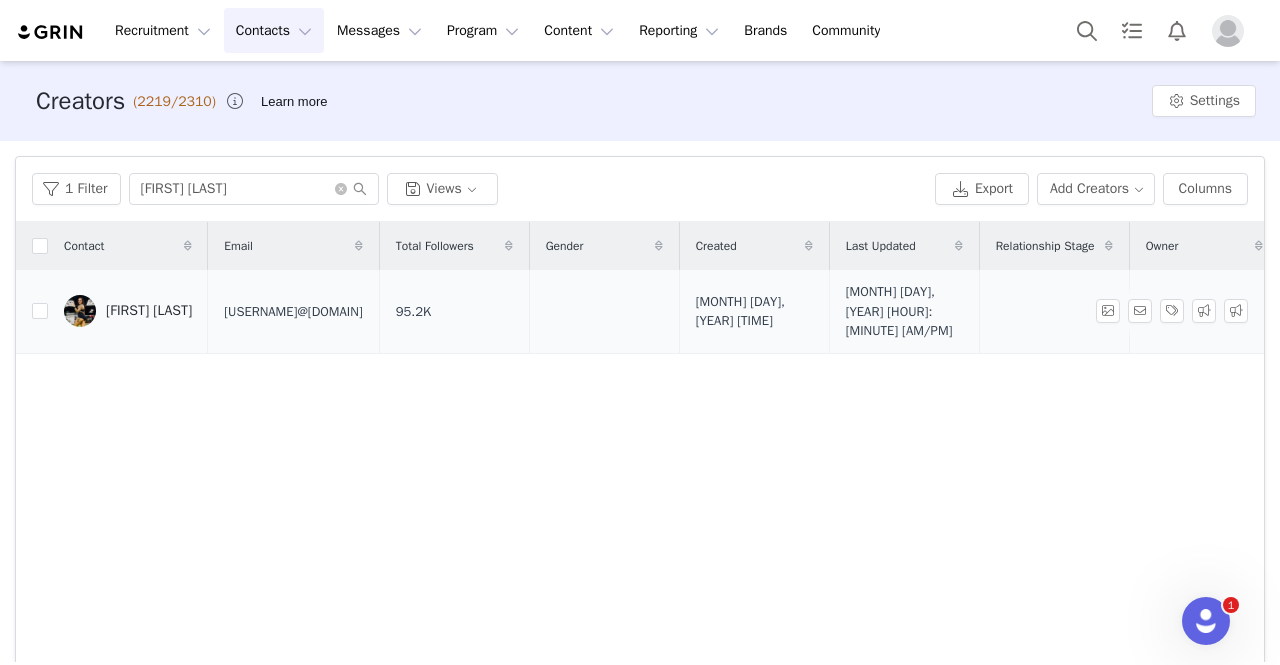 click on "Morgan McHenry" at bounding box center (149, 311) 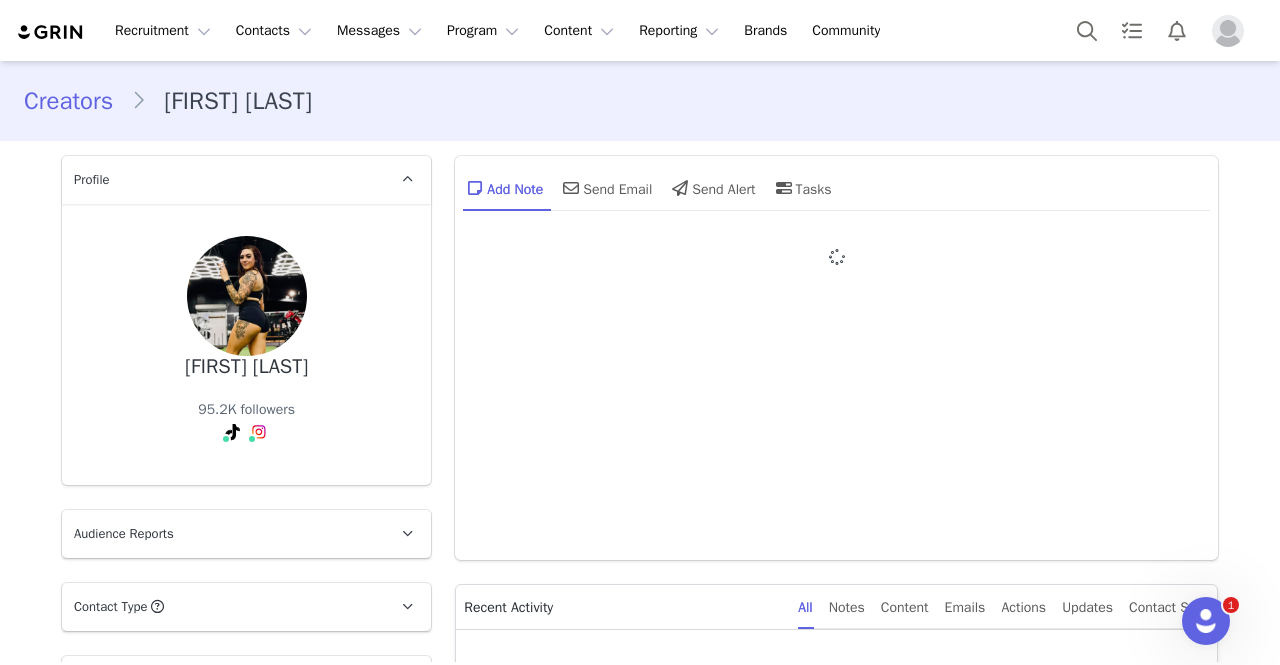 type on "+1 (United States)" 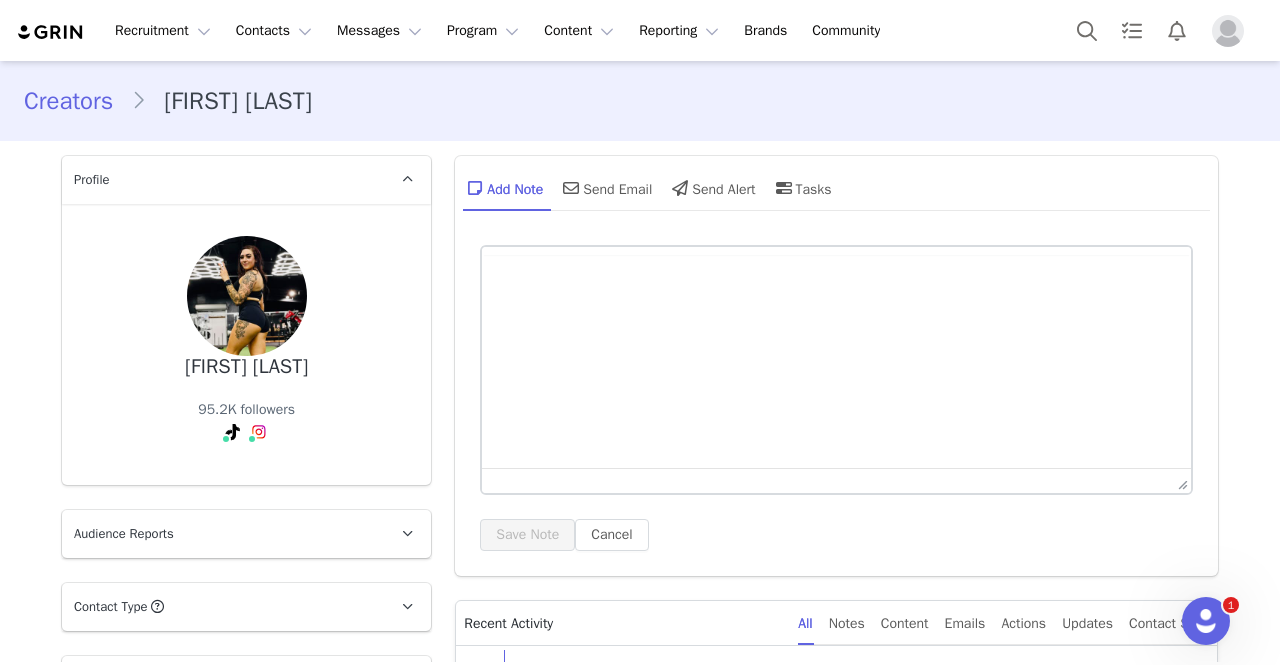 scroll, scrollTop: 298, scrollLeft: 0, axis: vertical 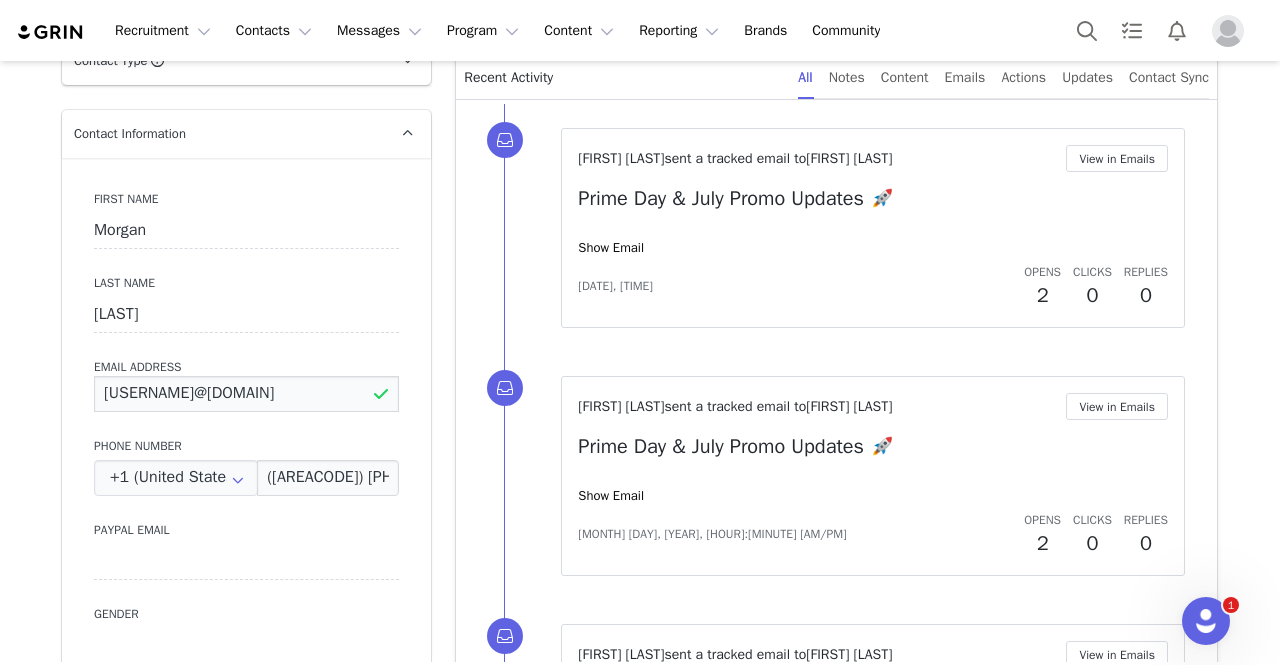 click on "morganmchenry11@gmail.com" at bounding box center [246, 394] 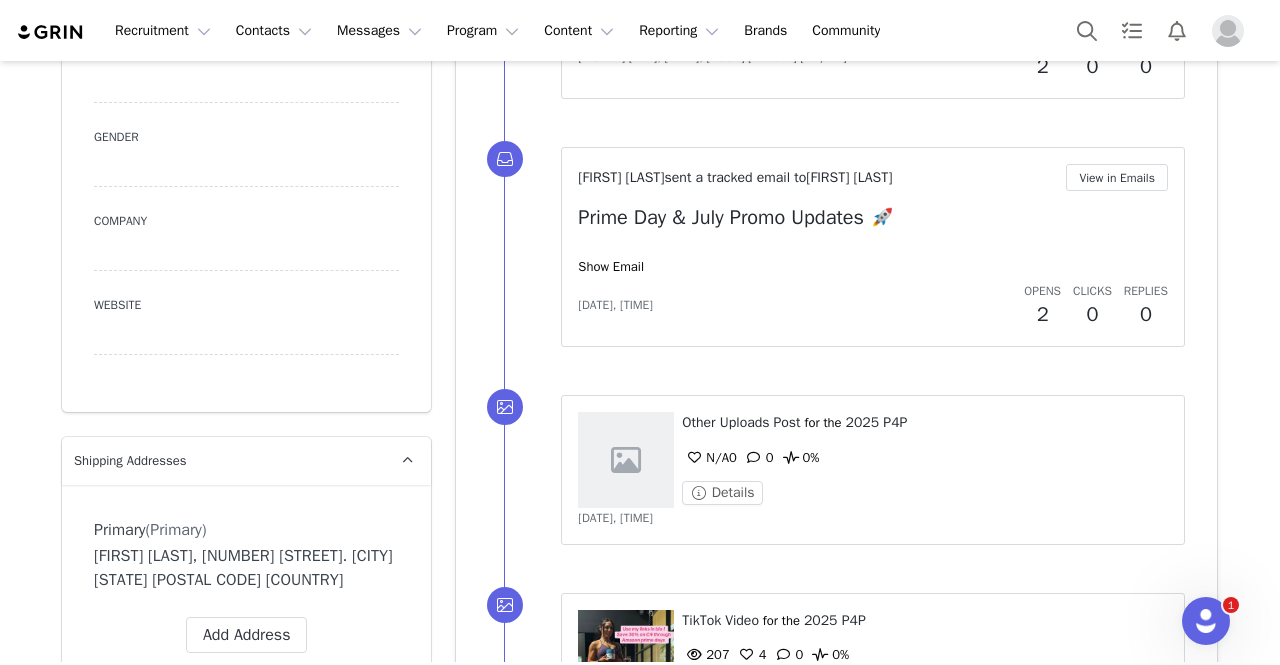 scroll, scrollTop: 1227, scrollLeft: 0, axis: vertical 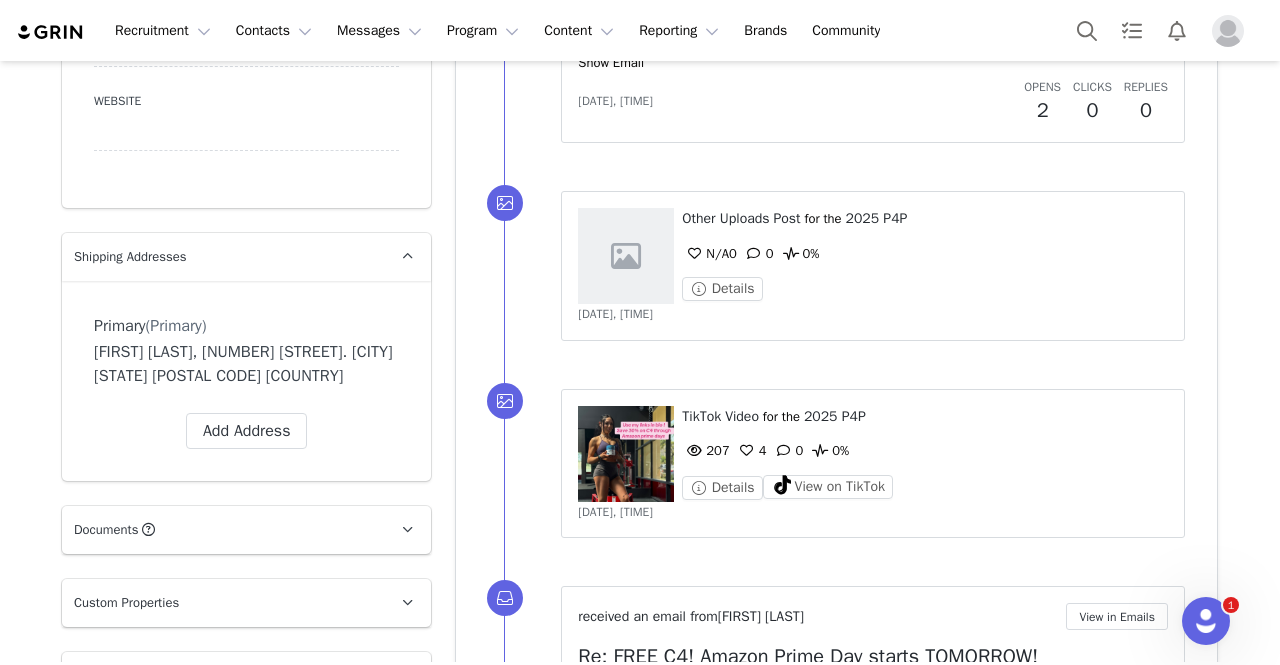 drag, startPoint x: 218, startPoint y: 347, endPoint x: 397, endPoint y: 371, distance: 180.60178 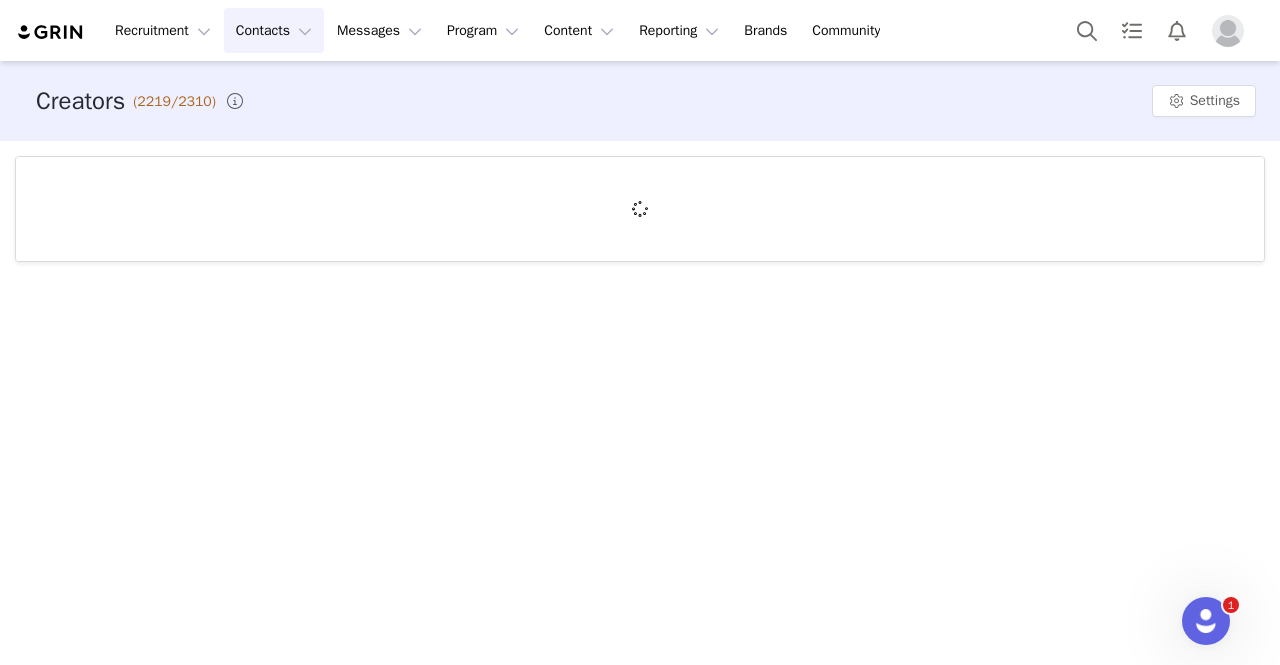 scroll, scrollTop: 0, scrollLeft: 0, axis: both 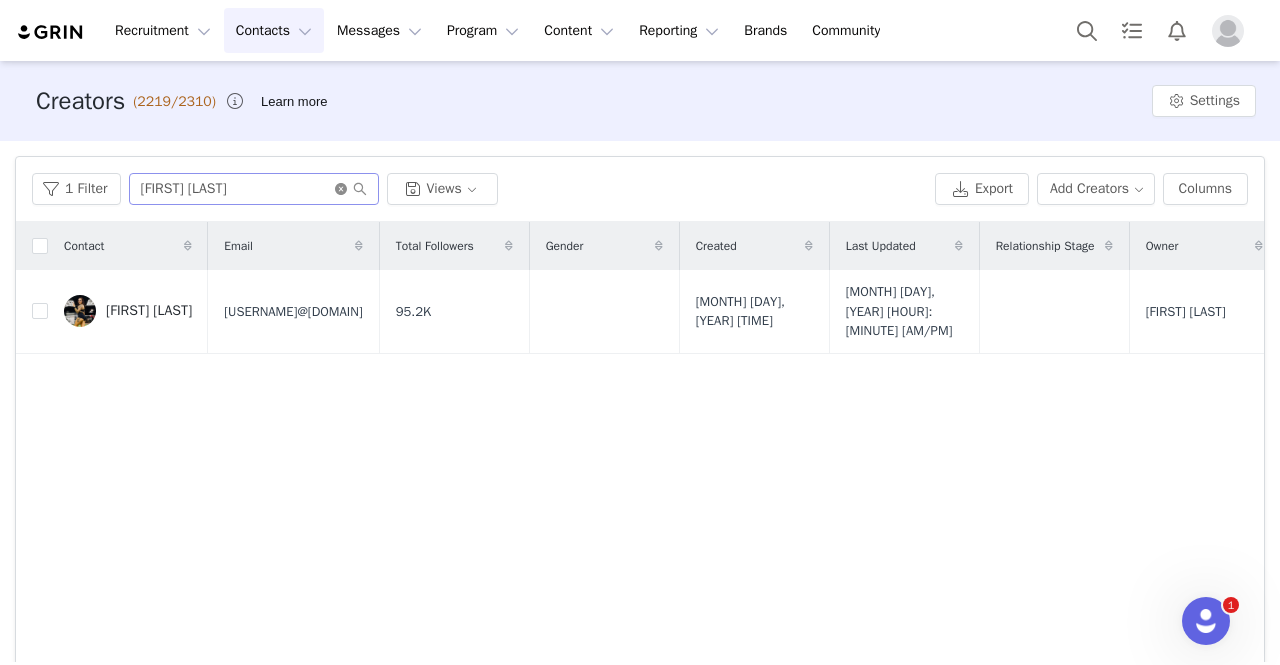 click 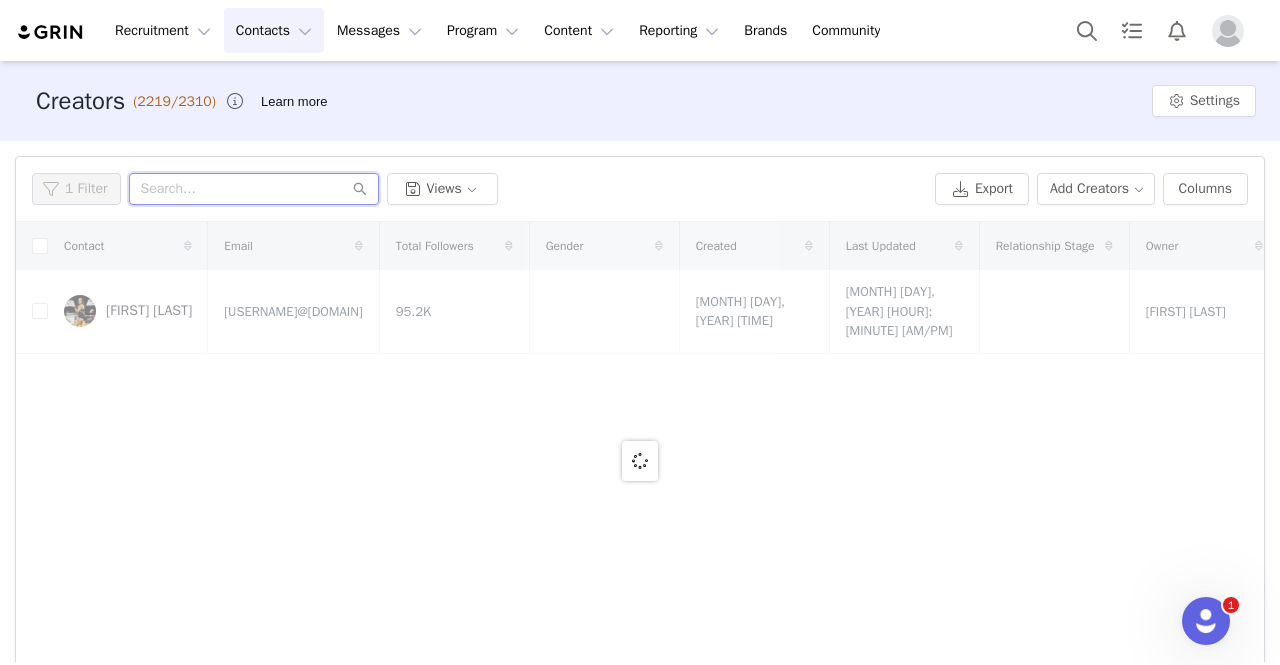 click at bounding box center [254, 189] 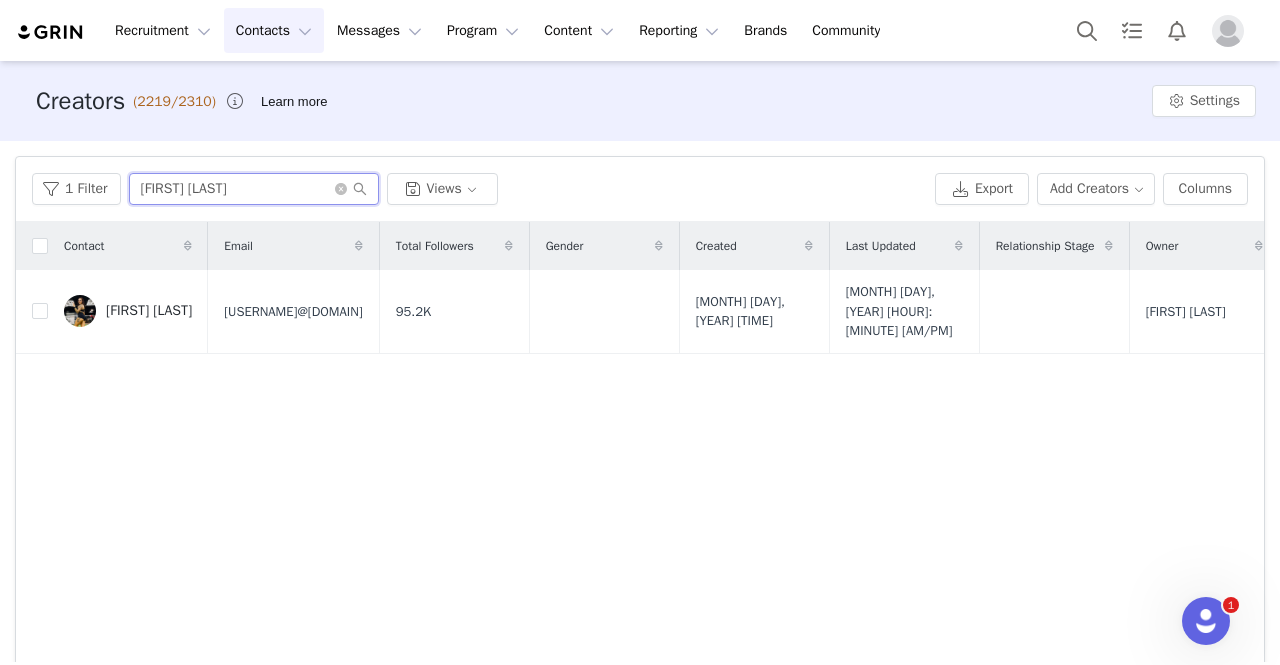 click on "TT smith" at bounding box center (254, 189) 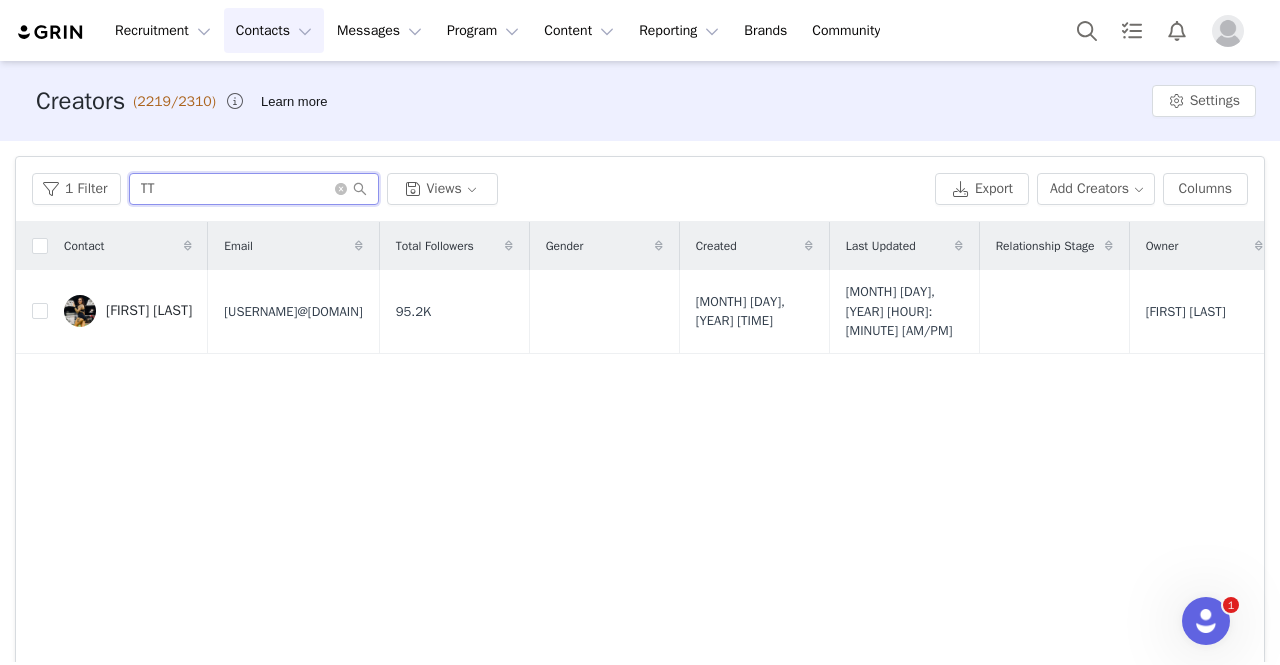 type on "T" 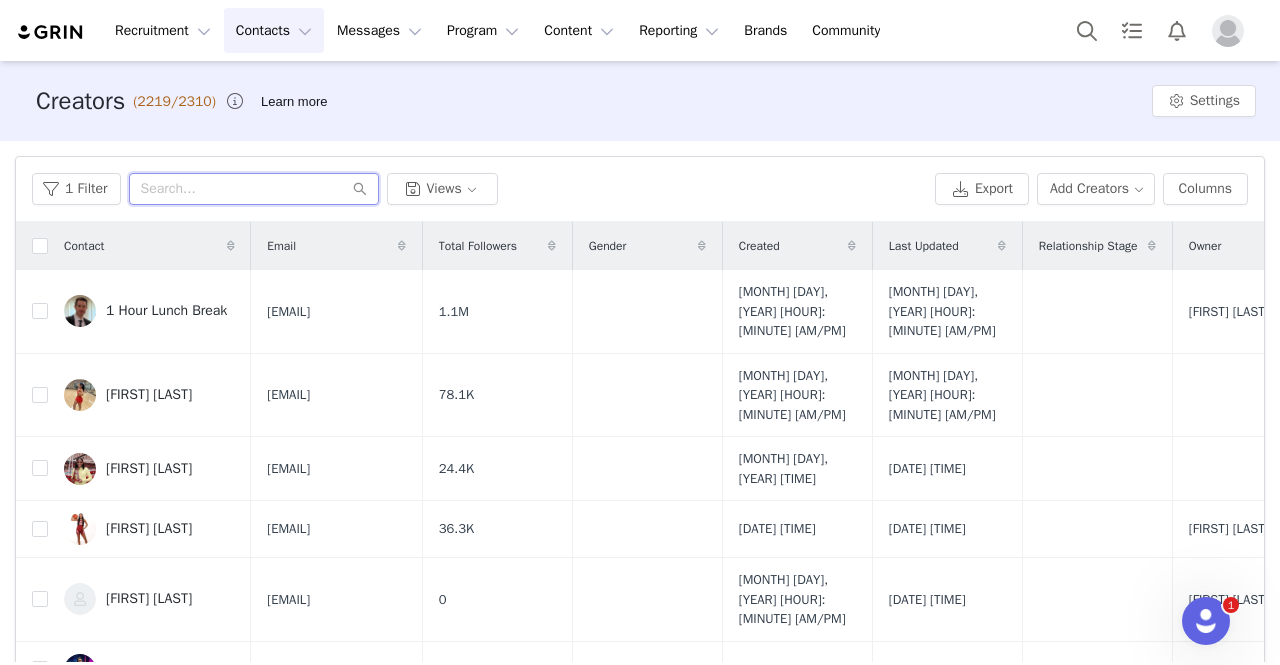 click at bounding box center (254, 189) 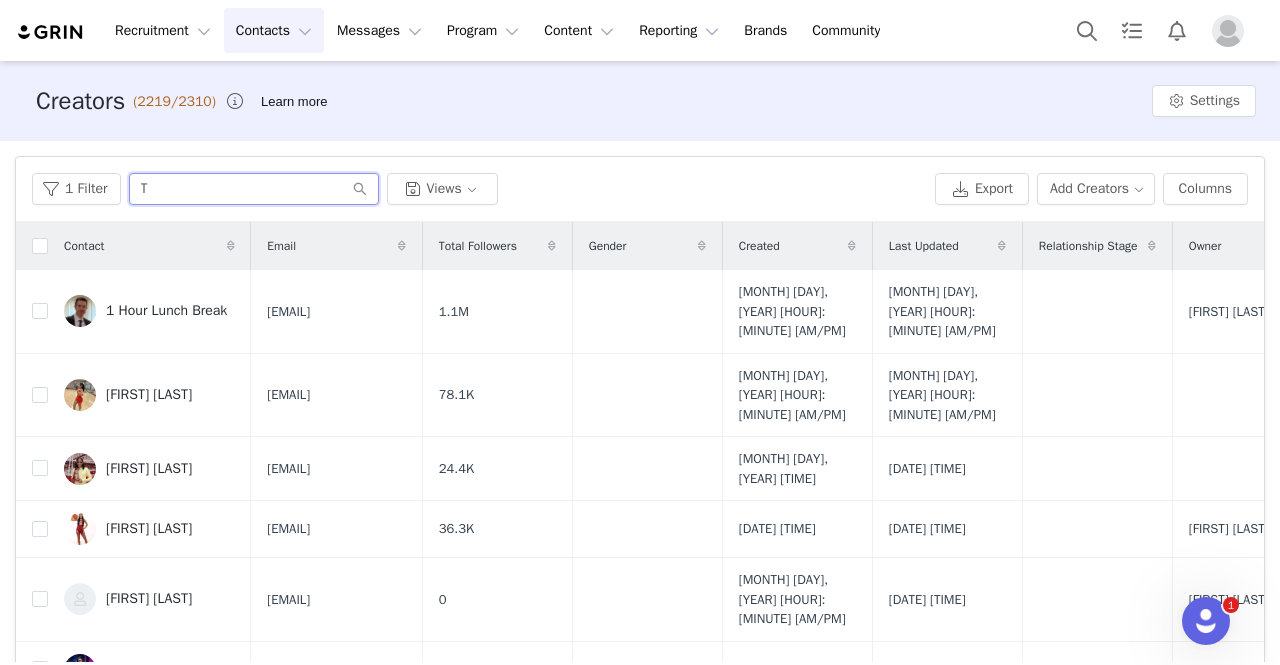 type on "TT" 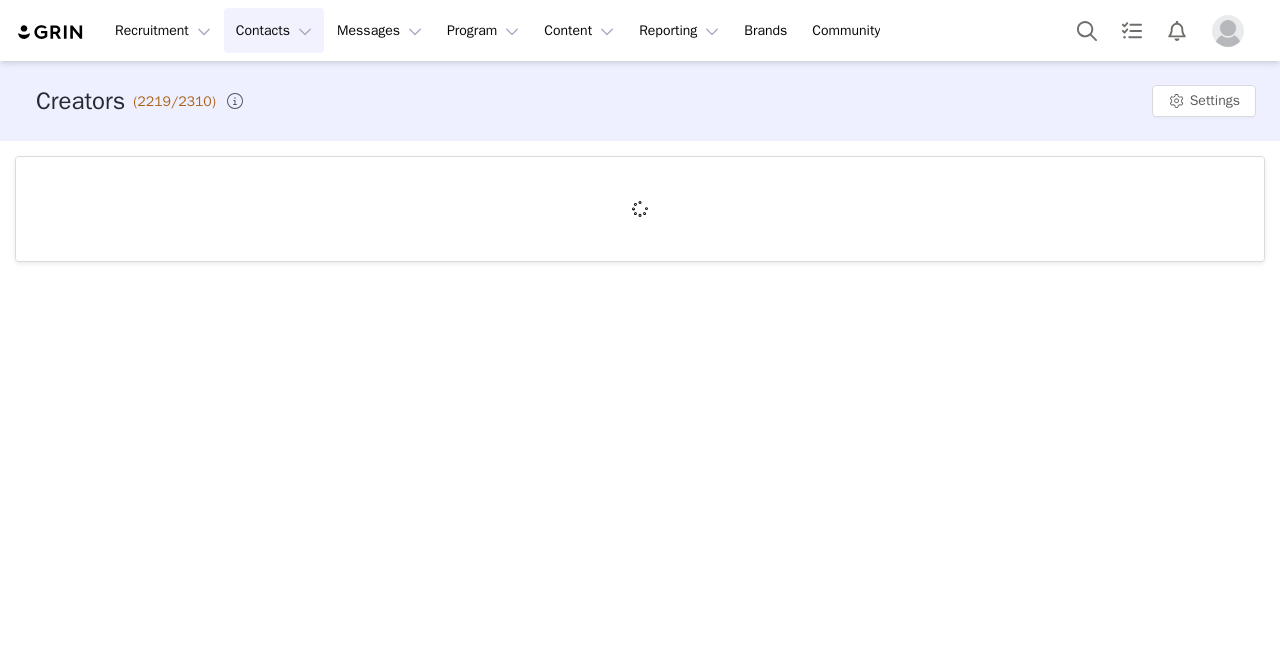 scroll, scrollTop: 0, scrollLeft: 0, axis: both 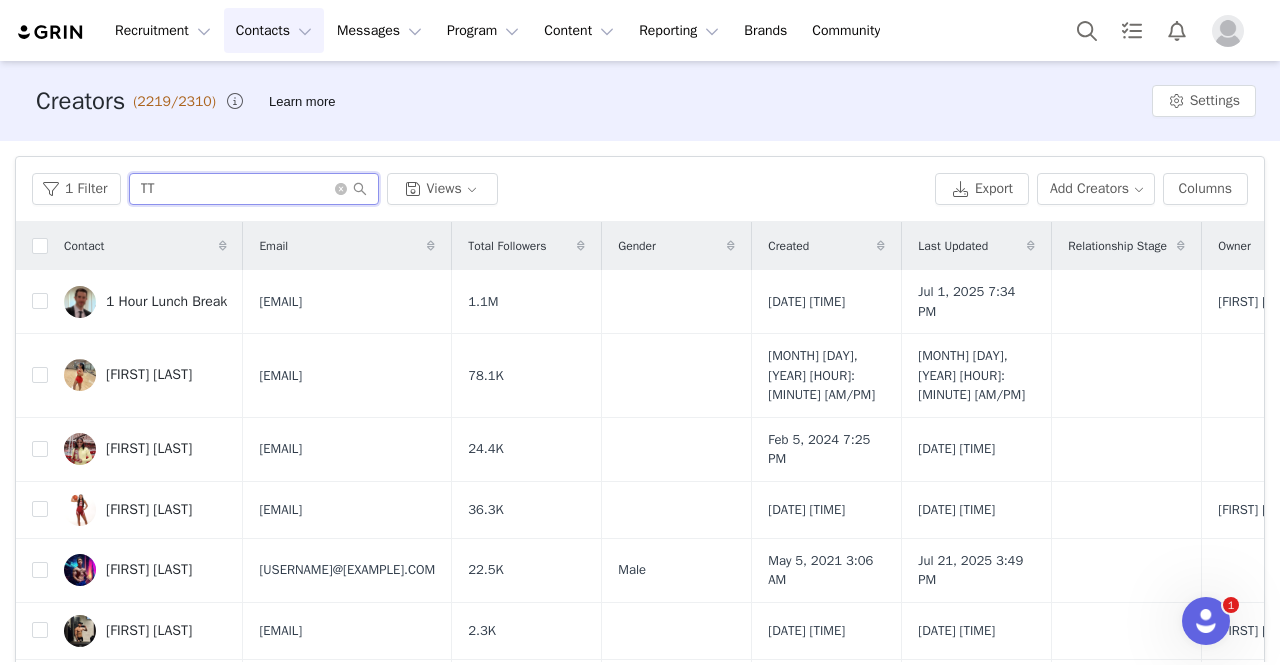 click on "TT" at bounding box center [254, 189] 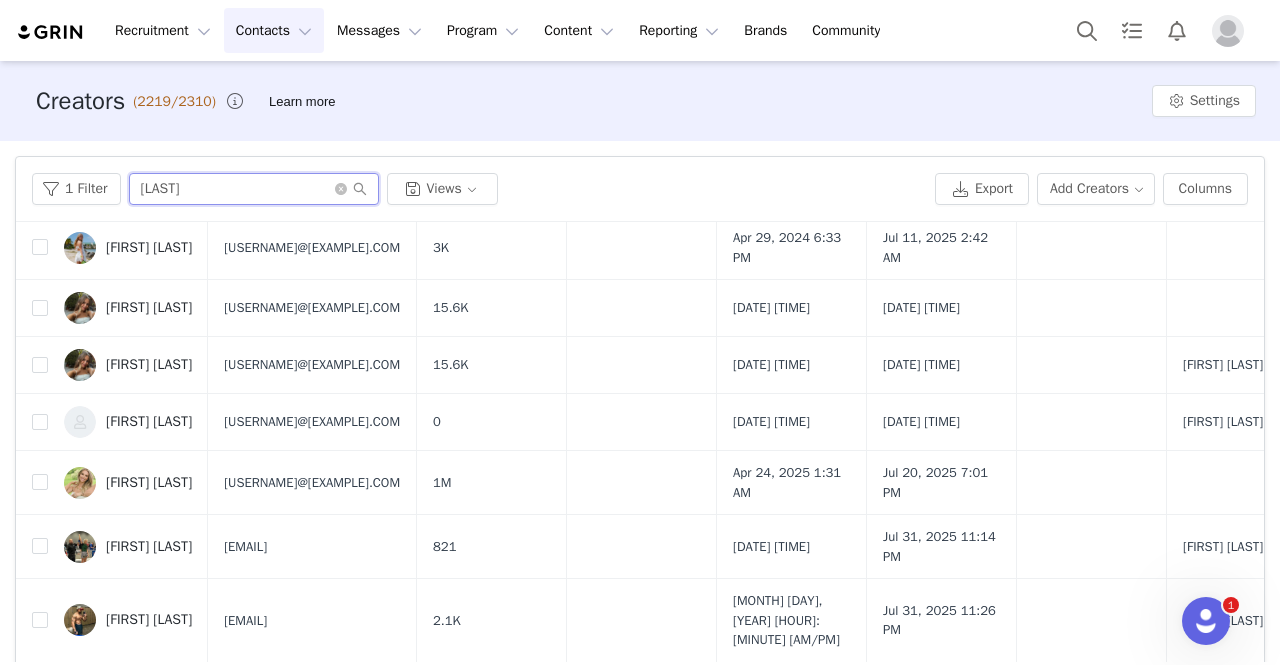 scroll, scrollTop: 1157, scrollLeft: 0, axis: vertical 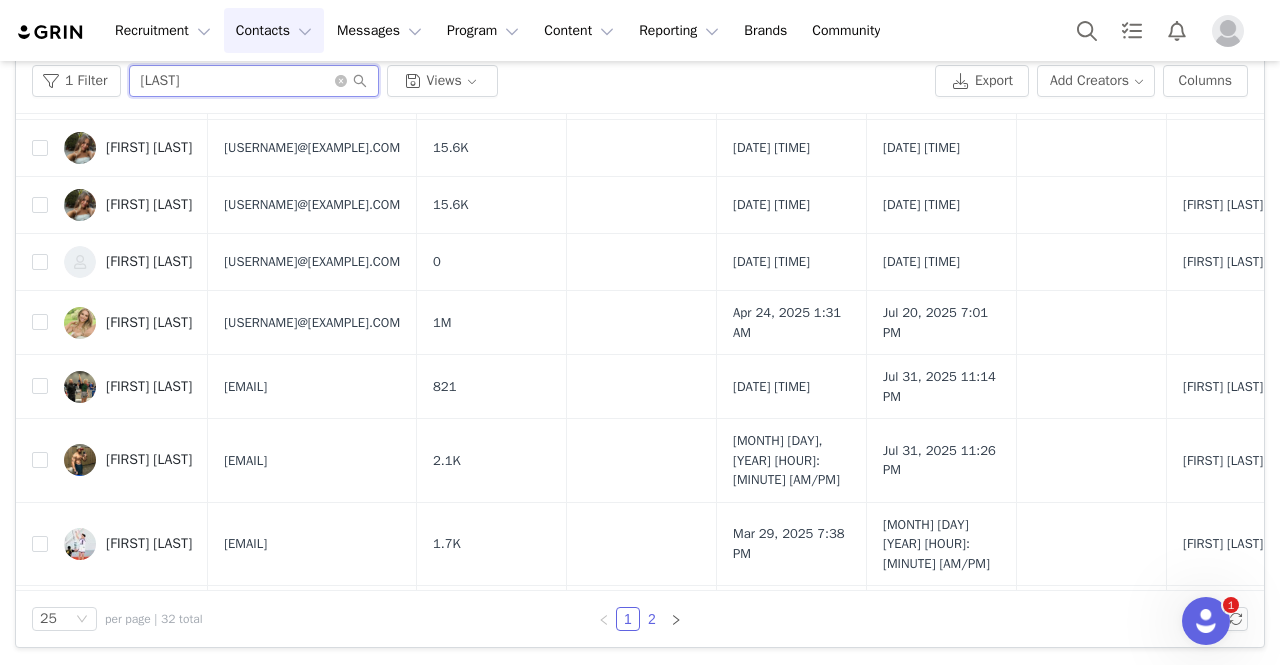 type on "[LAST]" 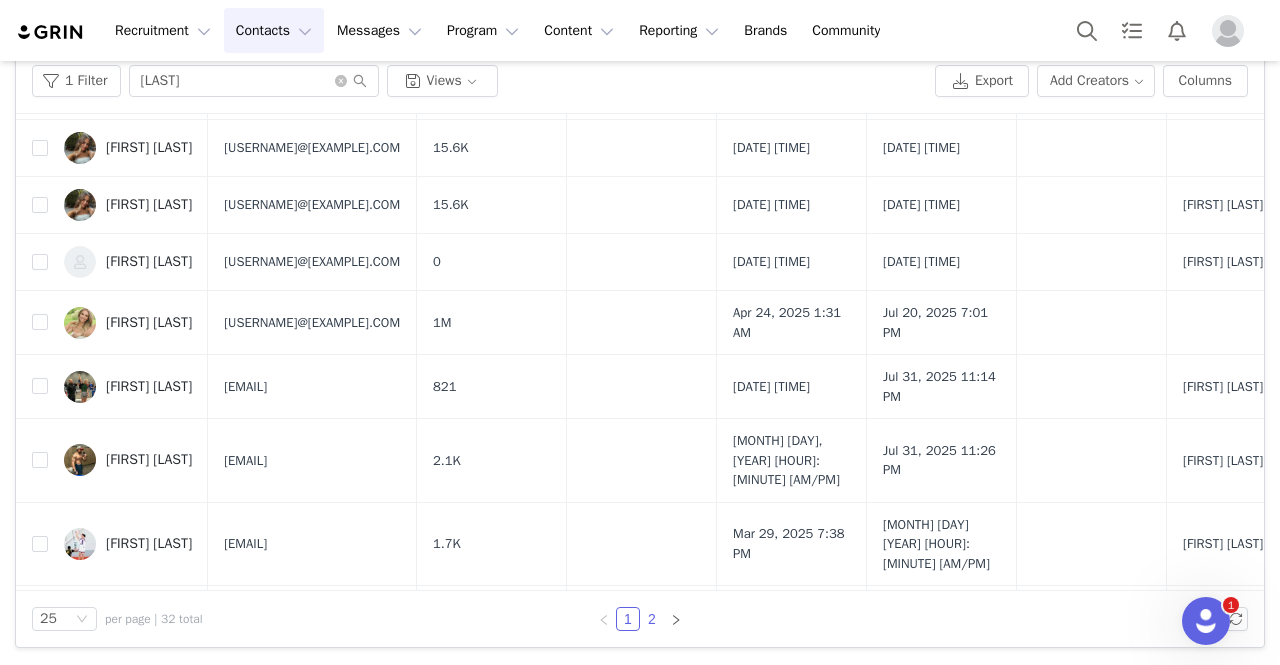 click on "2" at bounding box center [652, 619] 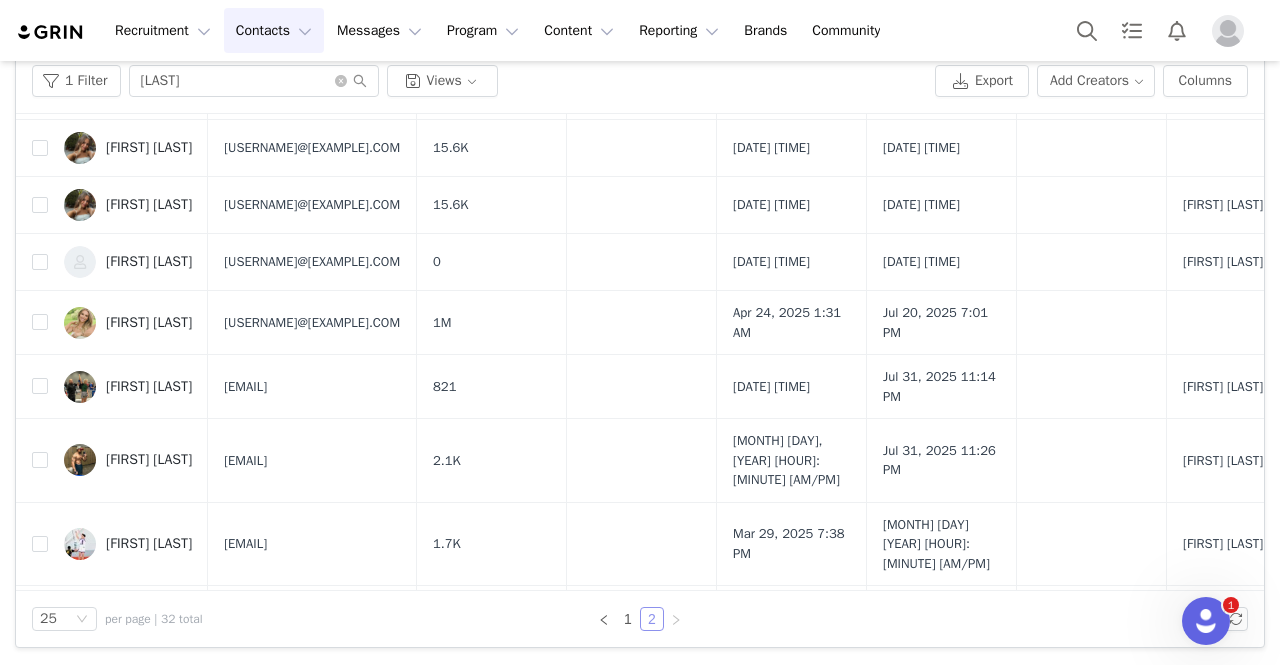 scroll, scrollTop: 0, scrollLeft: 0, axis: both 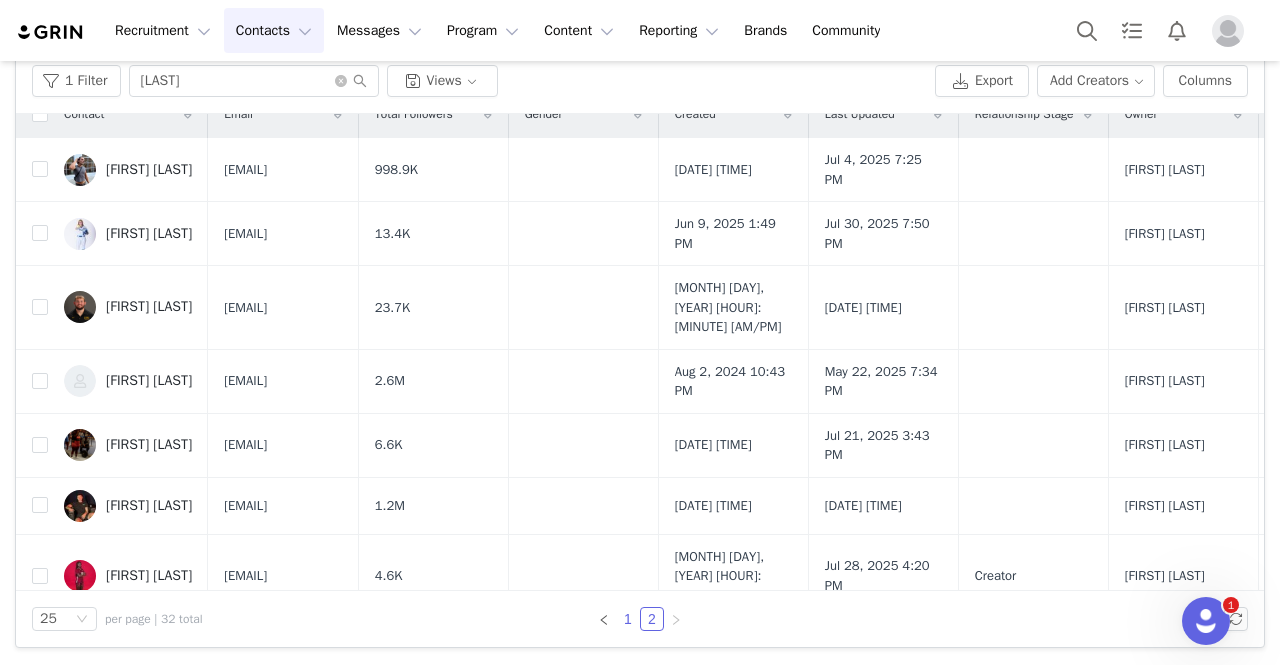 click on "1" at bounding box center (628, 619) 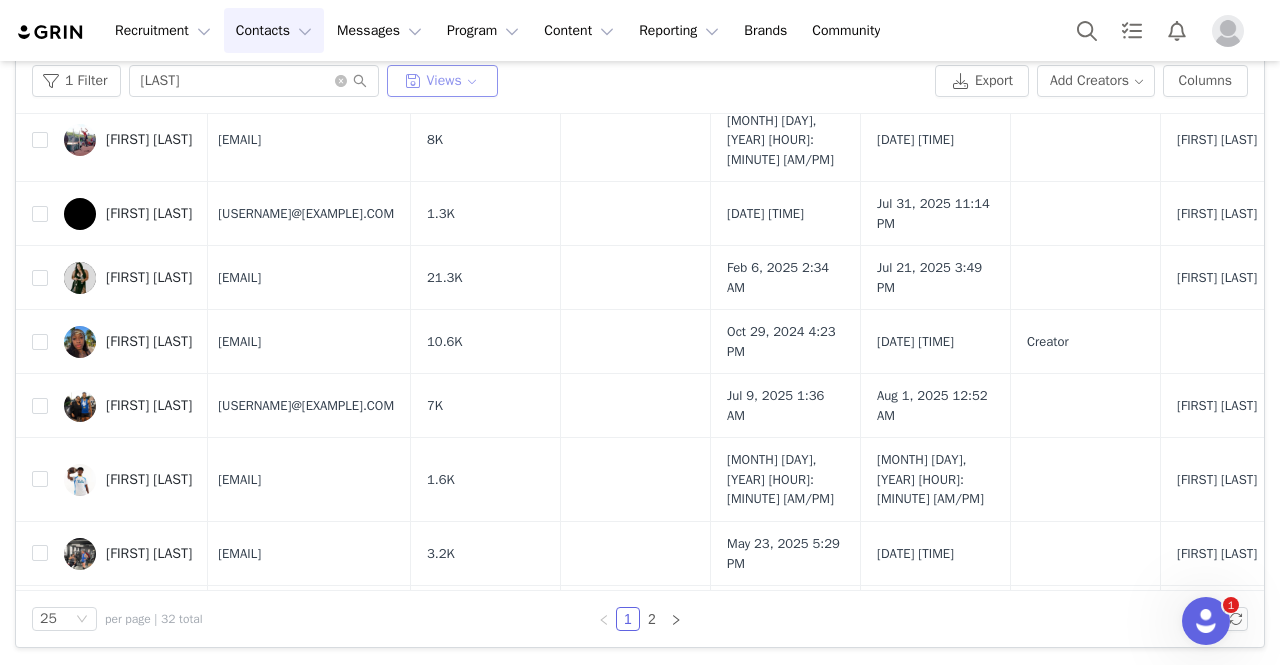 scroll, scrollTop: 583, scrollLeft: 6, axis: both 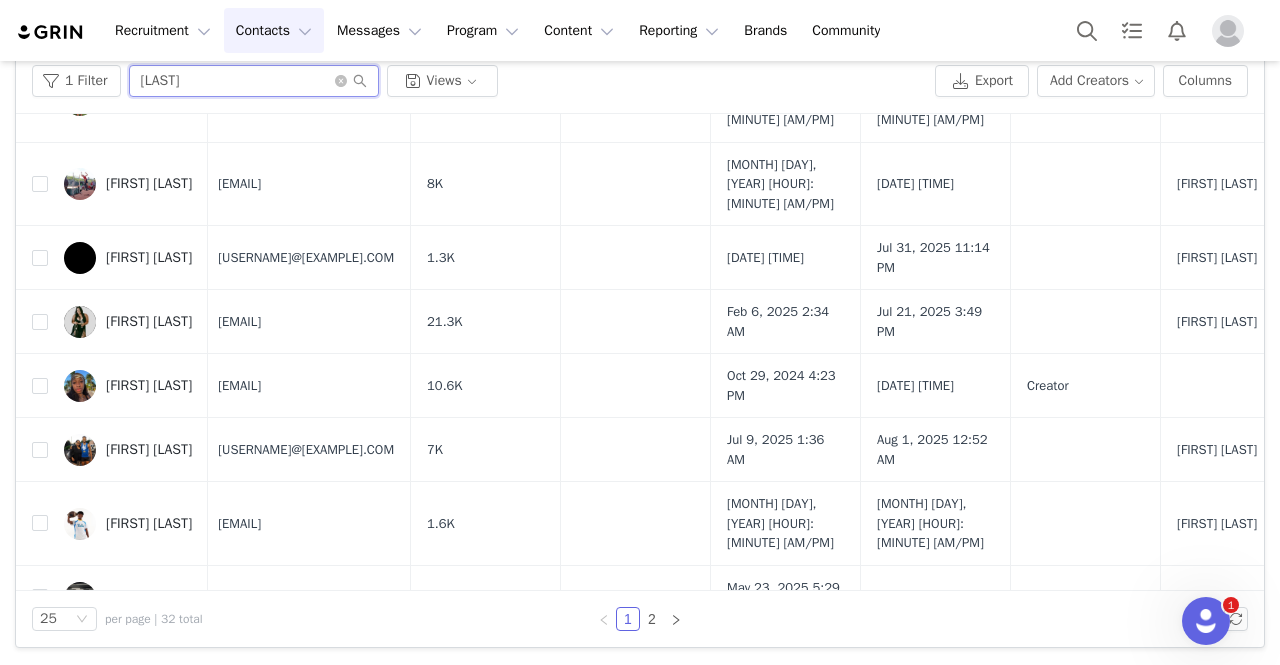 click on "[LAST]" at bounding box center [254, 81] 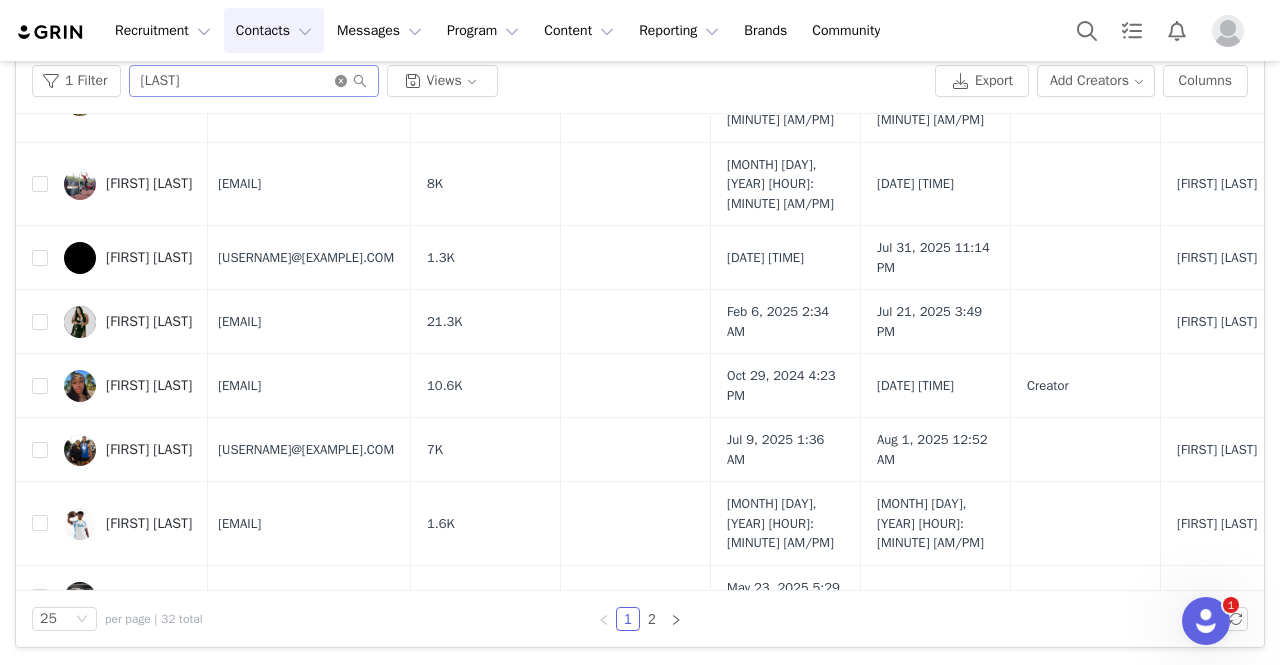 click 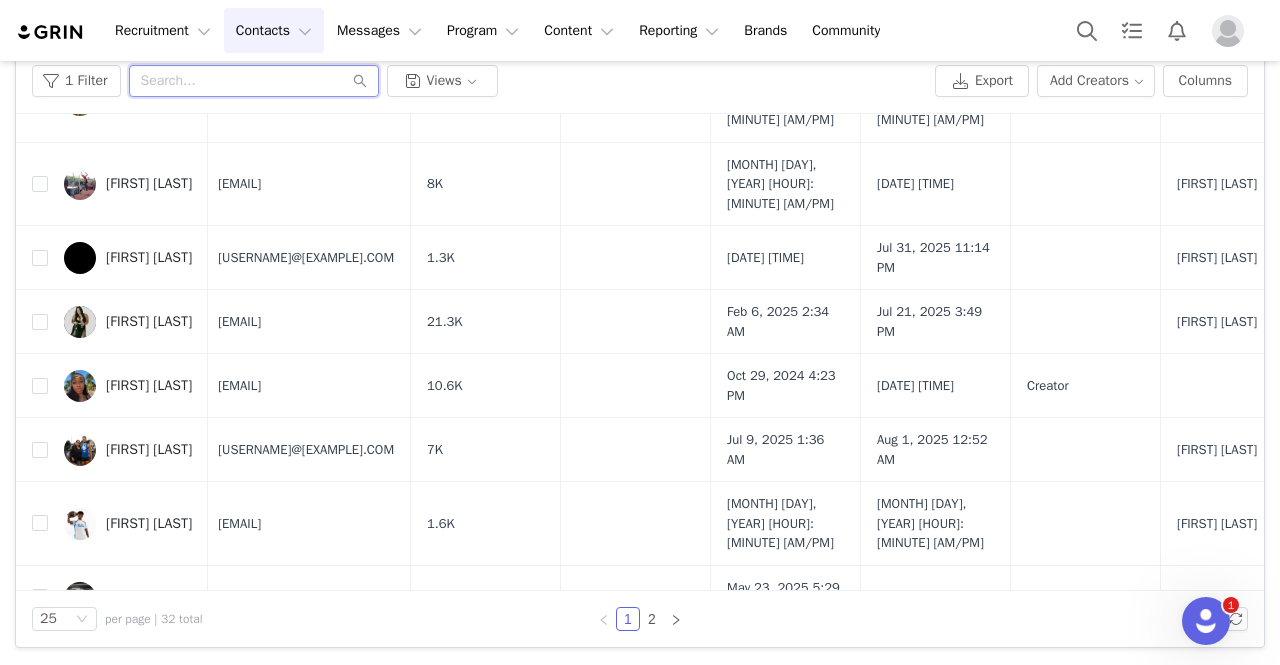 click at bounding box center [254, 81] 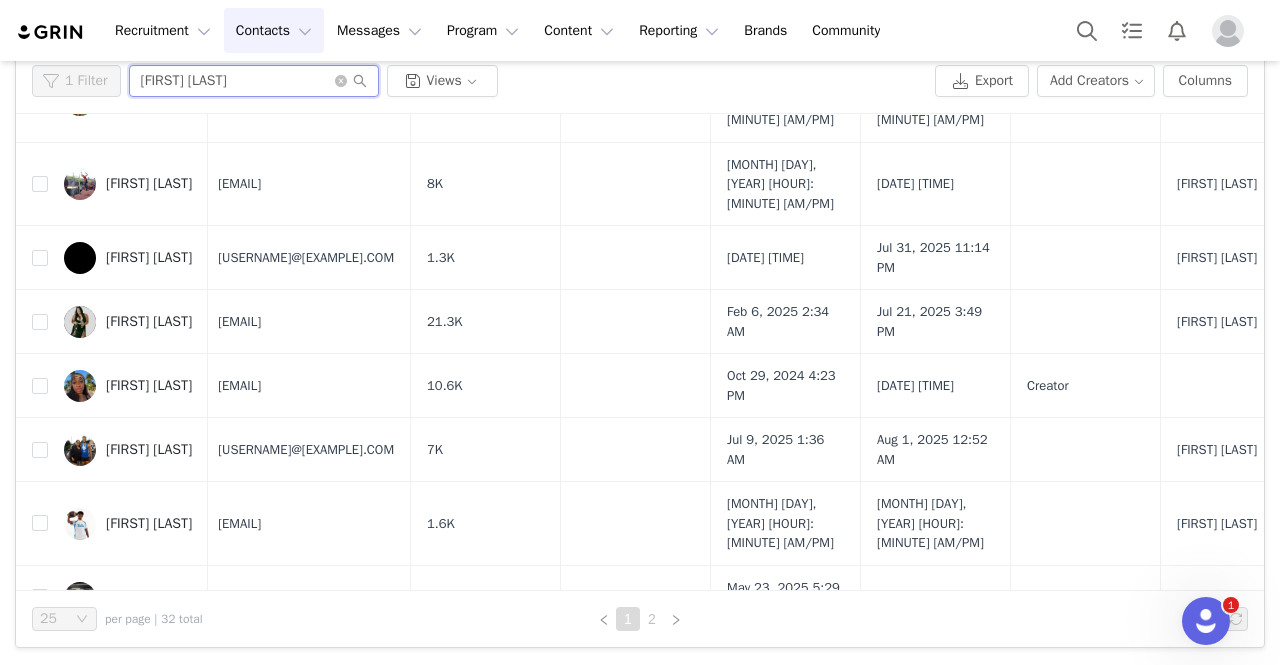 scroll, scrollTop: 0, scrollLeft: 0, axis: both 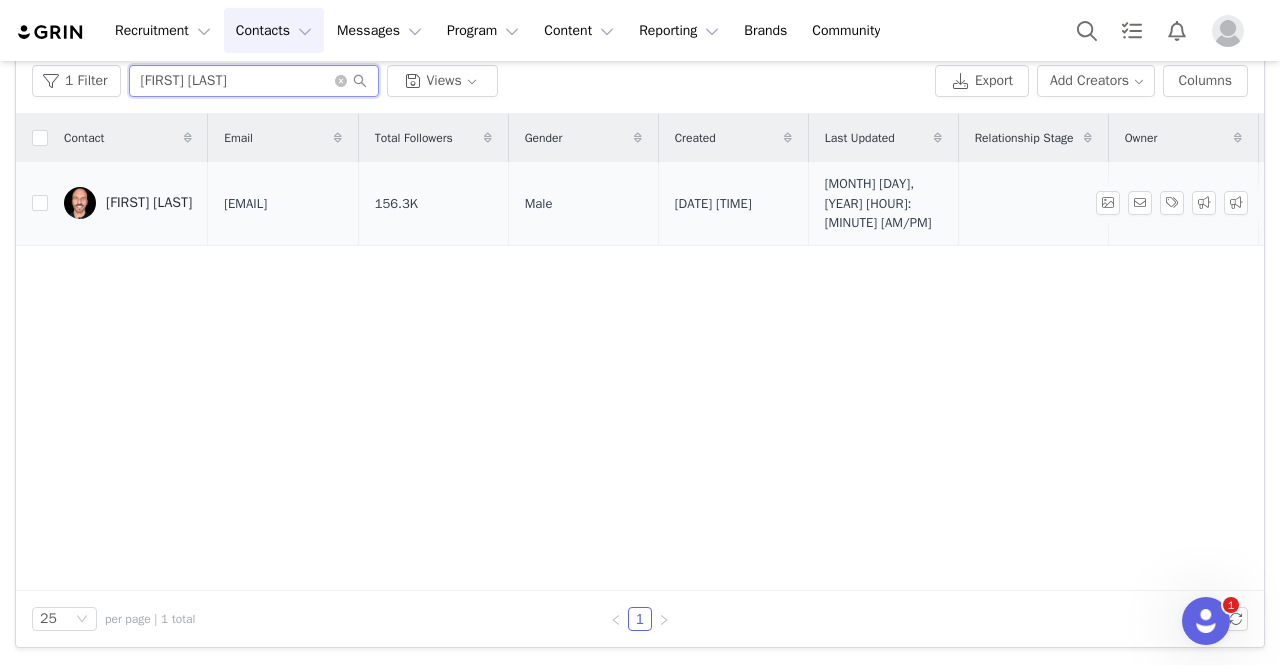 type on "[FIRST] [LAST]" 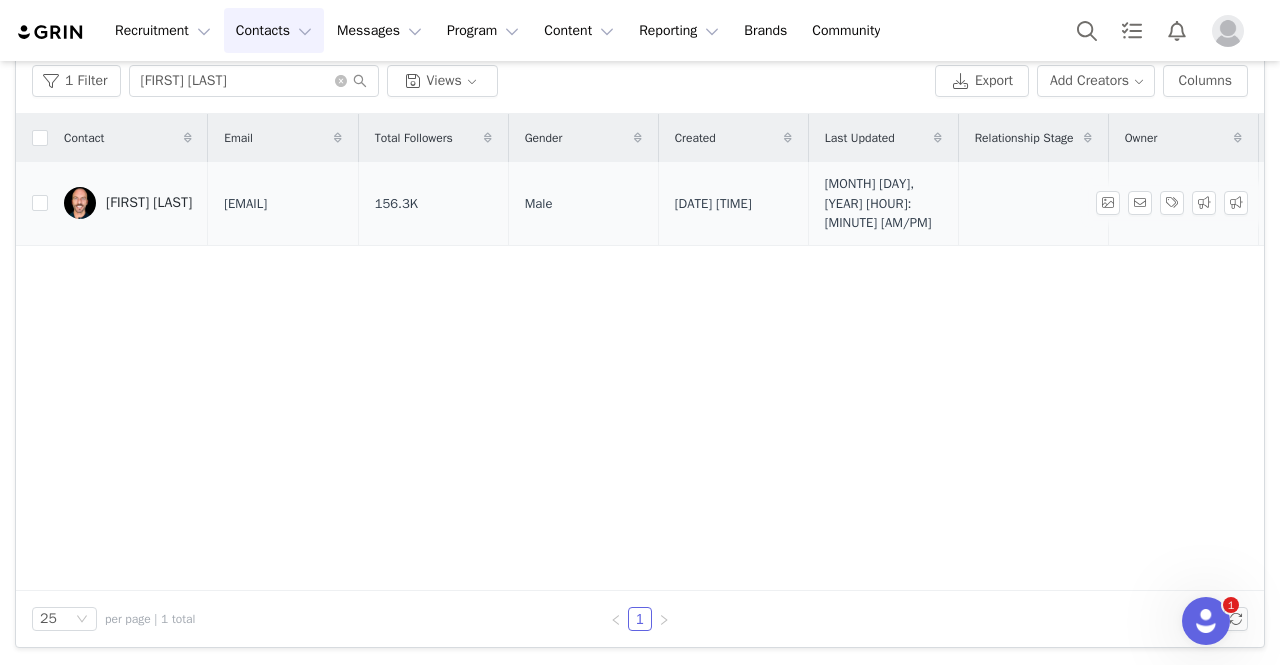 click on "[FIRST] [LAST]" at bounding box center (149, 203) 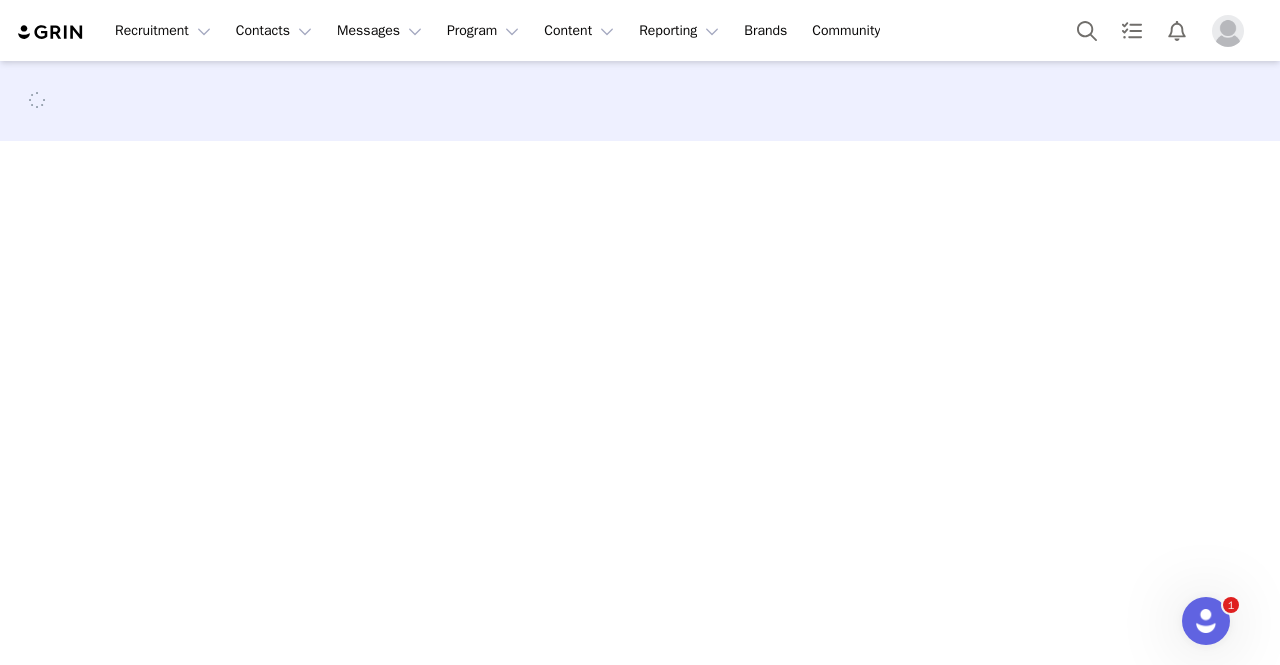scroll, scrollTop: 0, scrollLeft: 0, axis: both 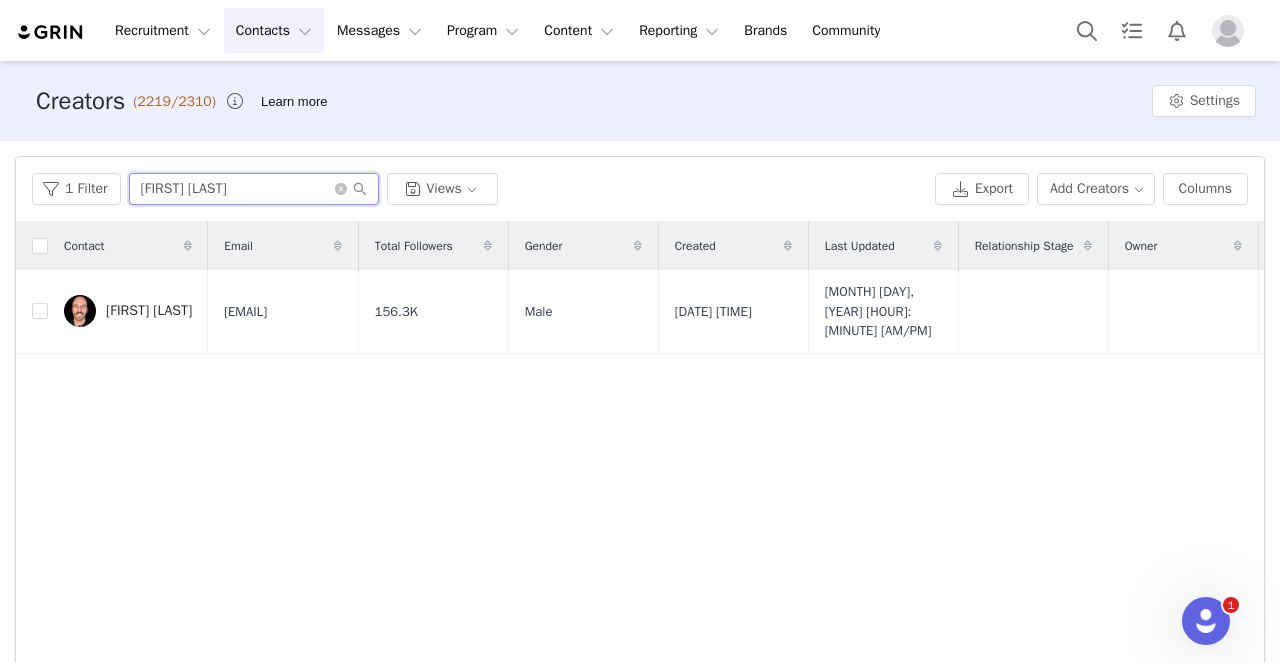 click on "[FIRST] [LAST]" at bounding box center (254, 189) 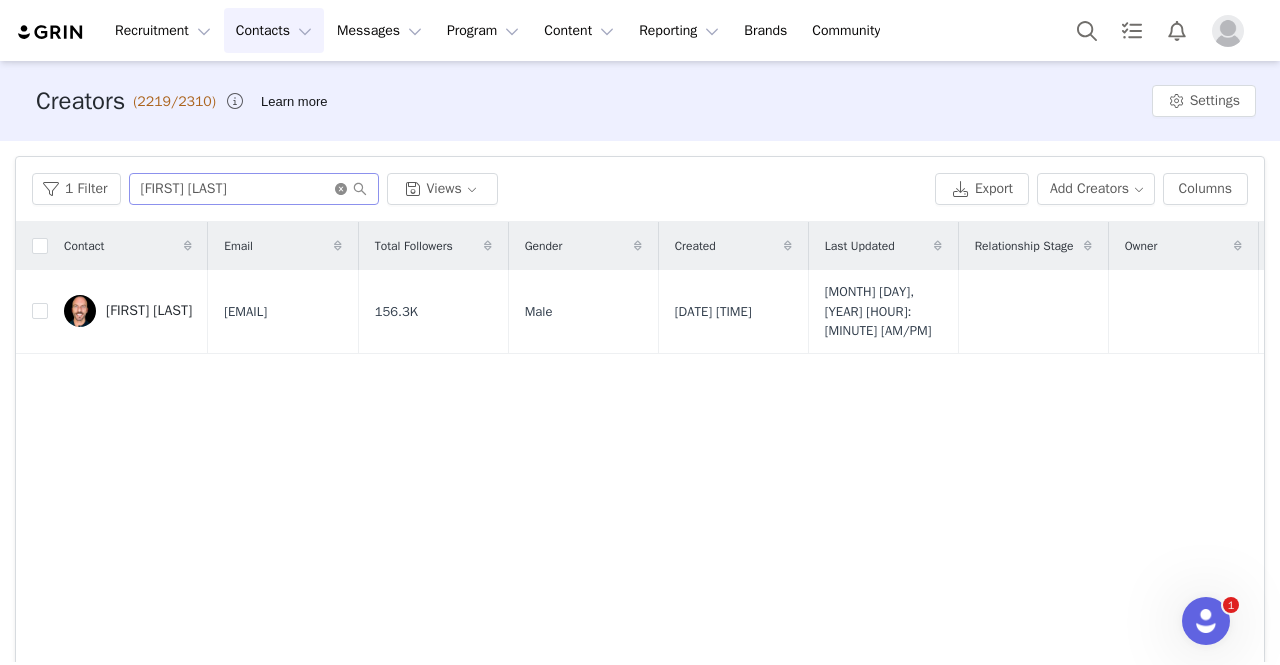 click 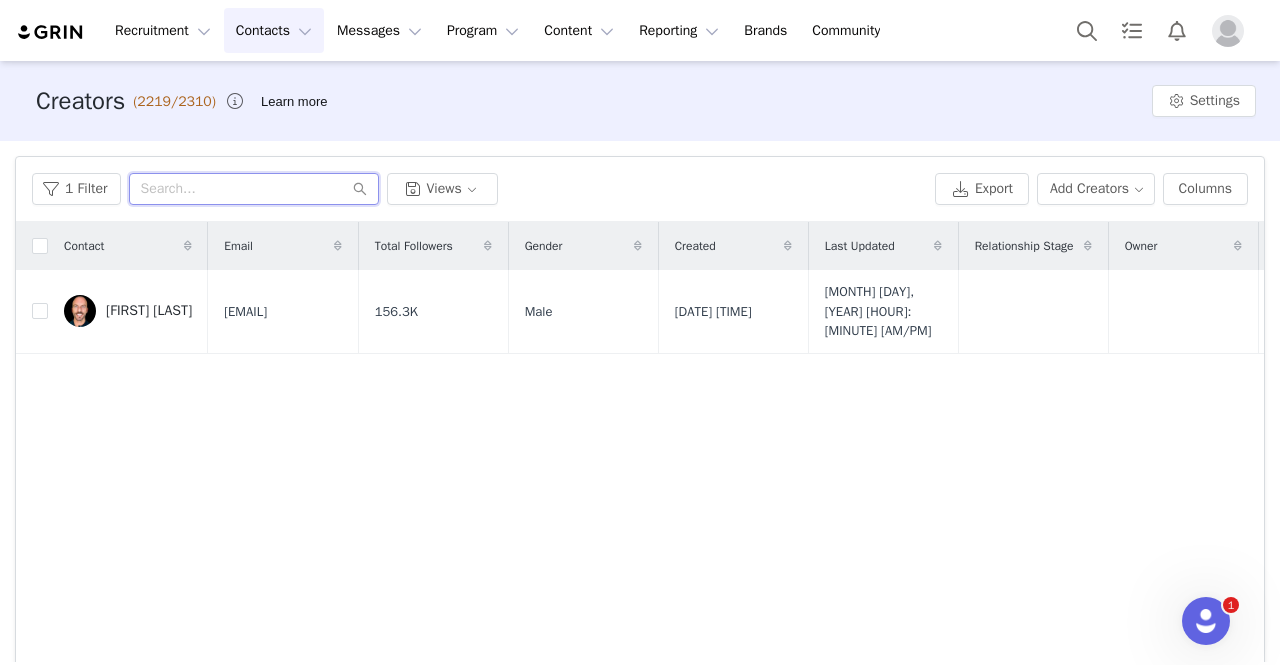 click at bounding box center (254, 189) 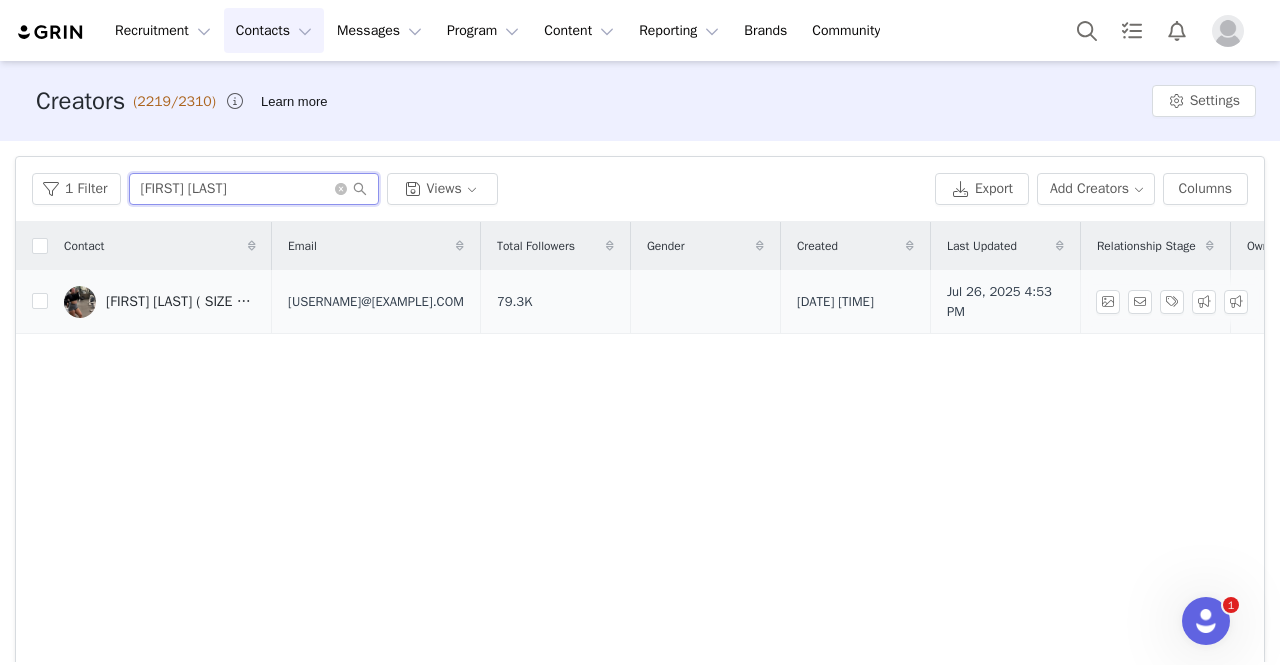 type on "[FIRST] [LAST]" 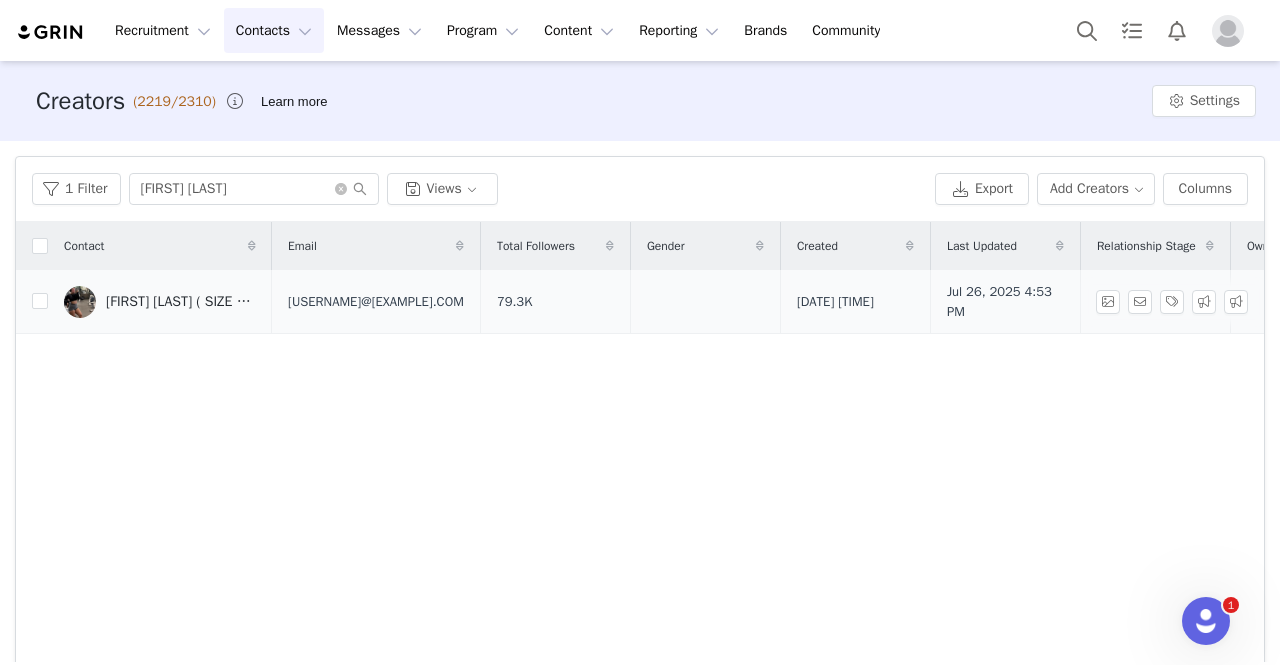 click on "[FIRST] [LAST] ( SIZE SMALL)" at bounding box center (181, 302) 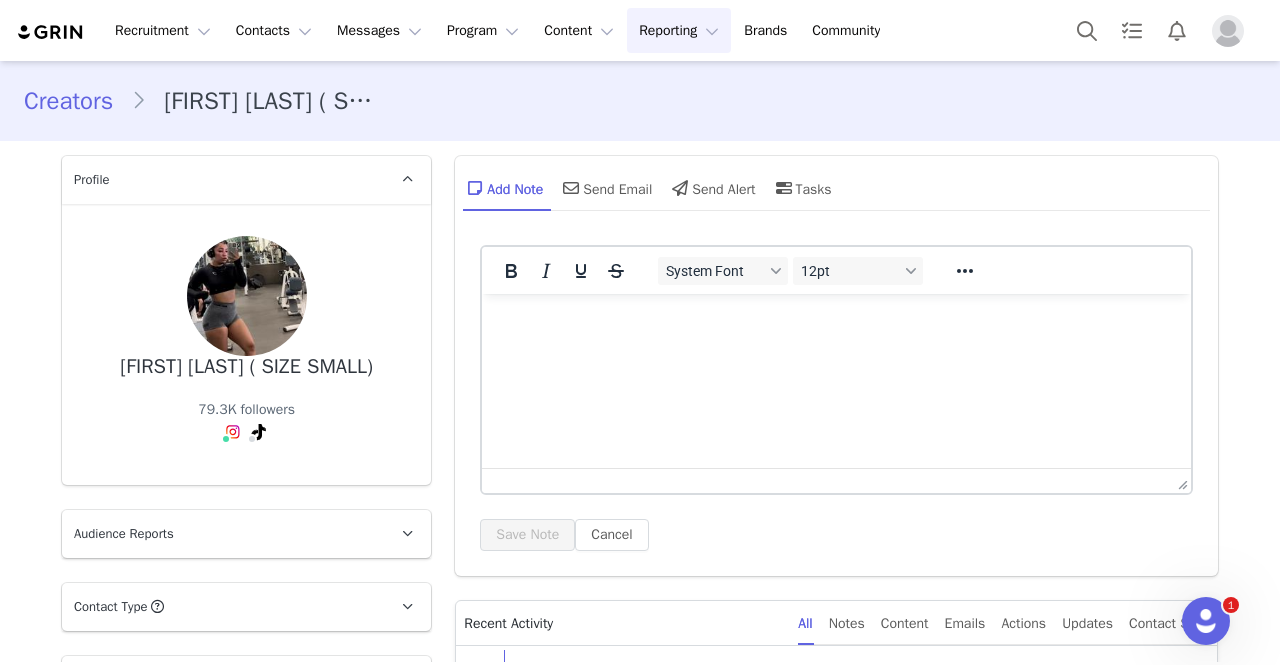 scroll, scrollTop: 0, scrollLeft: 0, axis: both 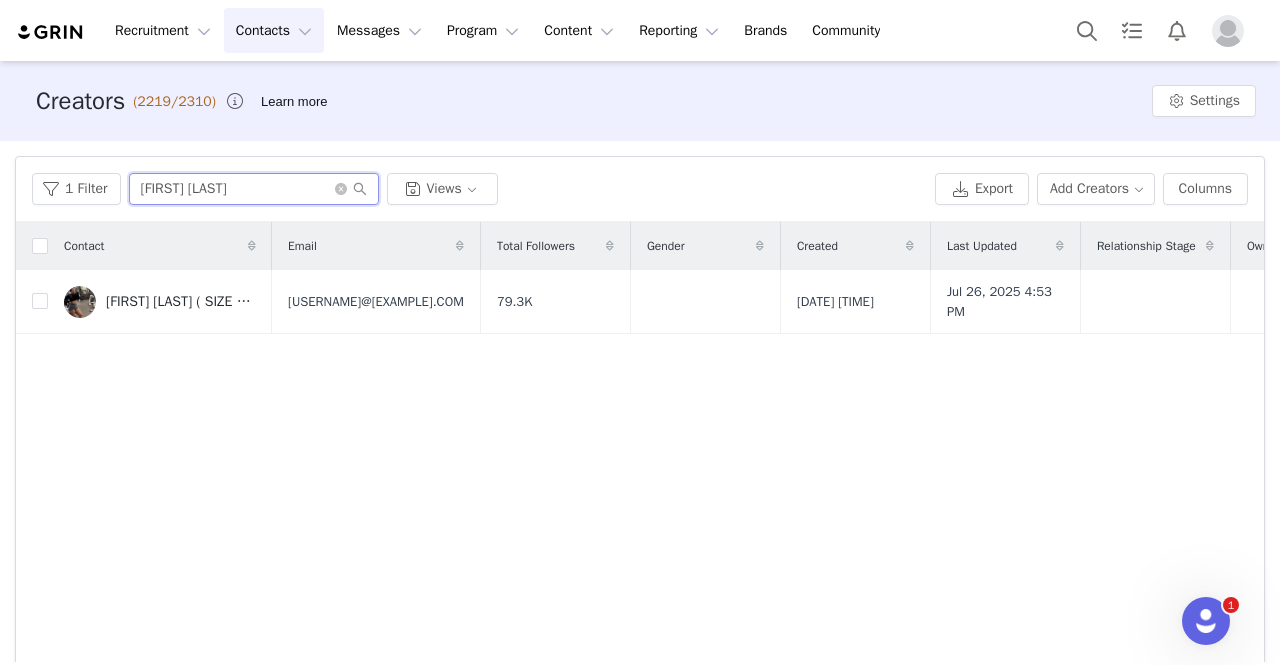 click on "[FIRST] [LAST]" at bounding box center [254, 189] 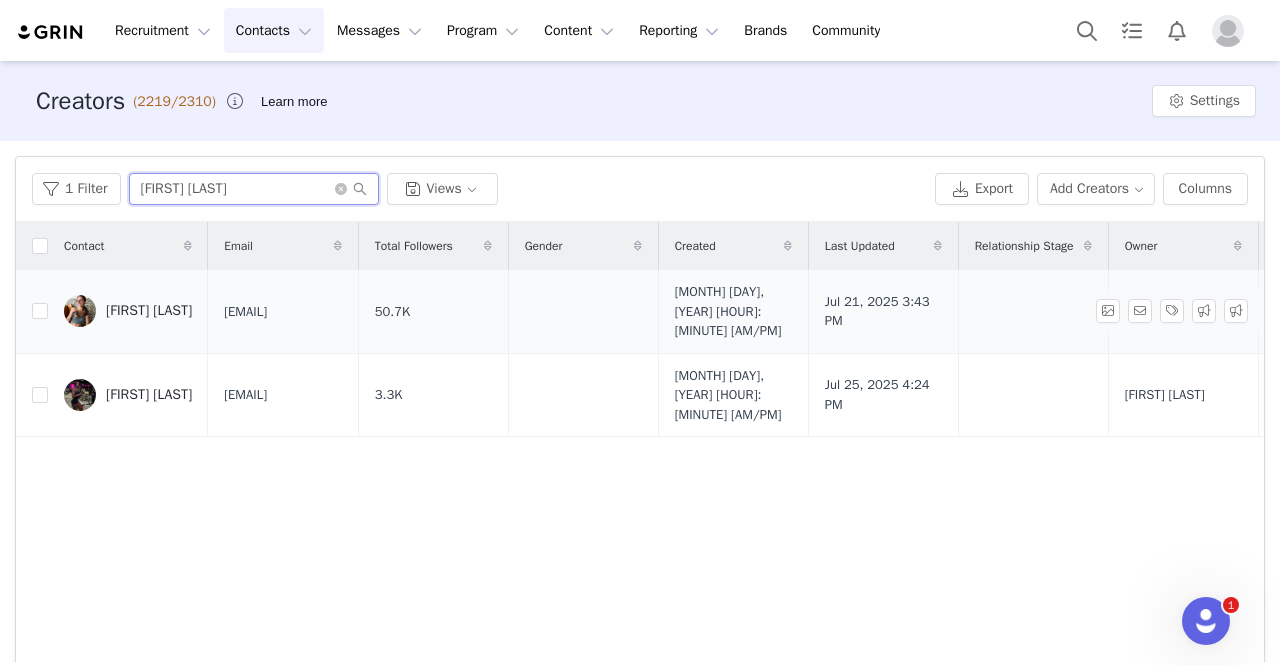 type on "[FIRST] [LAST]" 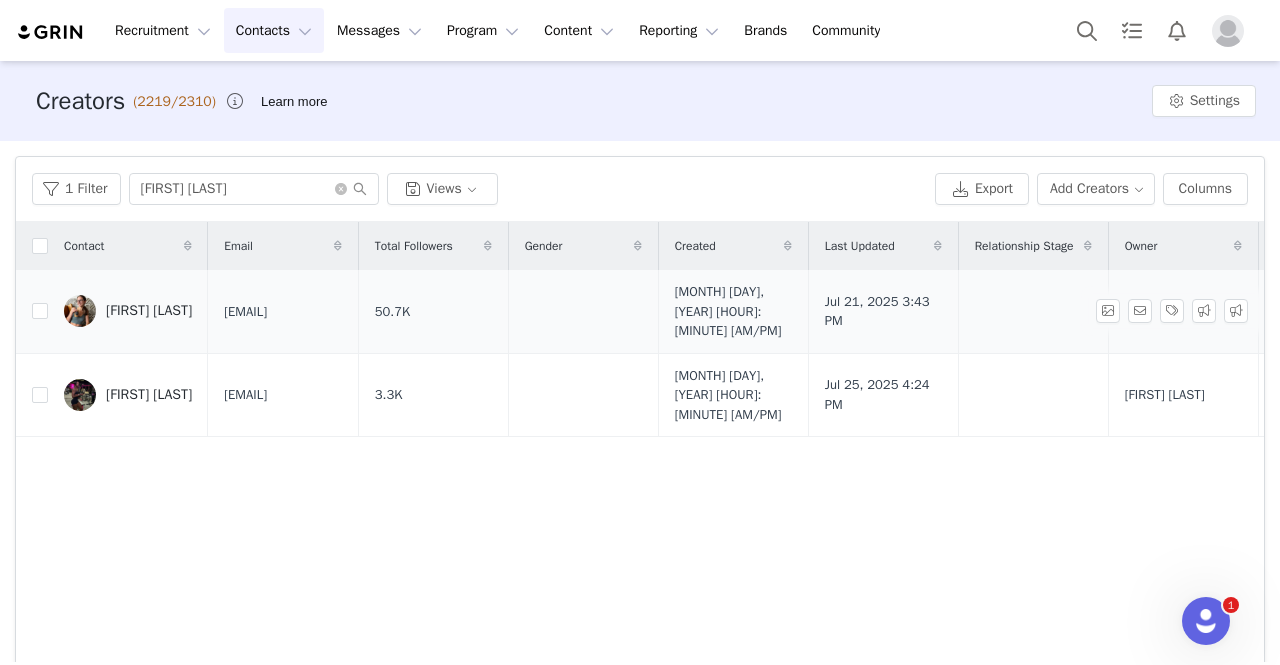 click on "[FIRST] [LAST]" at bounding box center [128, 311] 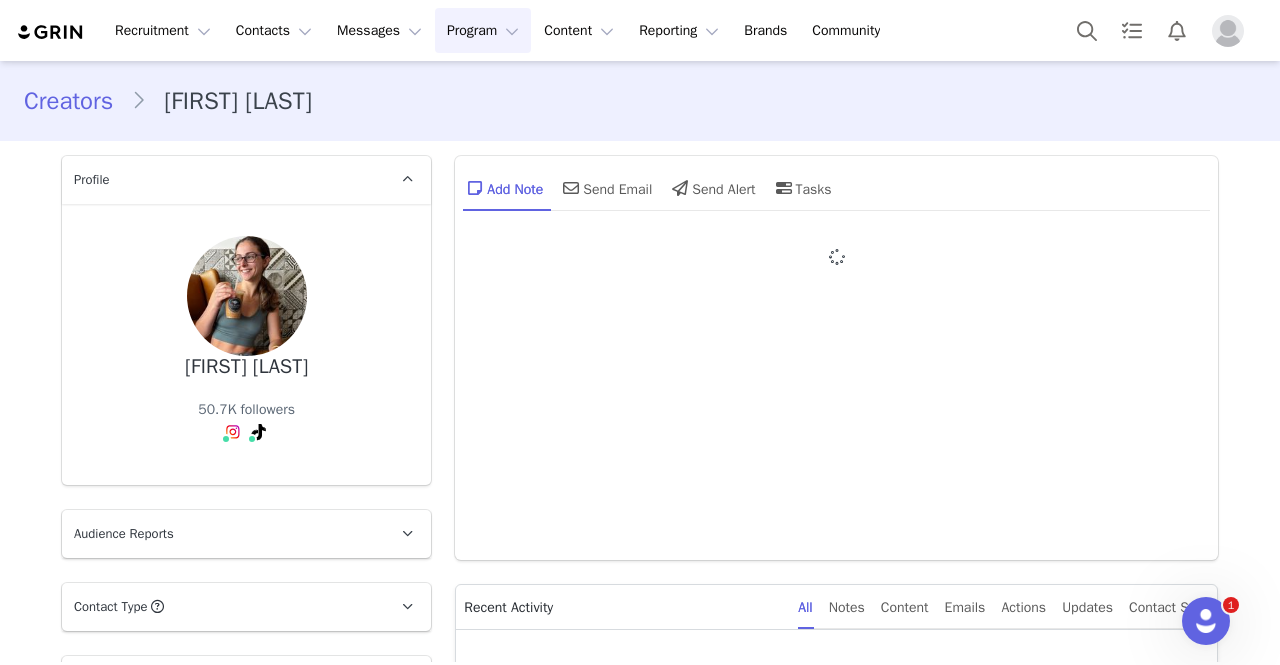 type on "+1 (United States)" 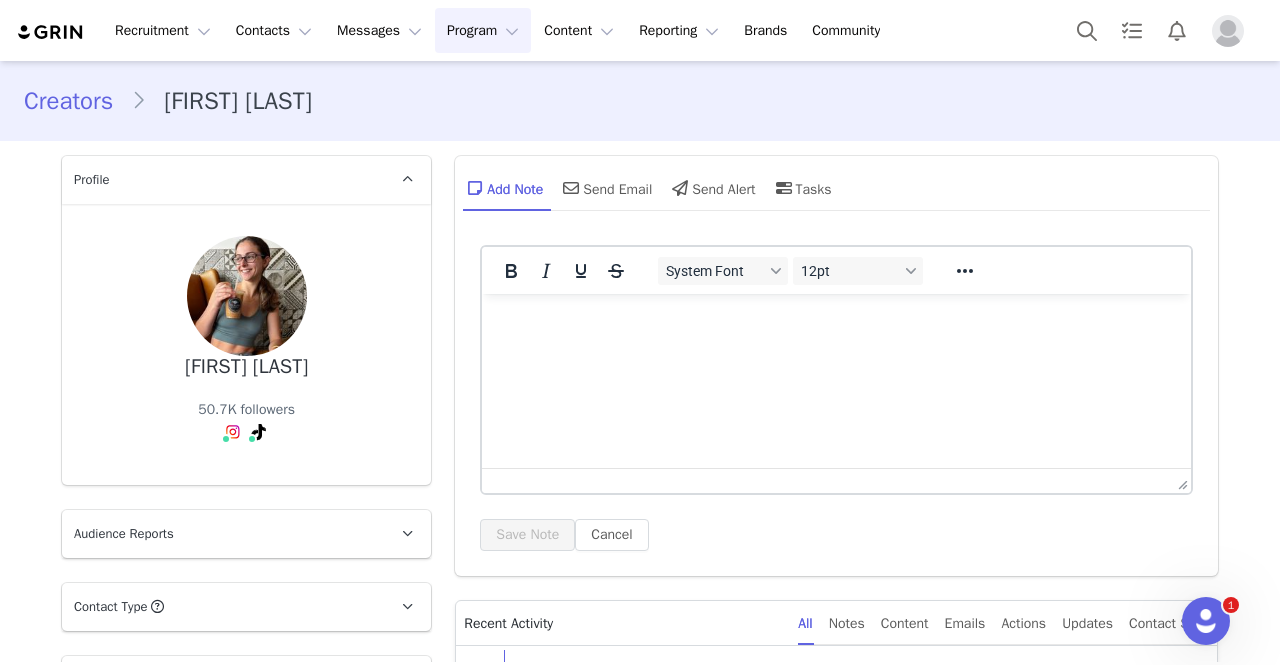 scroll, scrollTop: 0, scrollLeft: 0, axis: both 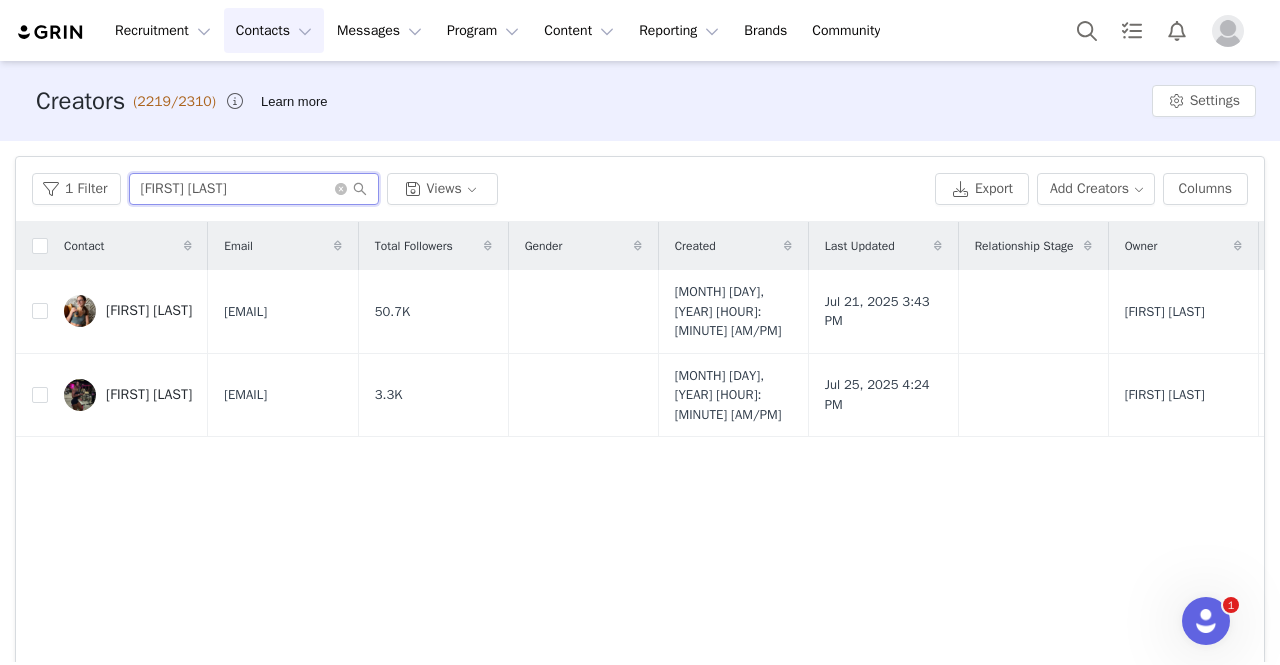 click on "[FIRST] [LAST]" at bounding box center [254, 189] 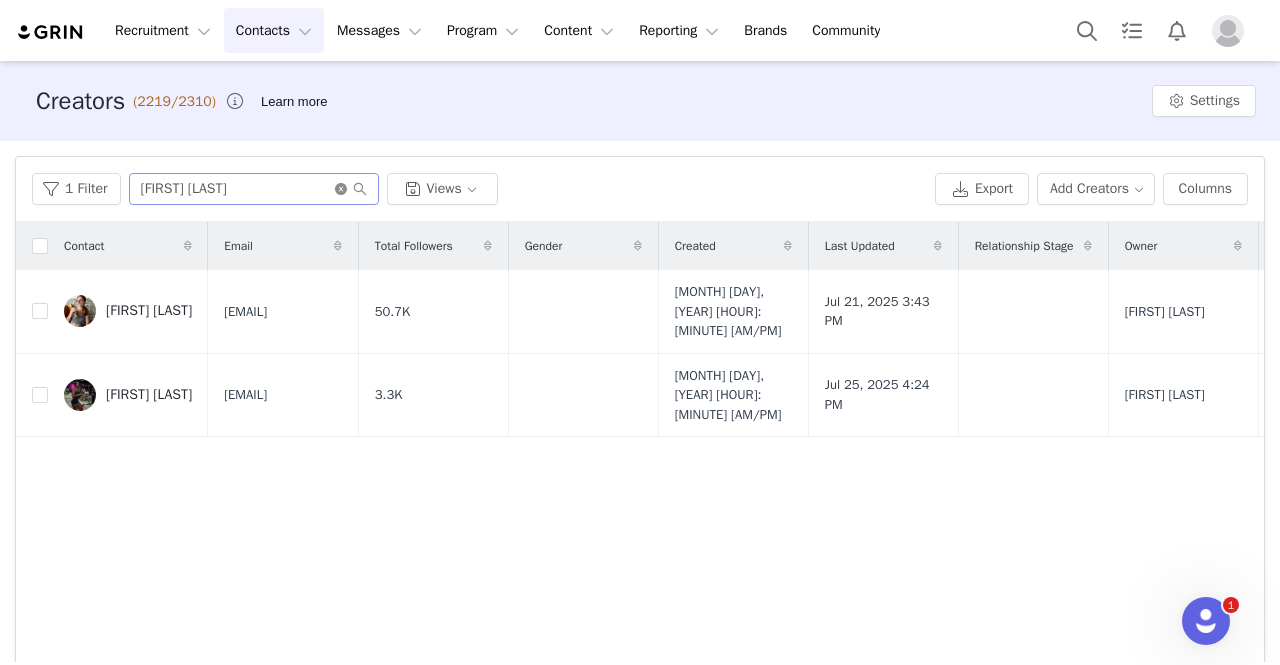 click 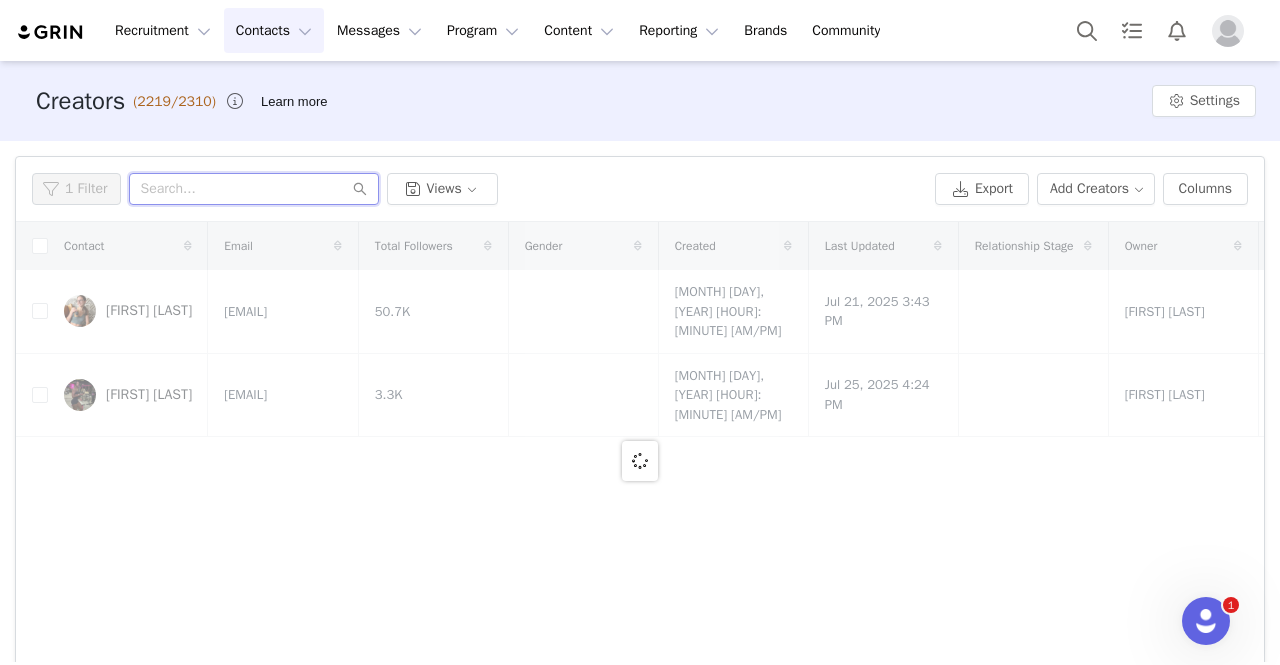 click at bounding box center [254, 189] 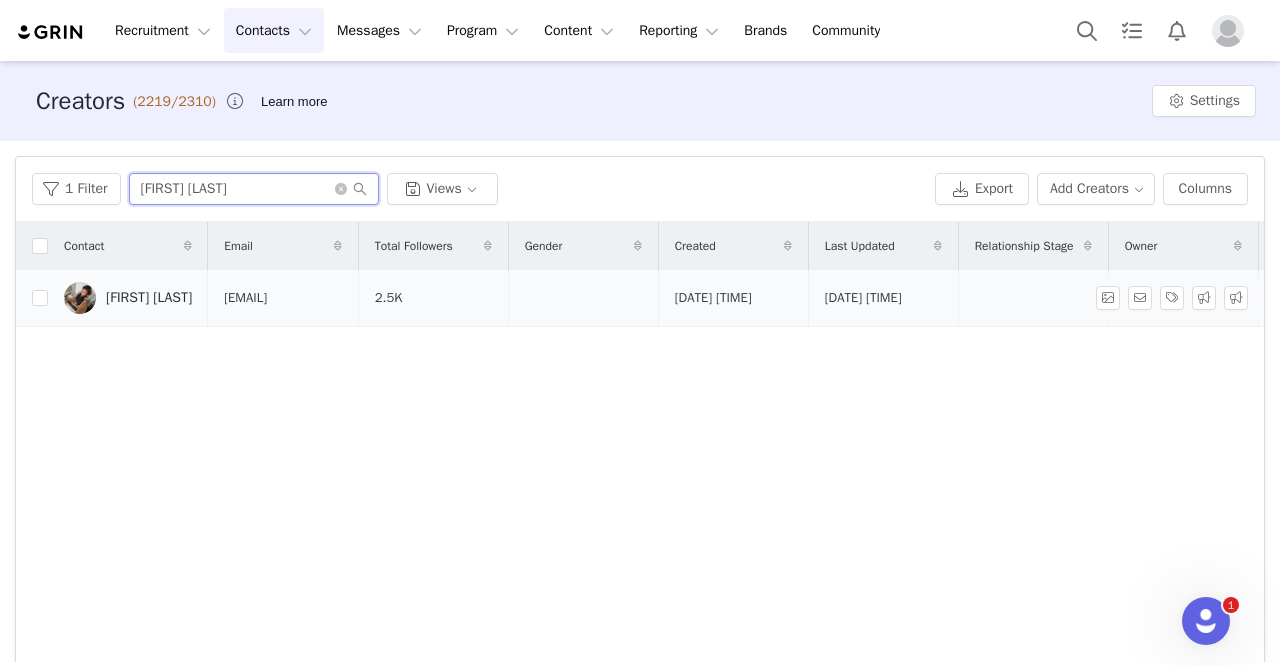 type on "[FIRST] [LAST]" 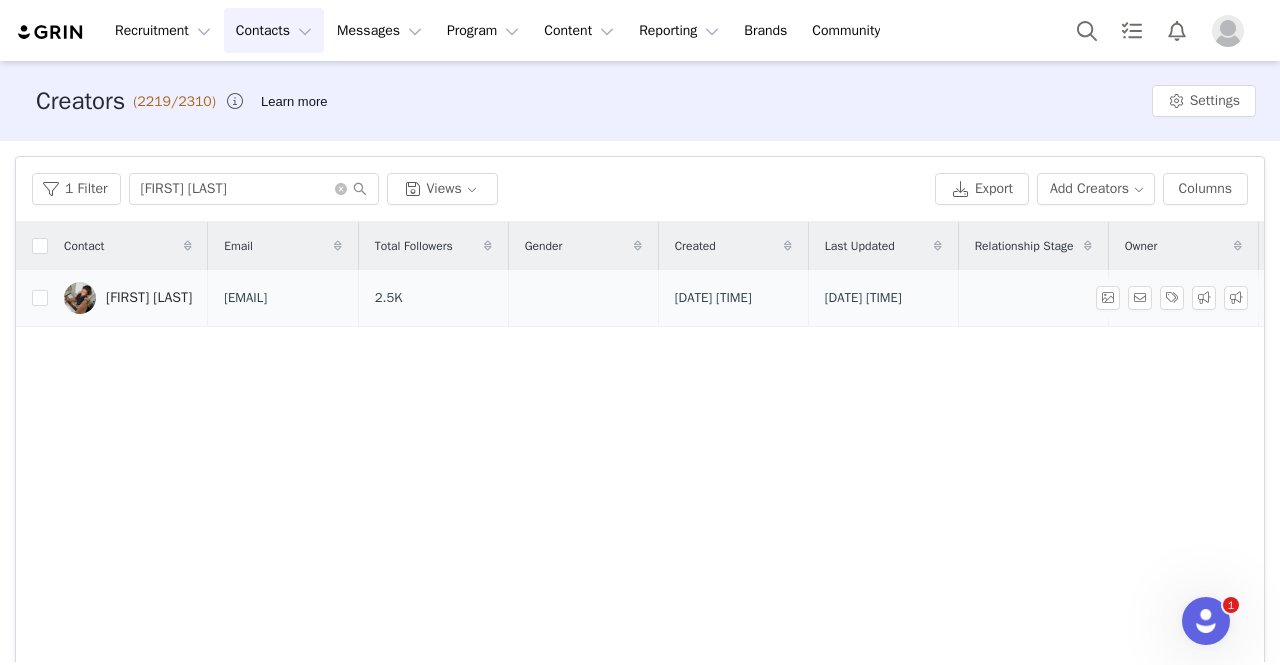 click on "[FIRST] [LAST]" at bounding box center (149, 298) 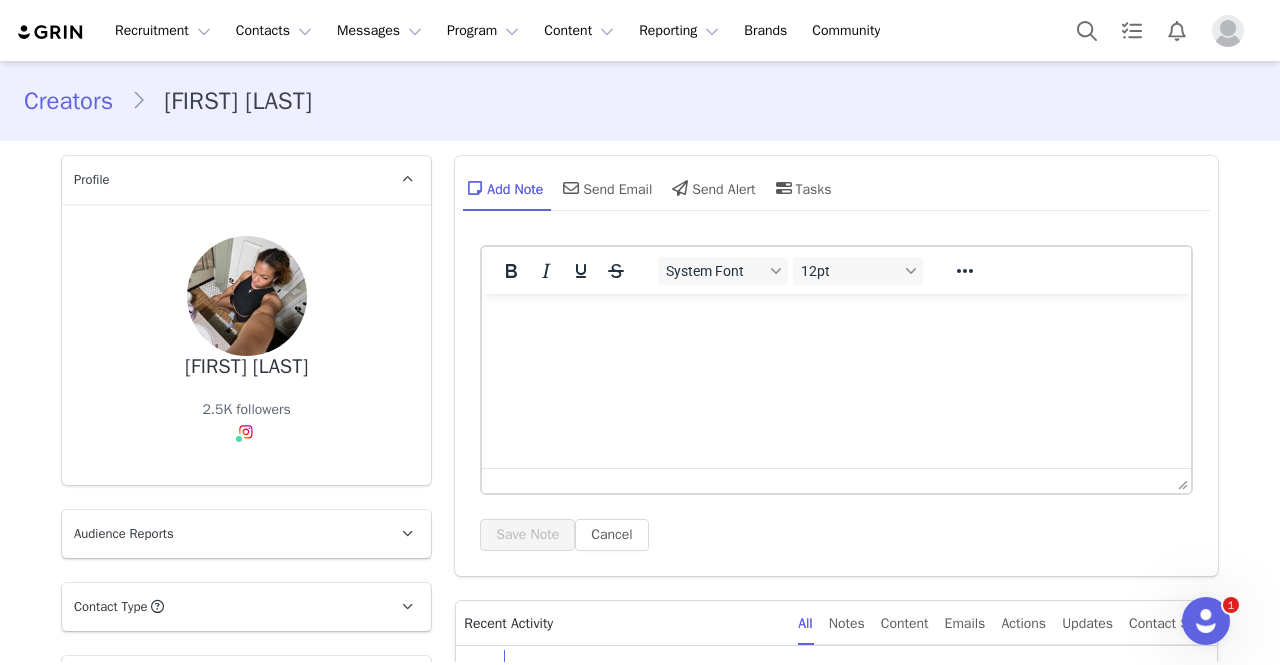 scroll, scrollTop: 279, scrollLeft: 0, axis: vertical 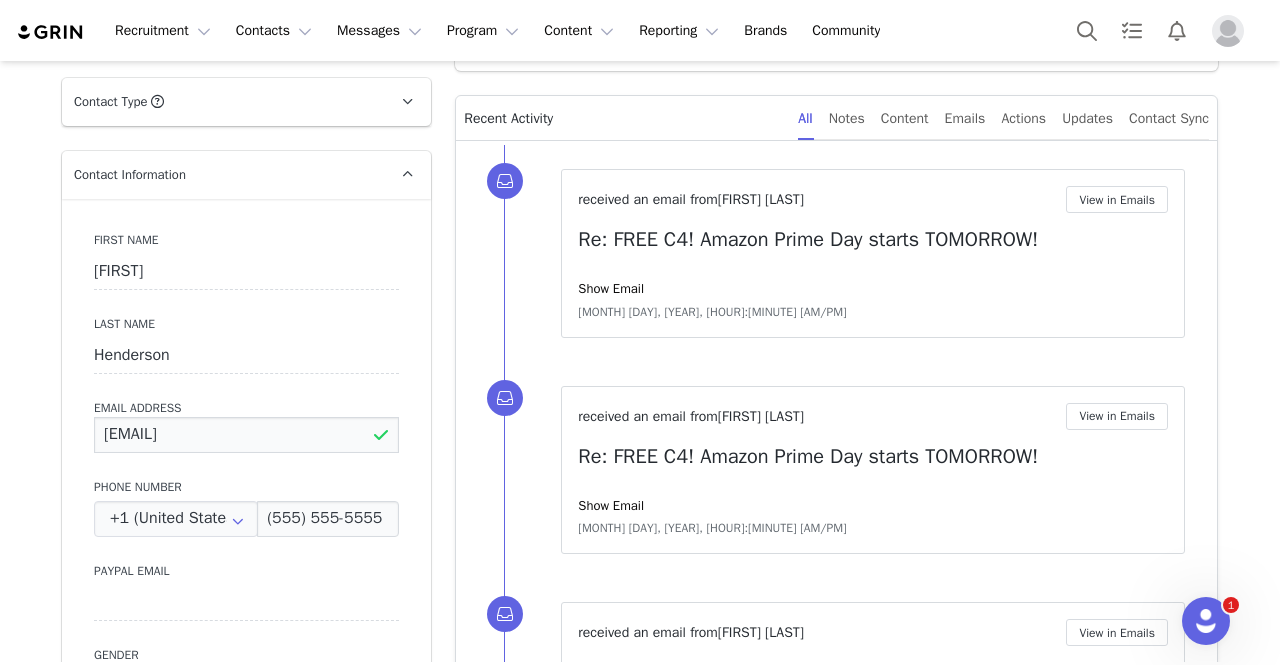 click on "[EMAIL]" at bounding box center (246, 435) 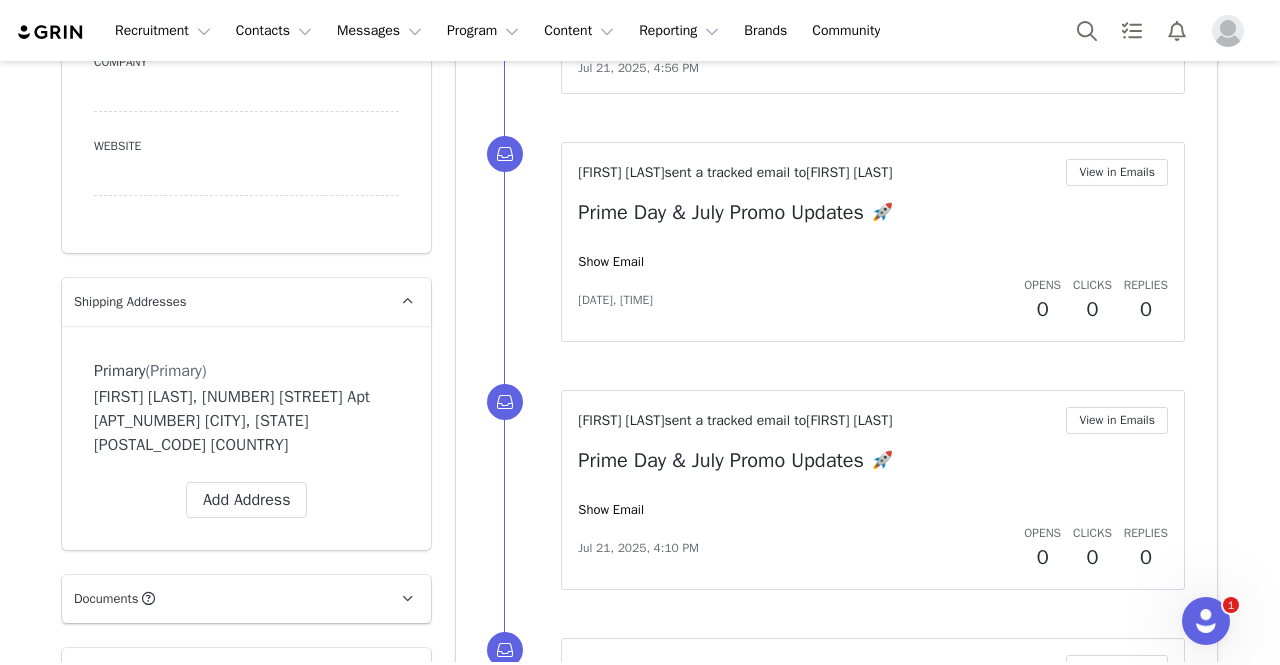 scroll, scrollTop: 1389, scrollLeft: 0, axis: vertical 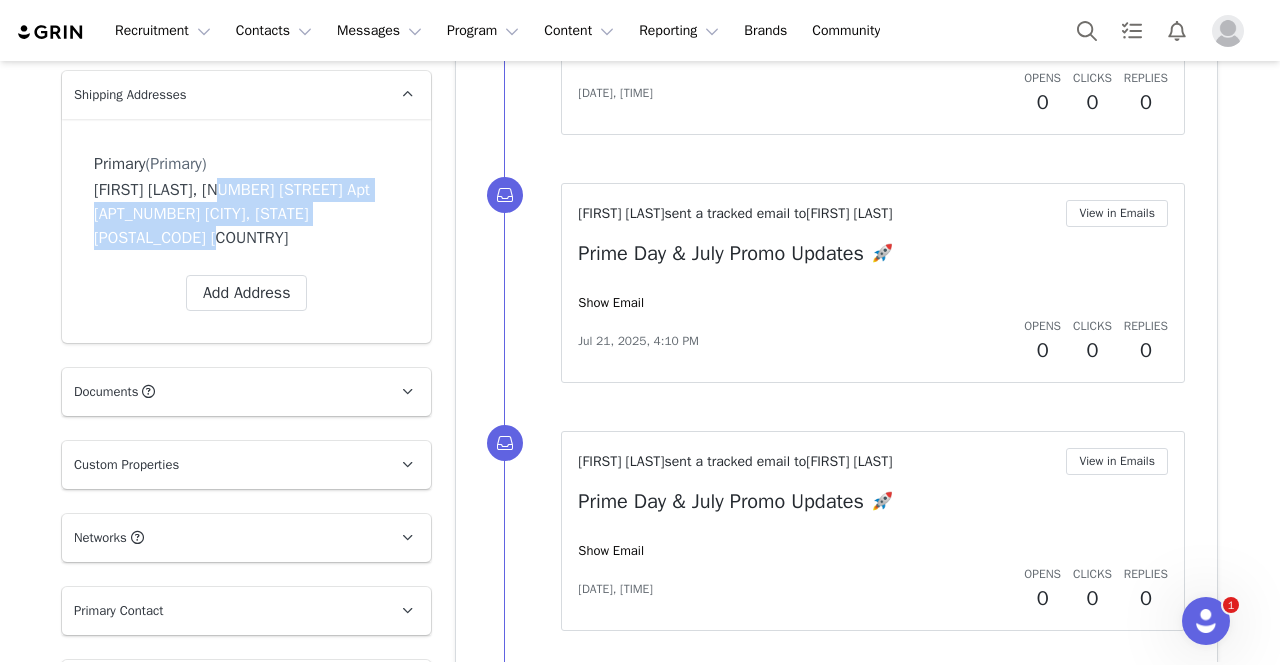 drag, startPoint x: 219, startPoint y: 182, endPoint x: 307, endPoint y: 228, distance: 99.29753 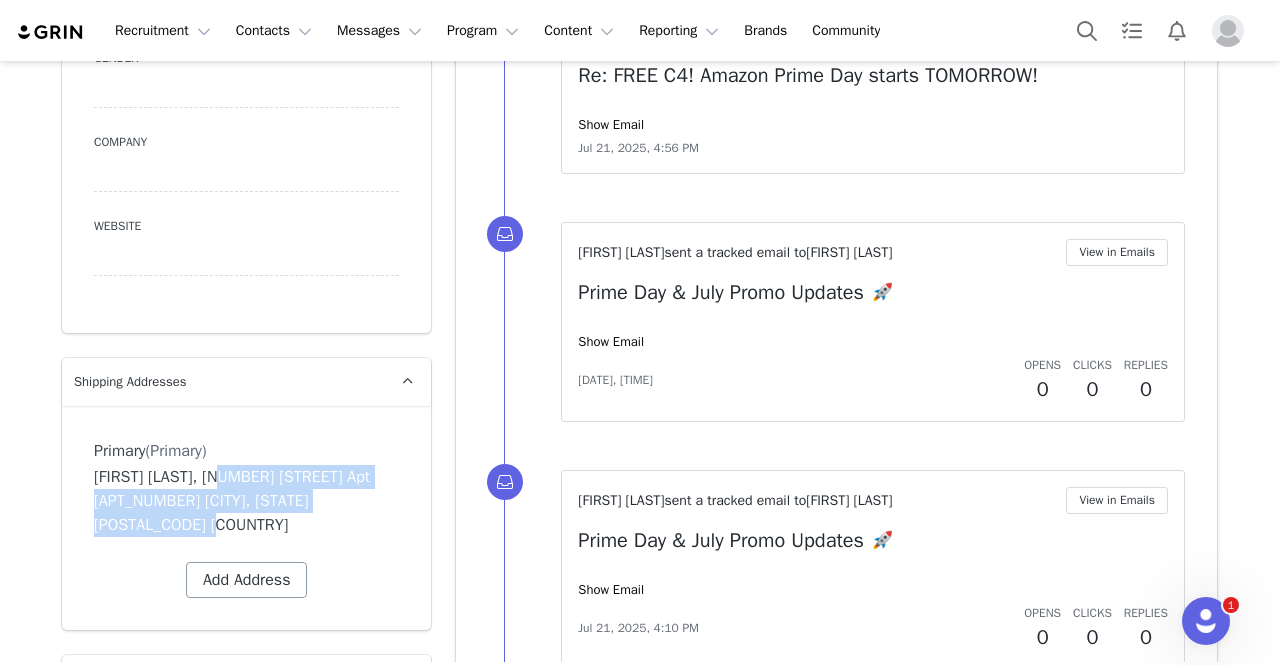 scroll, scrollTop: 640, scrollLeft: 0, axis: vertical 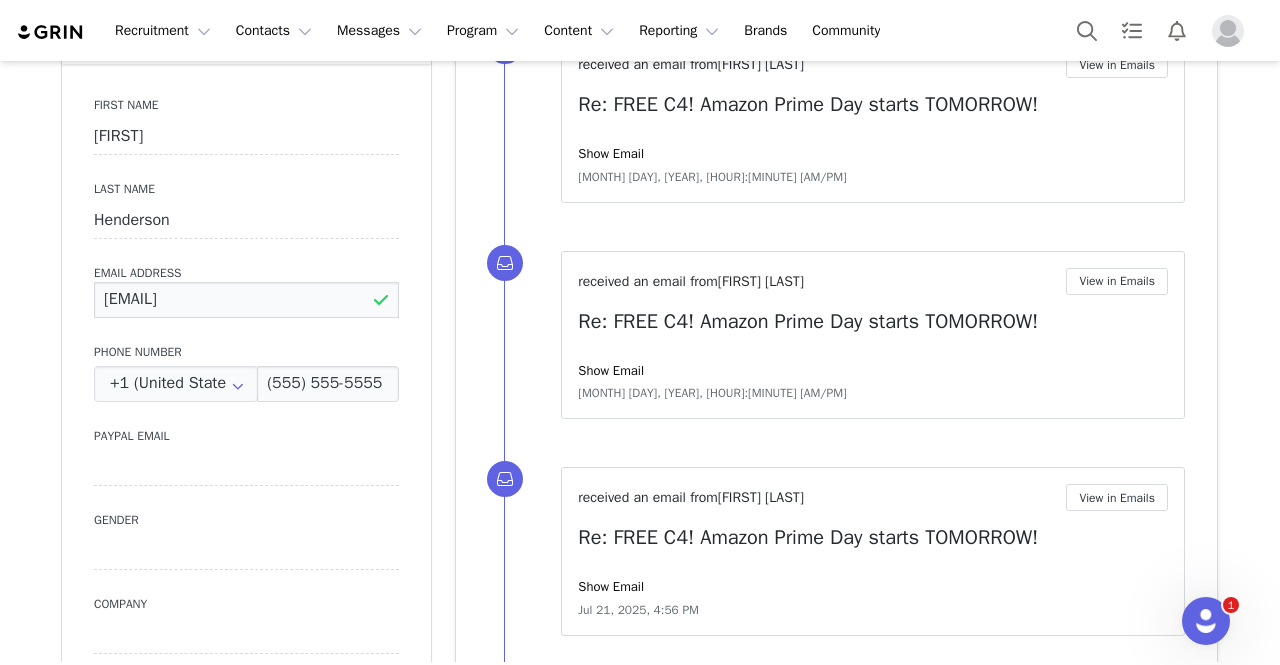 click on "[EMAIL]" at bounding box center (246, 300) 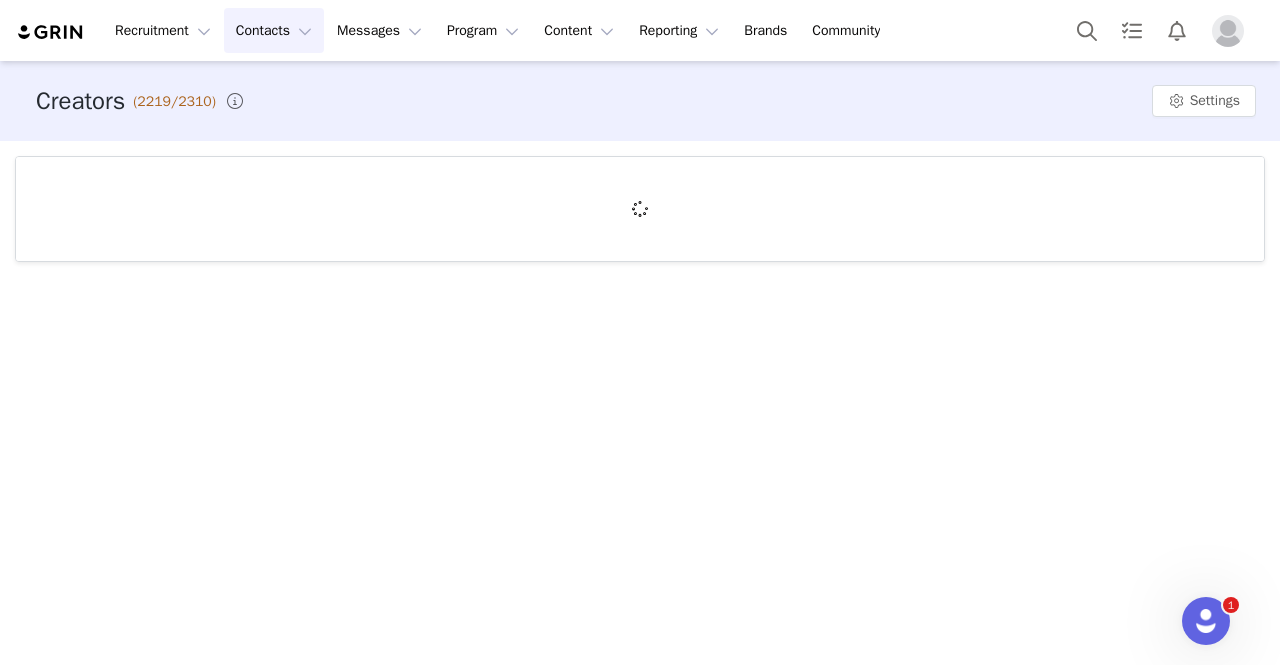 scroll, scrollTop: 0, scrollLeft: 0, axis: both 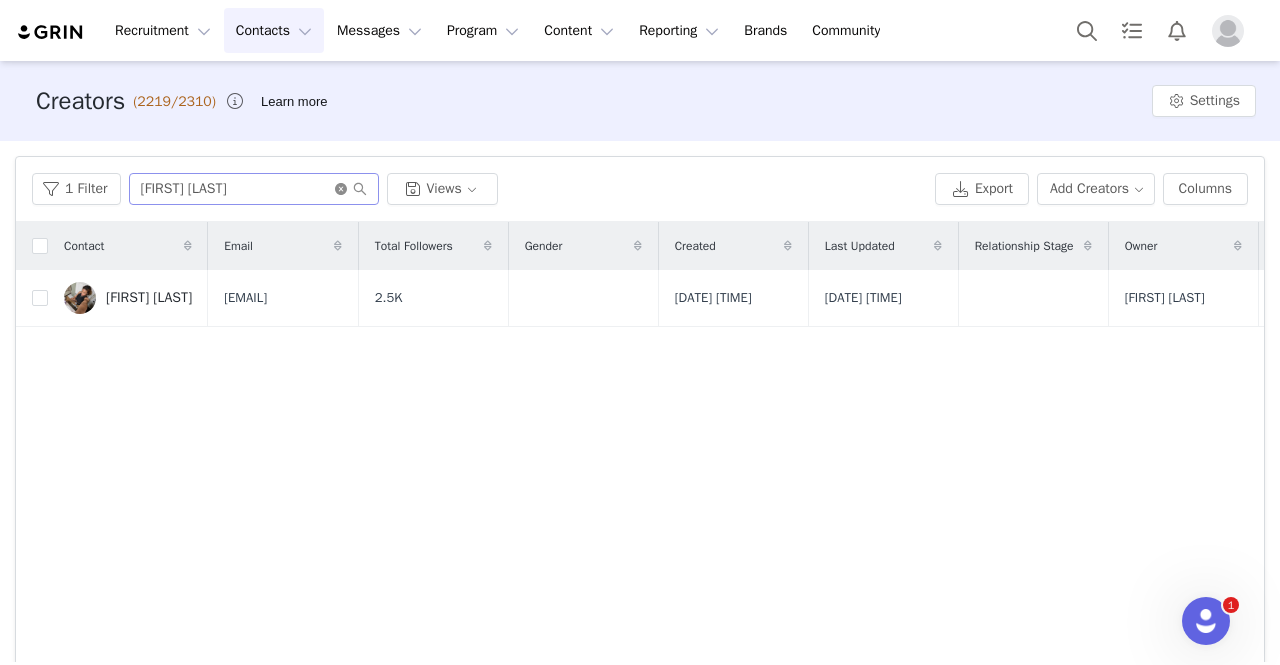click 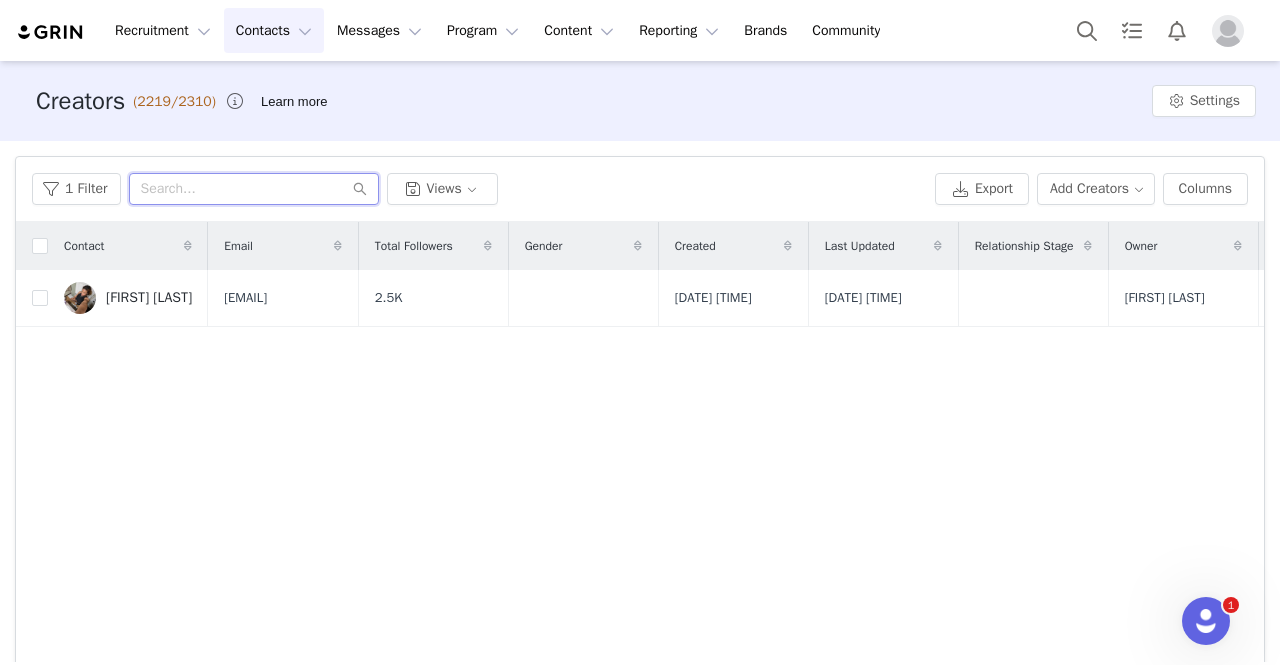 click at bounding box center [254, 189] 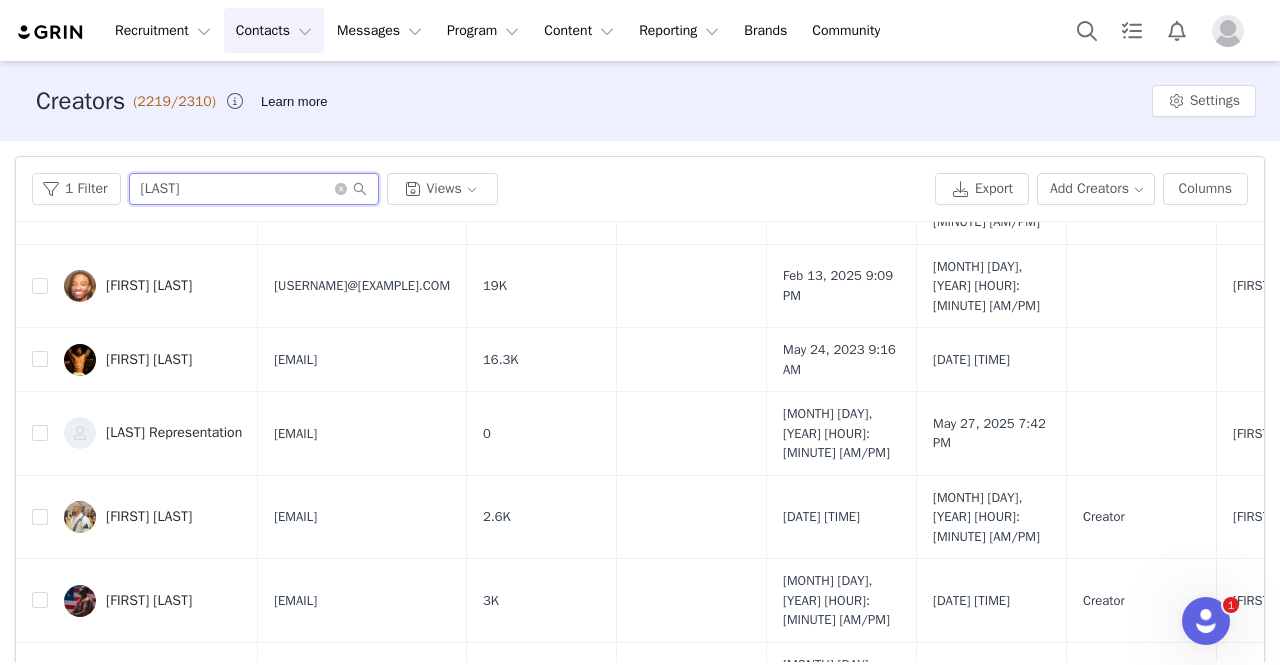 scroll, scrollTop: 343, scrollLeft: 0, axis: vertical 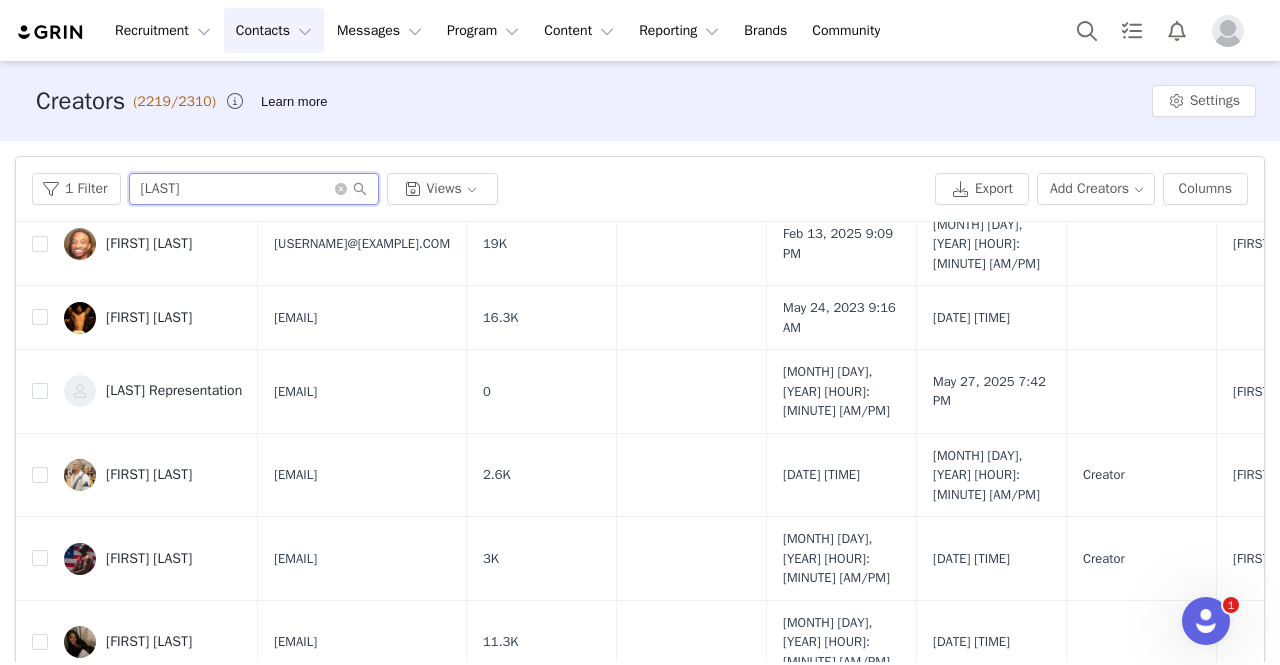 type on "[LAST]" 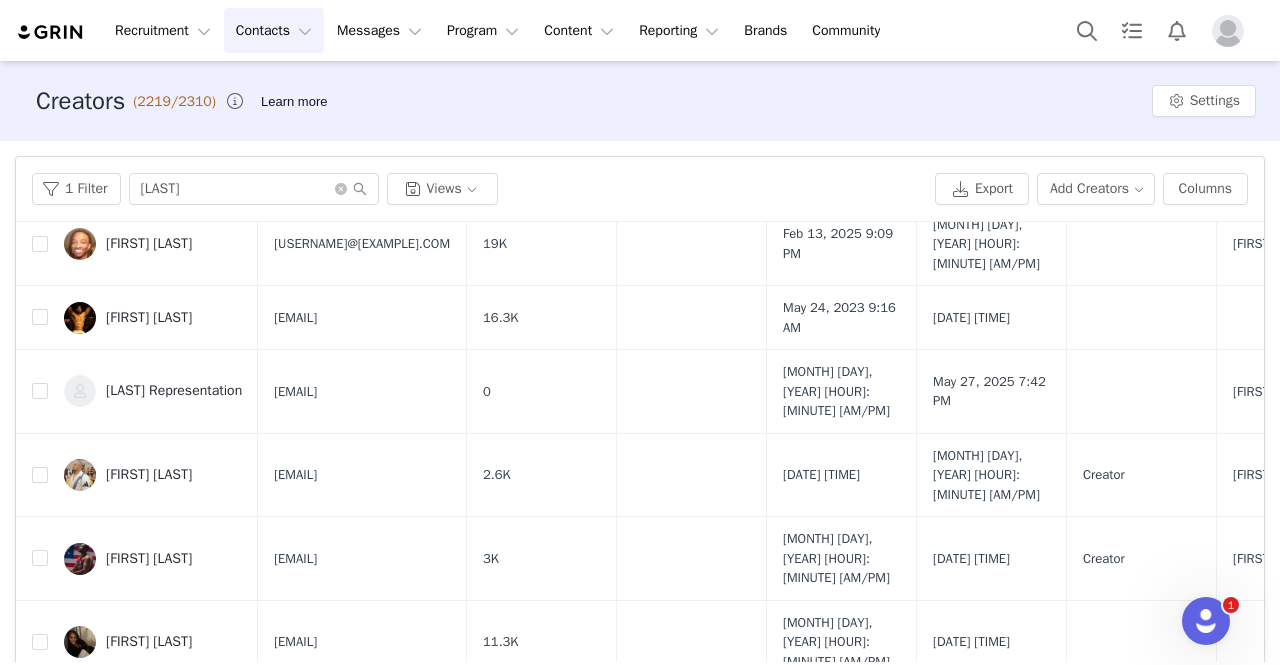 click on "[FIRST] [LAST]" at bounding box center (149, 726) 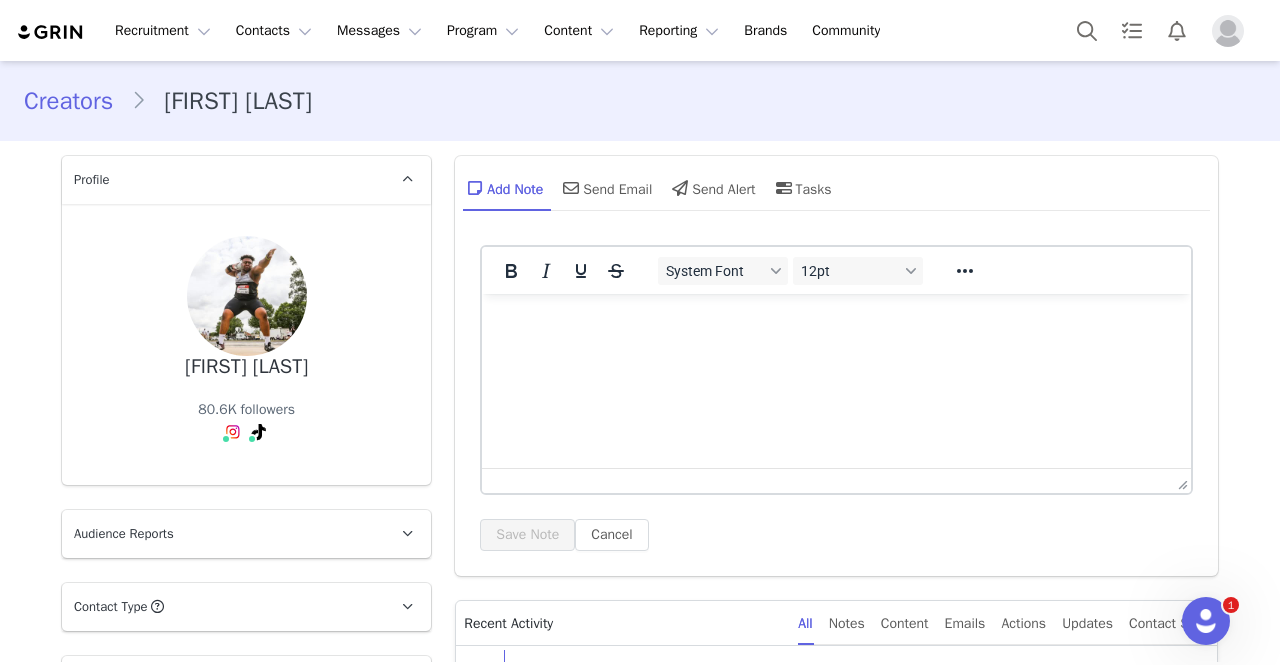 scroll, scrollTop: 0, scrollLeft: 0, axis: both 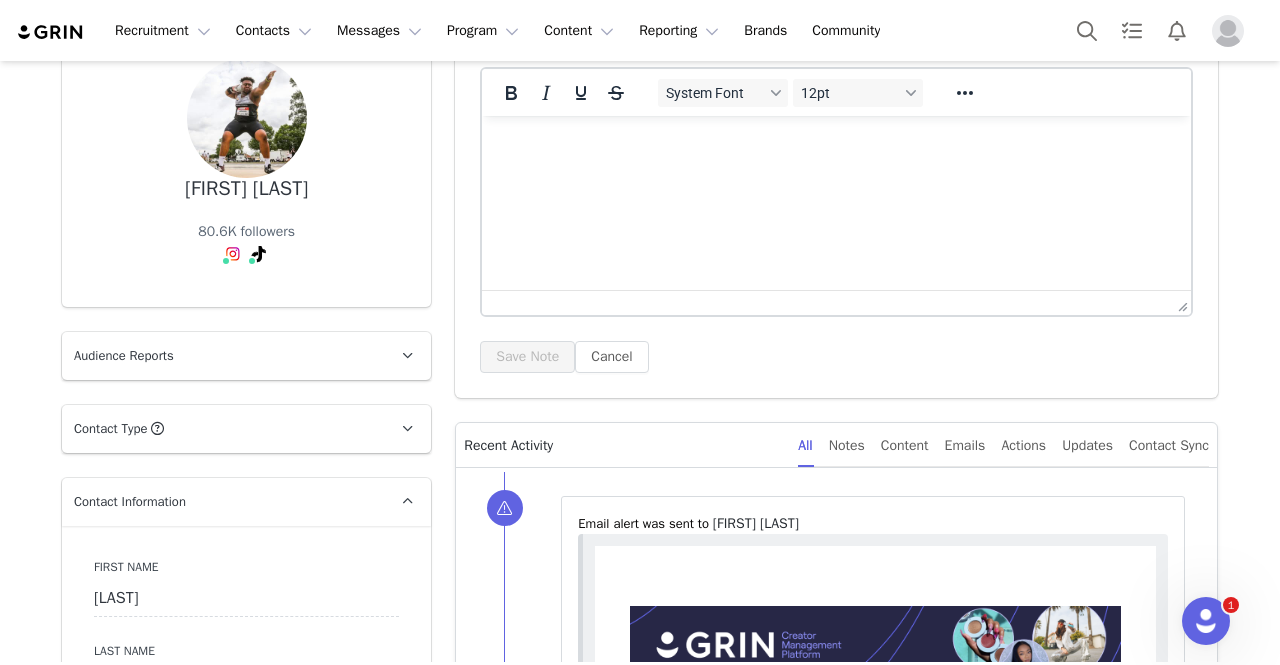 click on "[FIRST] [LAST]" at bounding box center (246, 189) 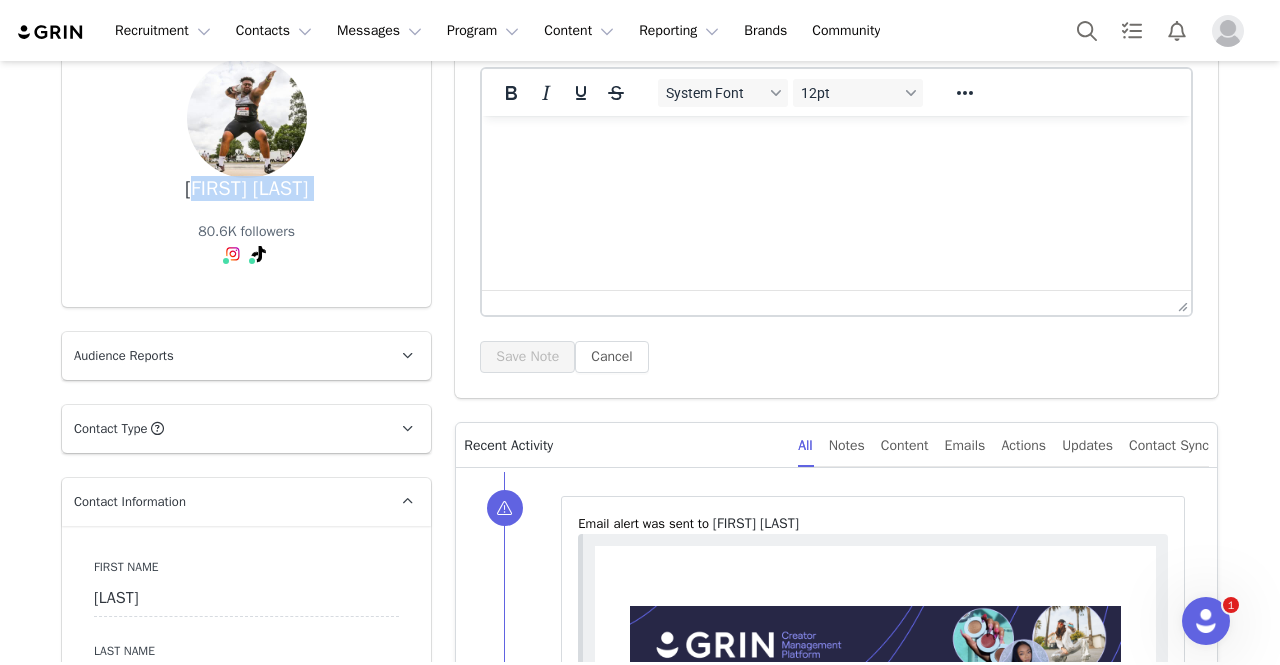 click on "[FIRST] [LAST]" at bounding box center (246, 189) 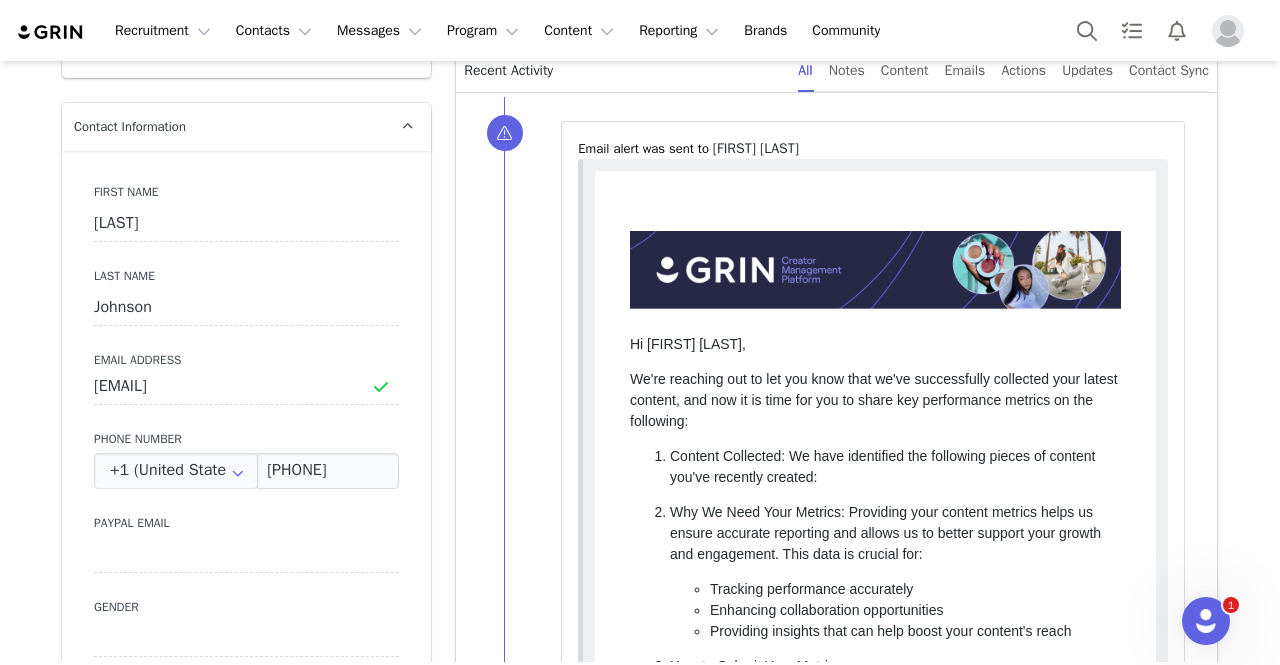 scroll, scrollTop: 554, scrollLeft: 0, axis: vertical 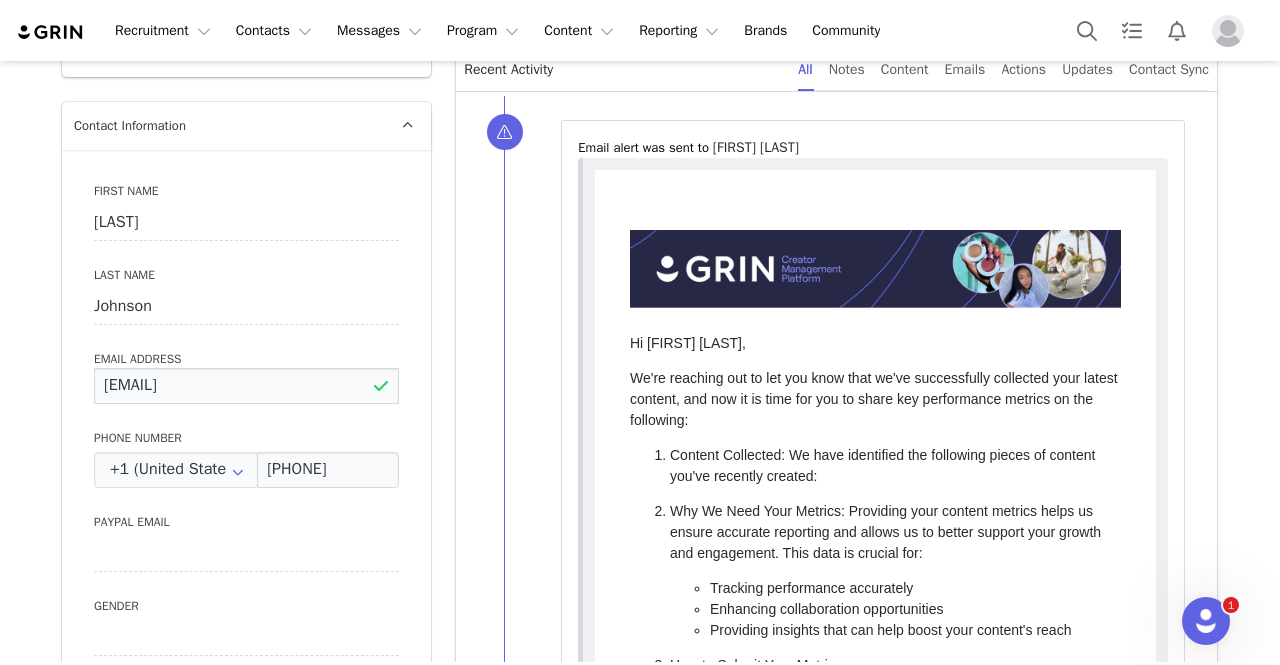 click on "[EMAIL]" at bounding box center (246, 386) 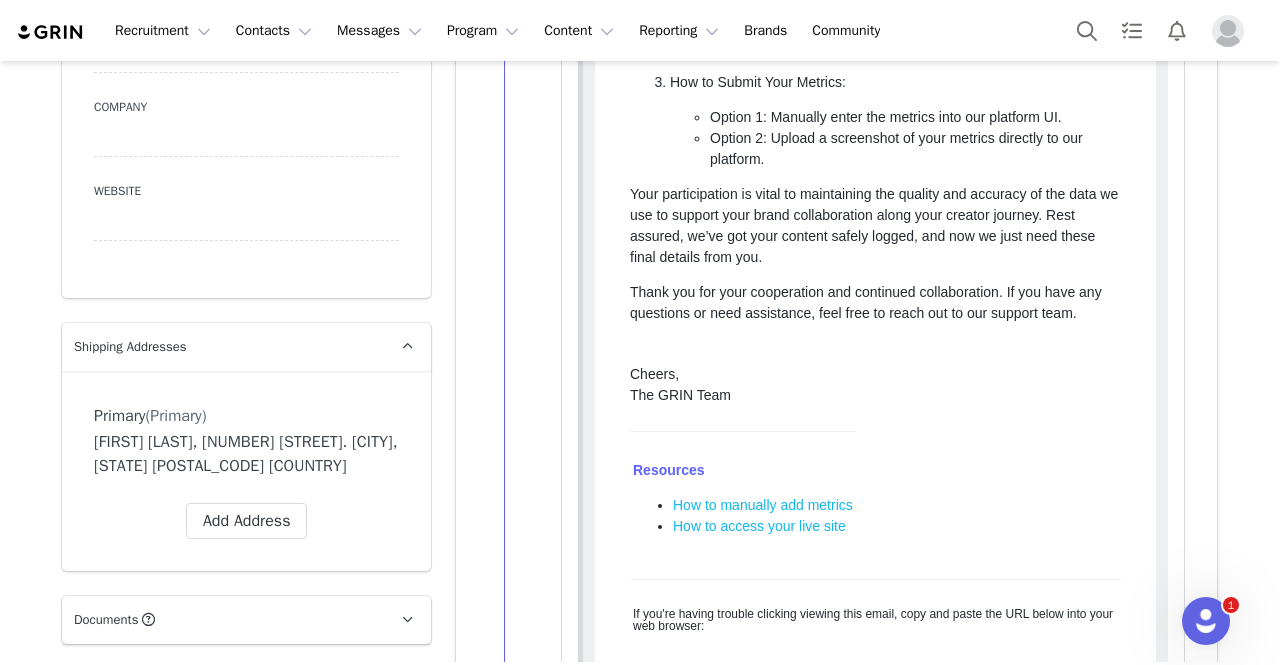 scroll, scrollTop: 1140, scrollLeft: 0, axis: vertical 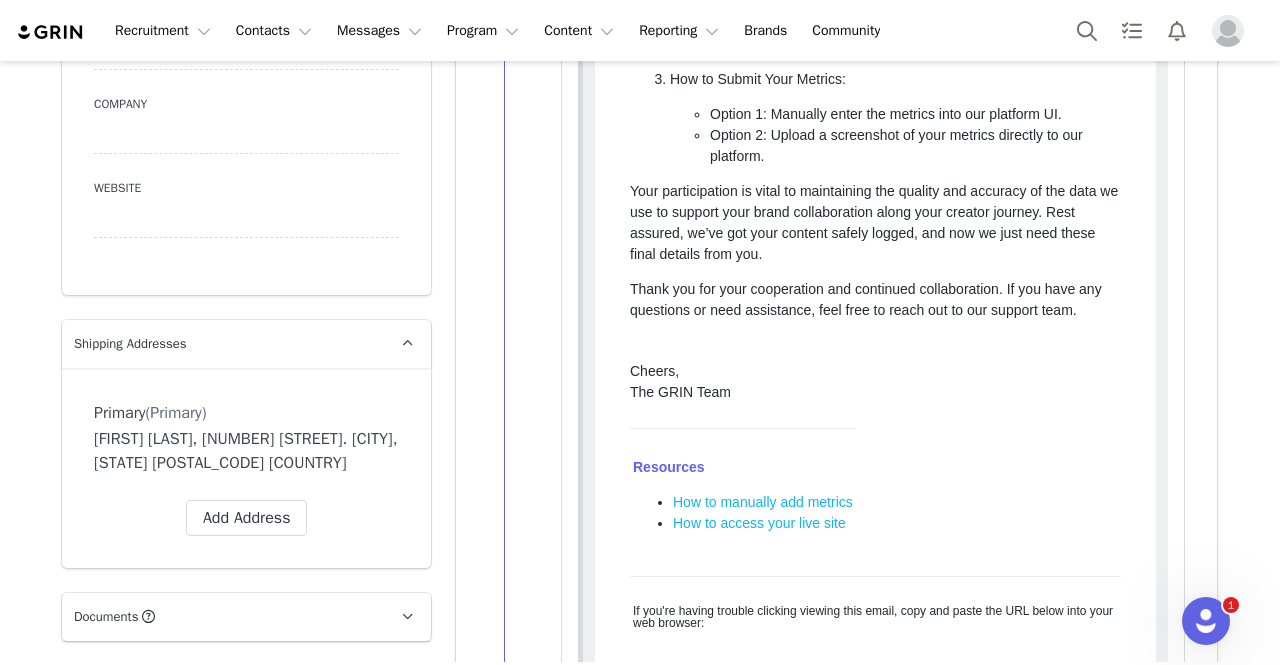 drag, startPoint x: 209, startPoint y: 439, endPoint x: 282, endPoint y: 478, distance: 82.764725 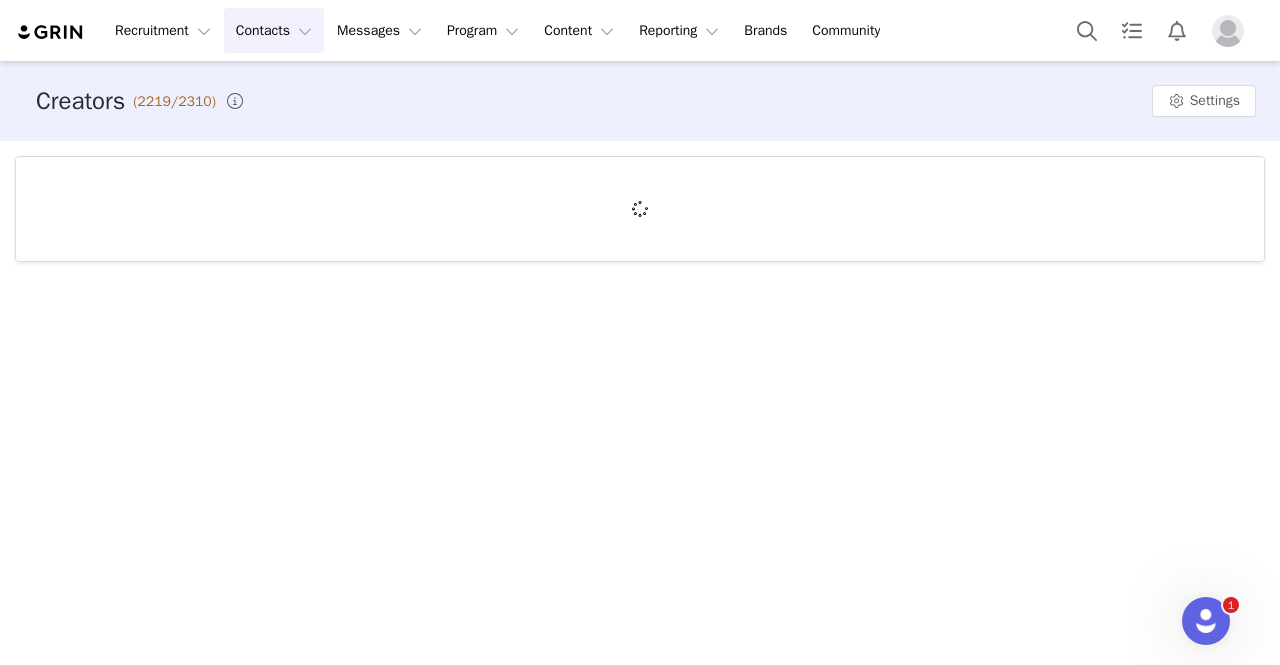 scroll, scrollTop: 0, scrollLeft: 0, axis: both 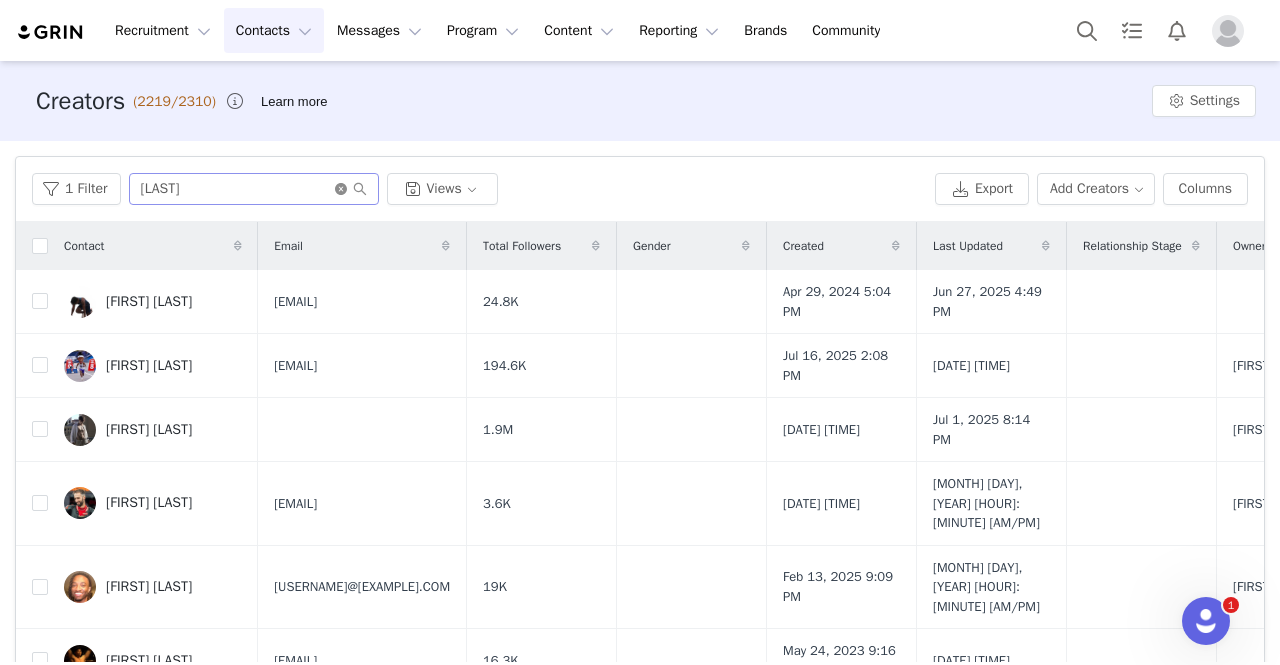 click 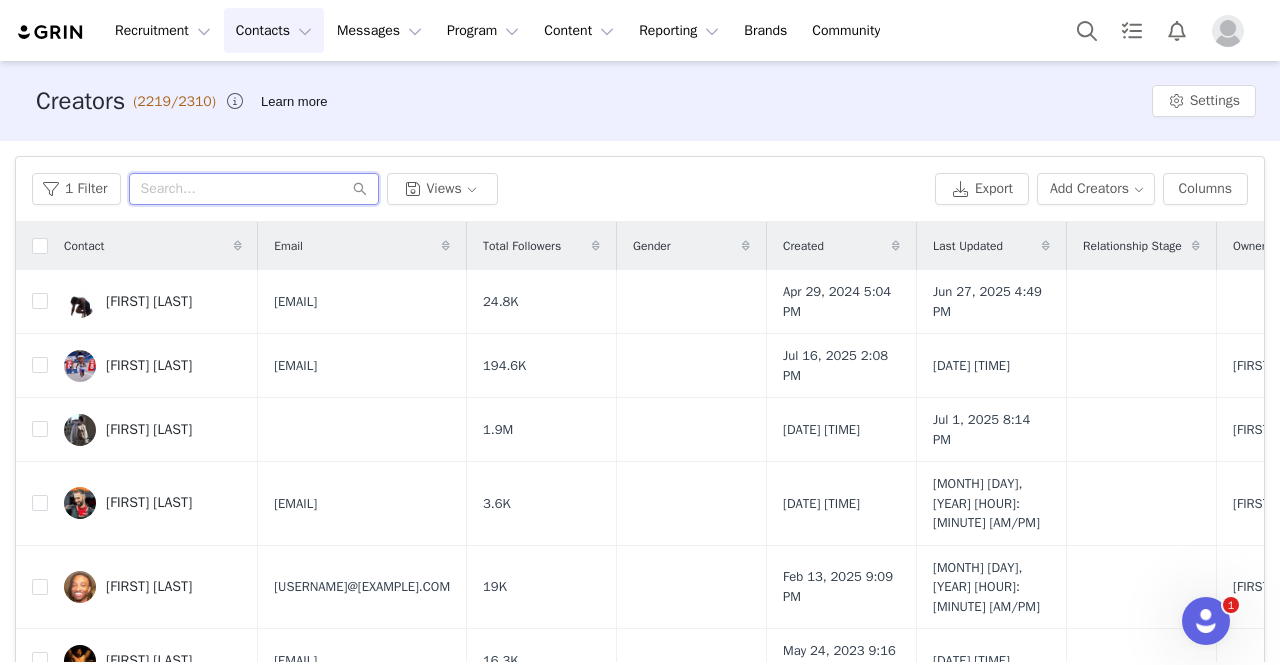 click at bounding box center [254, 189] 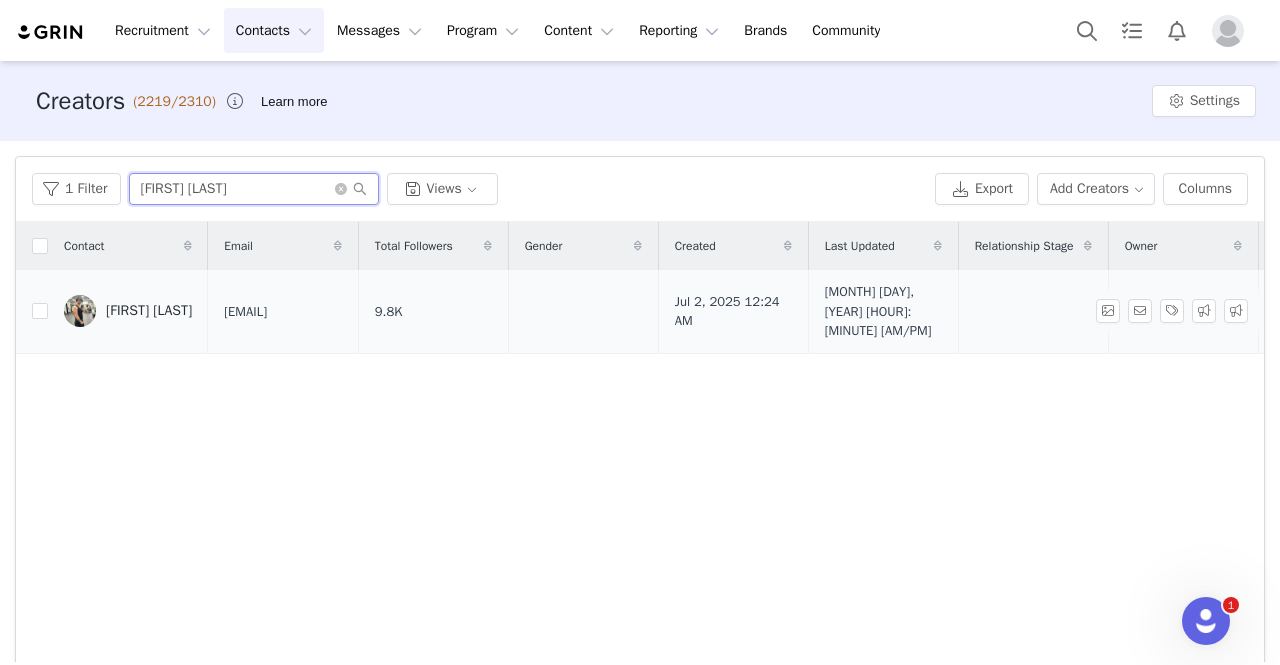 type on "[FIRST] [LAST]" 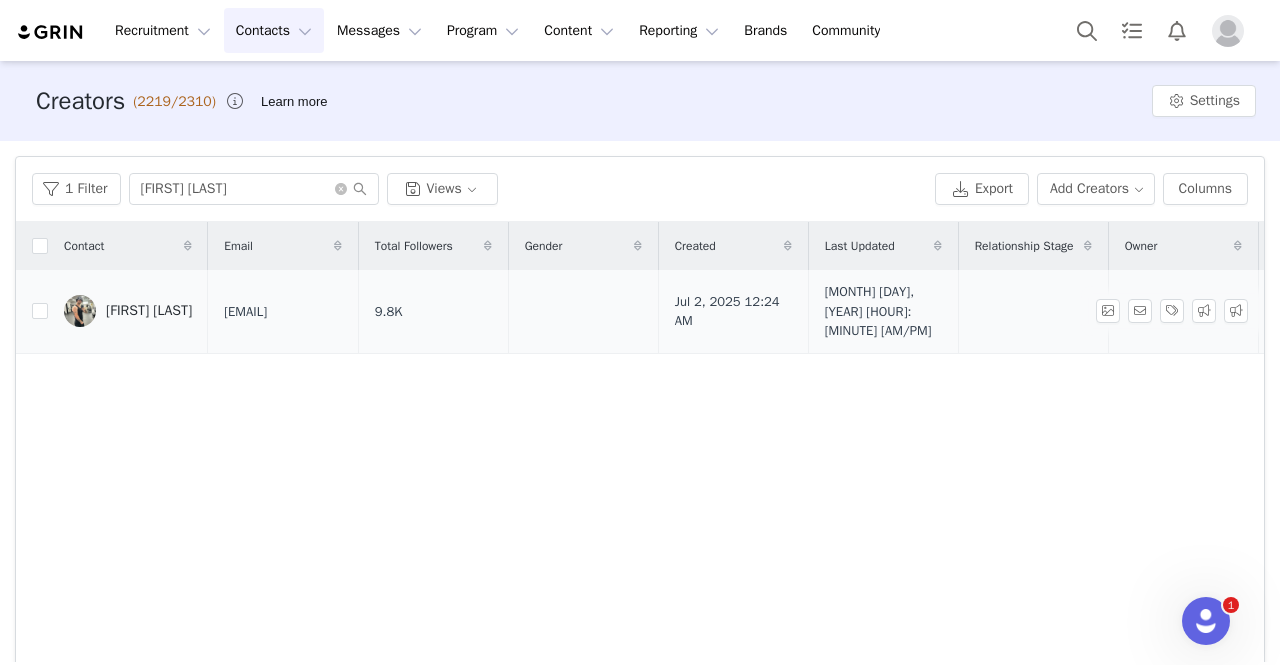 click on "[FIRST] [LAST]" at bounding box center (128, 311) 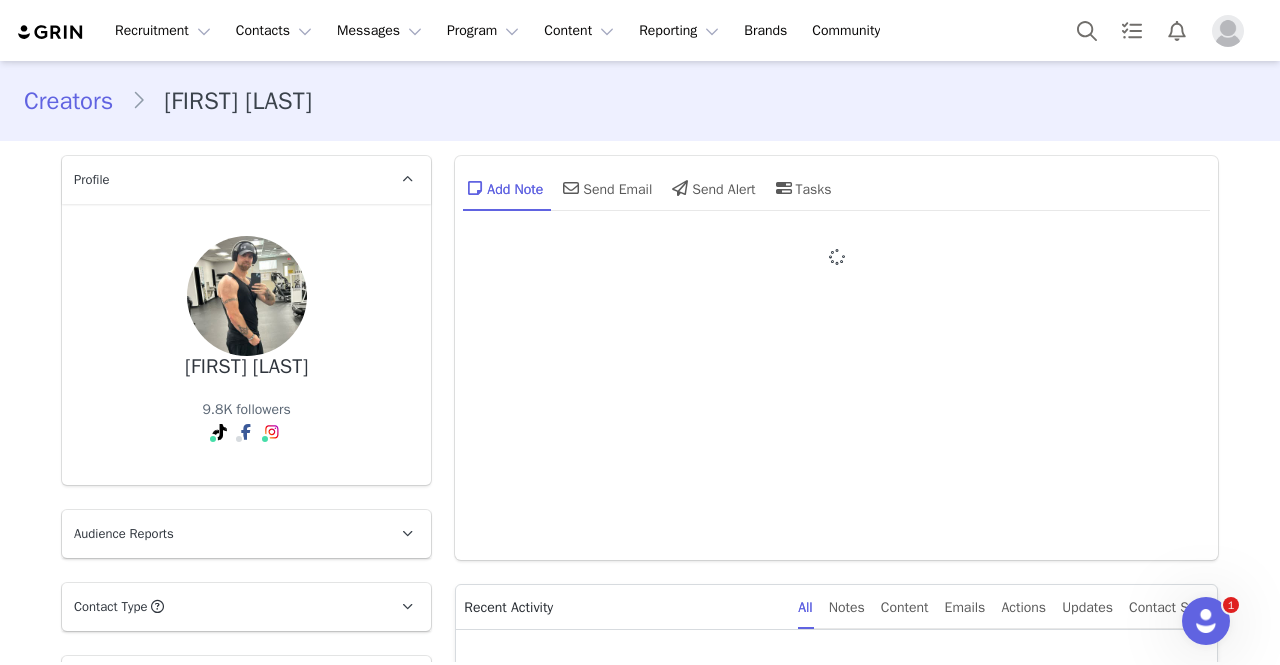 type on "+1 (United States)" 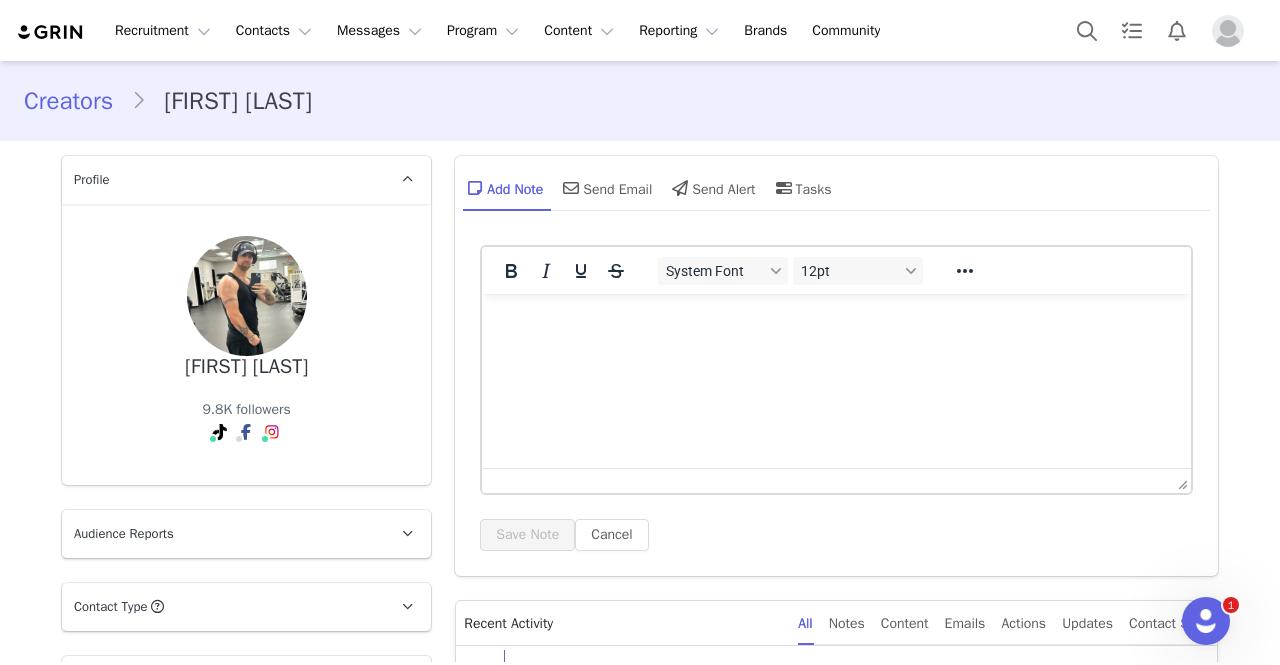 scroll, scrollTop: 256, scrollLeft: 0, axis: vertical 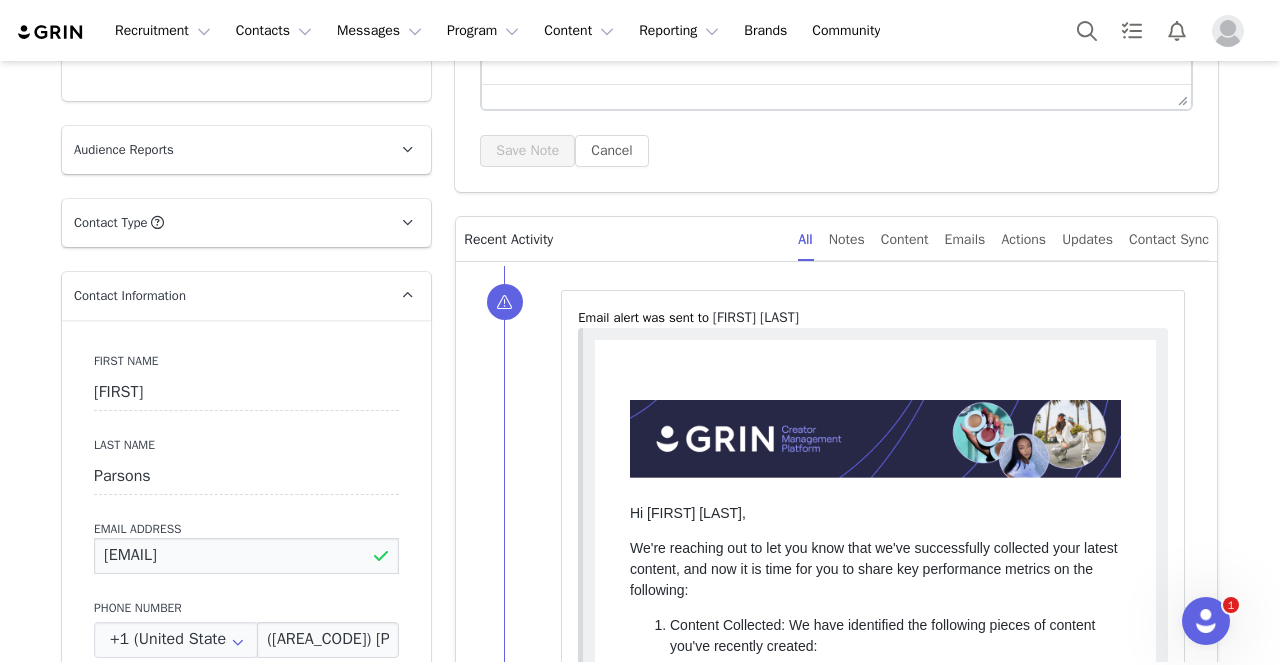 click on "[EMAIL]" at bounding box center [246, 556] 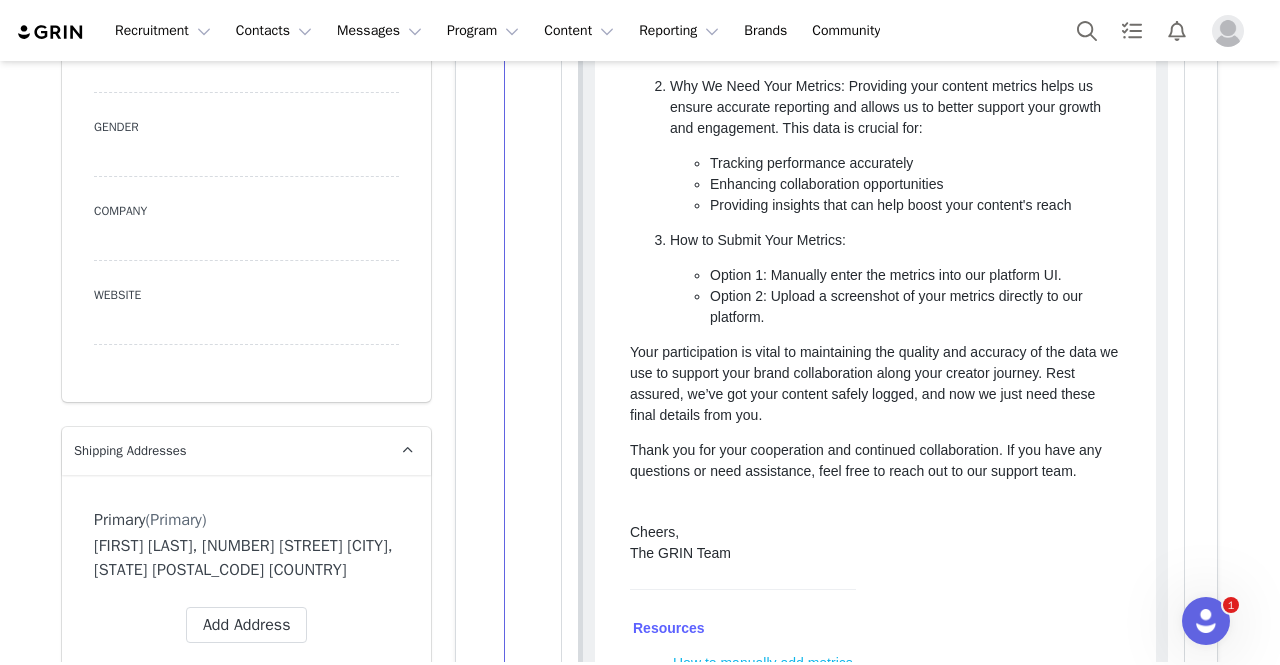 scroll, scrollTop: 1036, scrollLeft: 0, axis: vertical 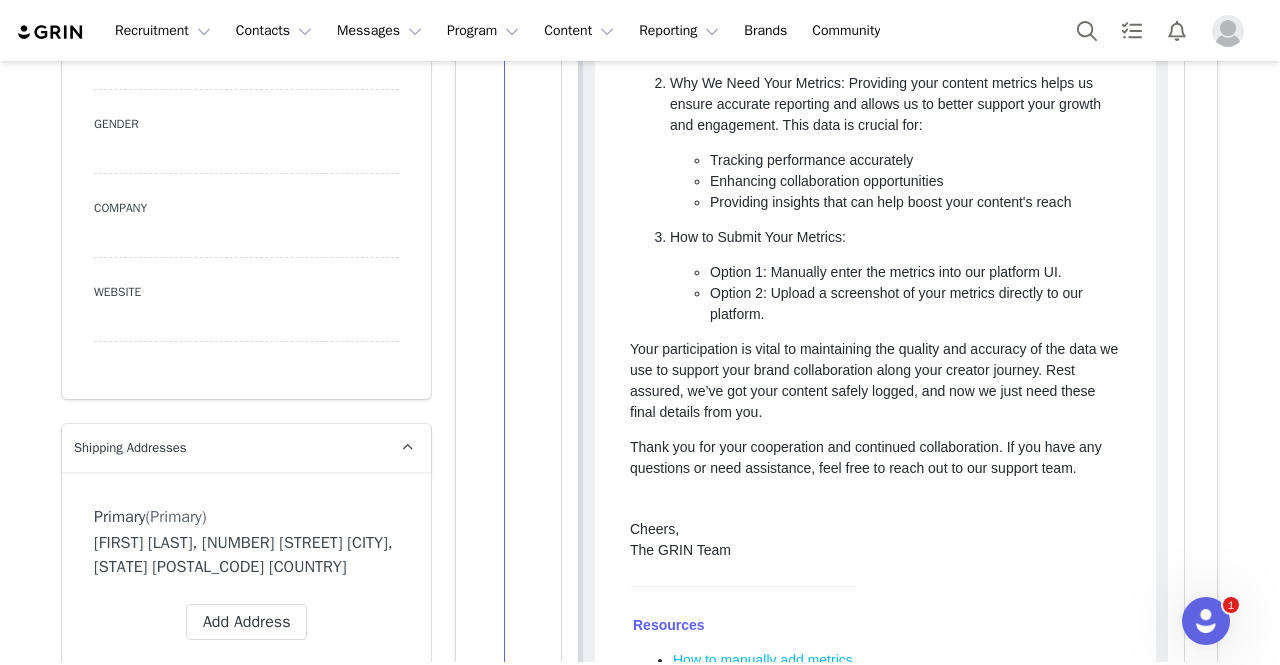 drag, startPoint x: 188, startPoint y: 539, endPoint x: 336, endPoint y: 557, distance: 149.09058 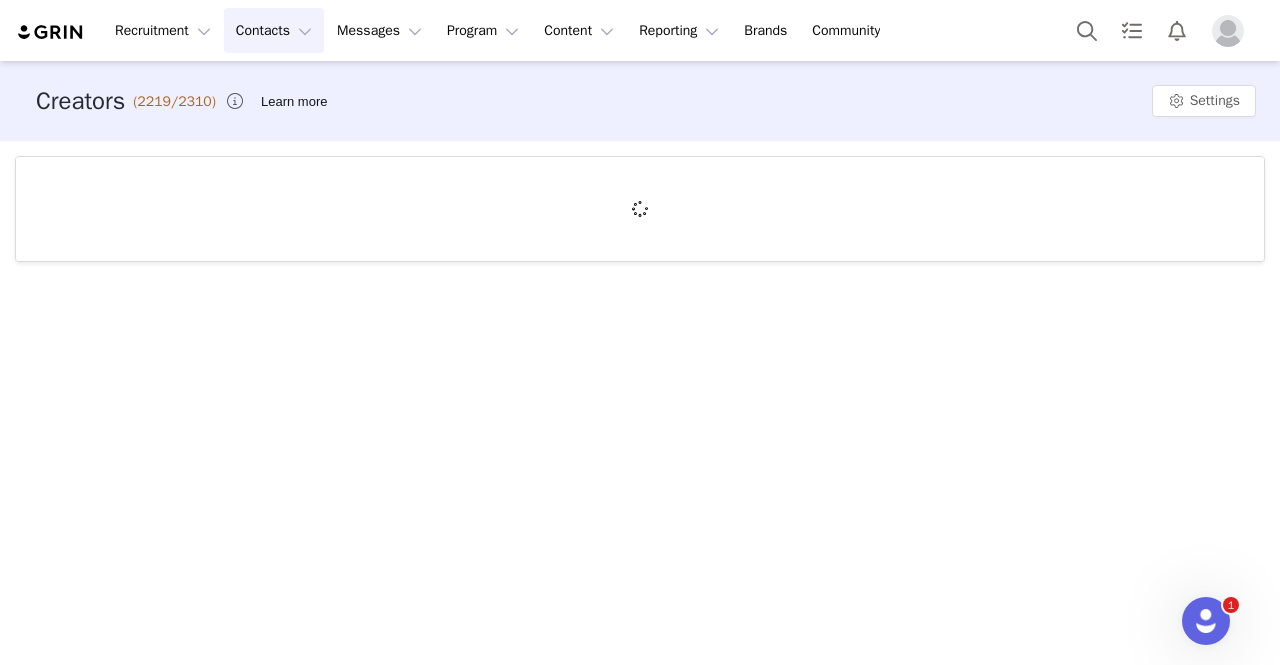 scroll, scrollTop: 0, scrollLeft: 0, axis: both 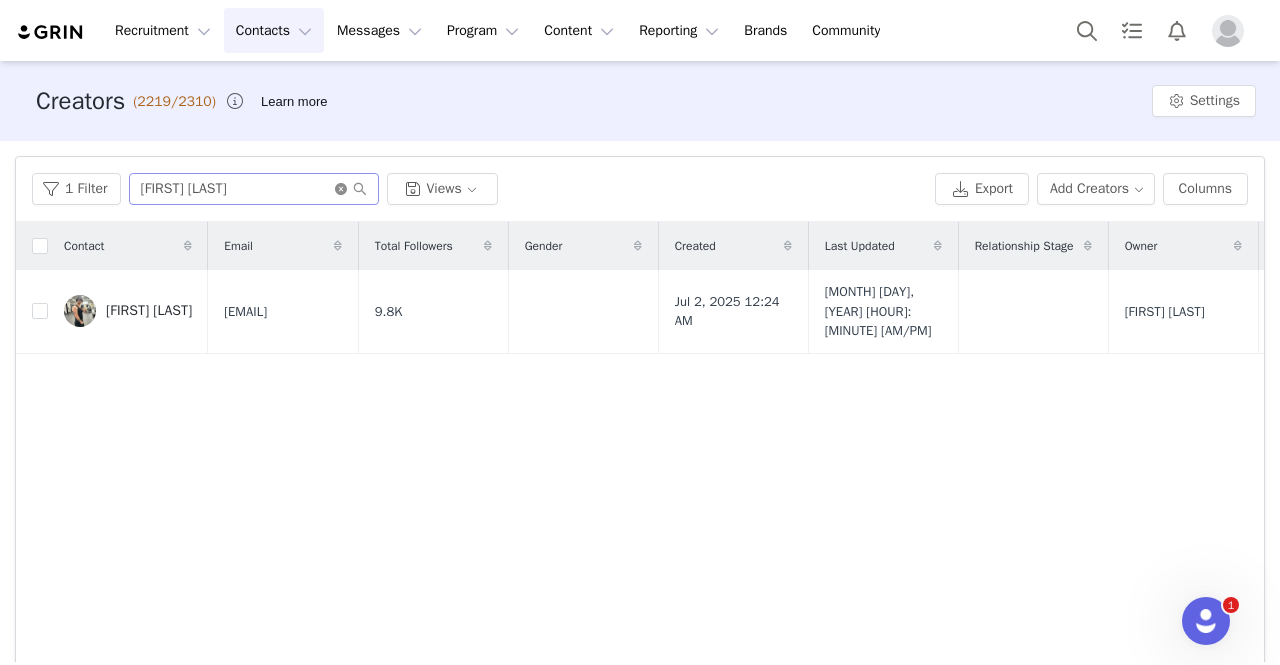 click 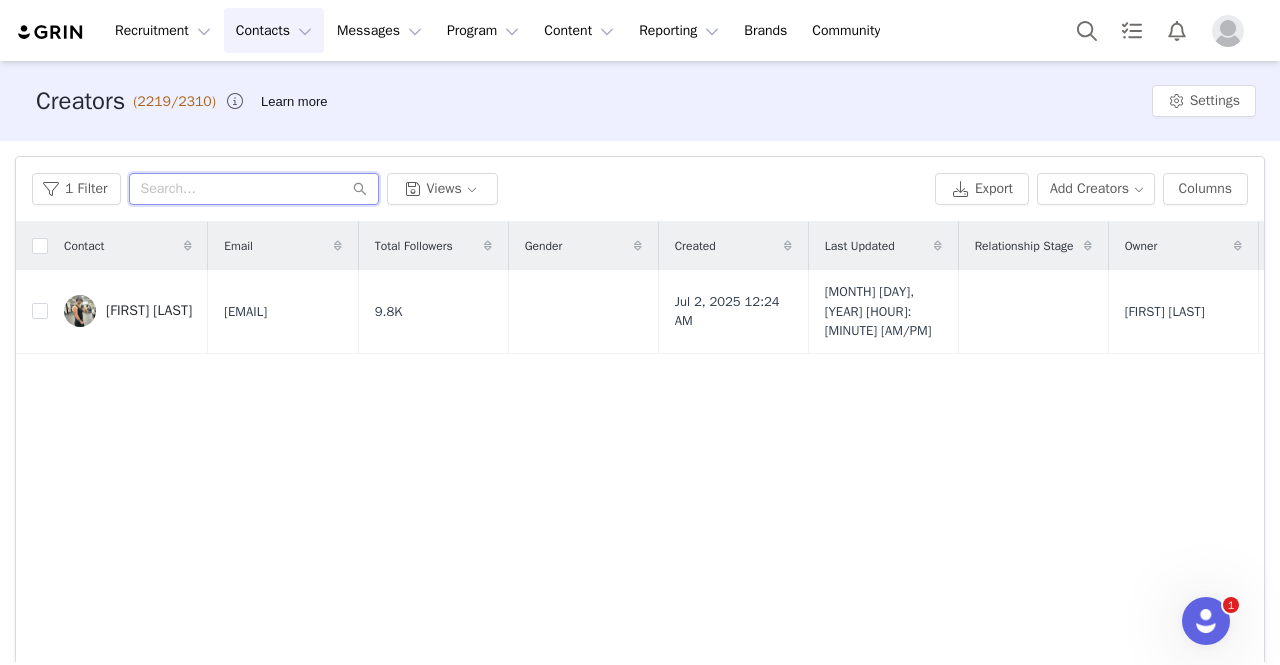 click at bounding box center [254, 189] 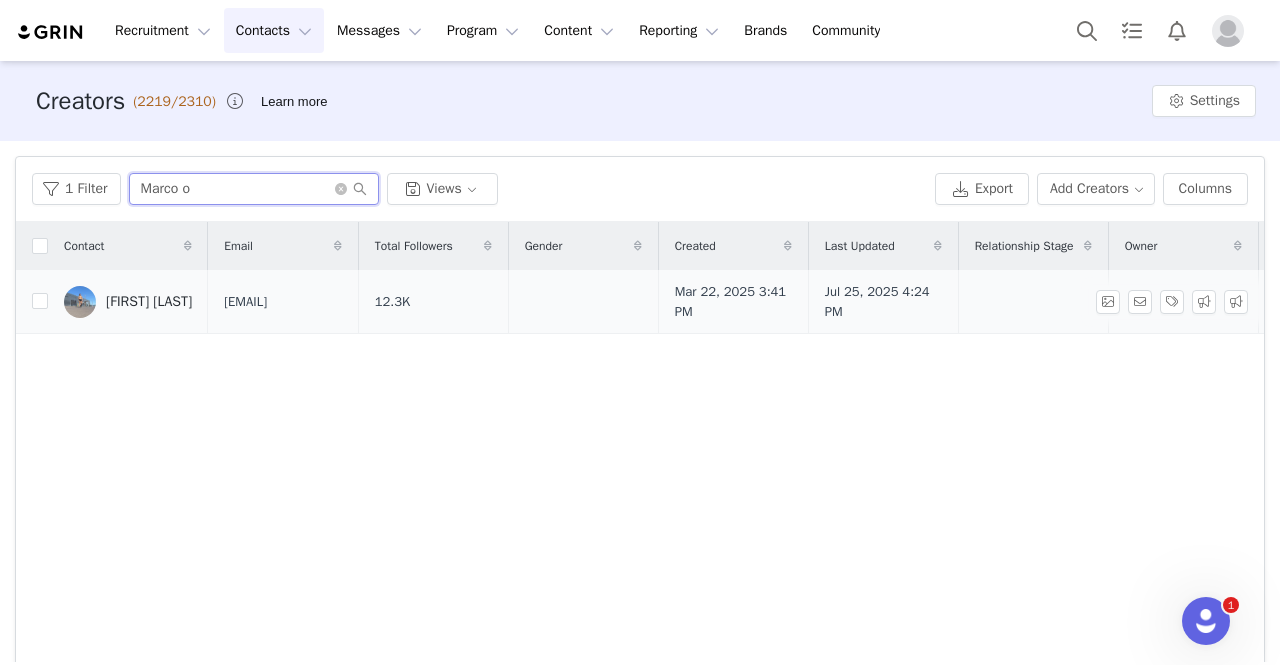 type on "Marco o" 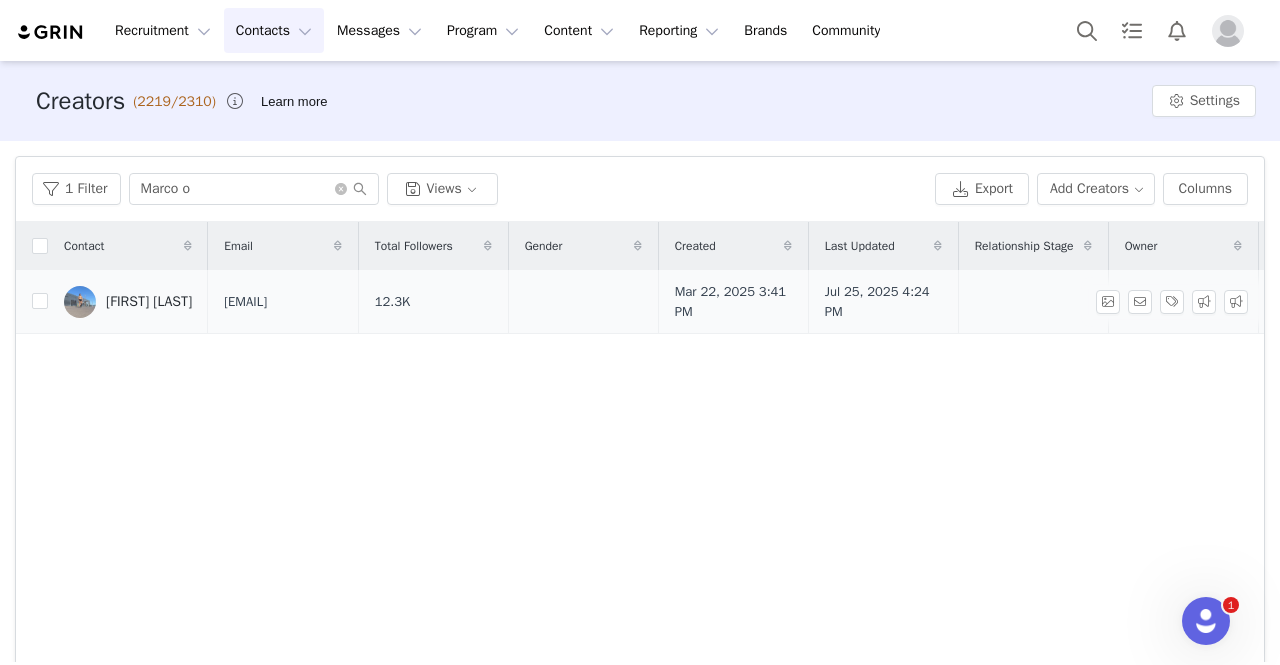 click on "[FIRST] [LAST]" at bounding box center [149, 302] 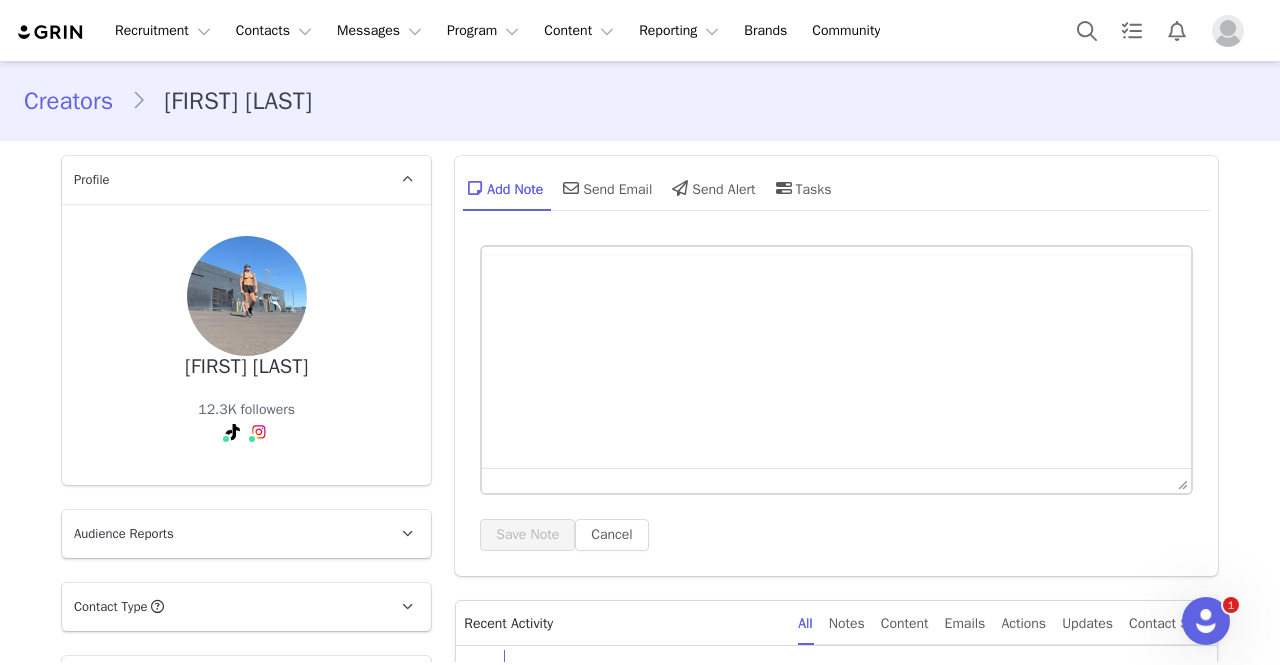 type on "+1 (United States)" 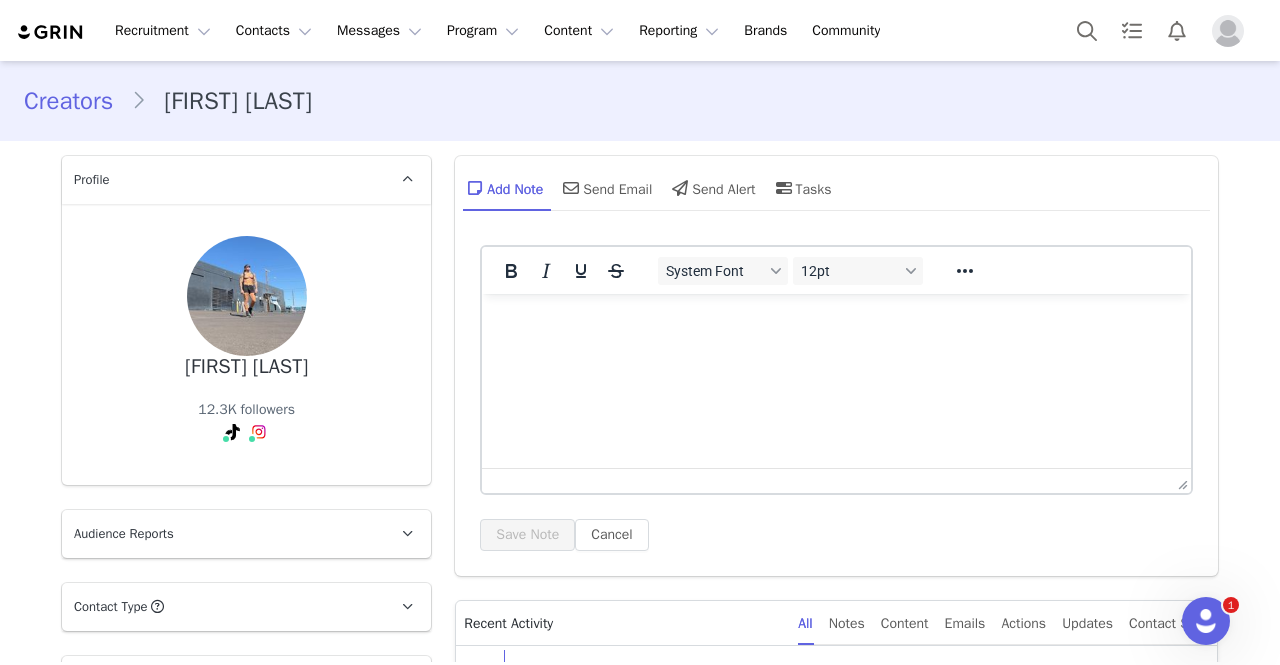 scroll, scrollTop: 0, scrollLeft: 0, axis: both 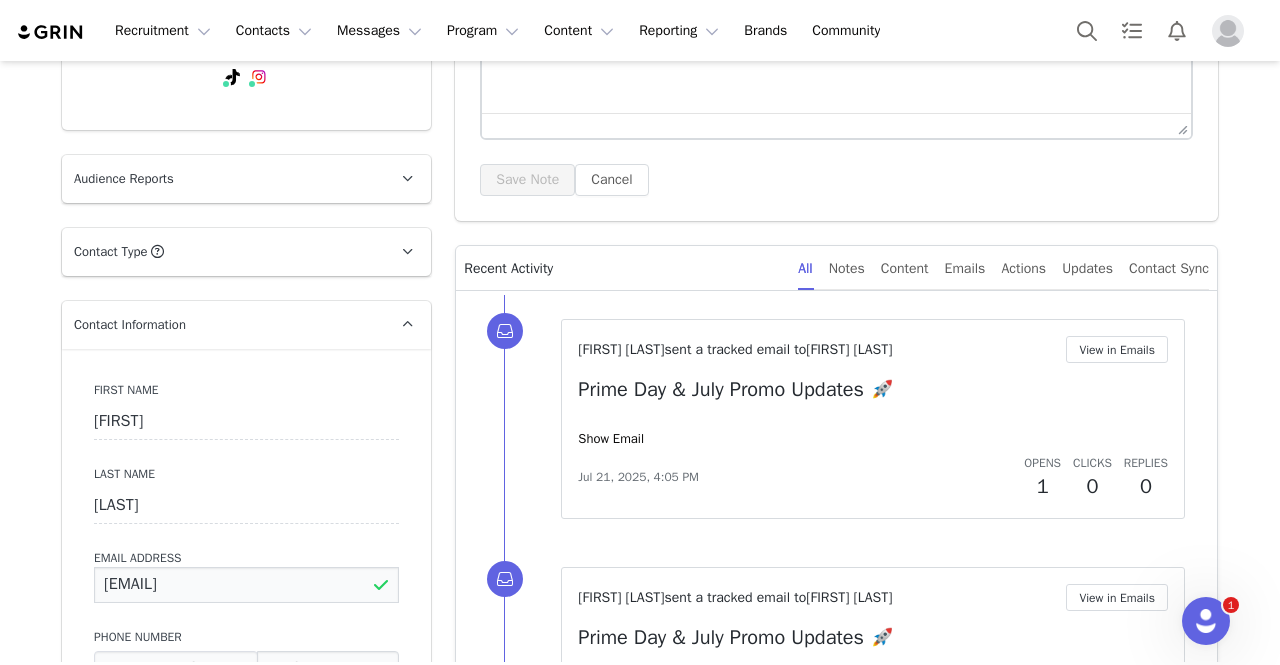 click on "[EMAIL]" at bounding box center (246, 585) 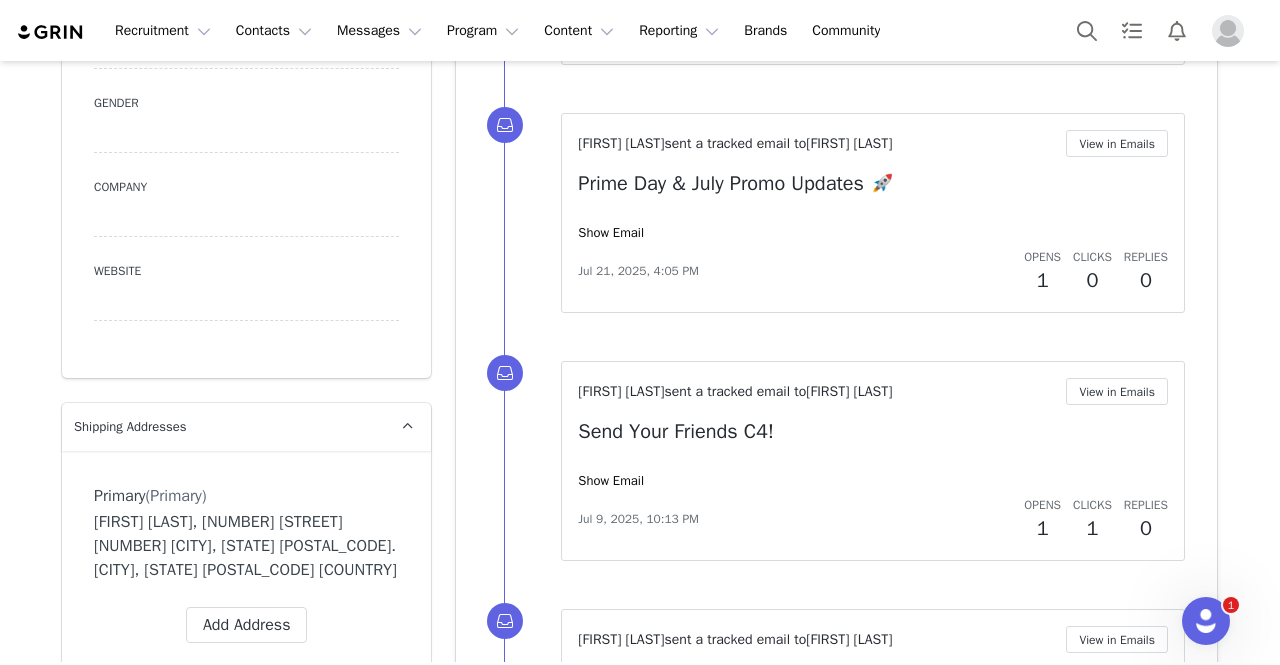 scroll, scrollTop: 1058, scrollLeft: 0, axis: vertical 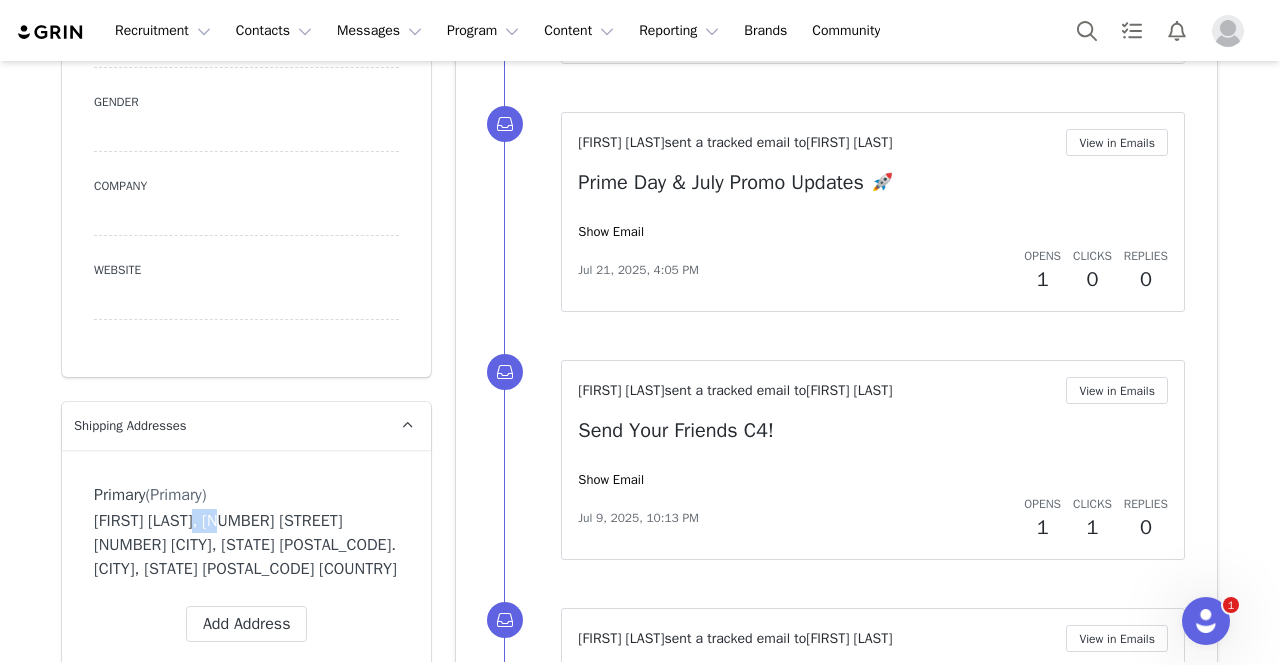 drag, startPoint x: 185, startPoint y: 525, endPoint x: 216, endPoint y: 530, distance: 31.400637 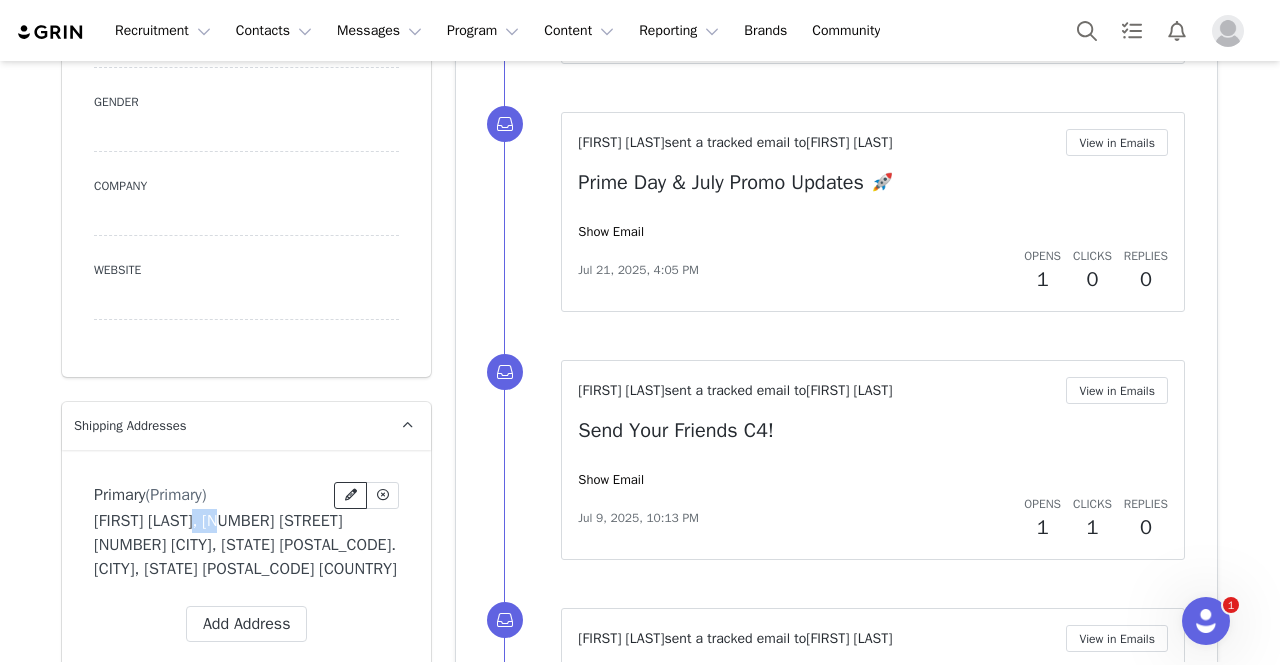click at bounding box center (351, 495) 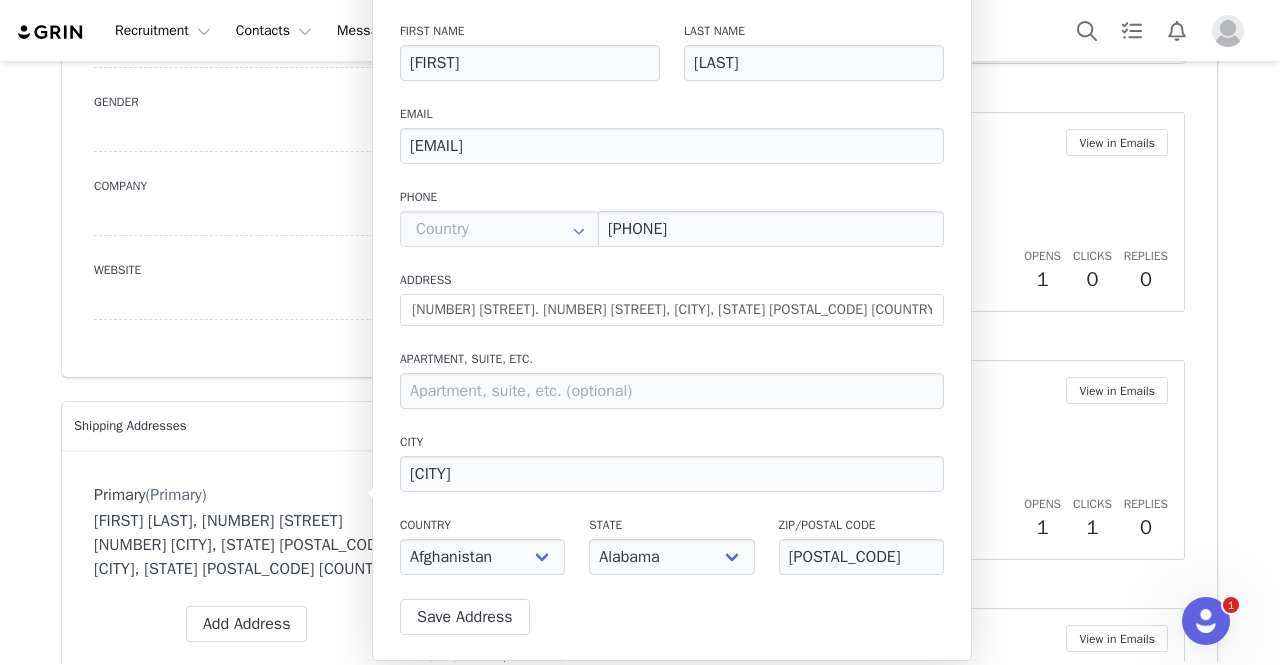 click on "Primary (Primary) Delete Address Yes, delete Address  [FIRST] [LAST], [NUMBER] [STREET] [NUMBER] [STREET], [CITY], [STATE] [POSTAL_CODE] [COUNTRY]   Label   First Name  [FIRST]  Last Name  [LAST]  Email  [EMAIL]  Phone  +1 (United States) +93 (Afghanistan) +358 (Aland Islands) +355 (Albania) +213 (Algeria) +376 (Andorra) +244 (Angola) +1264 (Anguilla) +1268 (Antigua And Barbuda) +54 (Argentina) +374 (Armenia) +297 (Aruba) +61 (Australia) +43 (Austria) +994 (Azerbaijan) +1242 (Bahamas) +973 (Bahrain) +880 (Bangladesh) +1246 (Barbados) +375 (Belarus) +32 (Belgium) +501 (Belize) +229 (Benin) +1441 (Bermuda) +975 (Bhutan) +591 (Bolivia) +599 (Bonaire, Sint Eustatius and Saba) +387 (Bosnia And Herzegovina) +267 (Botswana) +0 (Bouvet Island) +55 (Brazil) +673 (Brunei) +359 (Bulgaria) +226 (Burkina Faso) +257 (Burundi) +855 (Cambodia) +1 (Canada) +238 (Cape Verde) +1345 (Cayman Islands) +236 (Central African Republic) +235 (Chad) +56 (Chile) +86 (China) +61 (Christmas Island) +57 (Colombia)" at bounding box center (246, 562) 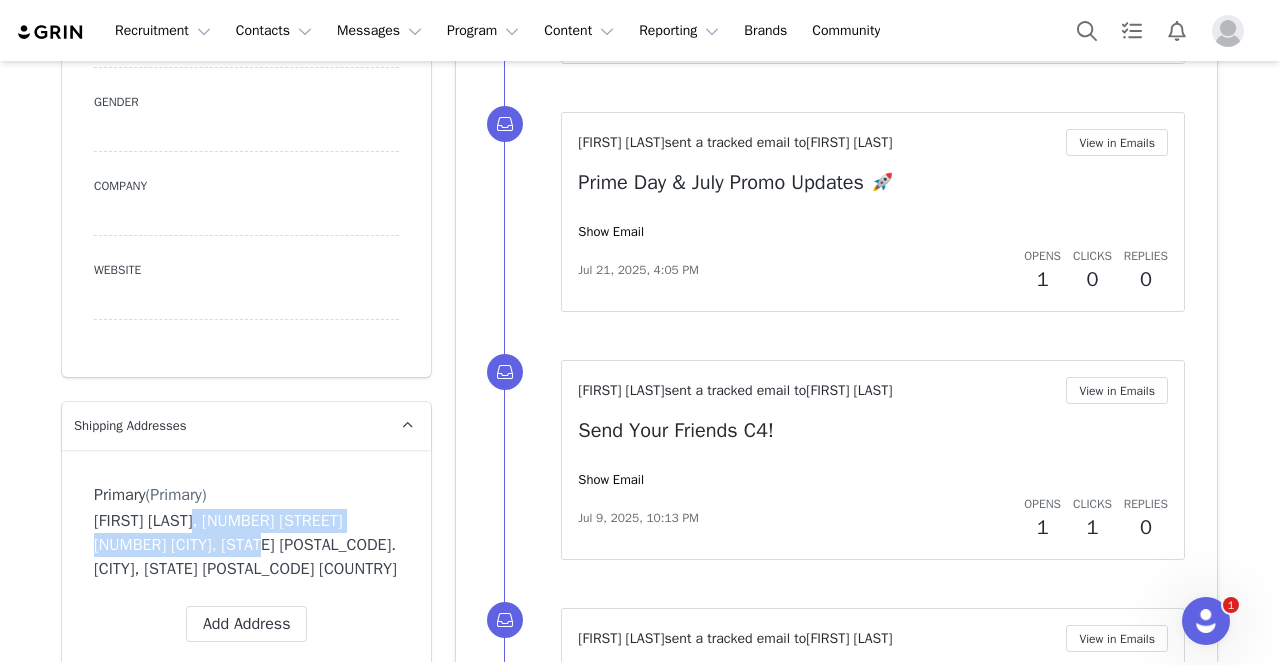 drag, startPoint x: 184, startPoint y: 520, endPoint x: 220, endPoint y: 547, distance: 45 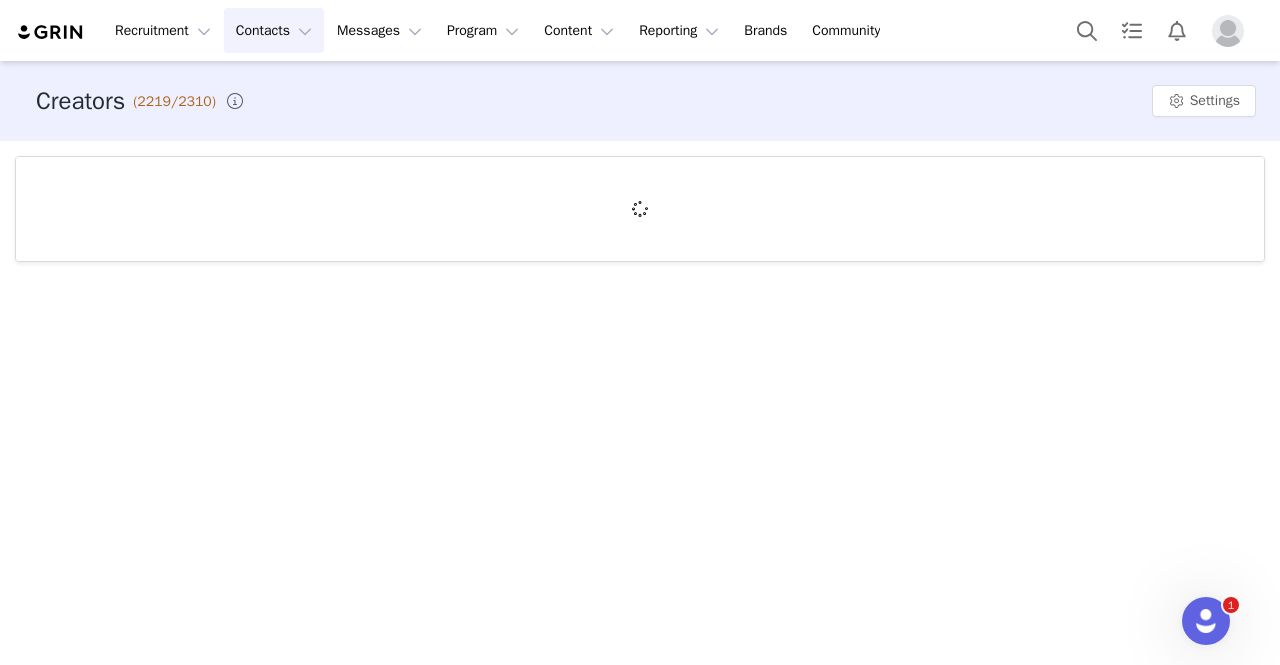 scroll, scrollTop: 0, scrollLeft: 0, axis: both 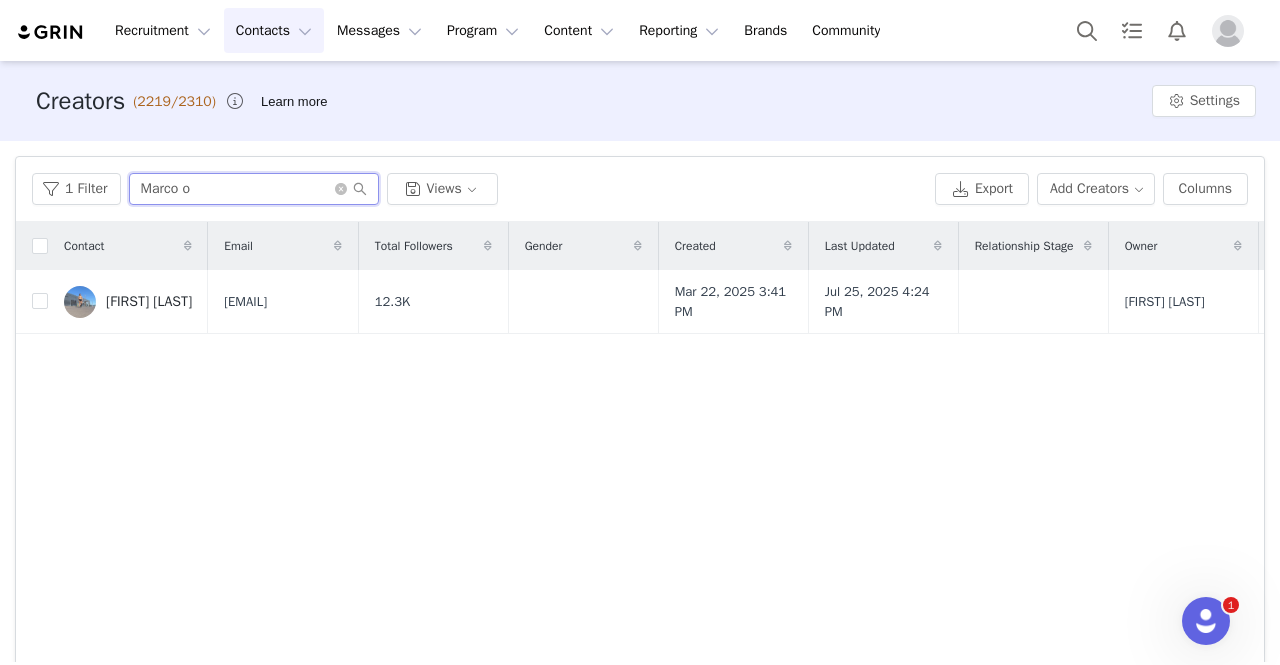 click on "Marco o" at bounding box center (254, 189) 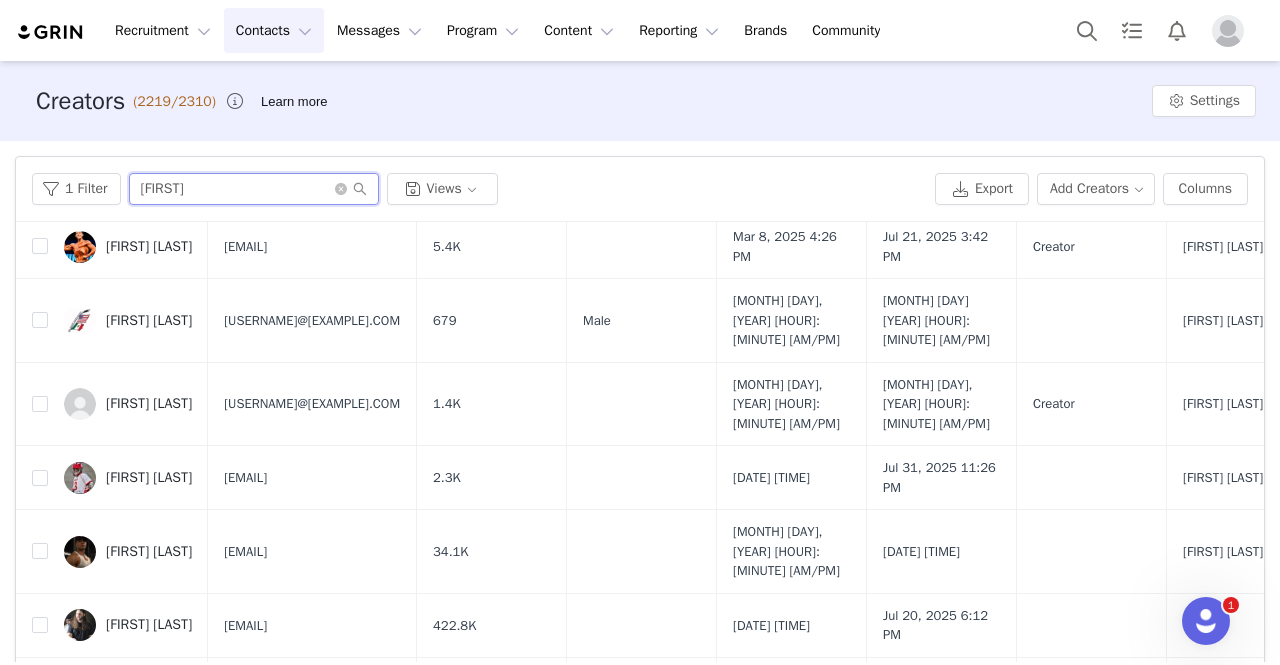 scroll, scrollTop: 654, scrollLeft: 0, axis: vertical 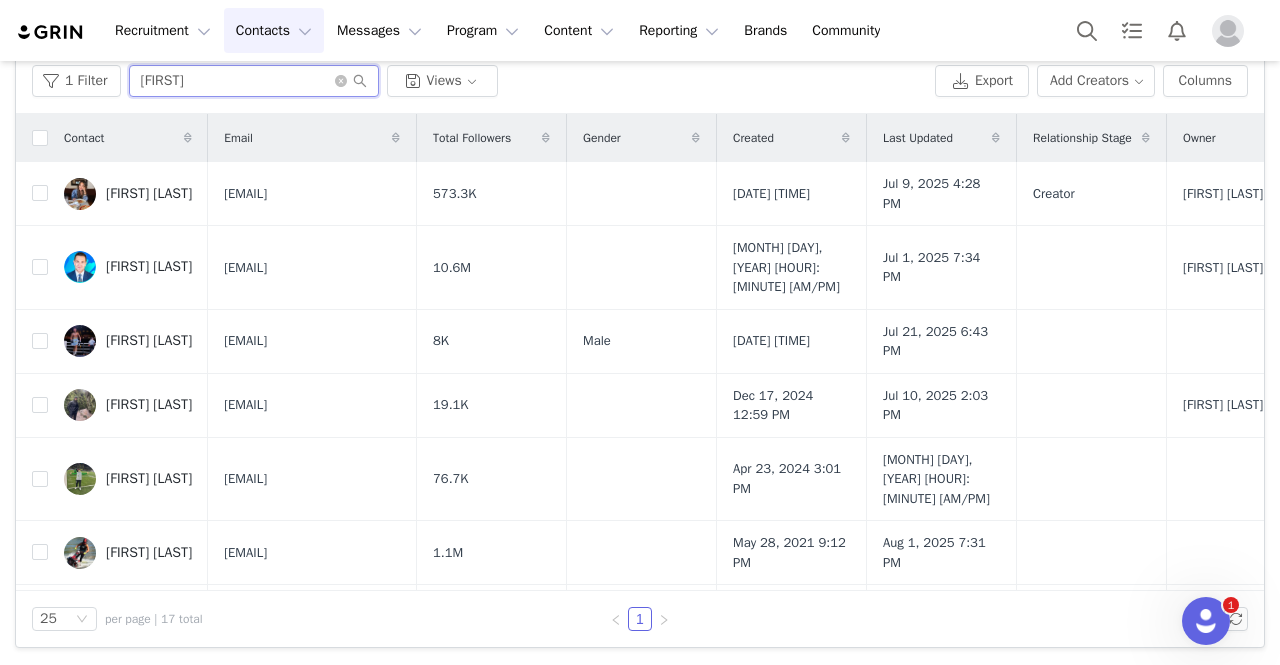 click on "[FIRST]" at bounding box center [254, 81] 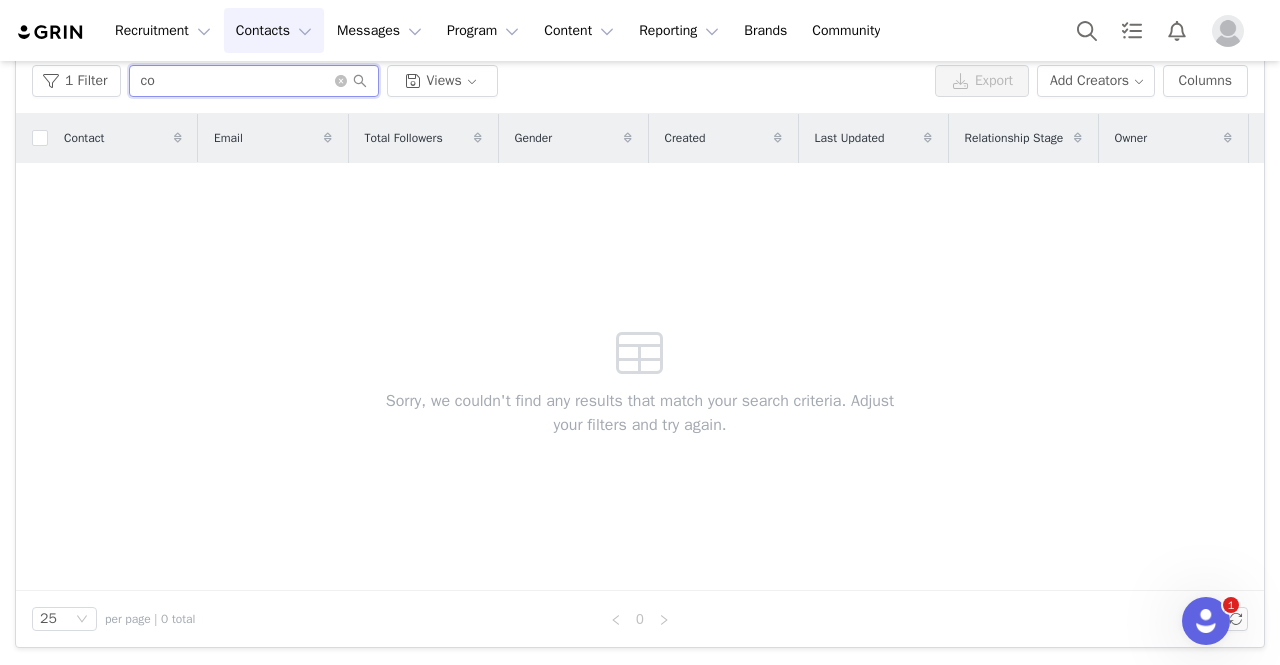 type on "c" 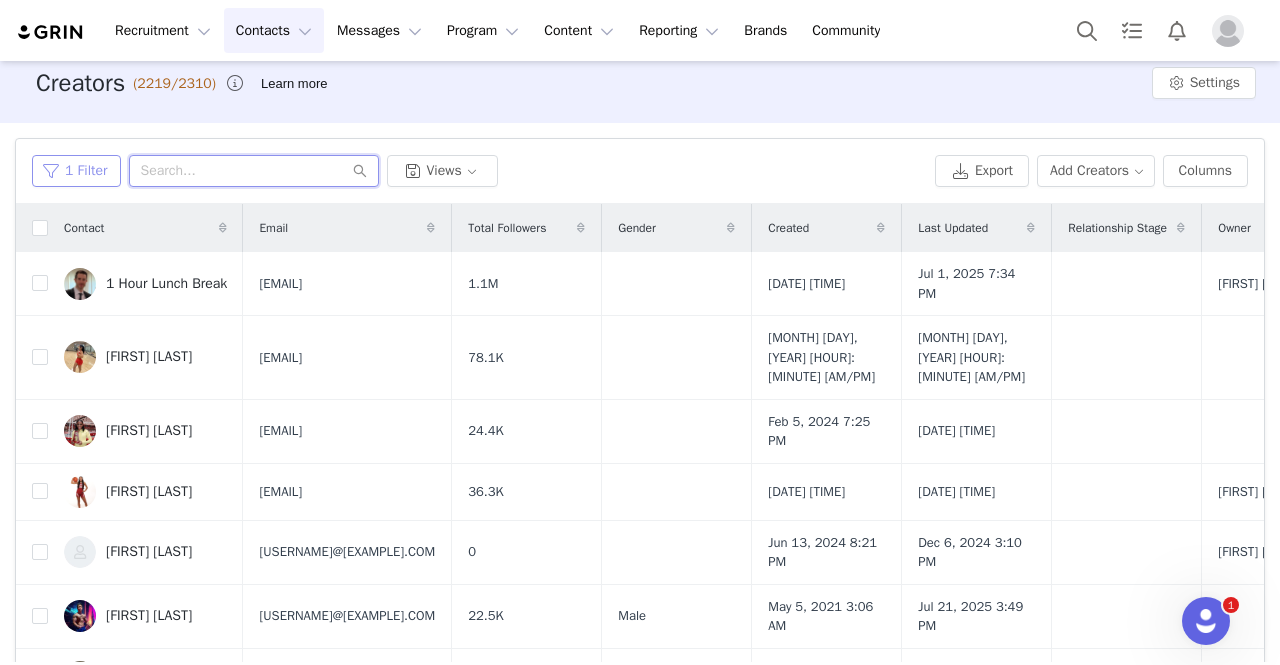 scroll, scrollTop: 14, scrollLeft: 0, axis: vertical 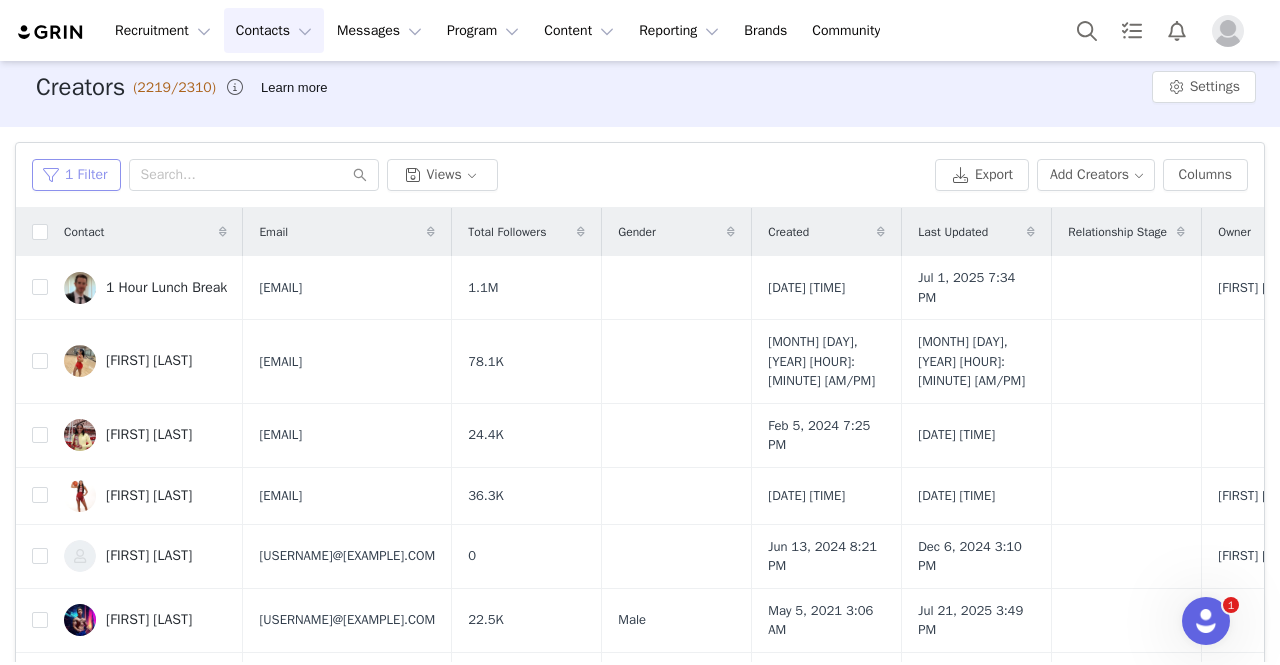 click on "1 Filter" at bounding box center [76, 175] 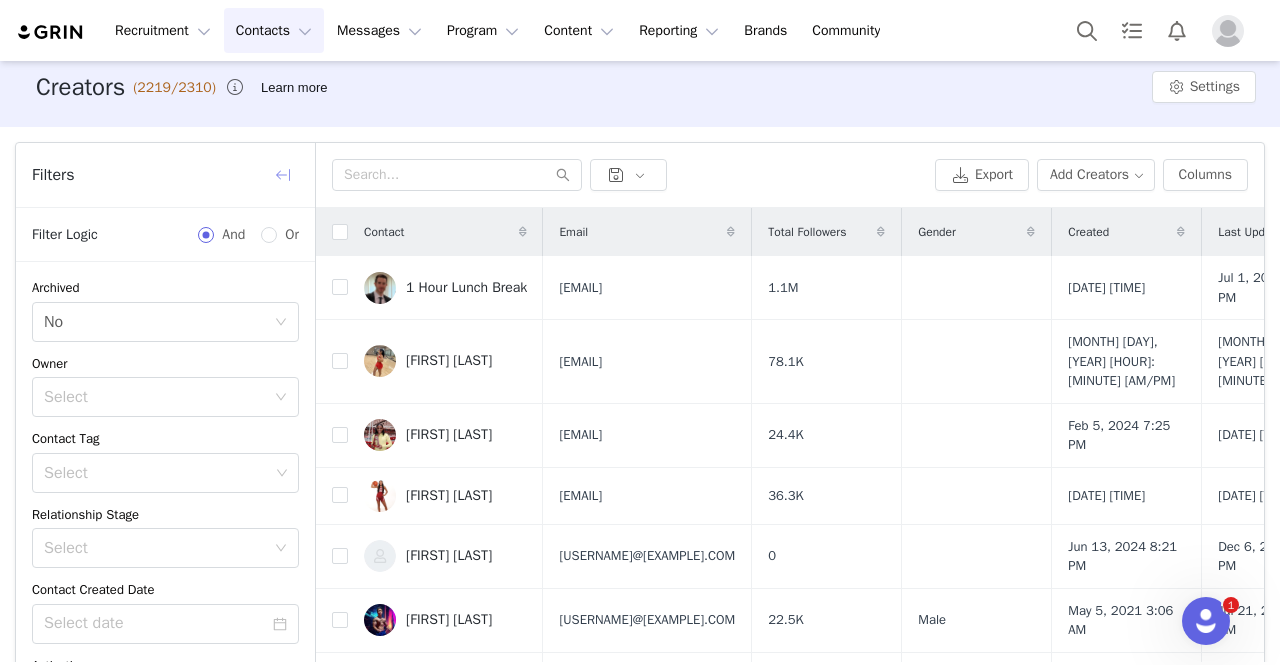 click at bounding box center (283, 175) 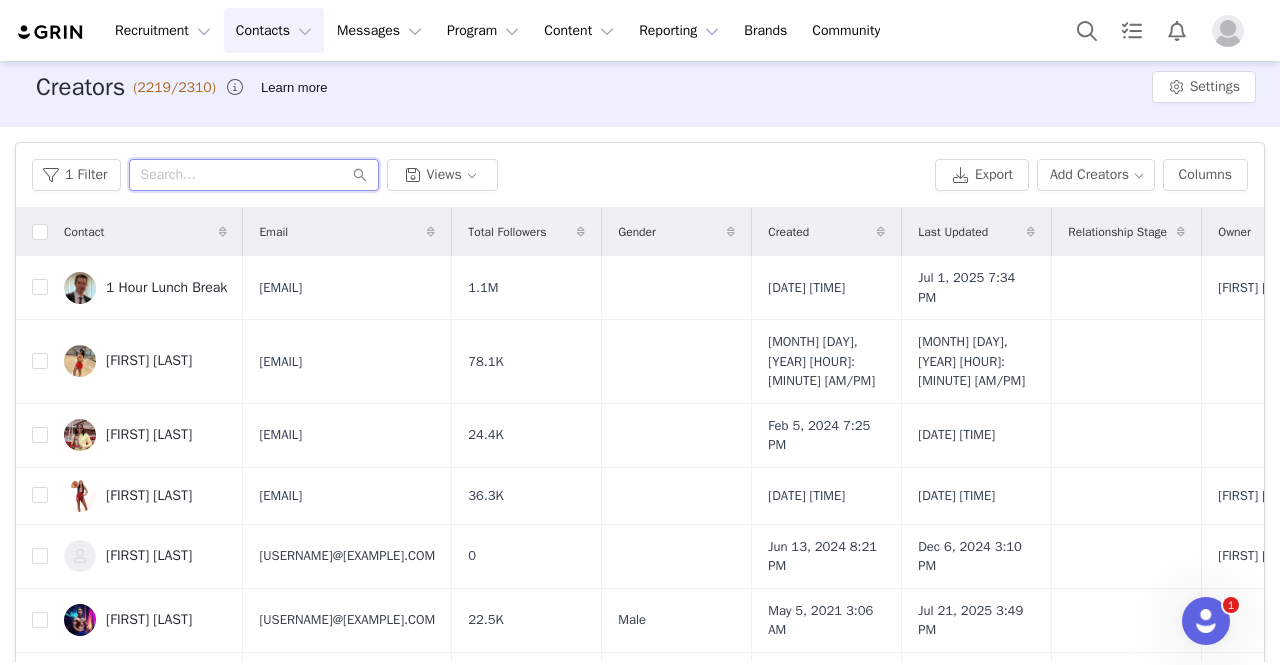 click at bounding box center (254, 175) 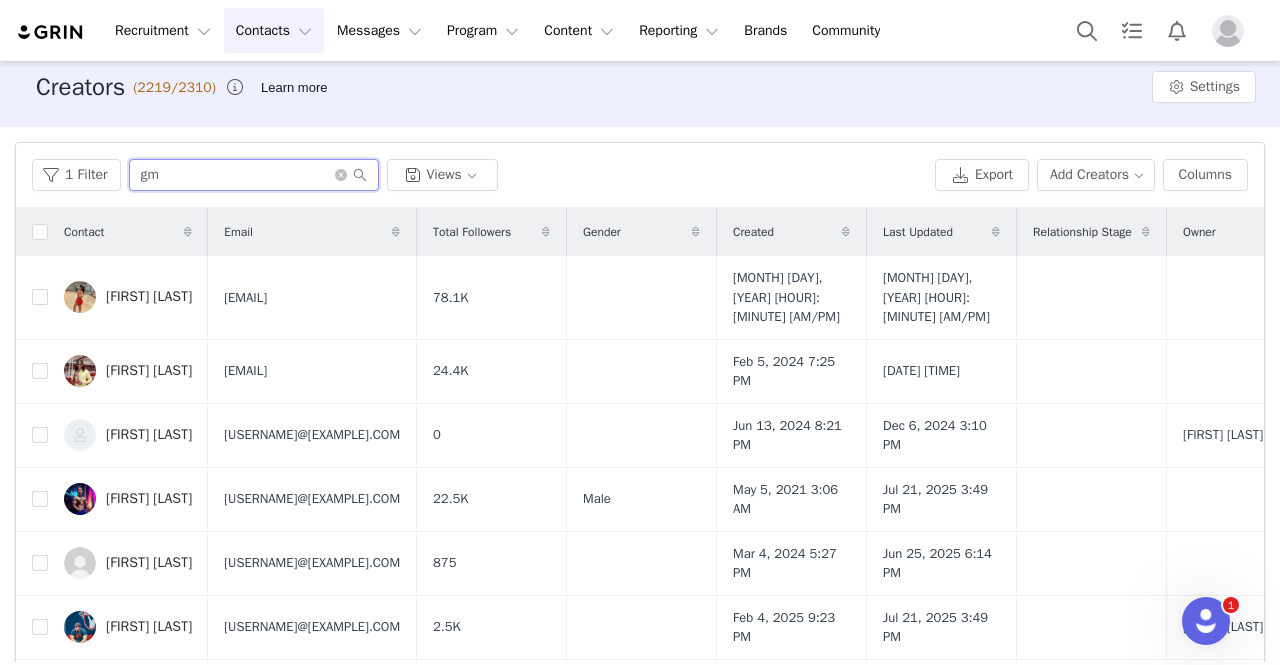 type on "g" 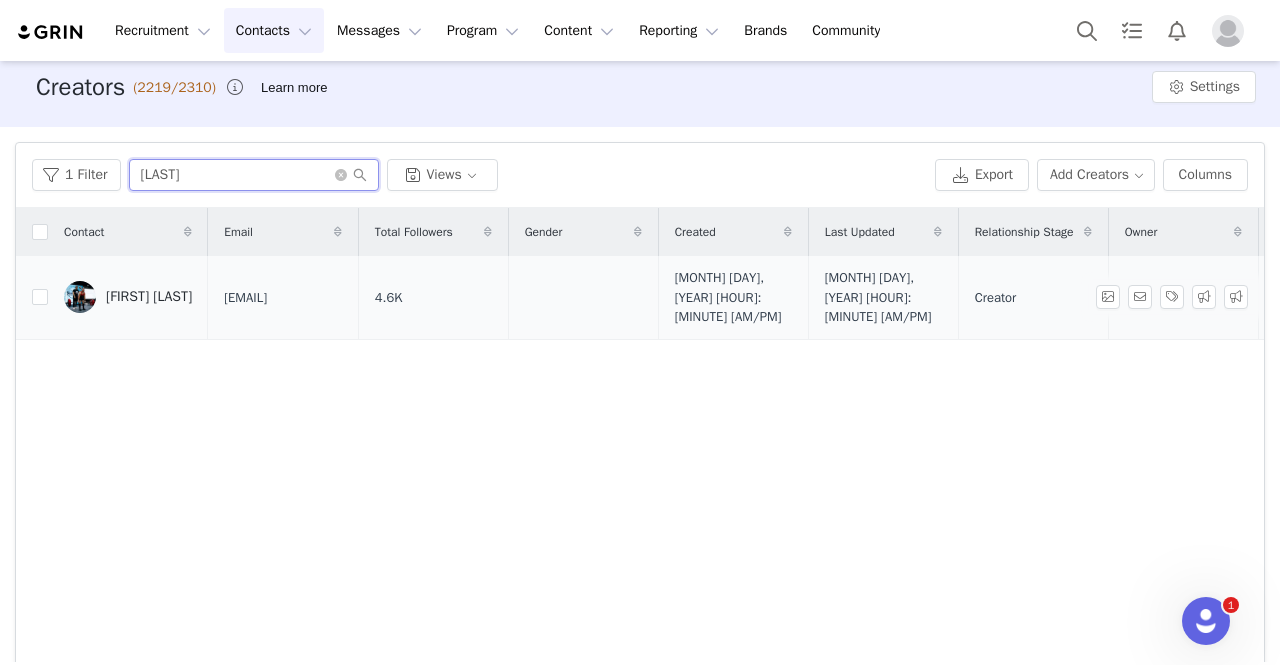 type on "[LAST]" 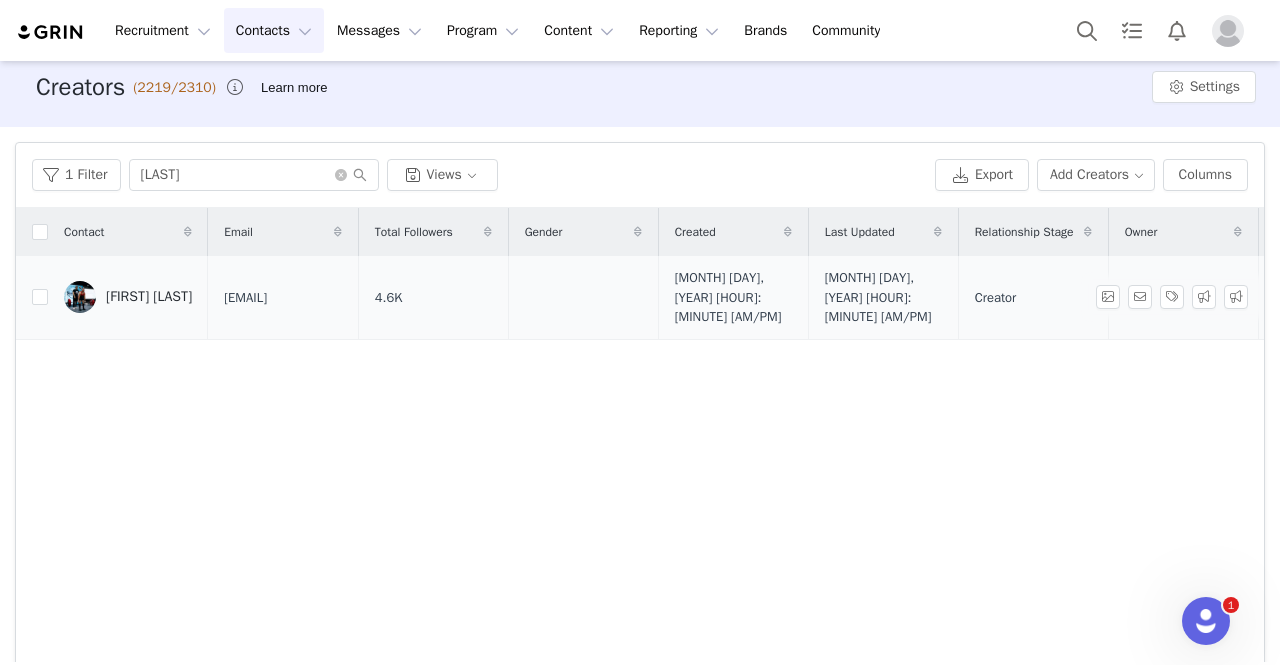 click on "[FIRST] [LAST]" at bounding box center [128, 297] 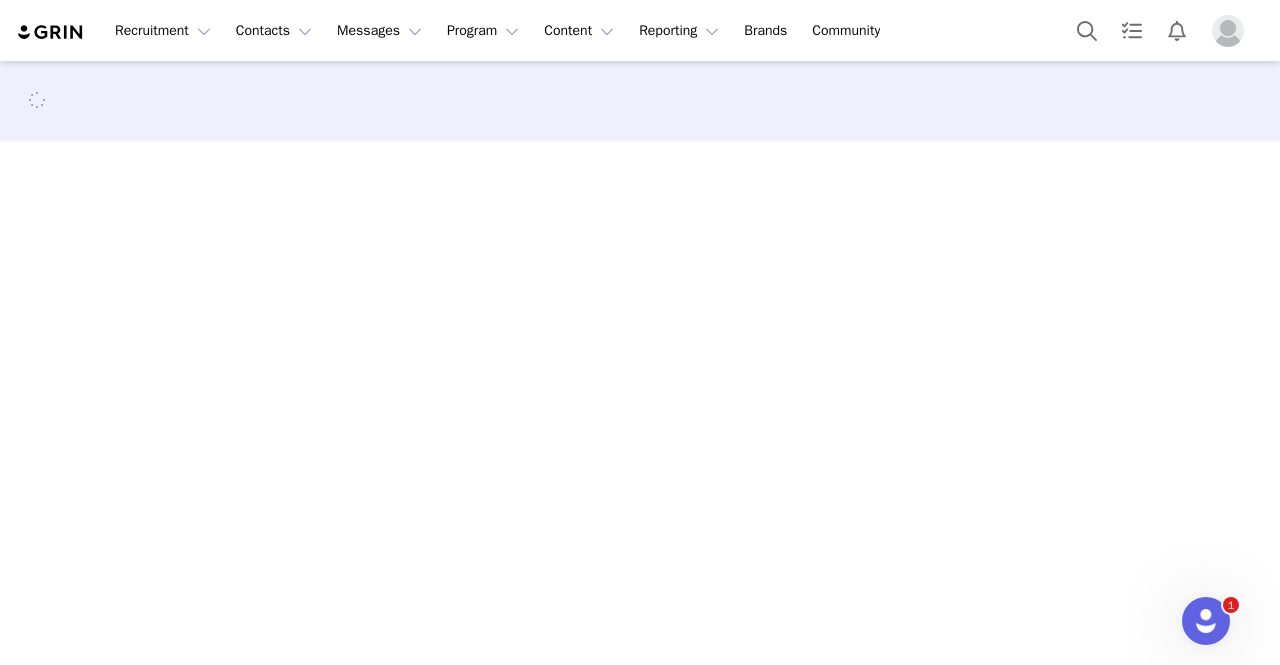 scroll, scrollTop: 0, scrollLeft: 0, axis: both 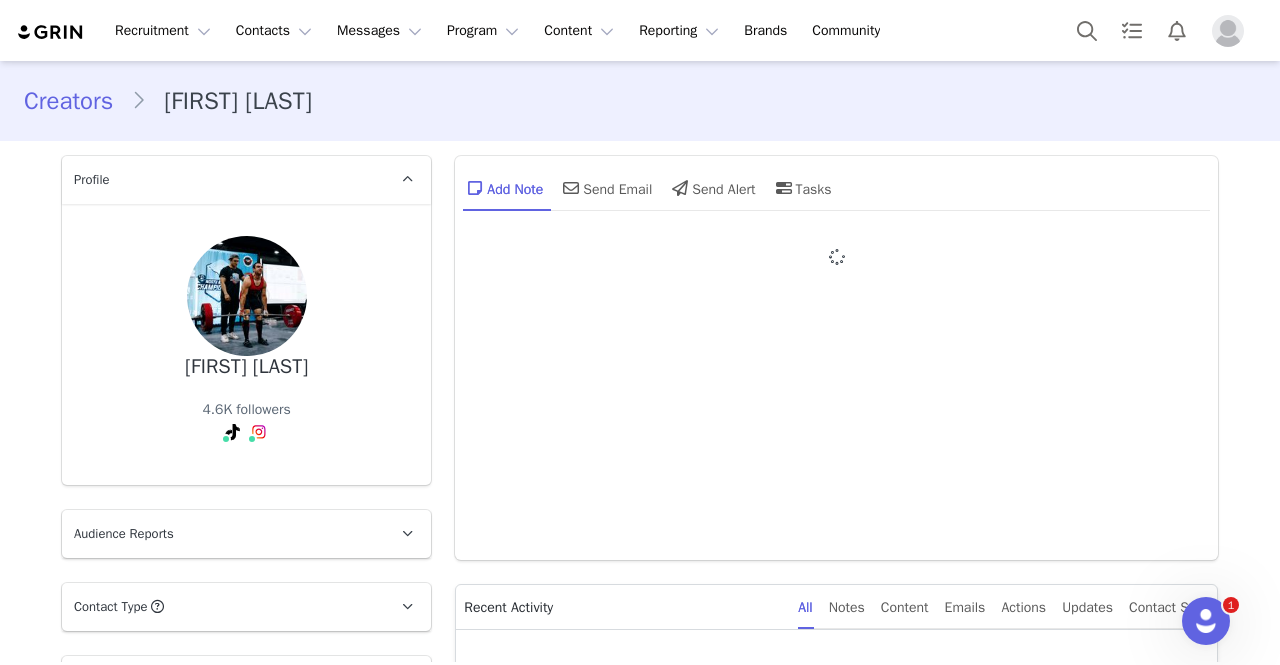 type on "+1 (United States)" 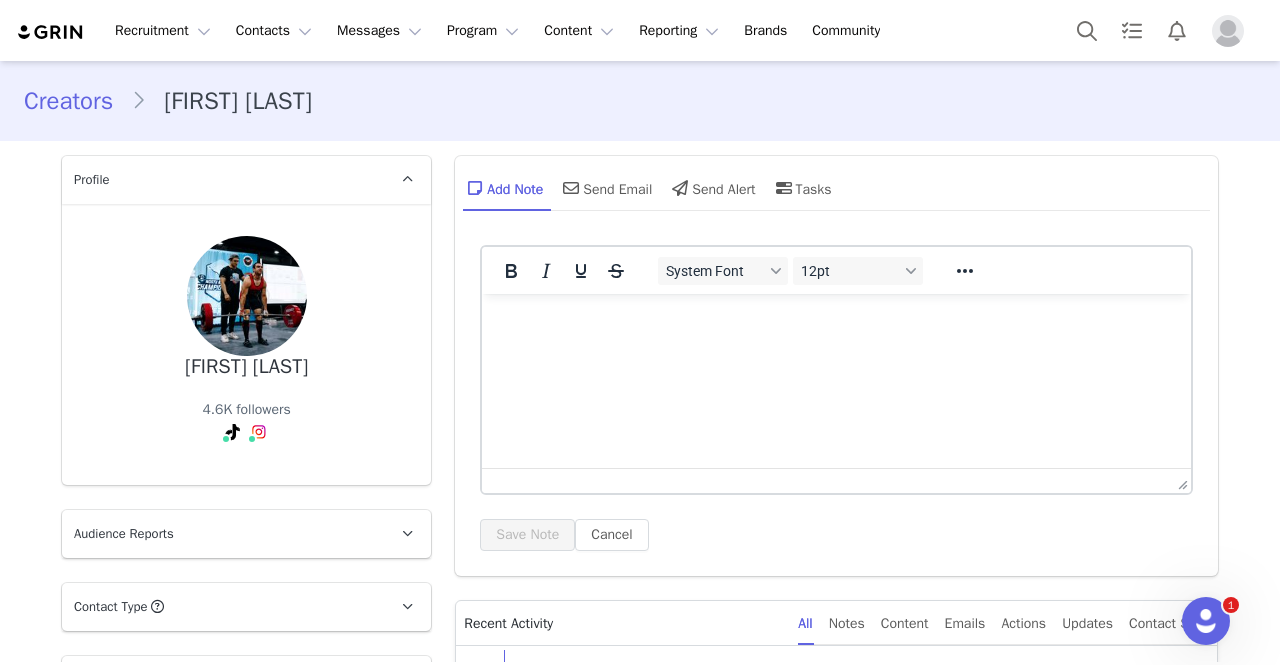 scroll, scrollTop: 174, scrollLeft: 0, axis: vertical 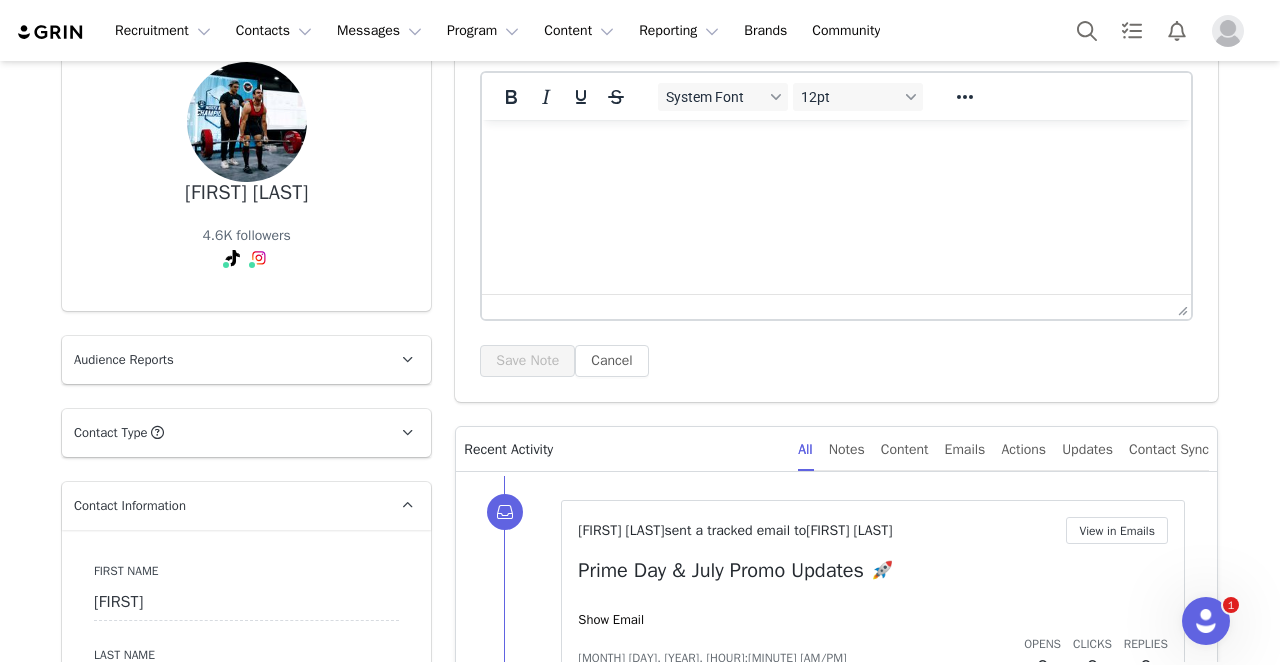 click on "[FIRST] [LAST]" at bounding box center [246, 193] 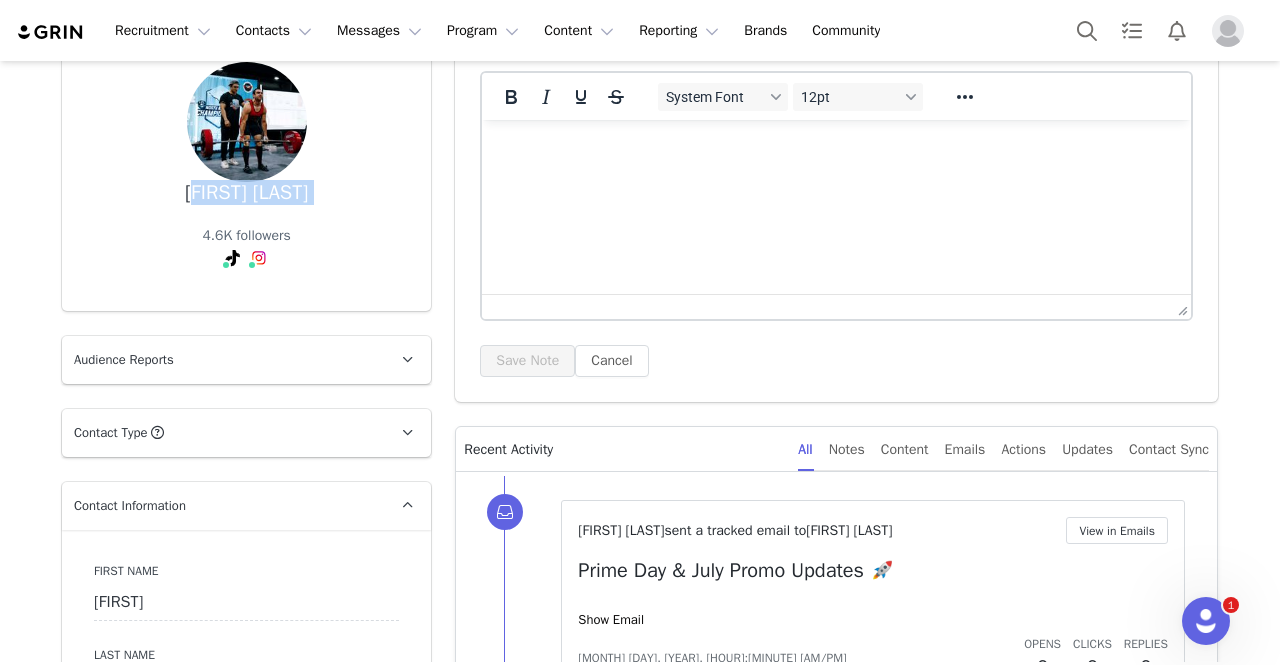 click on "[FIRST] [LAST]" at bounding box center (246, 193) 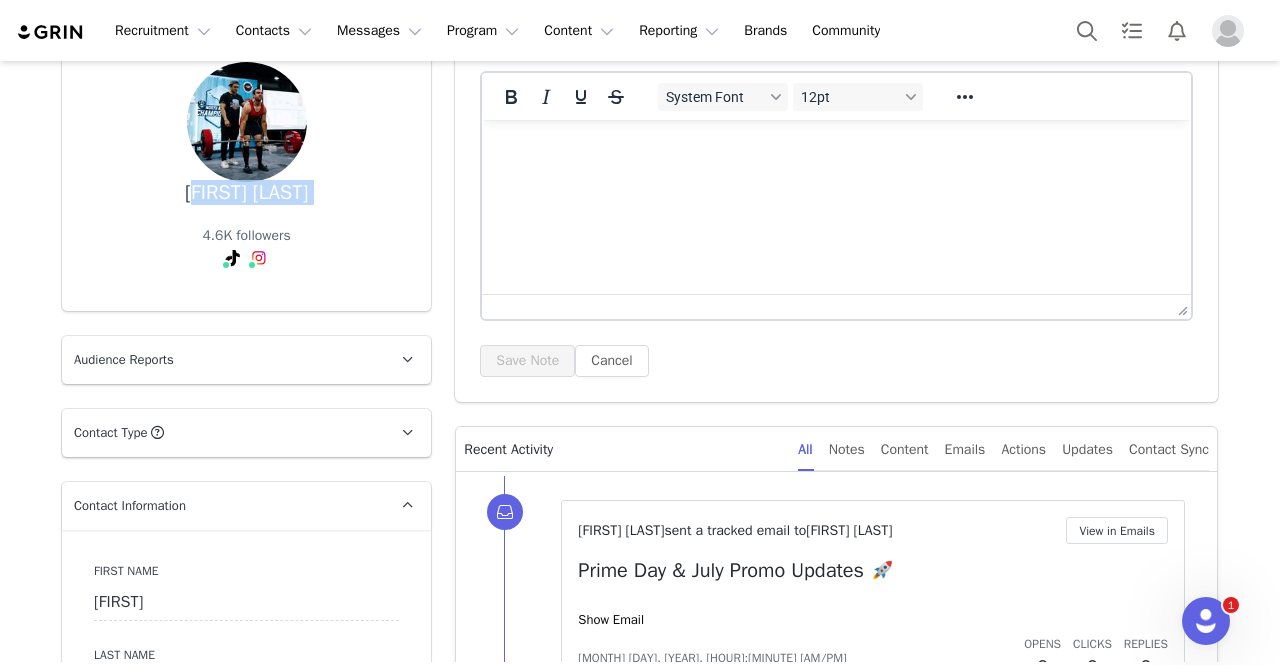 scroll, scrollTop: 624, scrollLeft: 0, axis: vertical 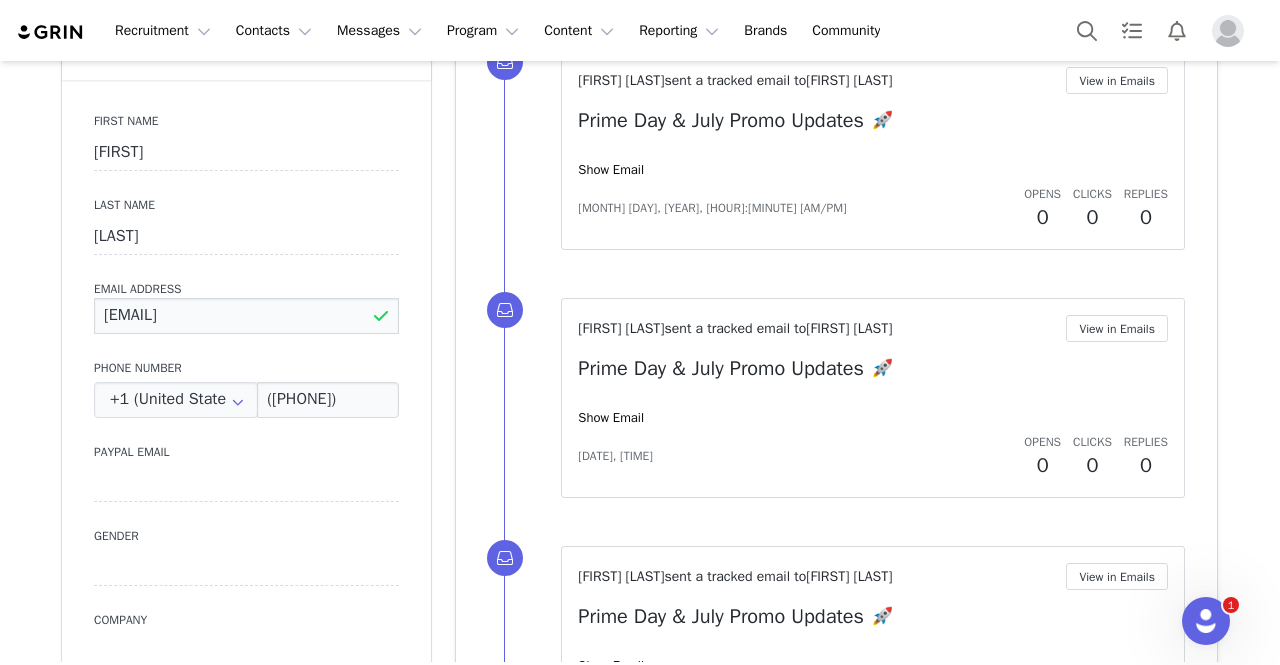 click on "[EMAIL]" at bounding box center (246, 316) 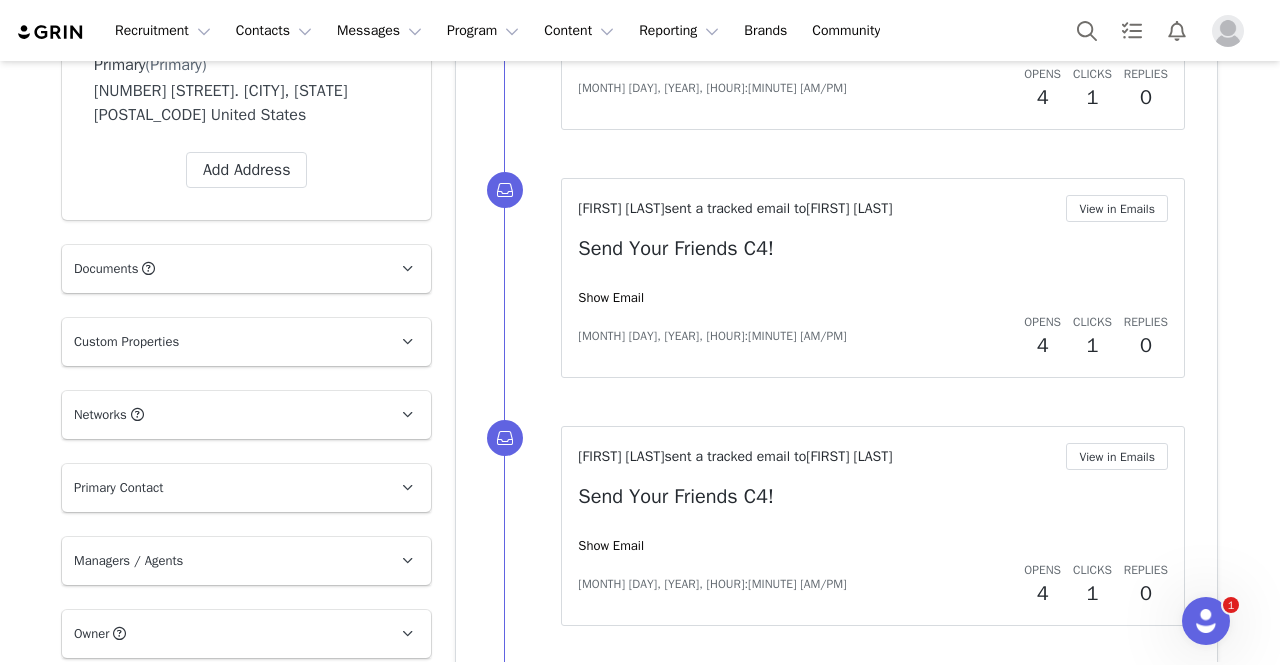 scroll, scrollTop: 1312, scrollLeft: 0, axis: vertical 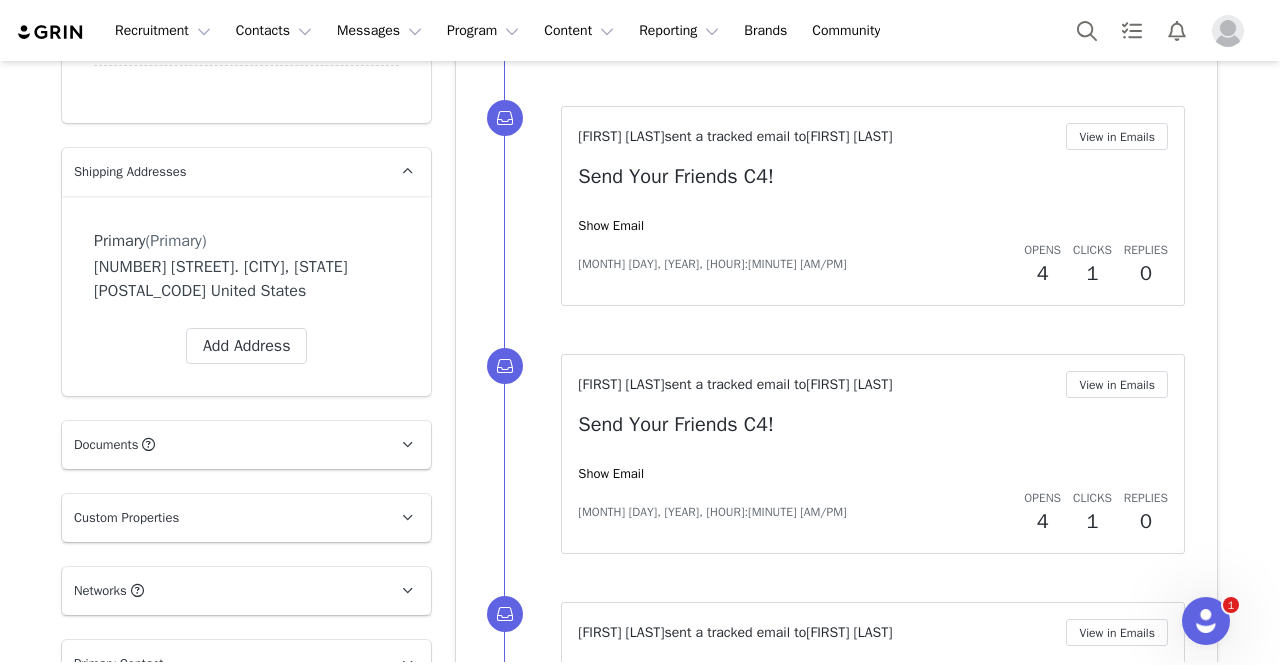drag, startPoint x: 197, startPoint y: 271, endPoint x: 380, endPoint y: 295, distance: 184.56706 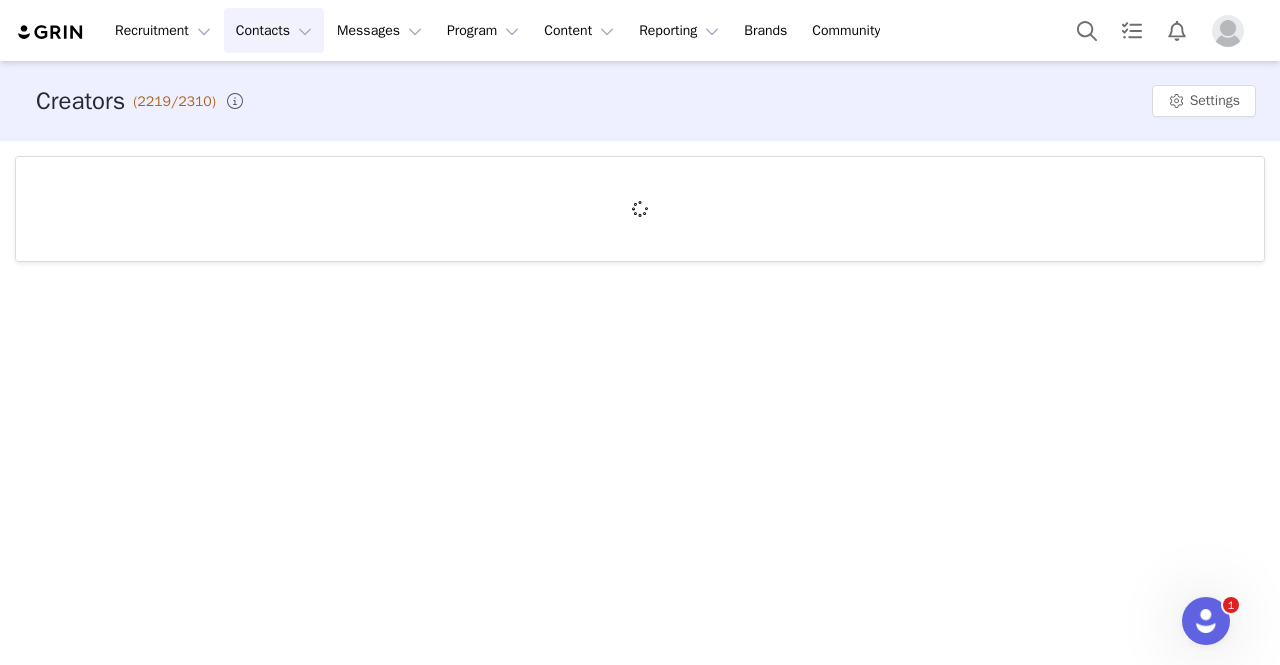scroll, scrollTop: 0, scrollLeft: 0, axis: both 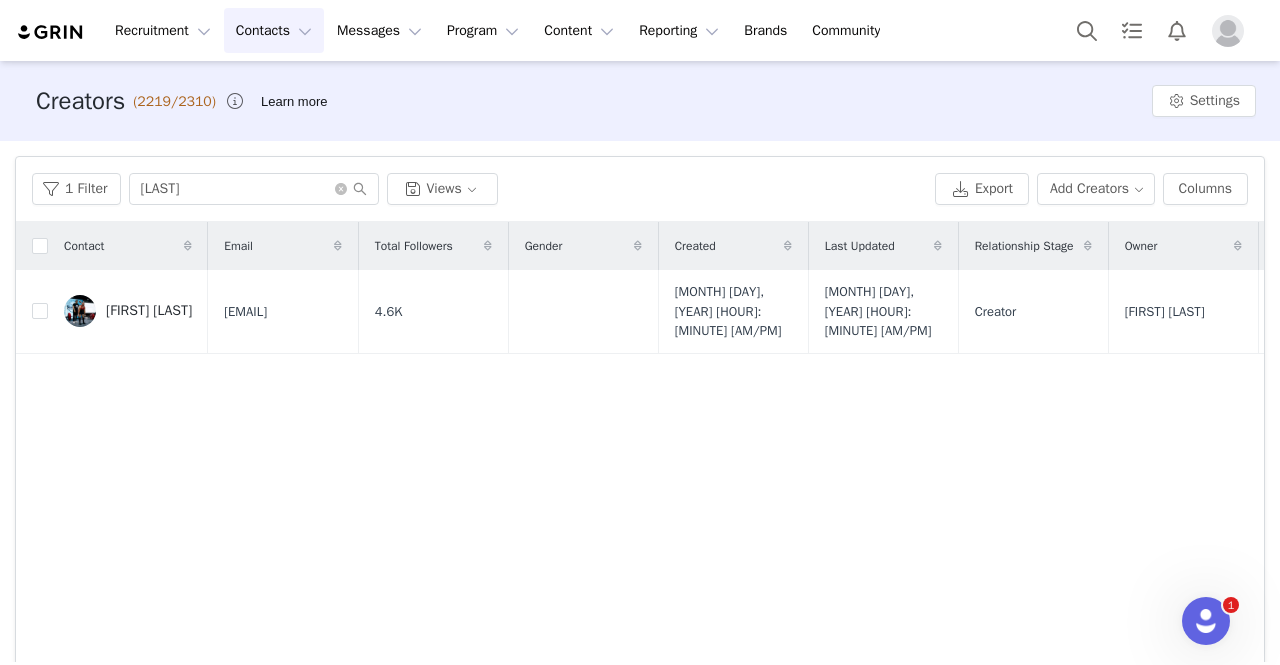 click on "Contact   Email   Total Followers   Gender   Created   Last Updated   Relationship Stage   Owner   City   State   Country   Source   Curated List   Primary Contact   [FIRST] [LAST]  [EMAIL] 4.6K Apr 18, 2025 3:35 AM Jul 21, 2025 3:46 PM Creator Emily Bragg Brewster New York United States Landing Page    Creator" at bounding box center (640, 460) 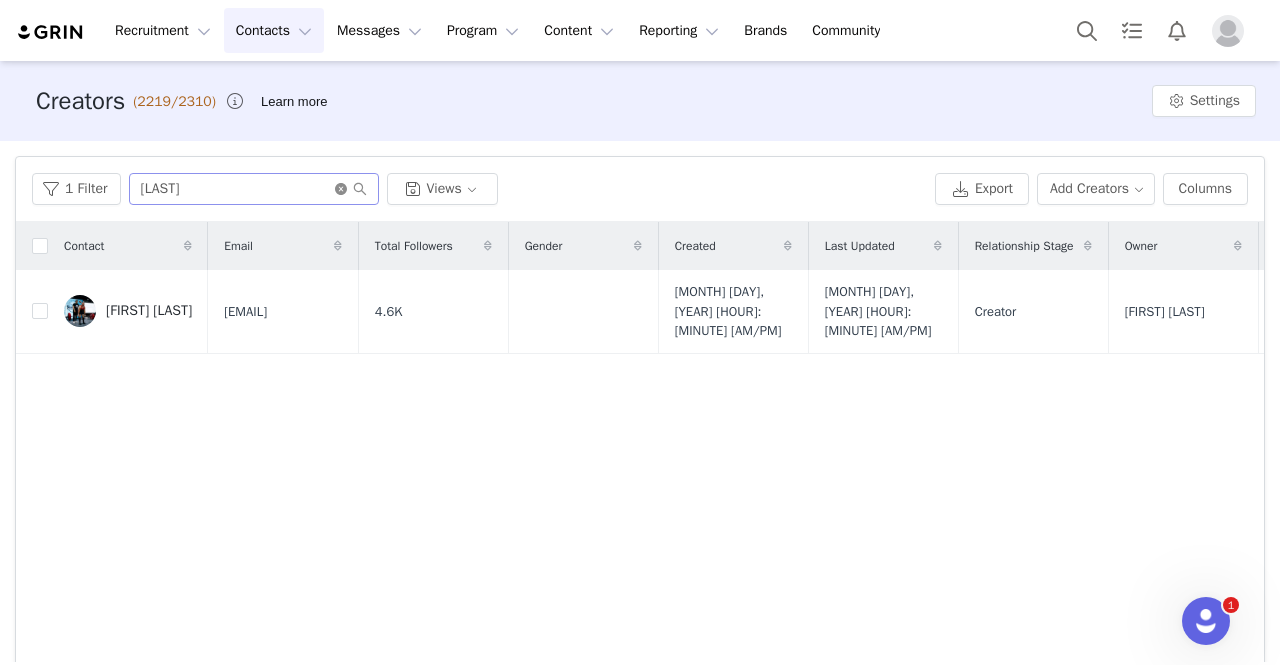 click 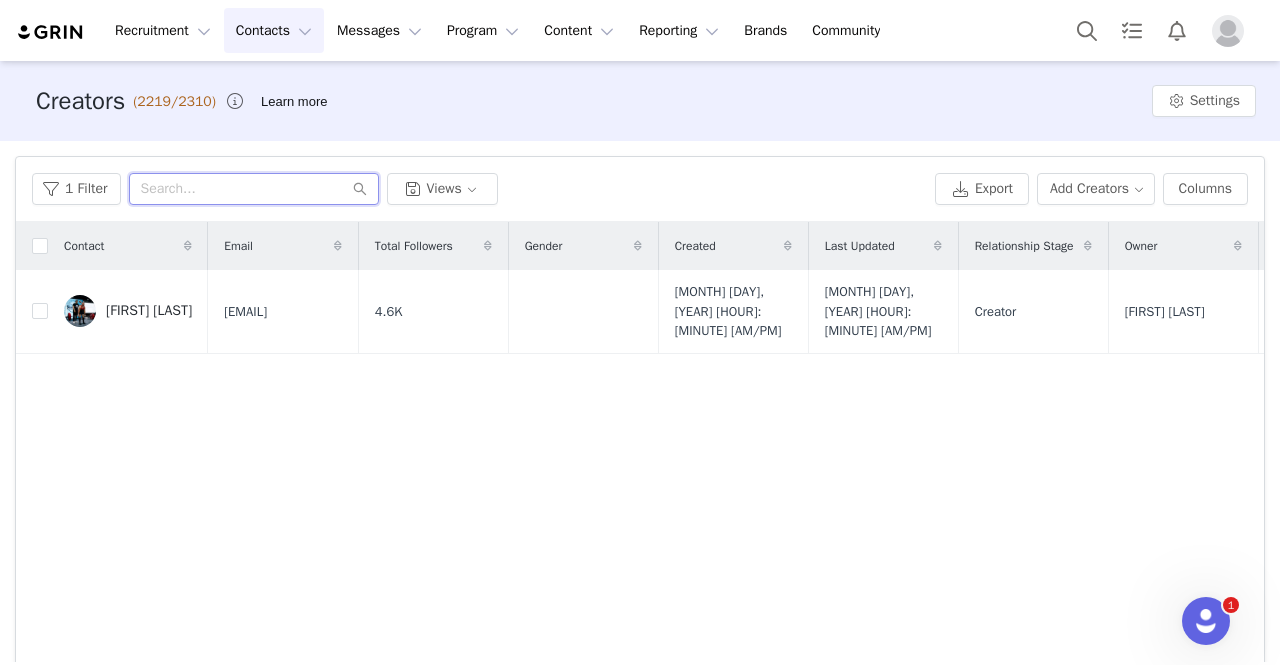 click at bounding box center [254, 189] 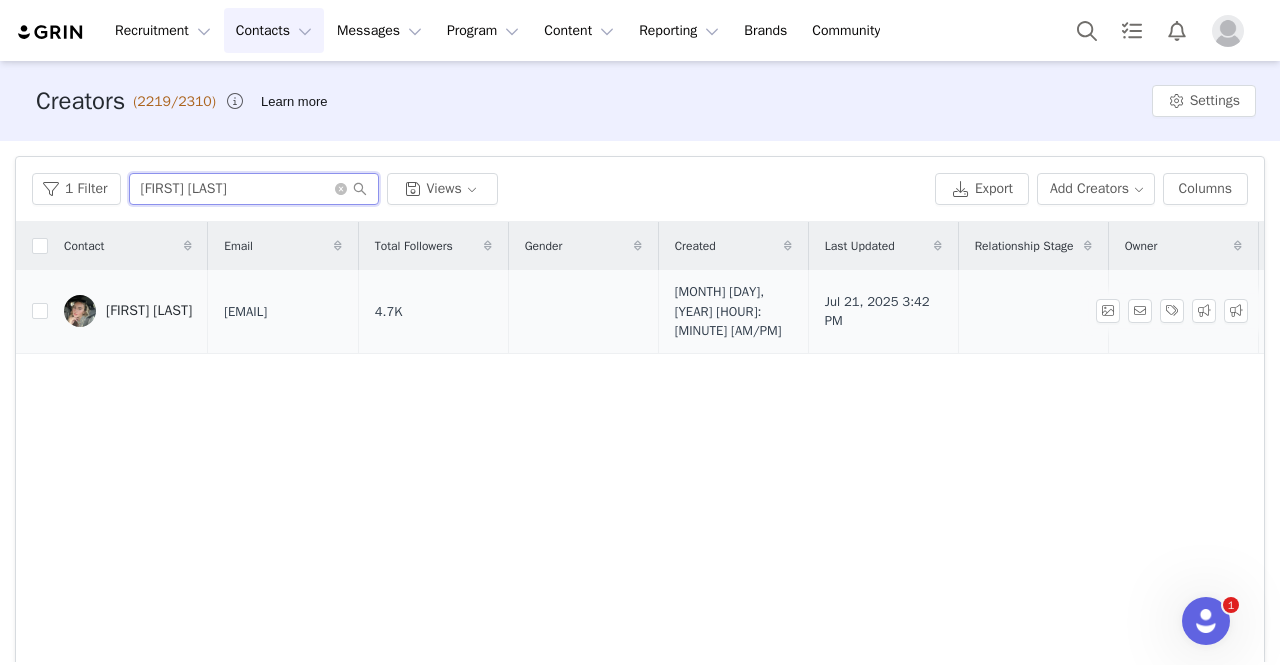 type on "[FIRST] [LAST]" 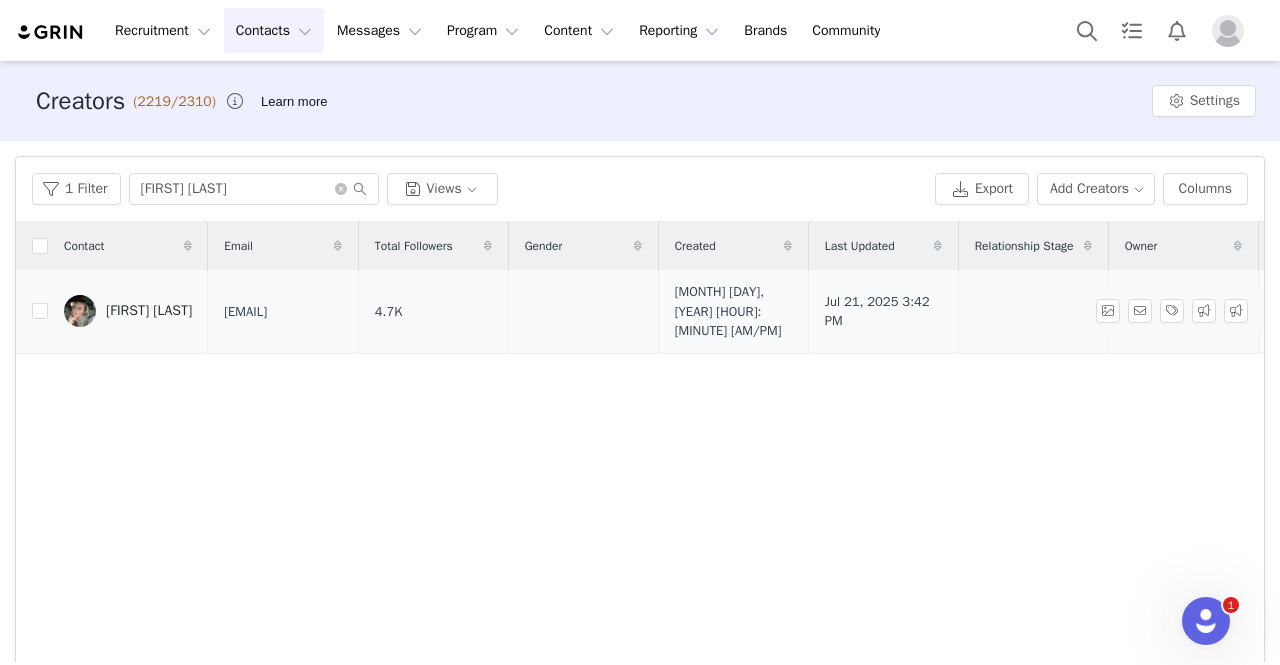click on "[FIRST] [LAST]" at bounding box center [128, 311] 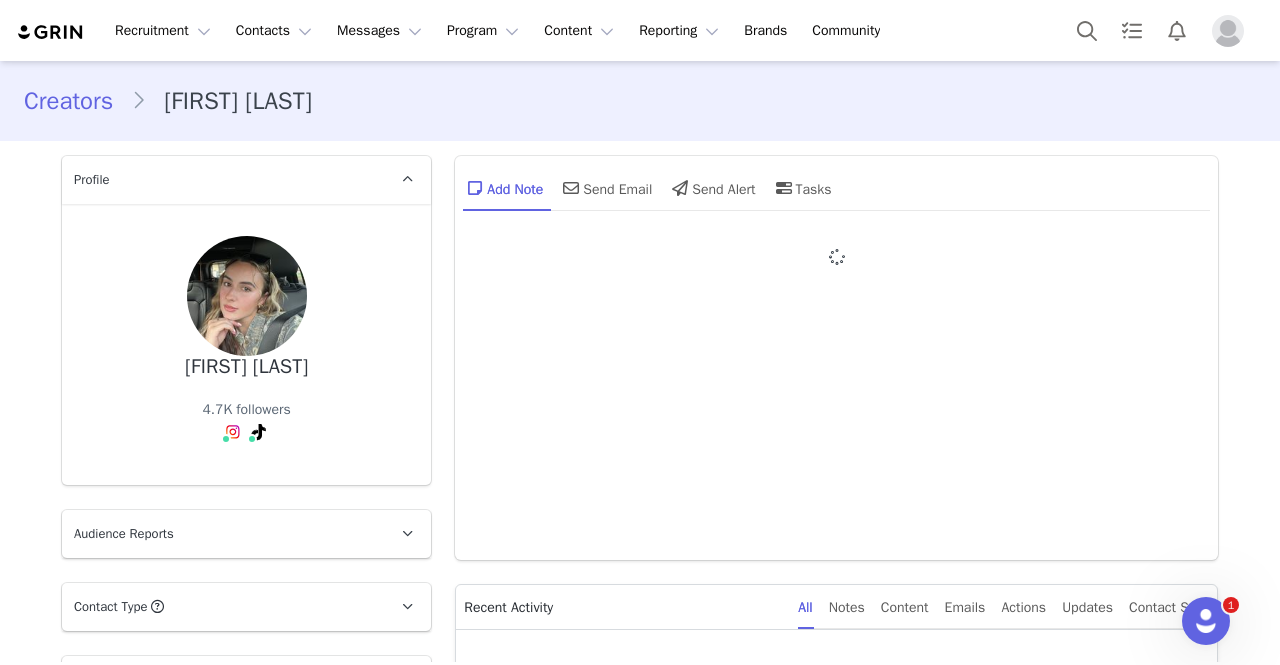type on "+1 (United States)" 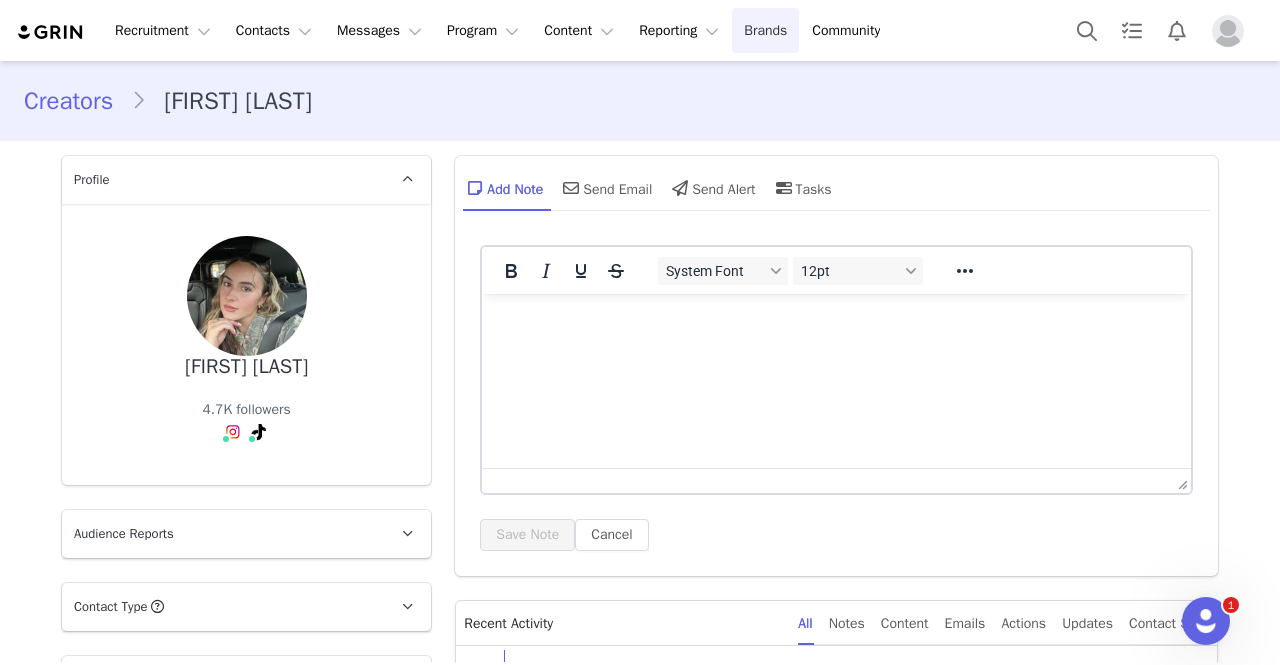 scroll, scrollTop: 0, scrollLeft: 0, axis: both 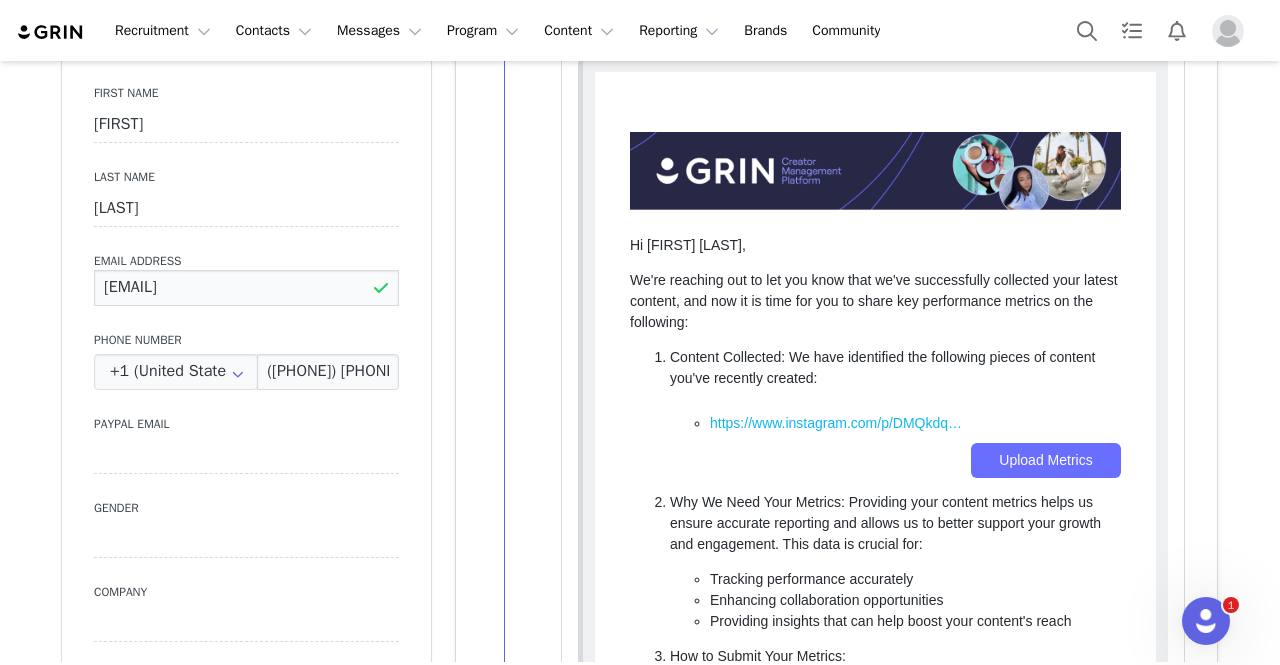 click on "[EMAIL]" at bounding box center (246, 288) 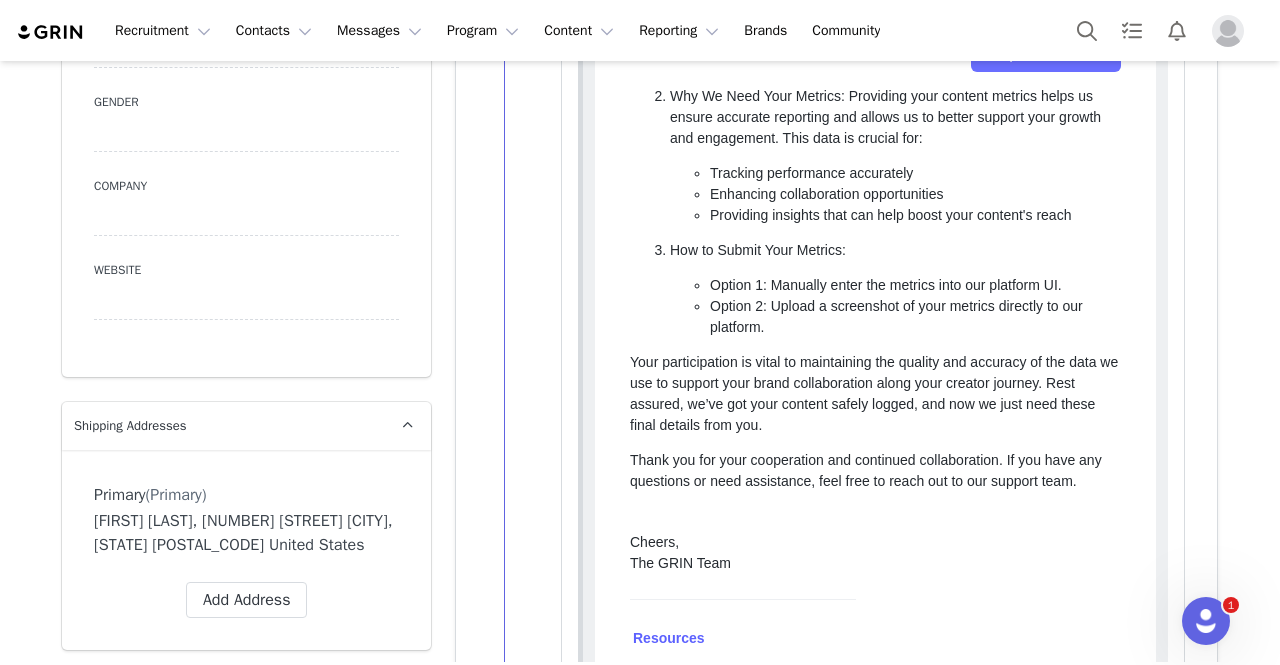 scroll, scrollTop: 1249, scrollLeft: 0, axis: vertical 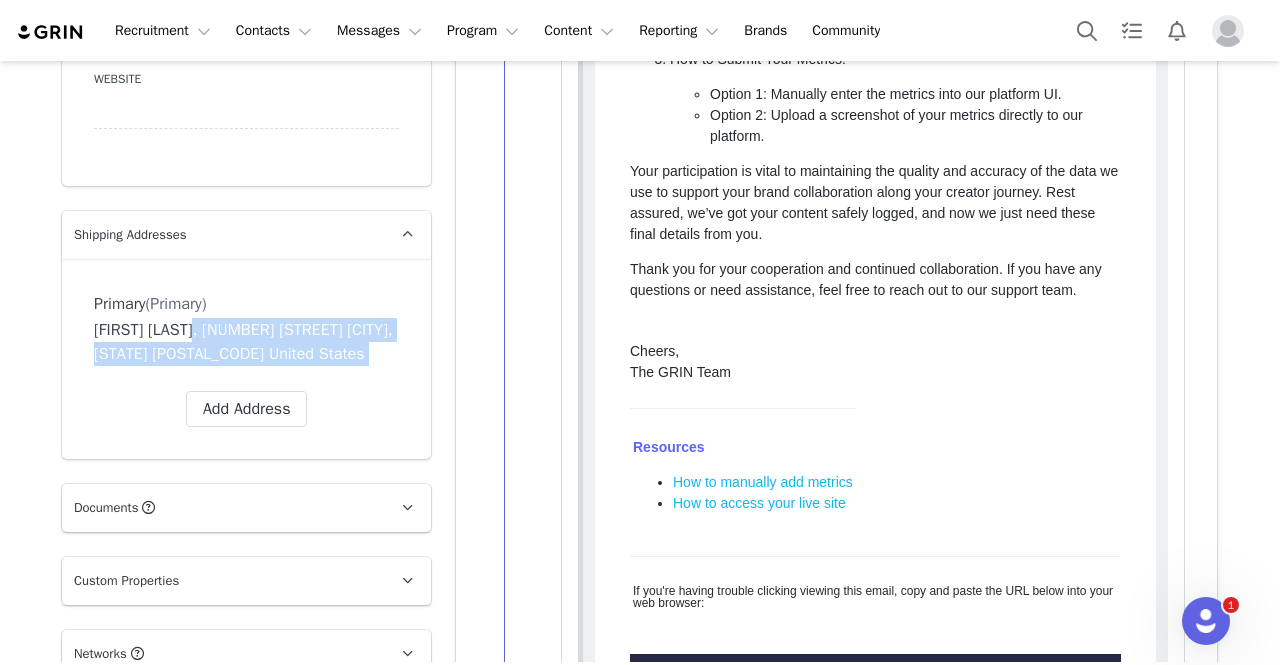 drag, startPoint x: 173, startPoint y: 327, endPoint x: 269, endPoint y: 364, distance: 102.88343 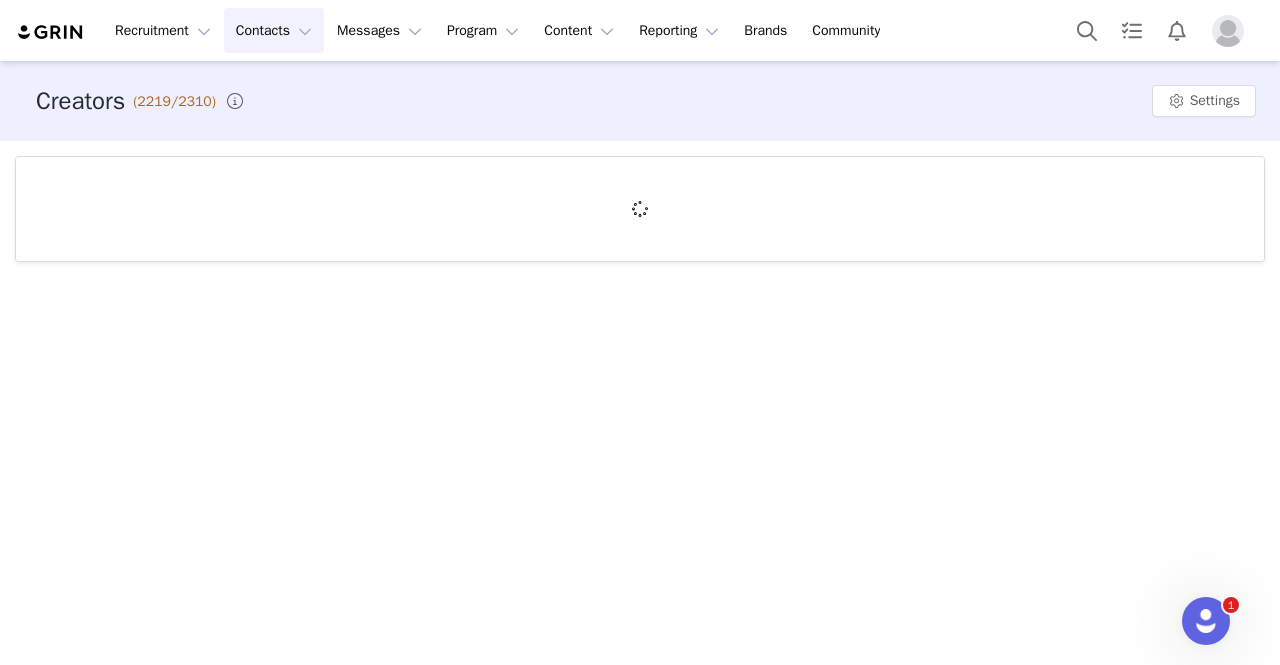 scroll, scrollTop: 0, scrollLeft: 0, axis: both 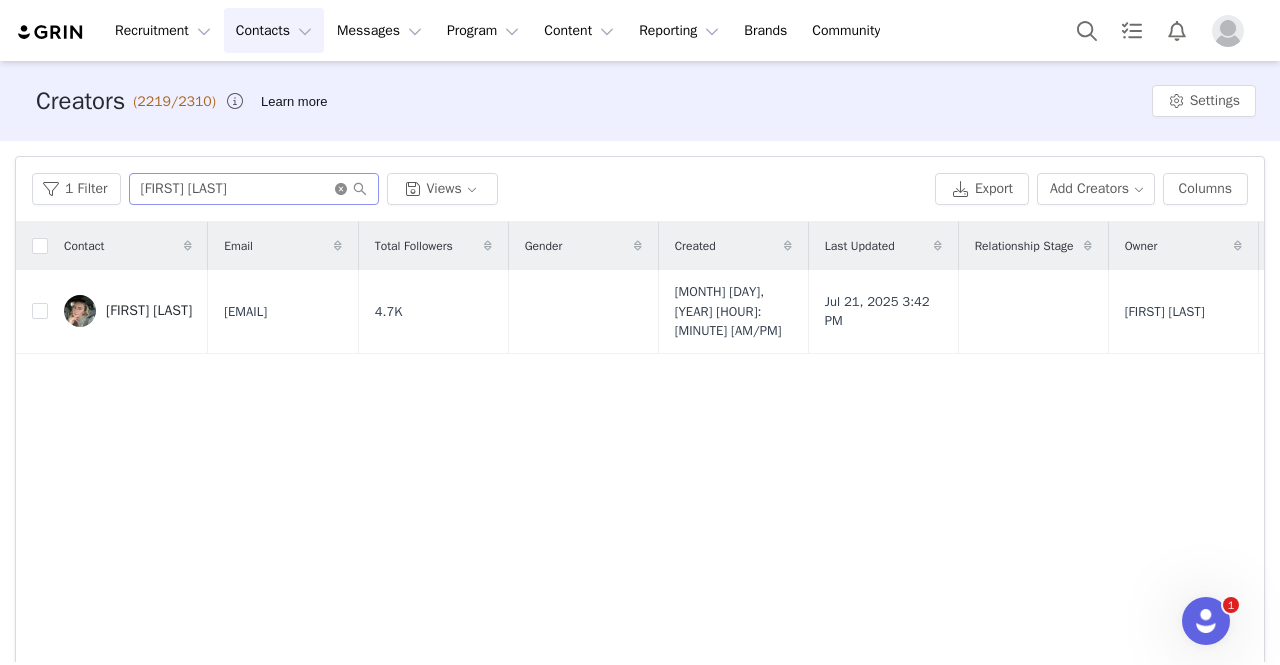 click 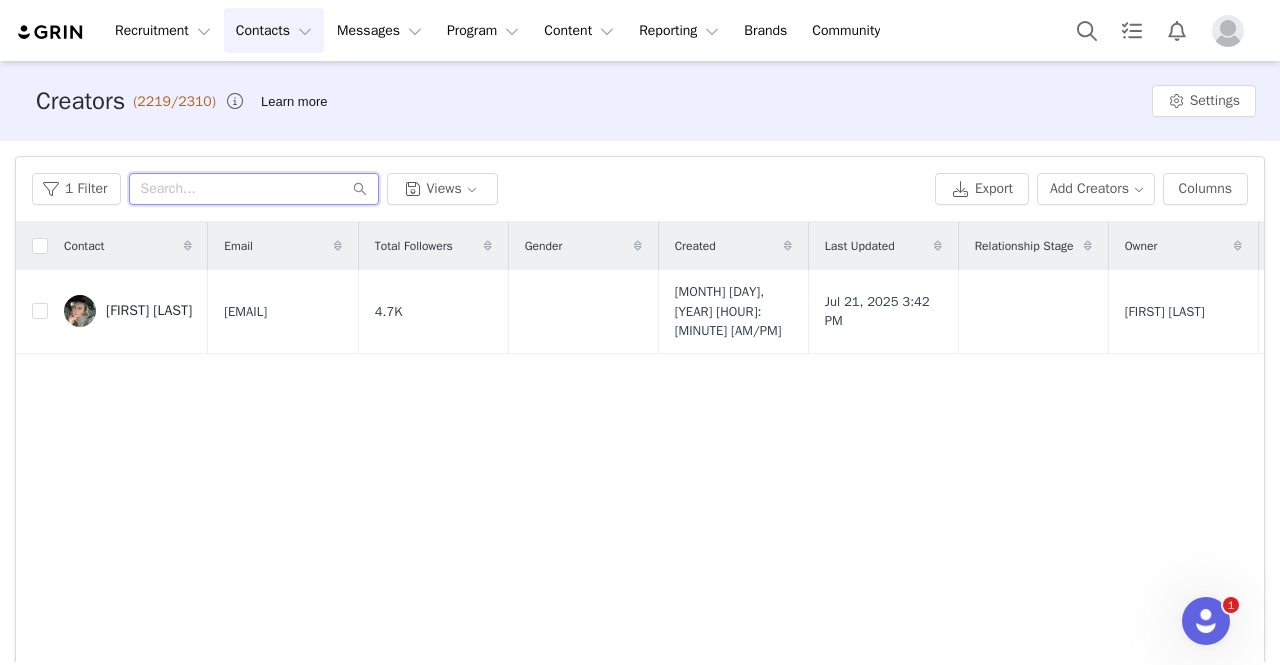 click at bounding box center (254, 189) 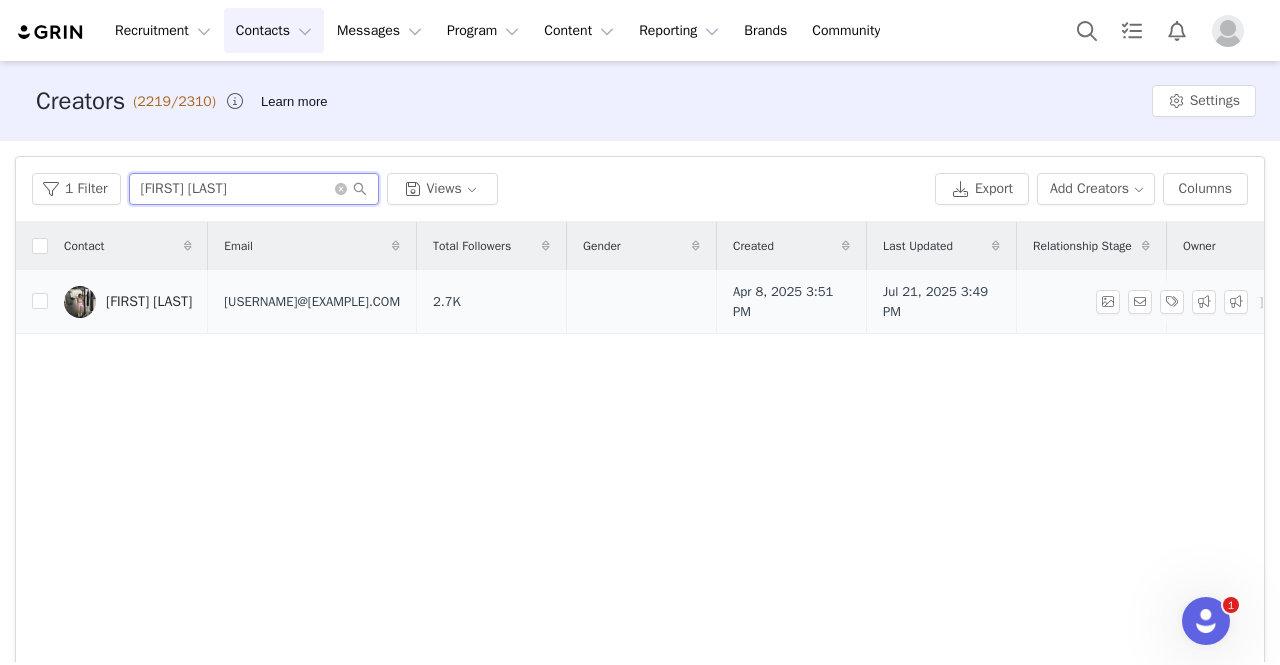 type on "[FIRST] [LAST]" 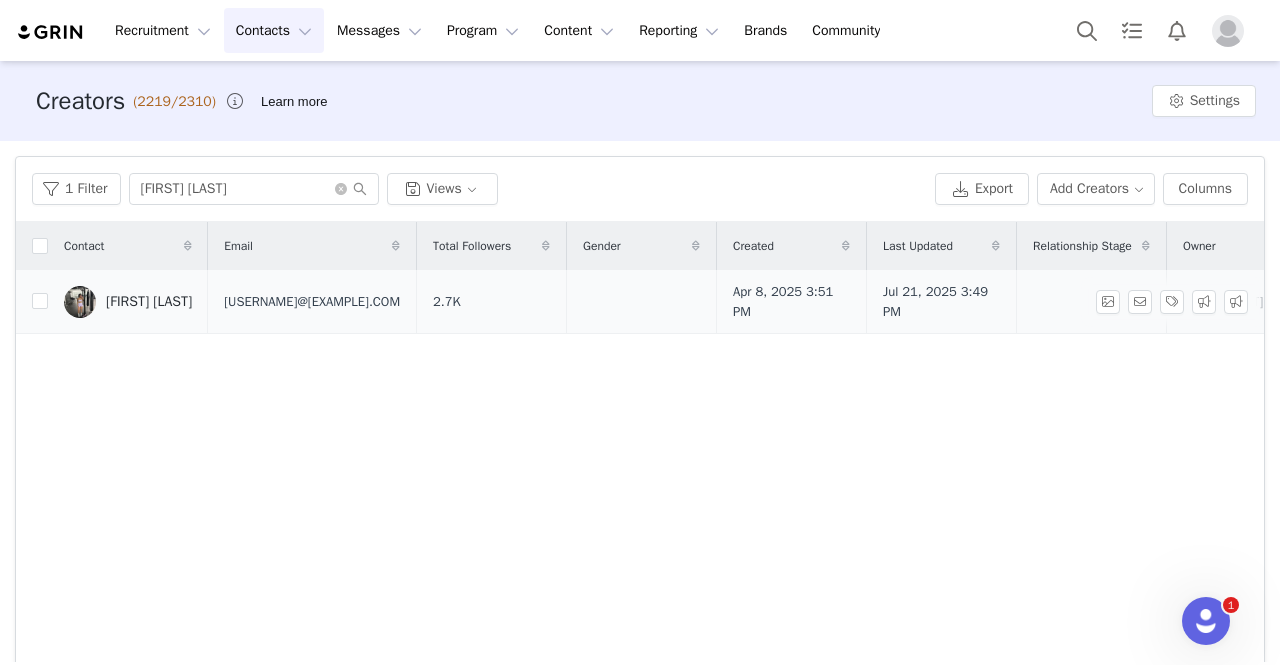 click on "[FIRST] [LAST]" at bounding box center (128, 302) 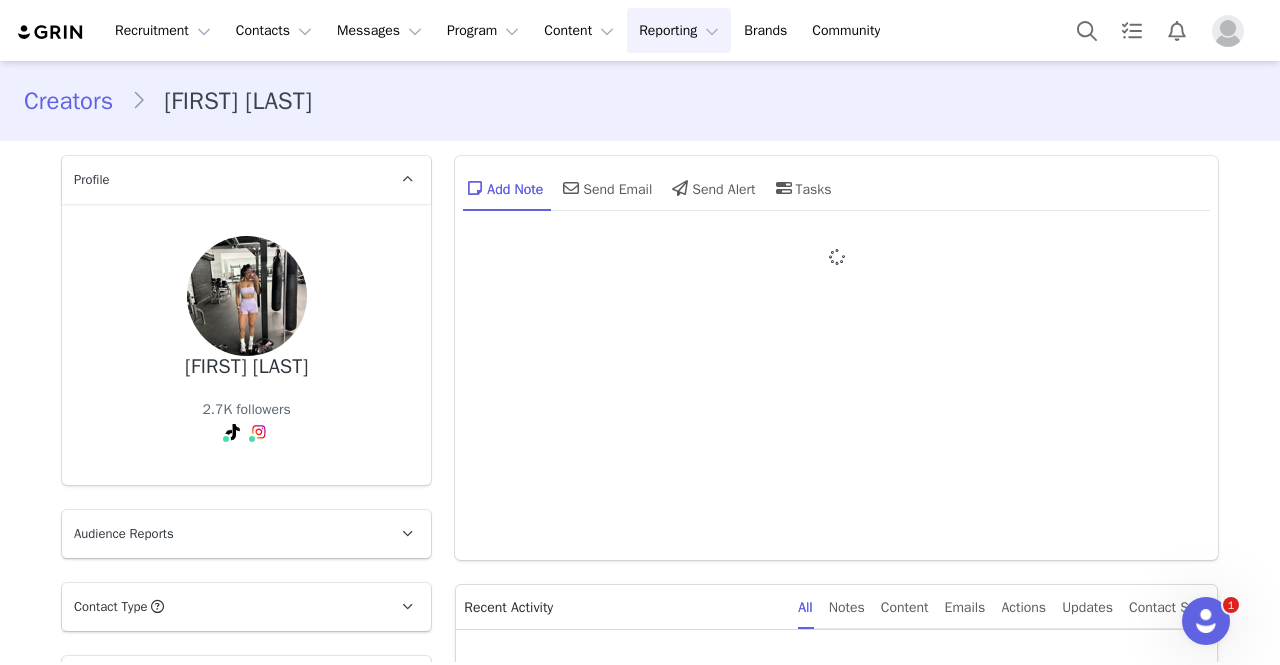 type on "+1 (United States)" 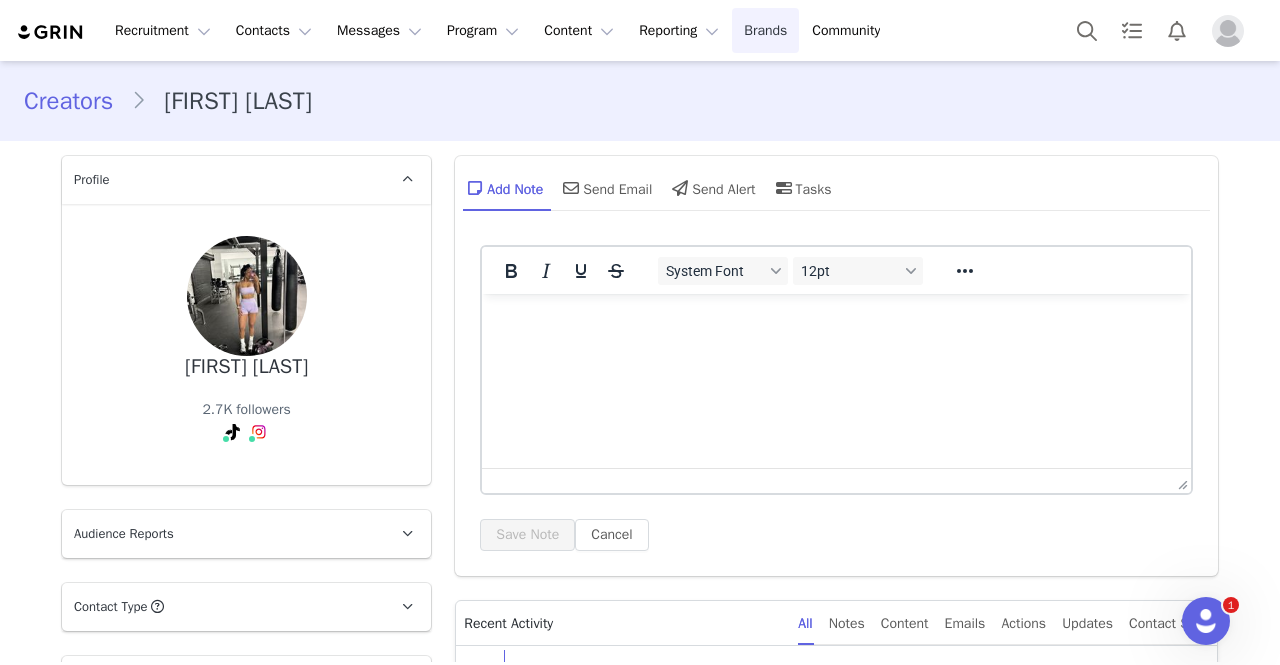 scroll, scrollTop: 0, scrollLeft: 0, axis: both 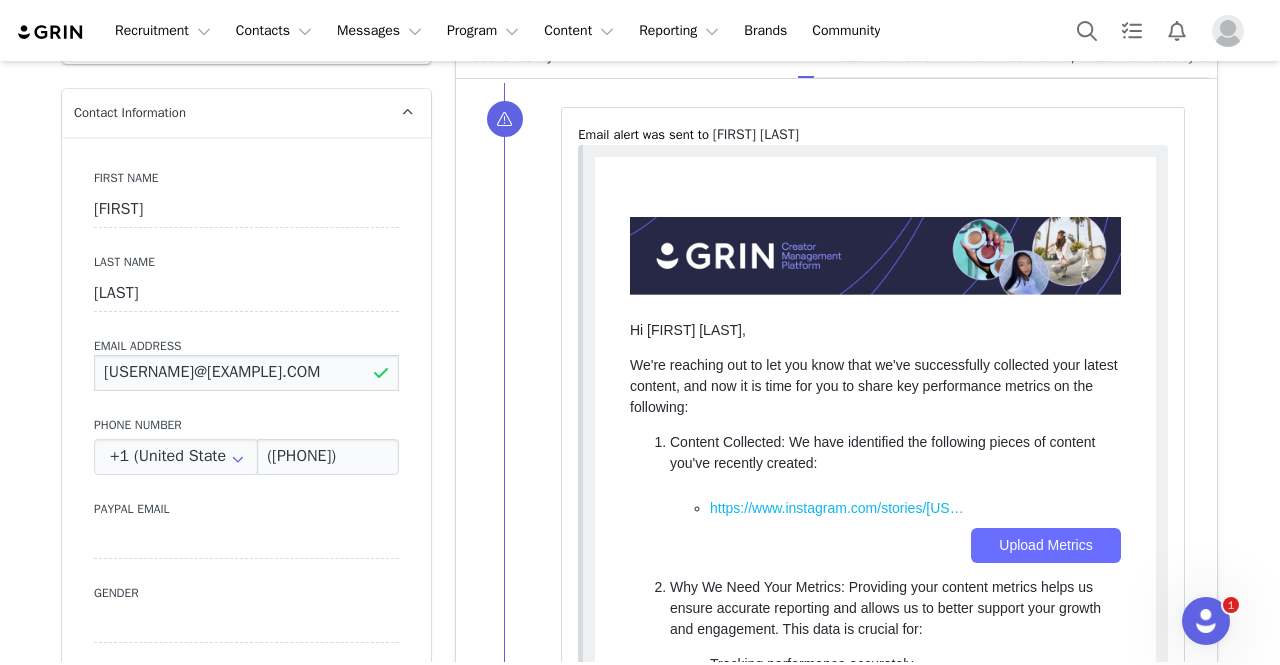 click on "[USERNAME]@[EXAMPLE].COM" at bounding box center [246, 373] 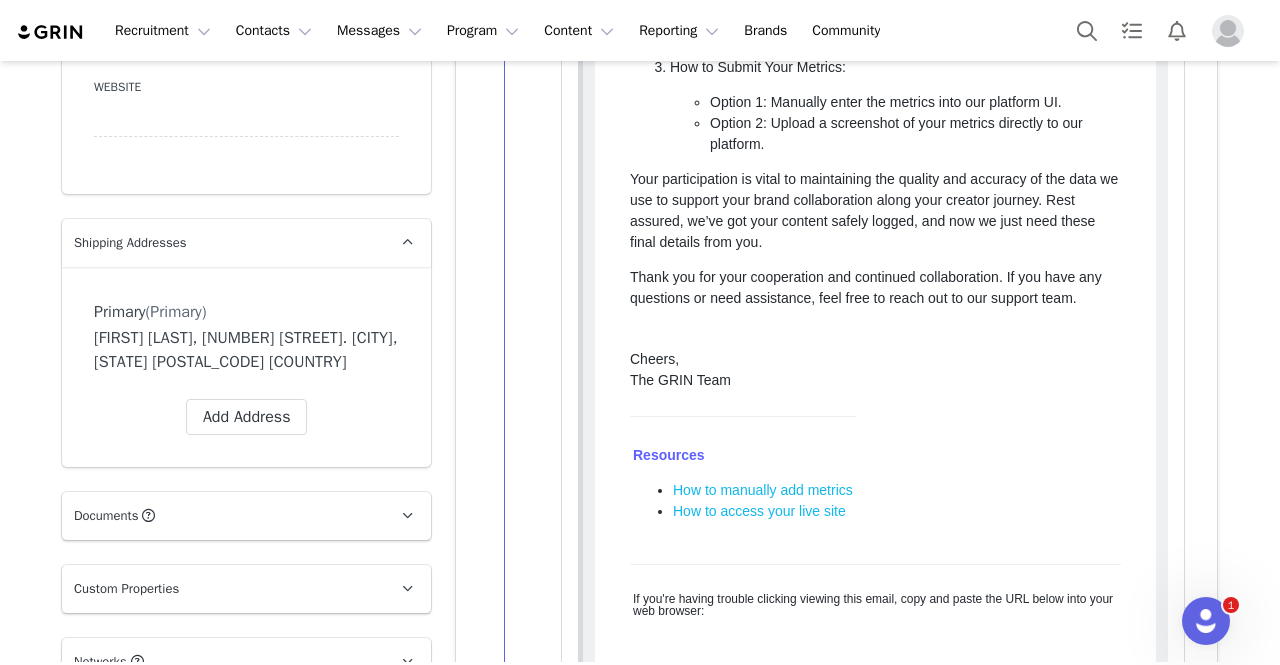 scroll, scrollTop: 1241, scrollLeft: 0, axis: vertical 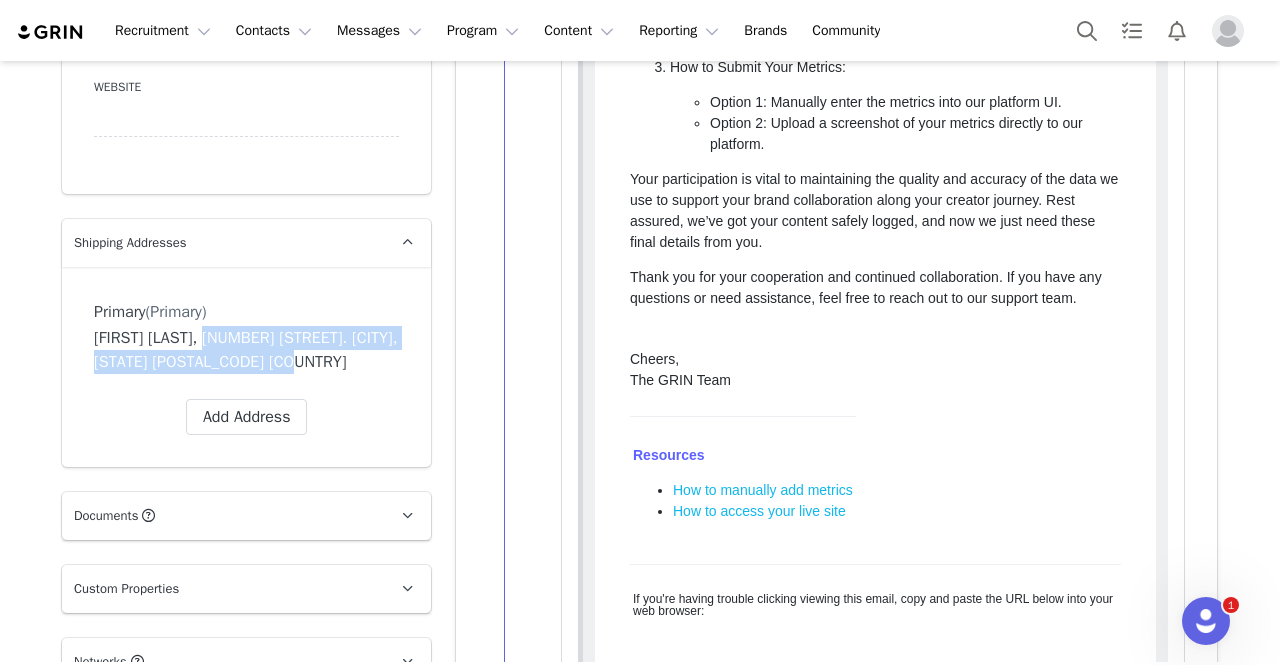 drag, startPoint x: 184, startPoint y: 334, endPoint x: 304, endPoint y: 355, distance: 121.82365 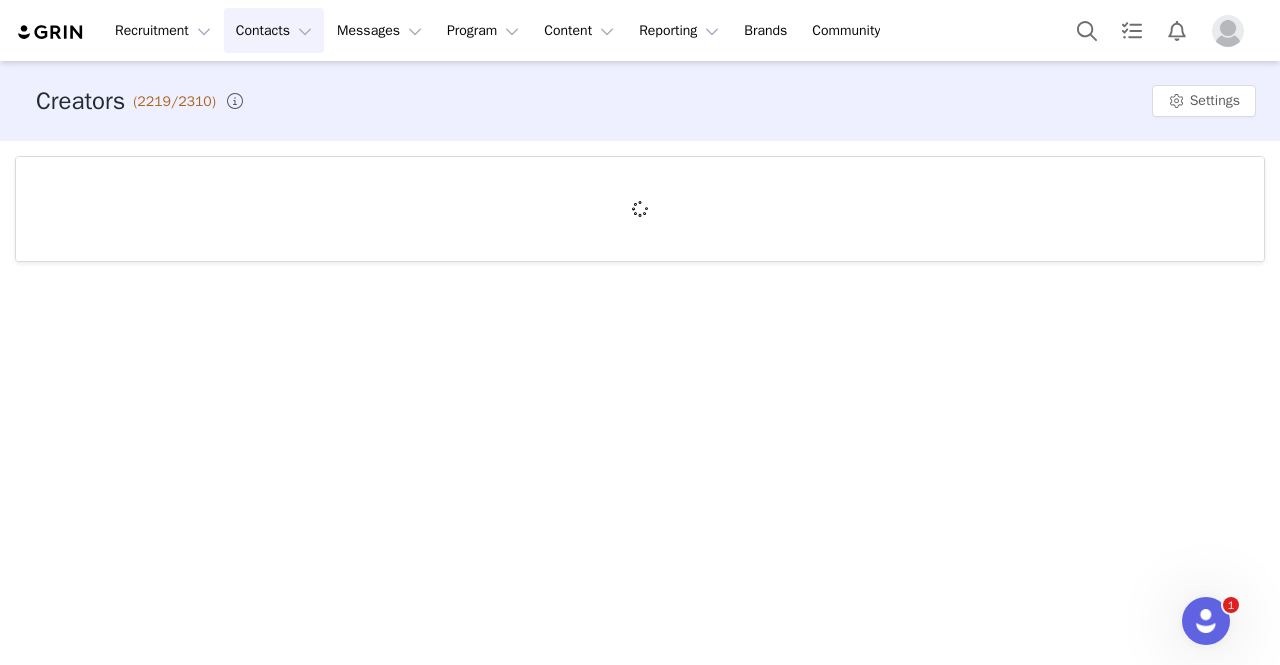 scroll, scrollTop: 0, scrollLeft: 0, axis: both 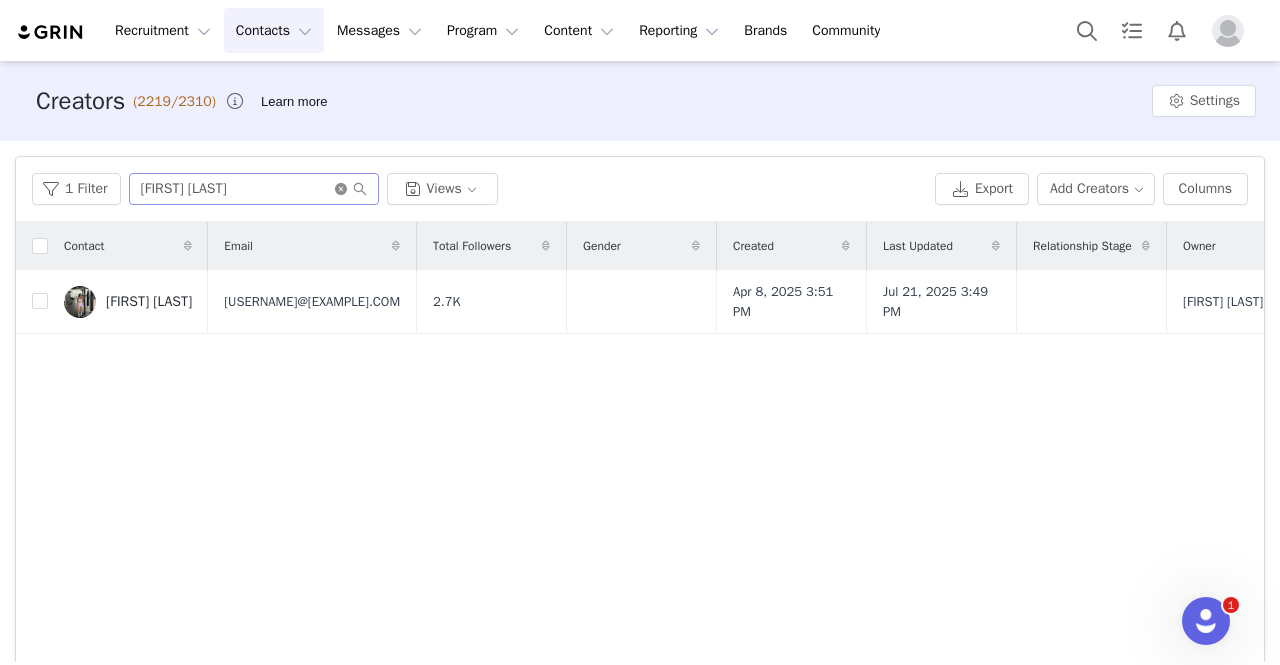 click 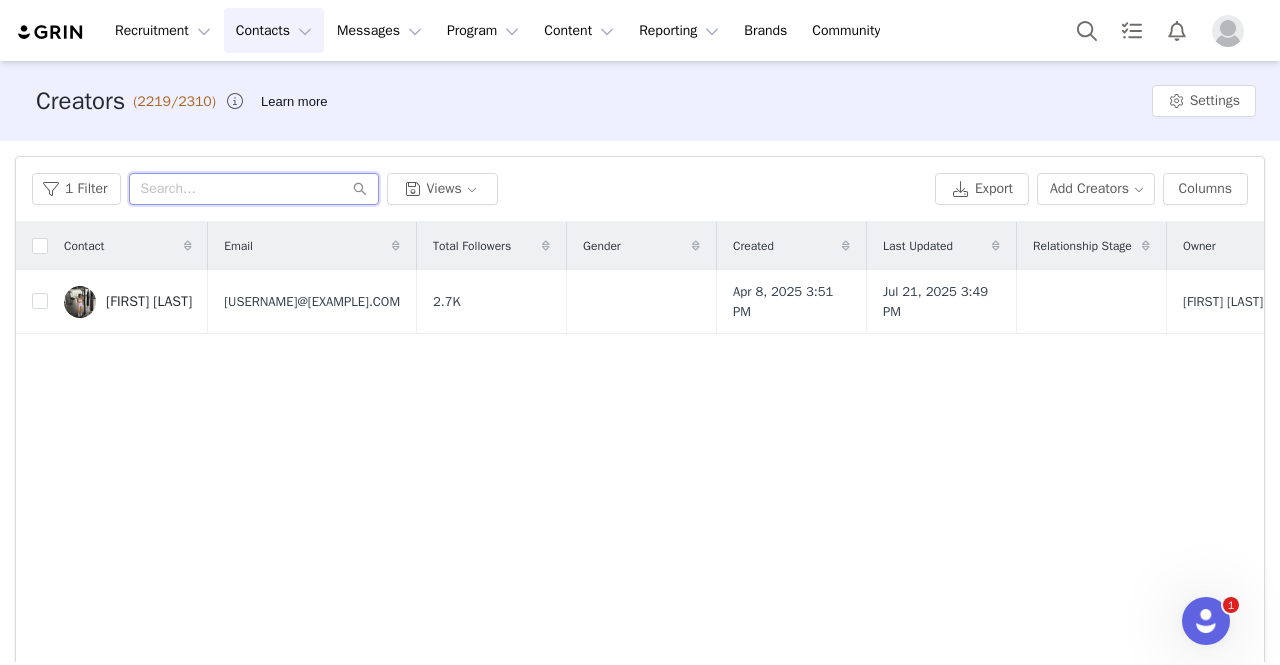 click at bounding box center (254, 189) 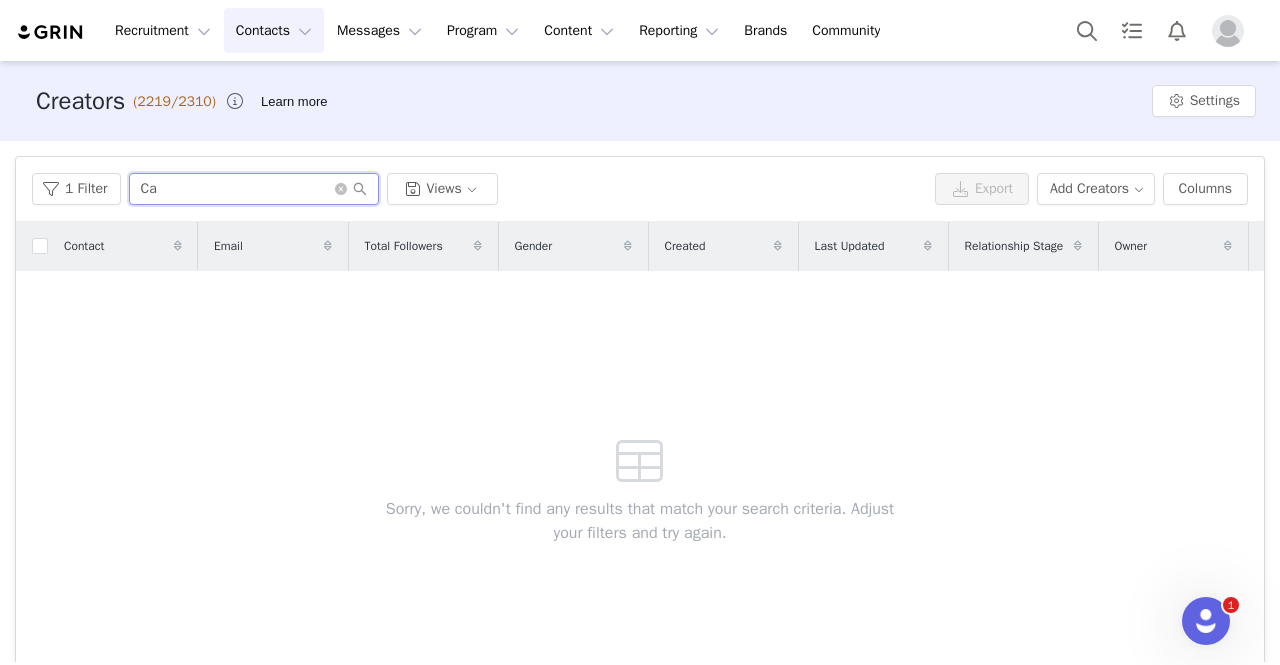 type on "C" 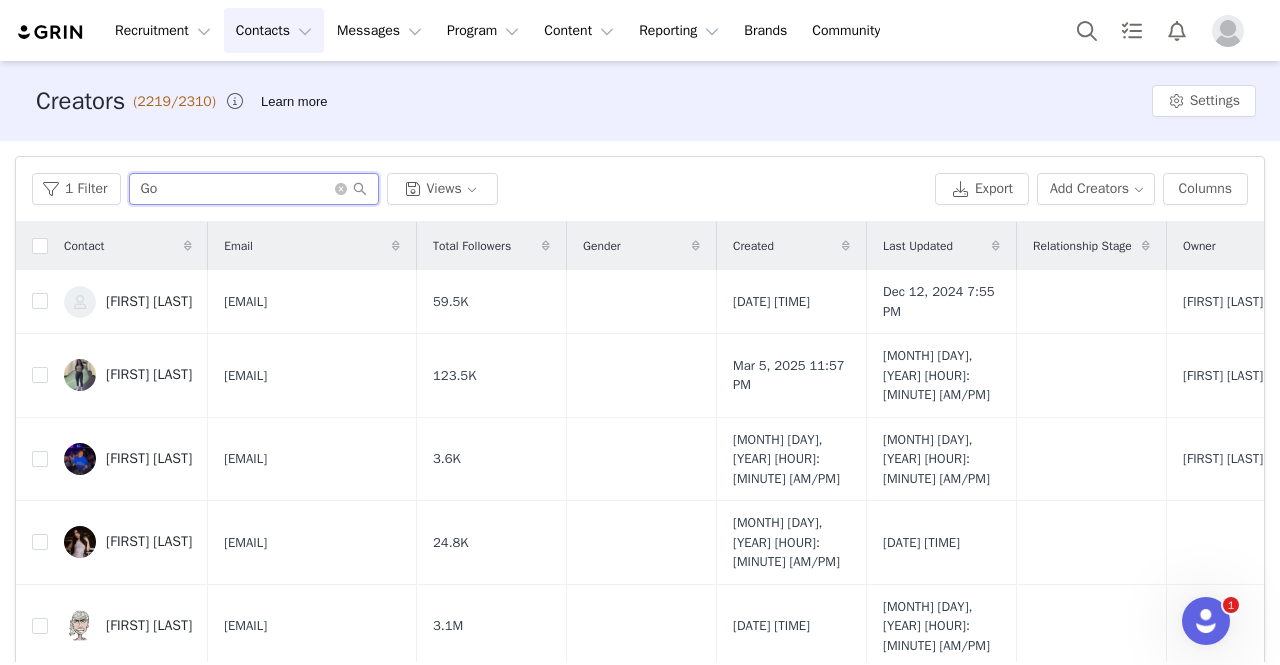type on "G" 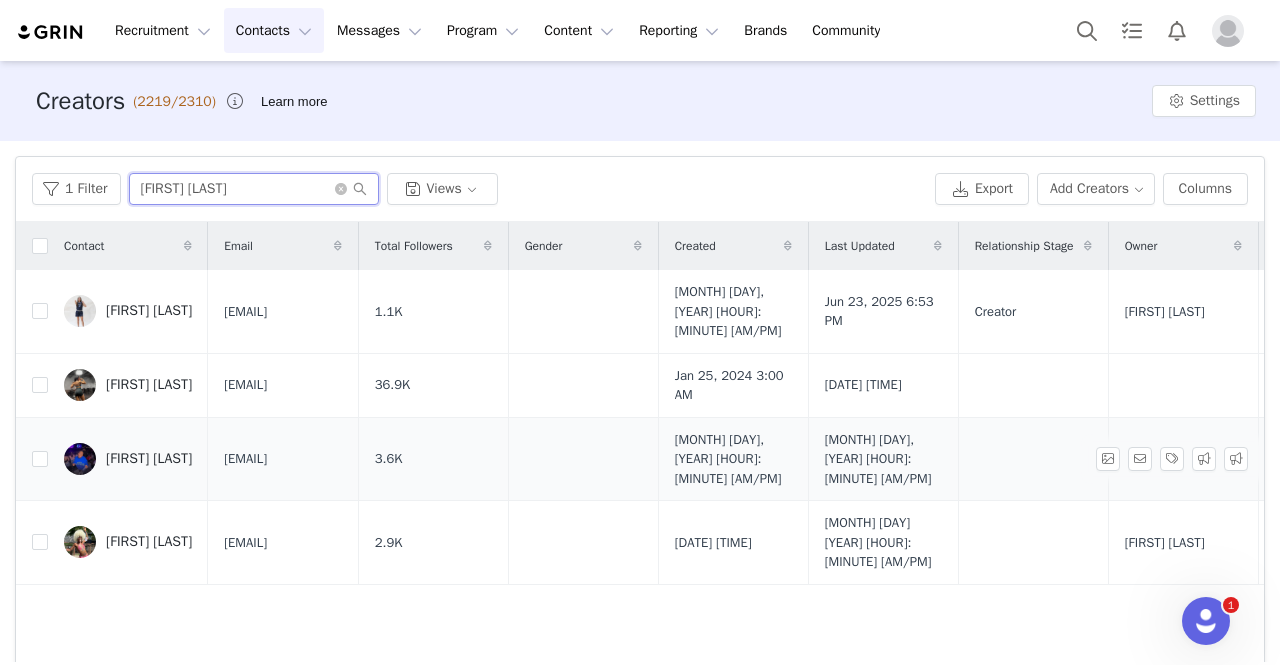 type on "[FIRST] [LAST]" 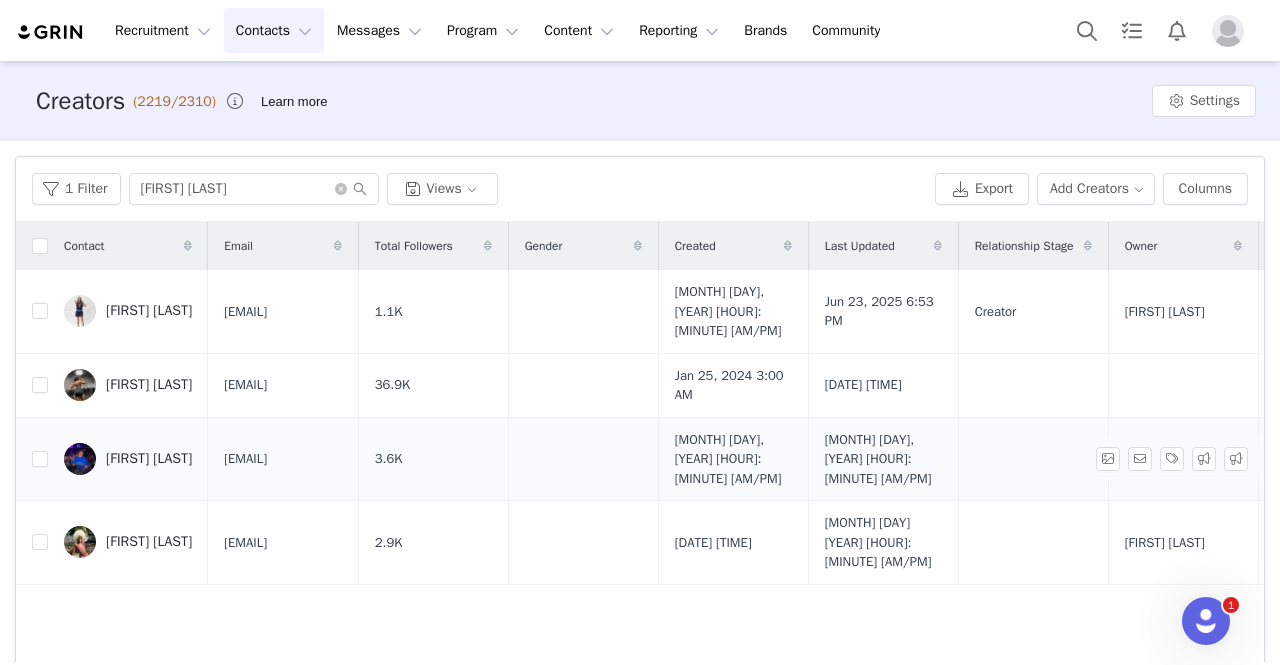click on "[FIRST] [LAST]" at bounding box center [128, 459] 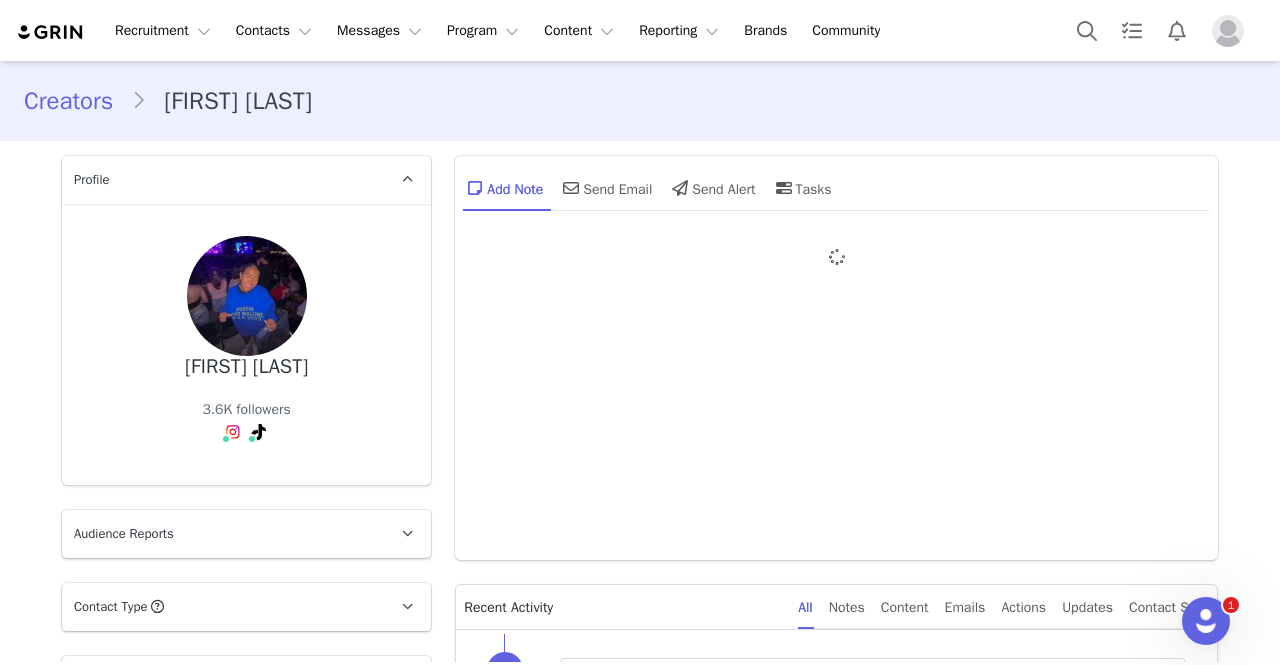 type on "+1 (United States)" 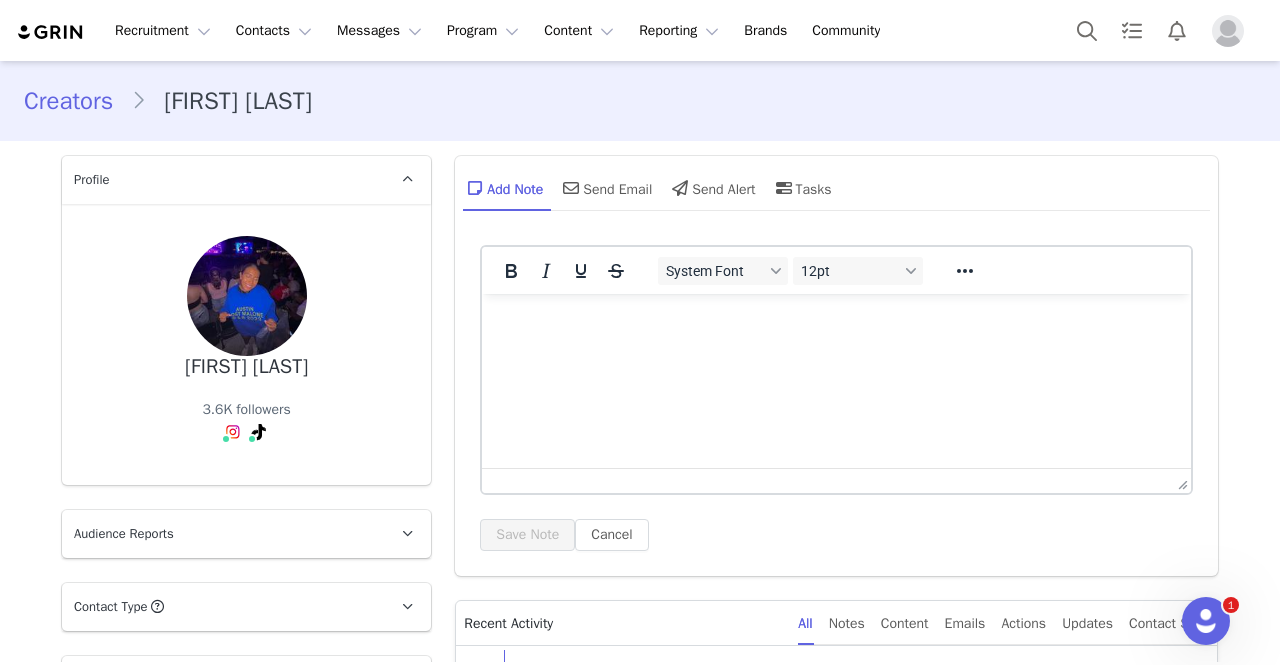 scroll, scrollTop: 0, scrollLeft: 0, axis: both 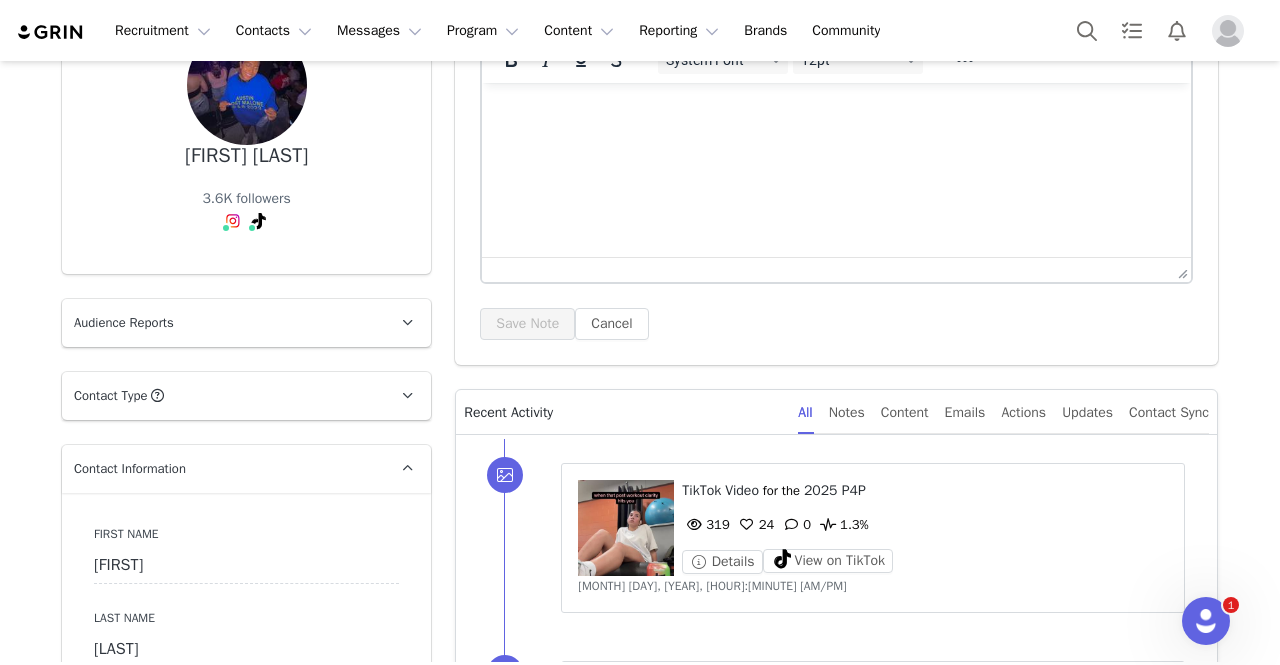 click on "[FIRST] [LAST]" at bounding box center [246, 156] 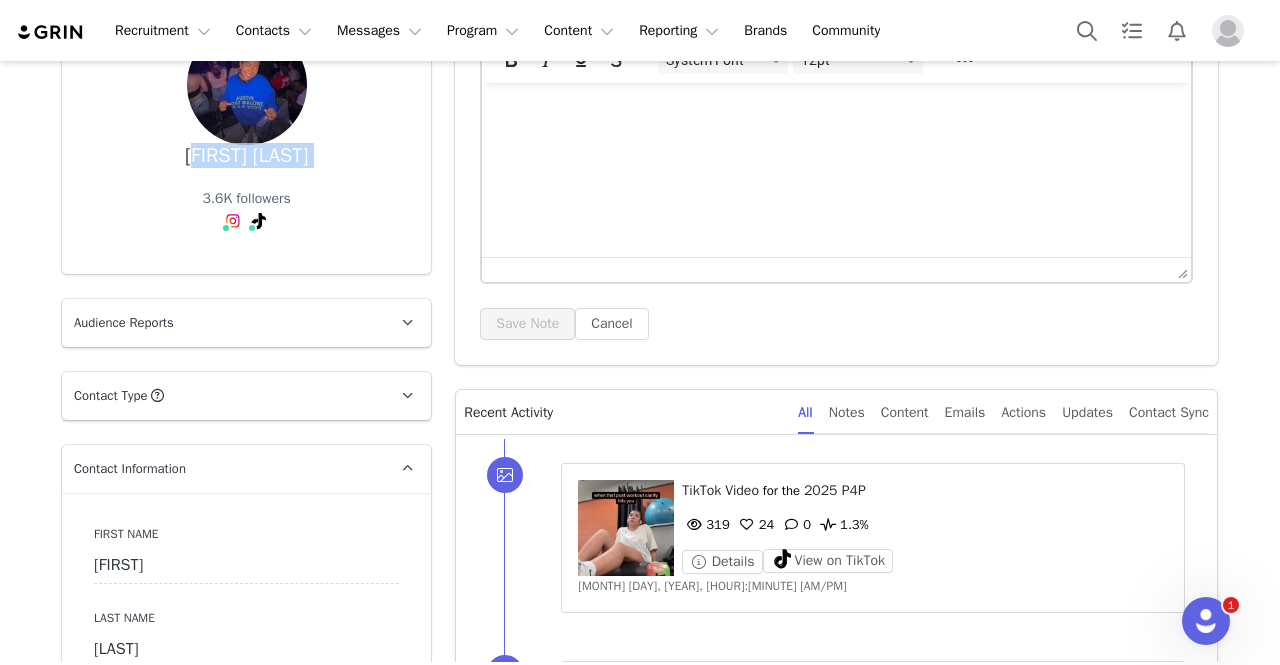 click on "[FIRST] [LAST]" at bounding box center (246, 156) 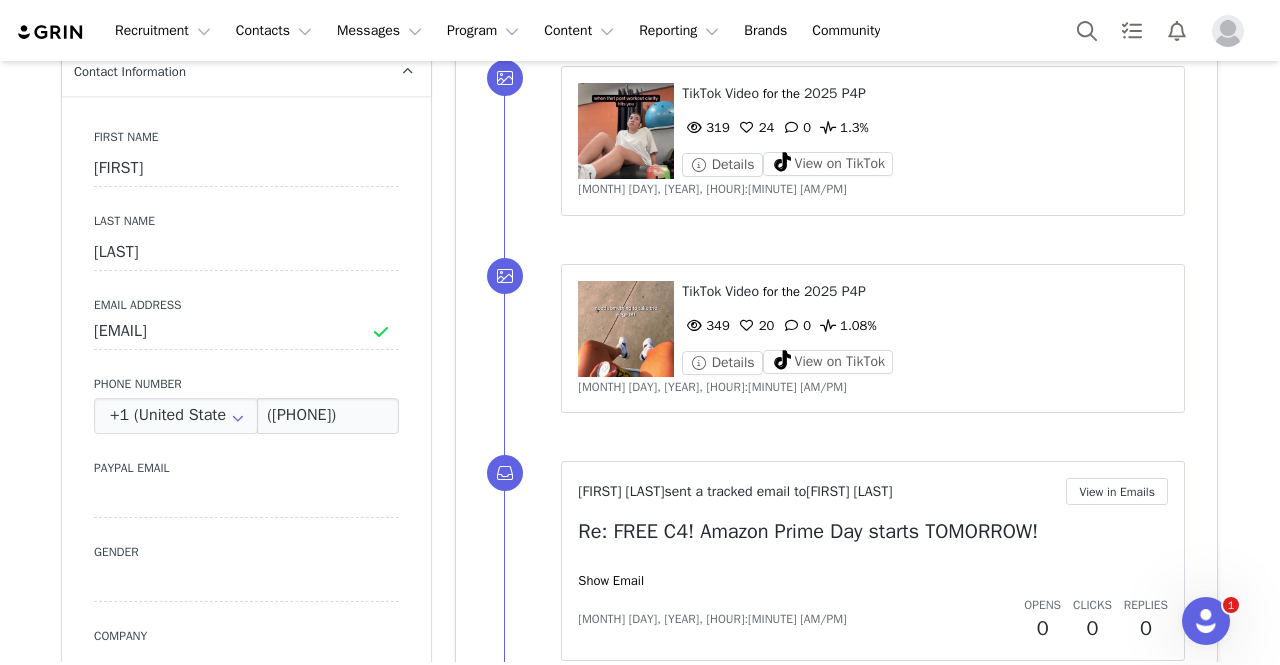 scroll, scrollTop: 599, scrollLeft: 0, axis: vertical 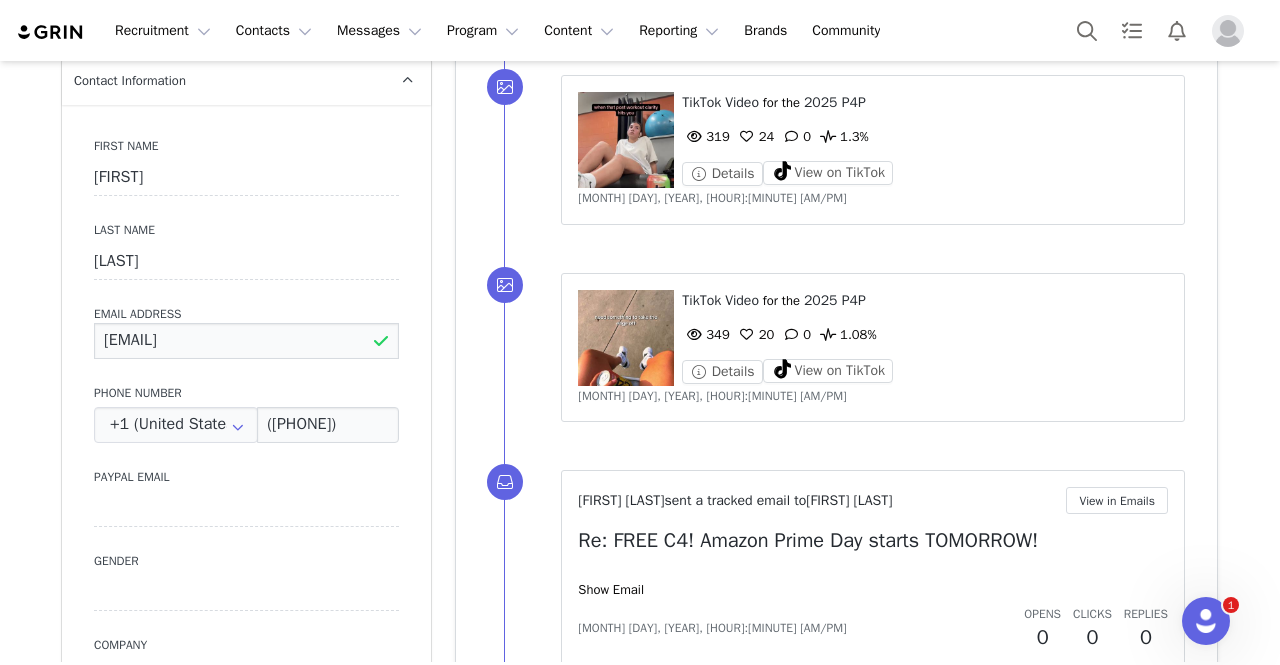 click on "[EMAIL]" at bounding box center [246, 341] 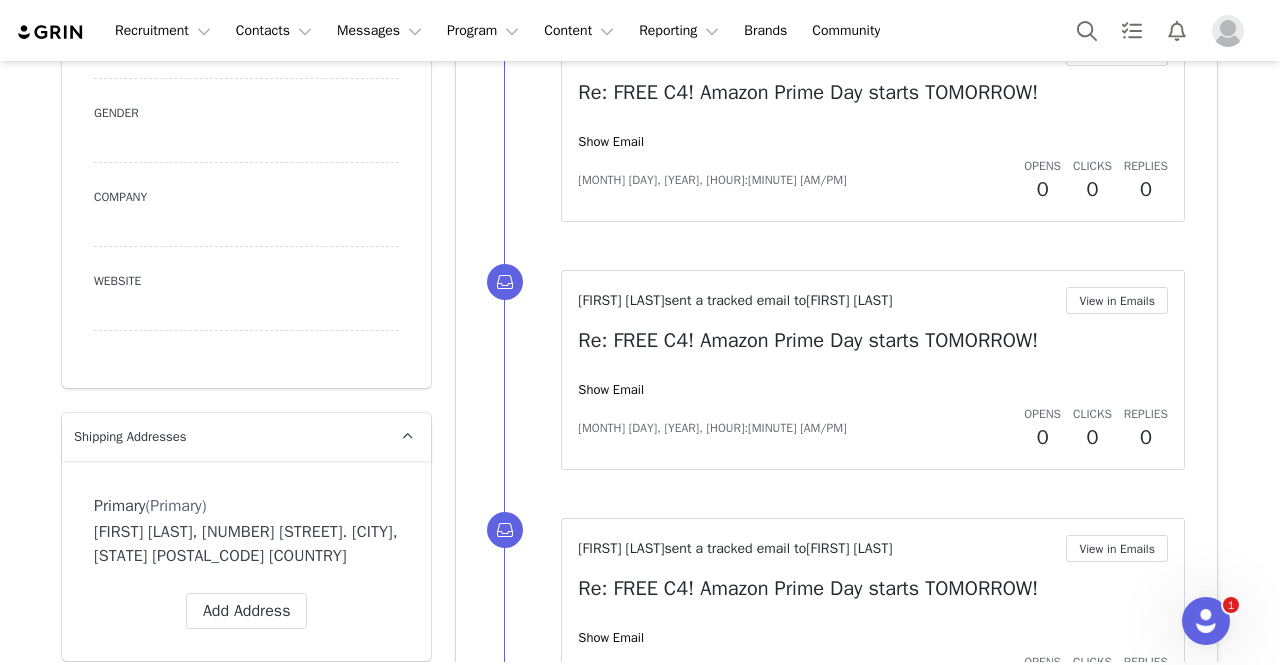 scroll, scrollTop: 1319, scrollLeft: 0, axis: vertical 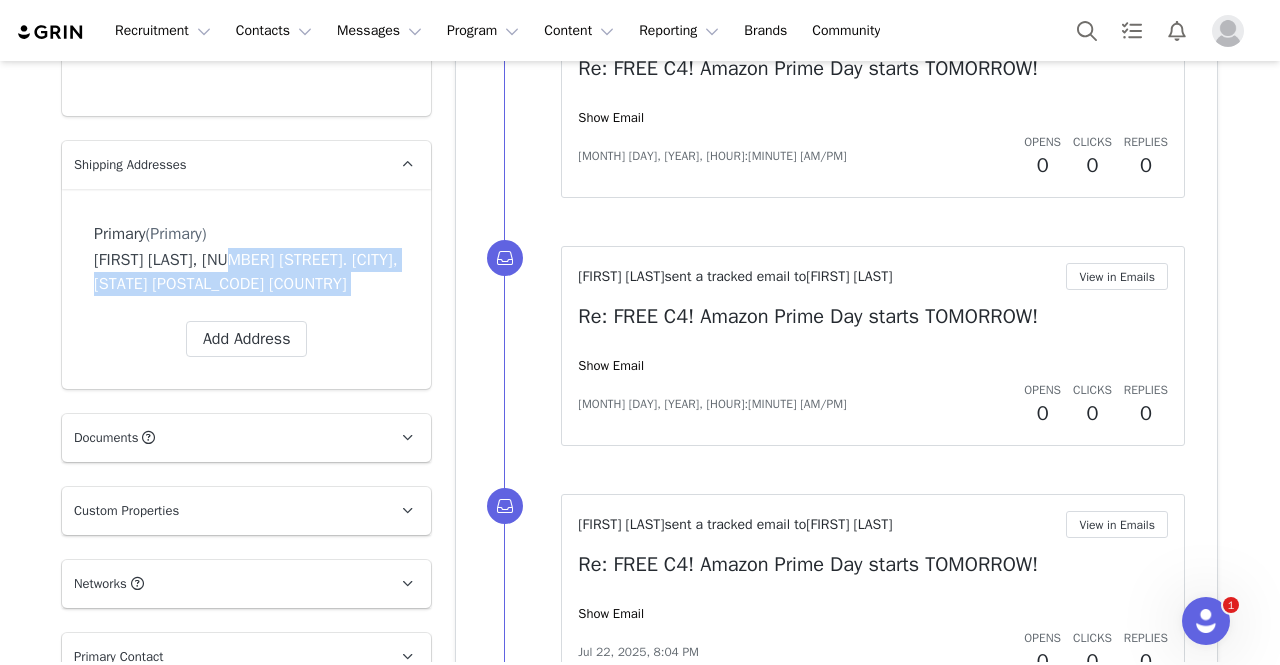 drag, startPoint x: 205, startPoint y: 257, endPoint x: 357, endPoint y: 297, distance: 157.17506 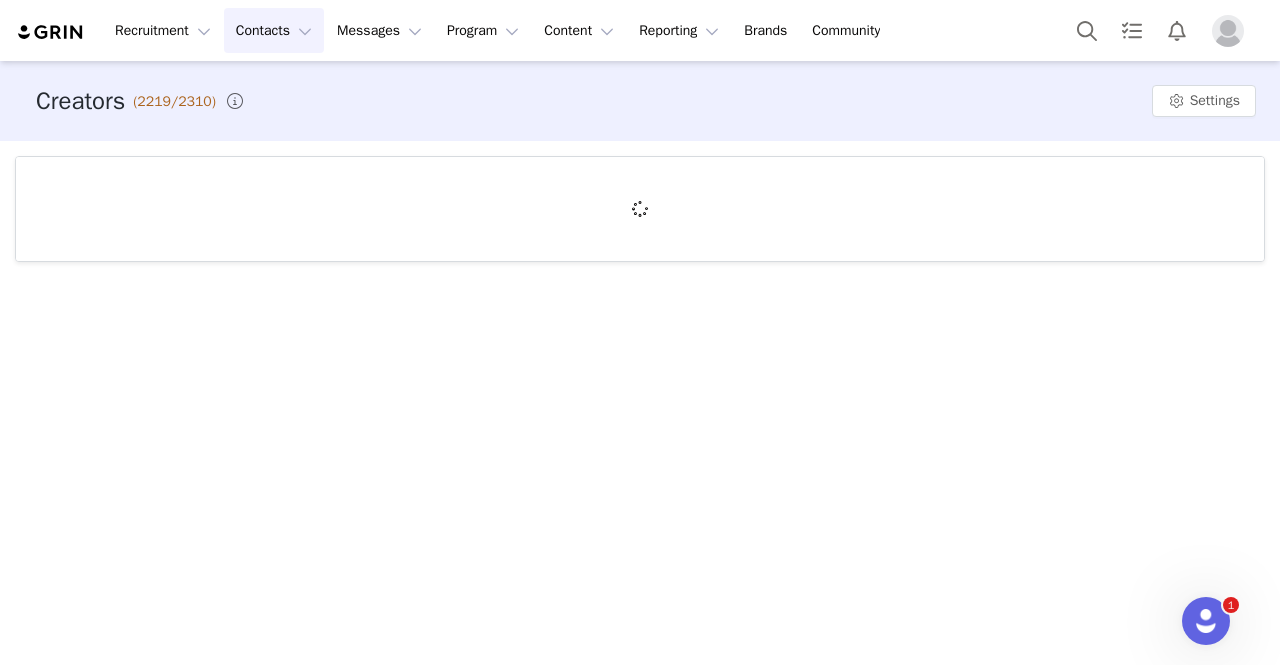 scroll, scrollTop: 0, scrollLeft: 0, axis: both 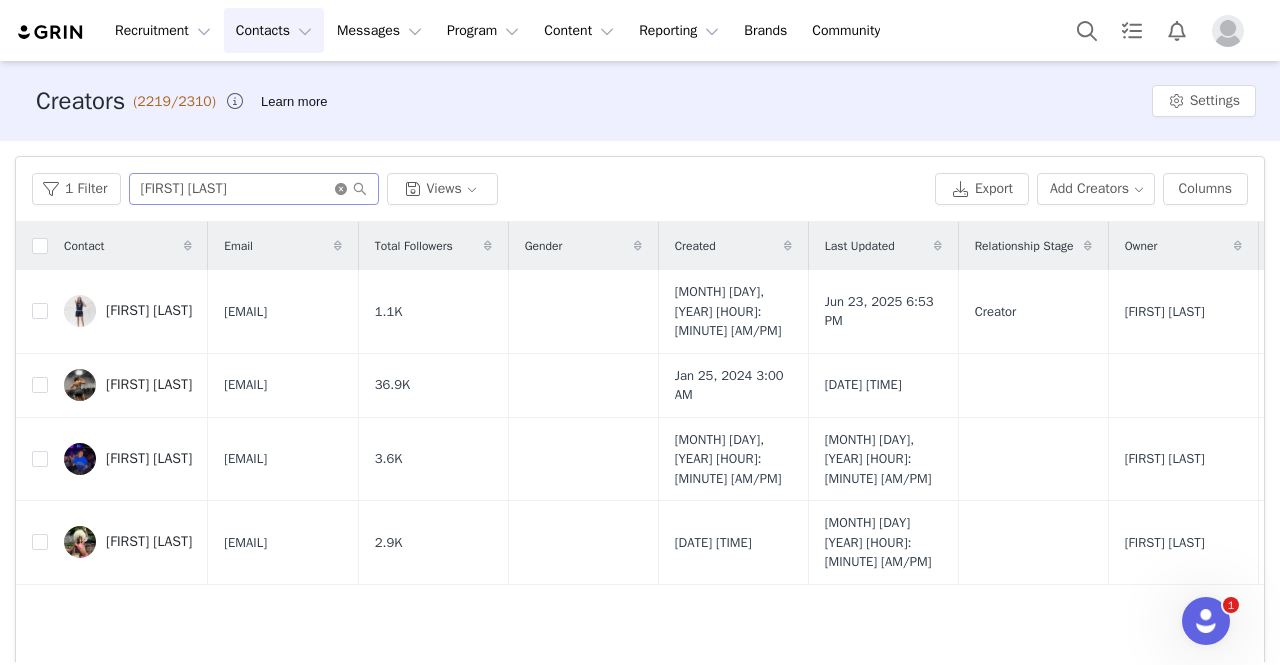 click 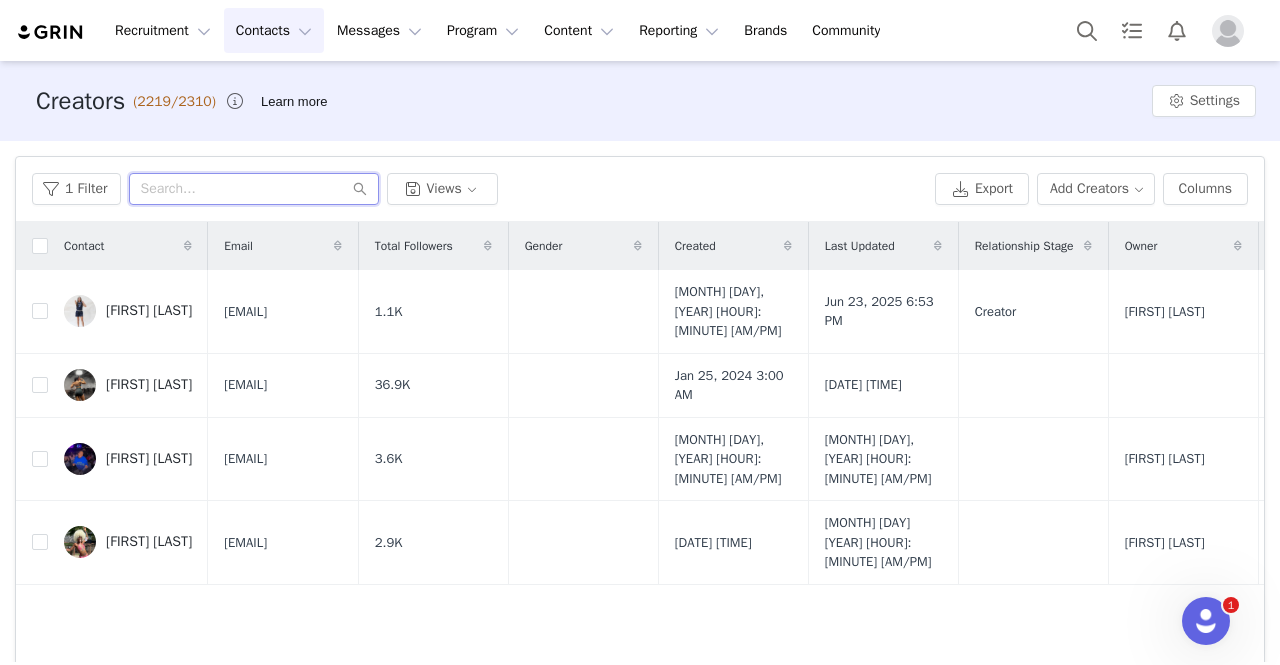 click at bounding box center (254, 189) 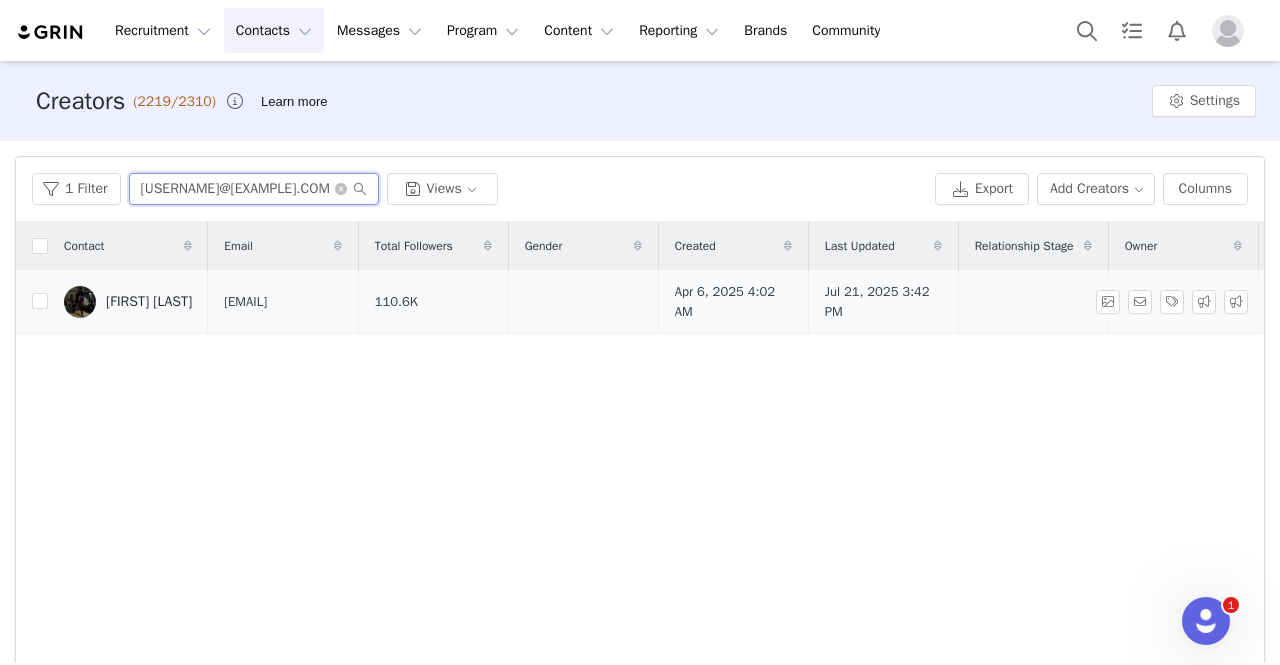 type on "[USERNAME]@[EXAMPLE].COM" 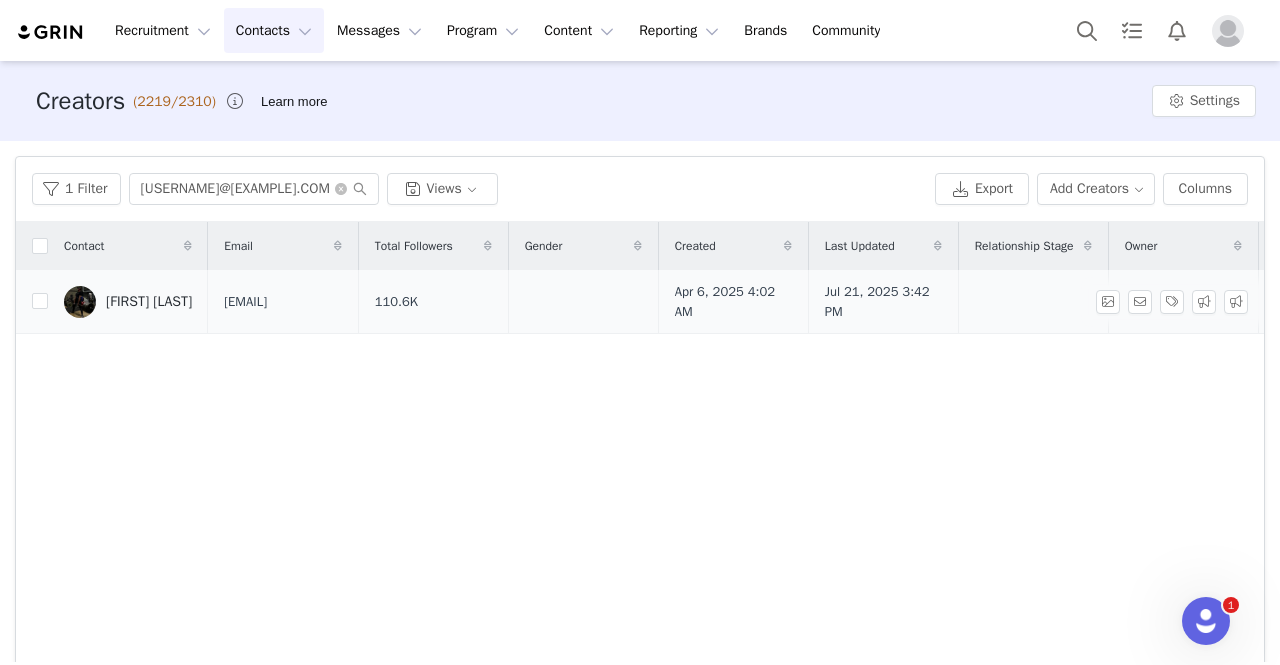 click on "[FIRST] [LAST]" at bounding box center [128, 302] 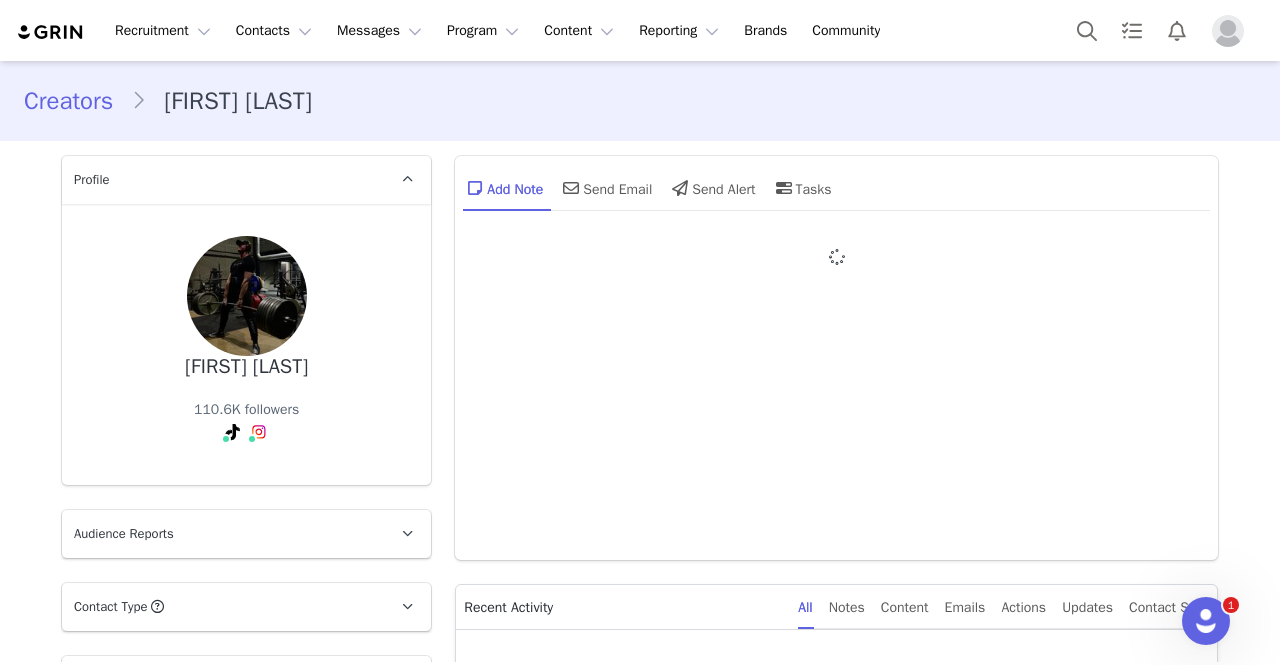 type on "+1 (United States)" 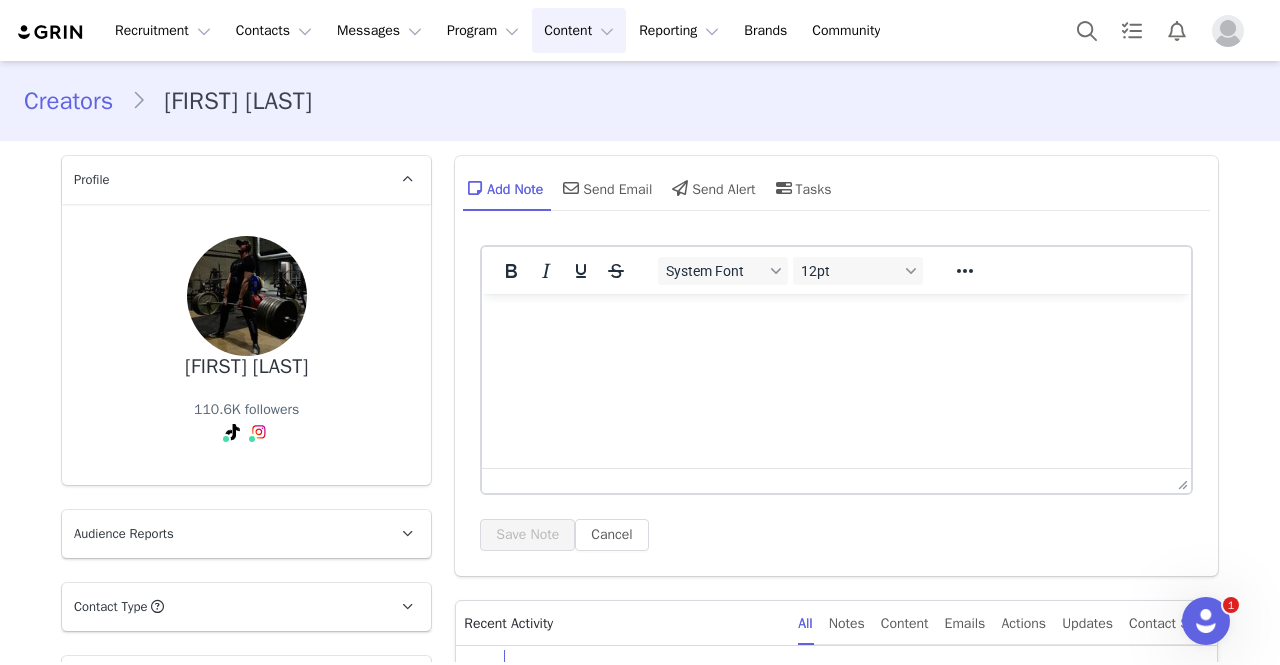 scroll, scrollTop: 0, scrollLeft: 0, axis: both 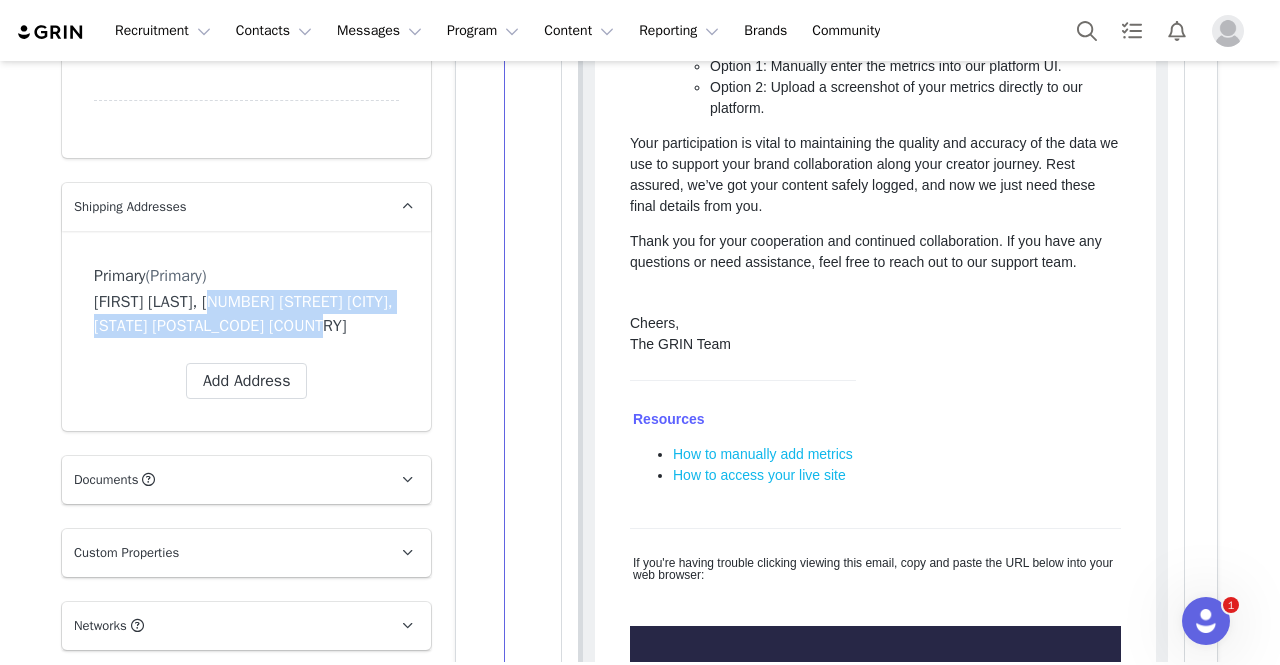 drag, startPoint x: 202, startPoint y: 299, endPoint x: 376, endPoint y: 330, distance: 176.73993 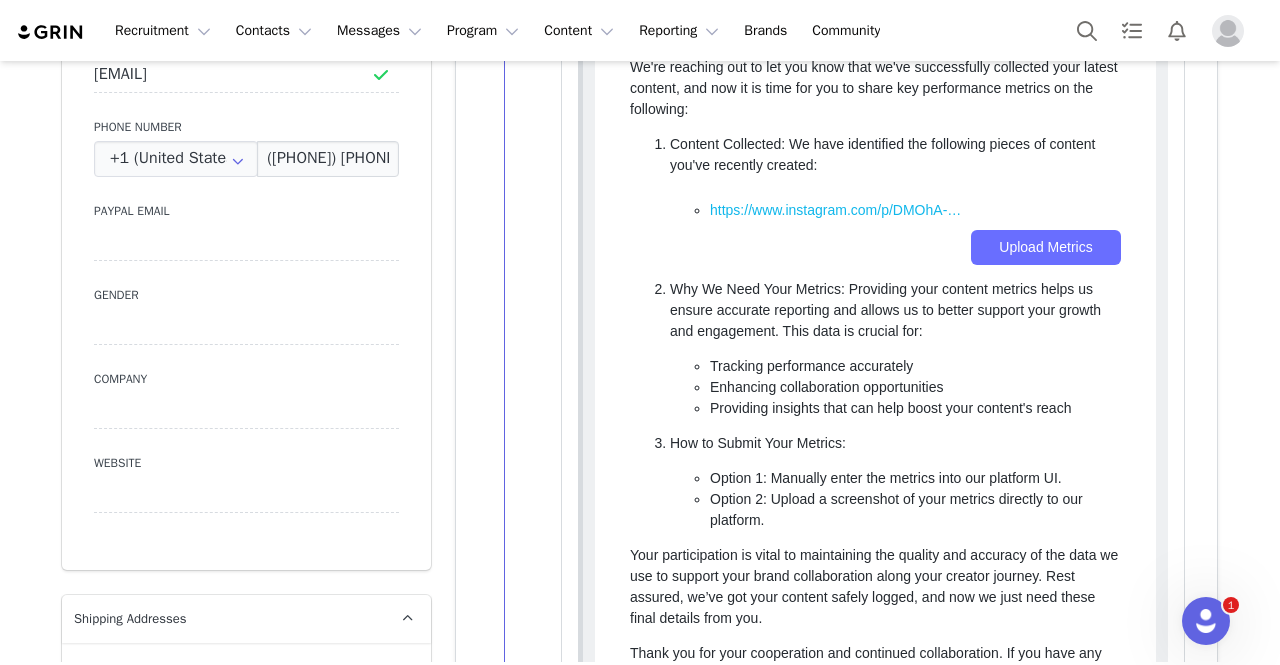 scroll, scrollTop: 793, scrollLeft: 0, axis: vertical 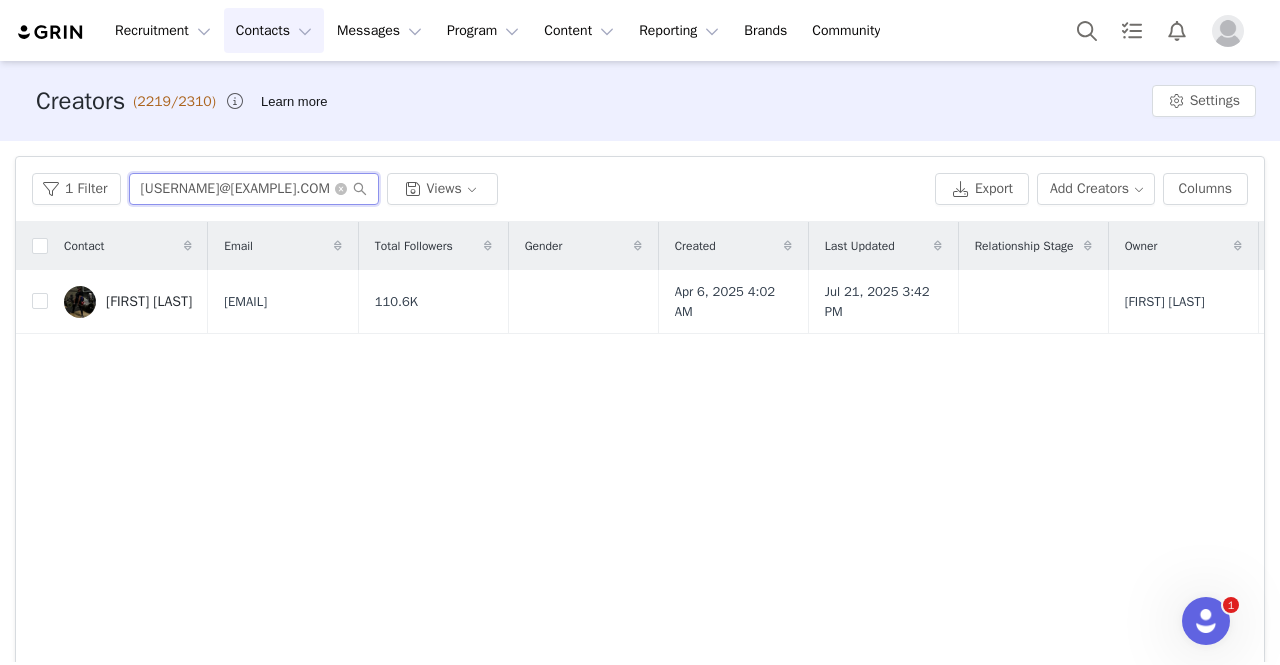 click on "[USERNAME]@[EXAMPLE].COM" at bounding box center (254, 189) 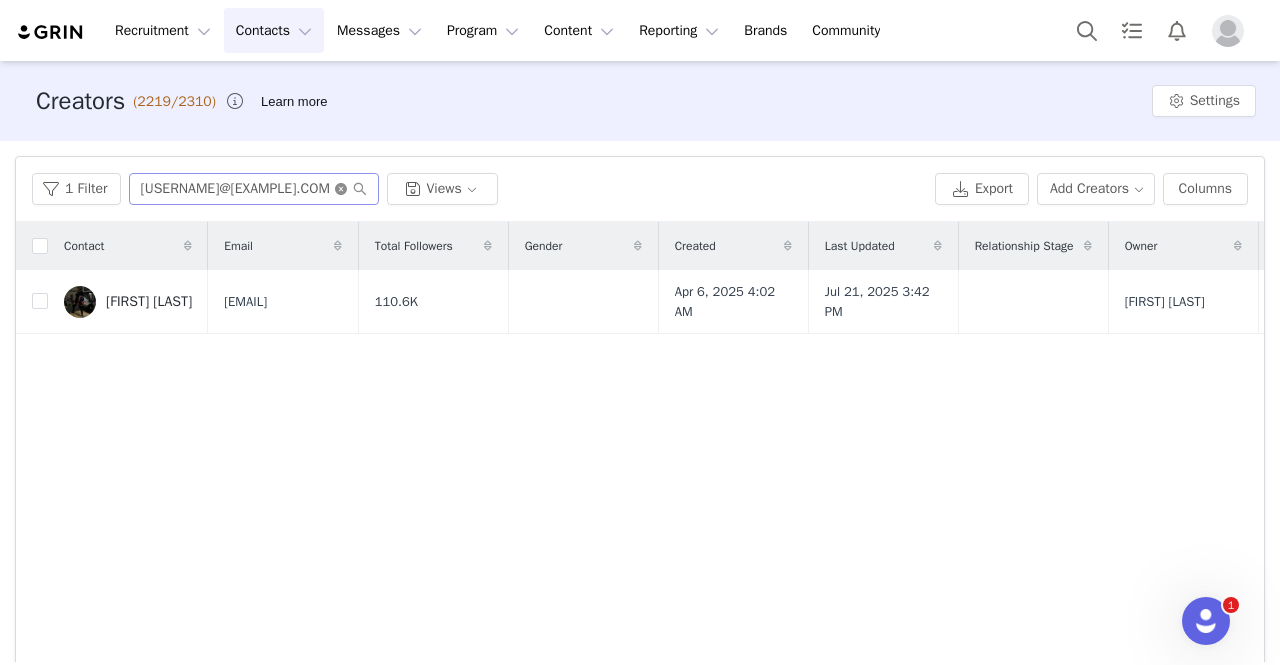 click 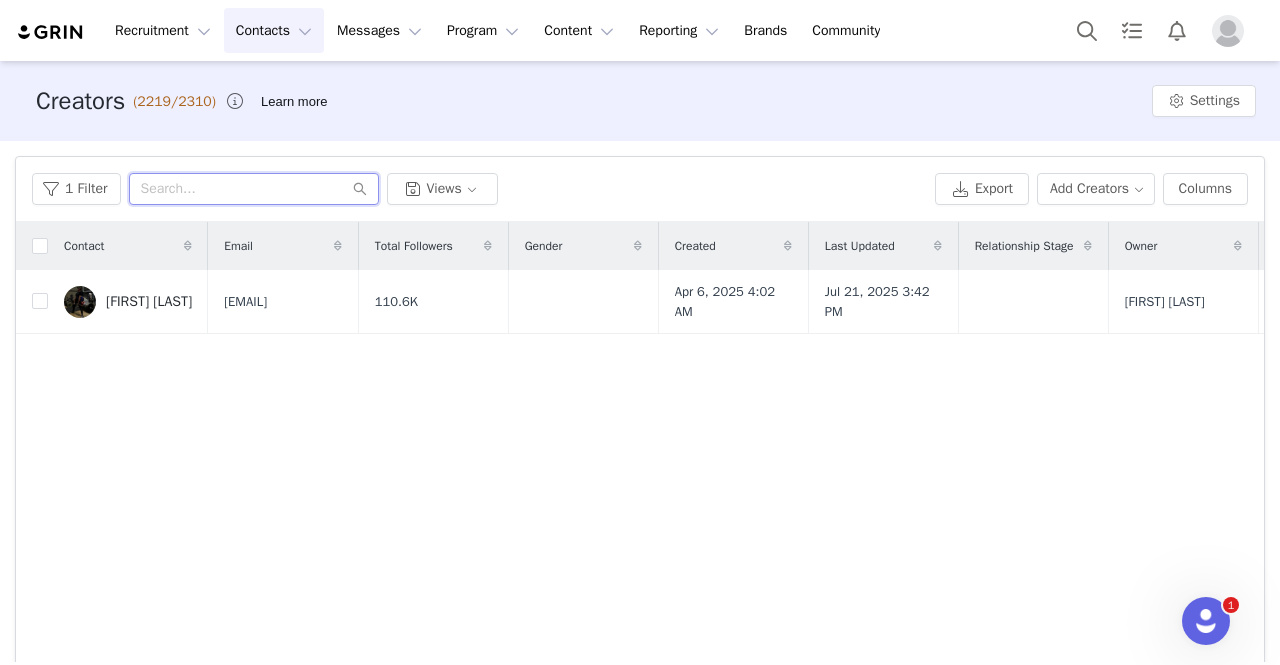 click at bounding box center (254, 189) 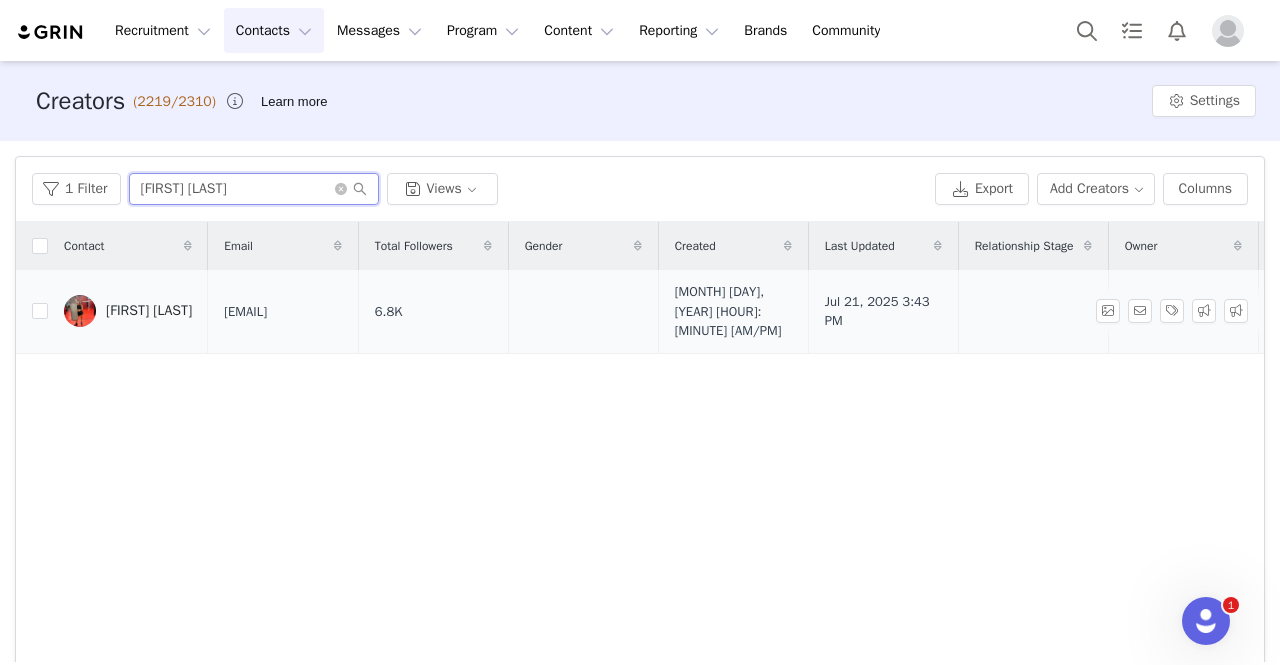 type on "[FIRST] [LAST]" 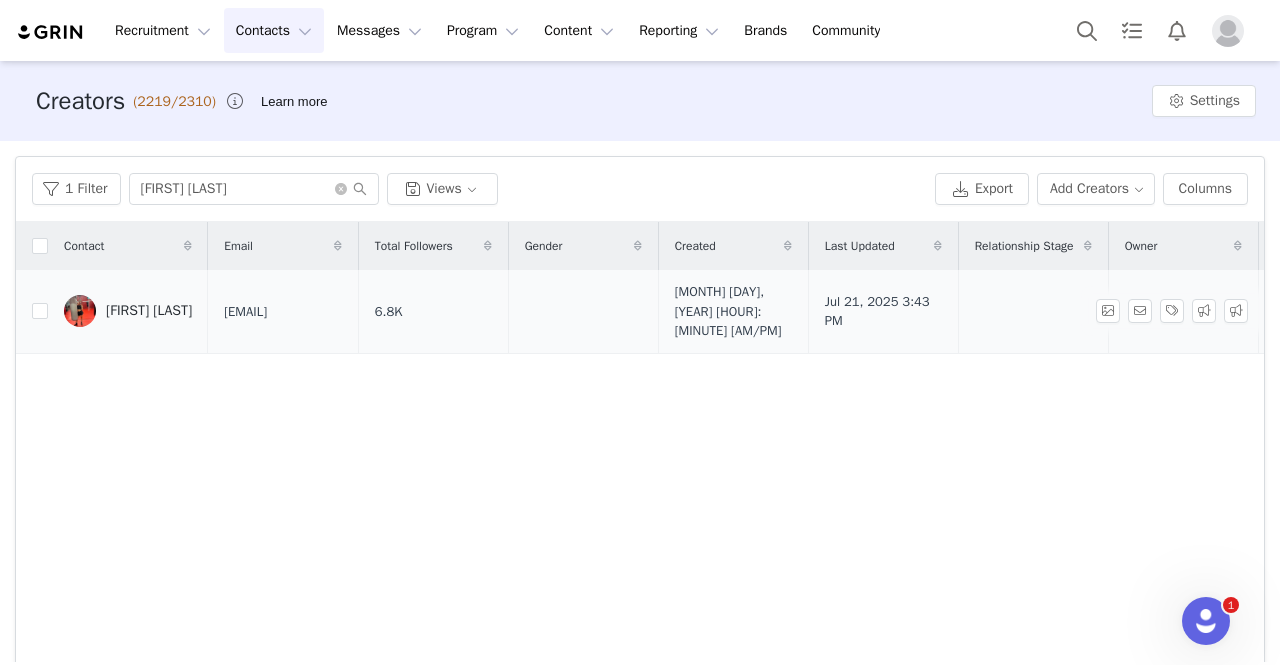 click on "[FIRST] [LAST]" at bounding box center (149, 311) 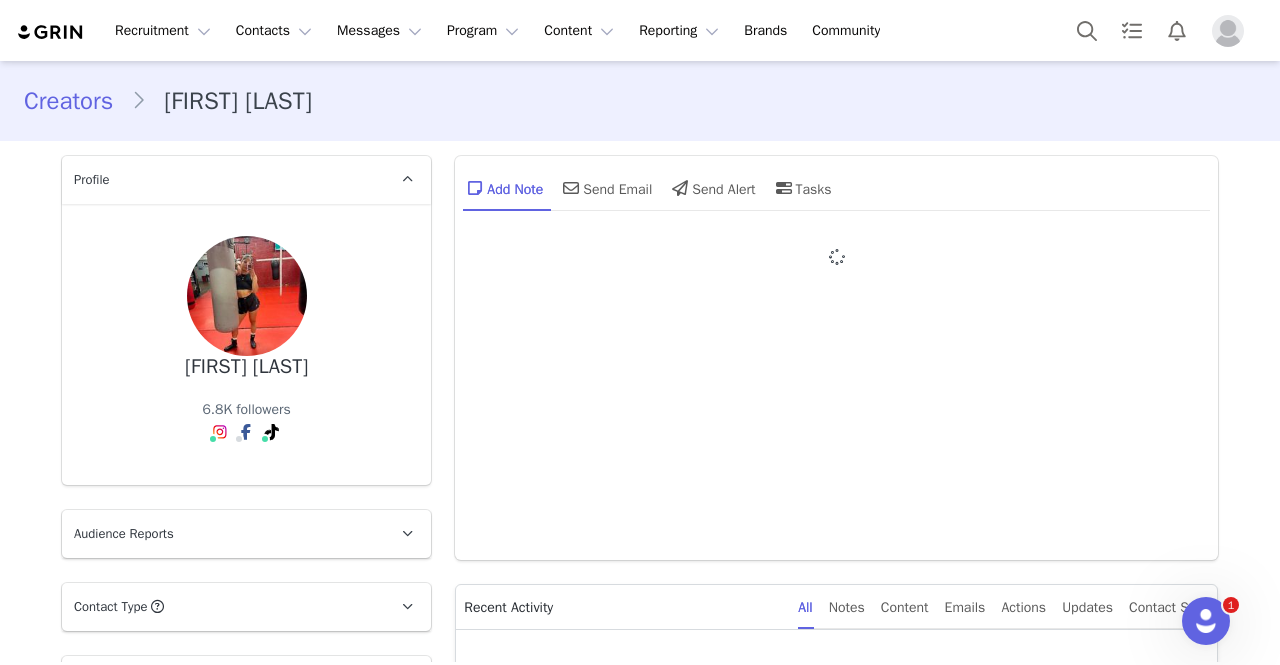 type on "+1 (United States)" 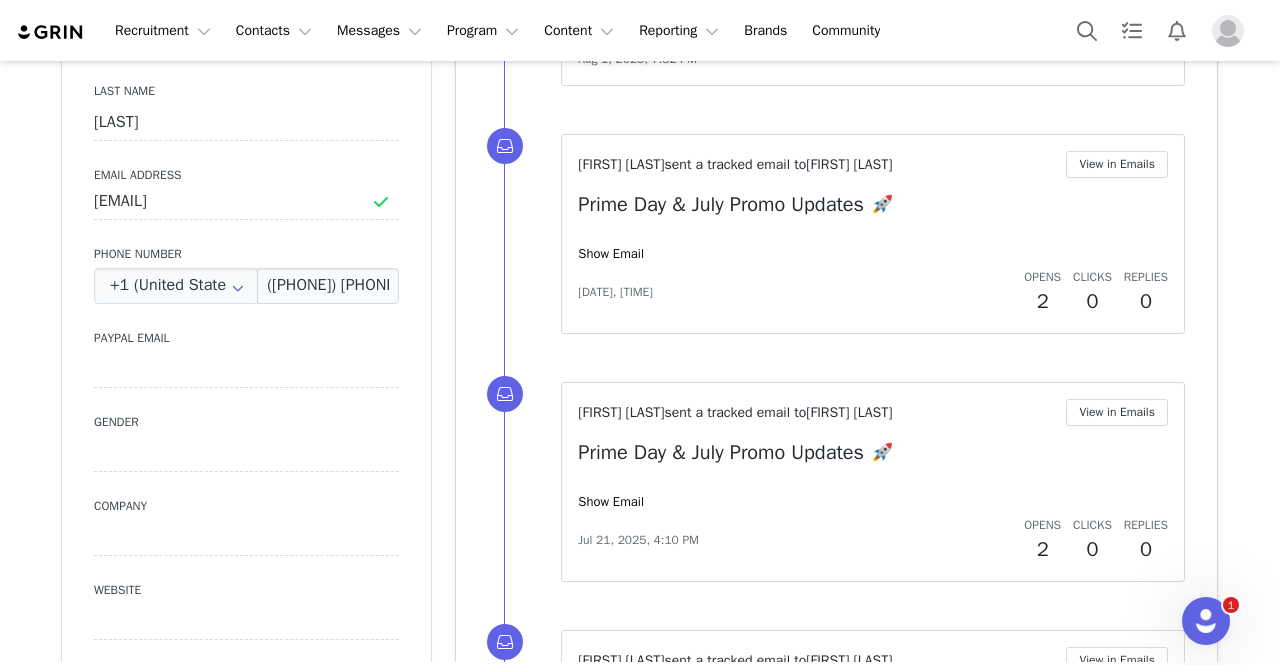 scroll, scrollTop: 0, scrollLeft: 0, axis: both 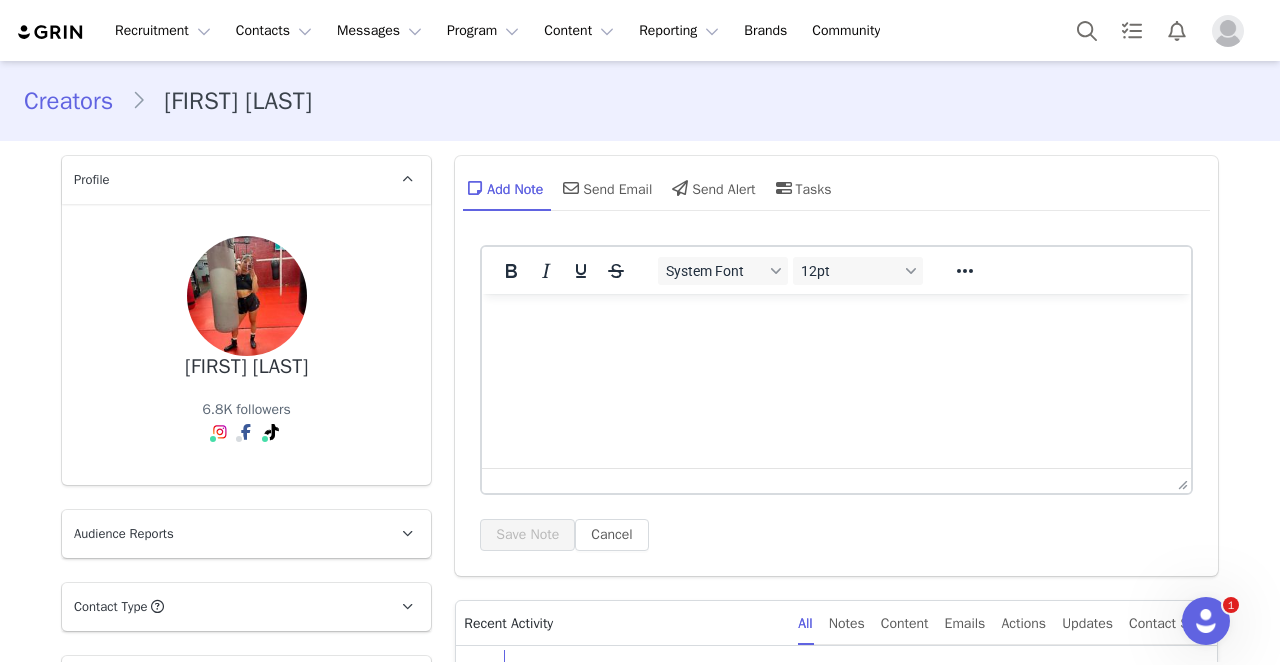 drag, startPoint x: 162, startPoint y: 374, endPoint x: 364, endPoint y: 342, distance: 204.51895 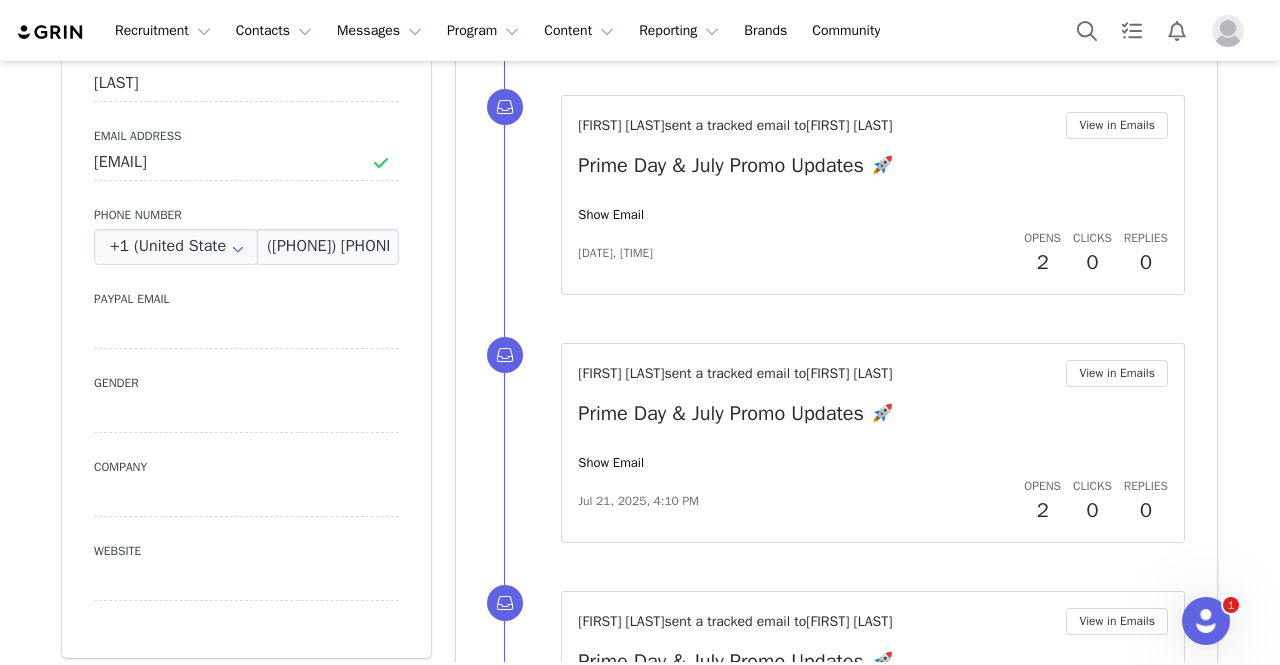 scroll, scrollTop: 776, scrollLeft: 0, axis: vertical 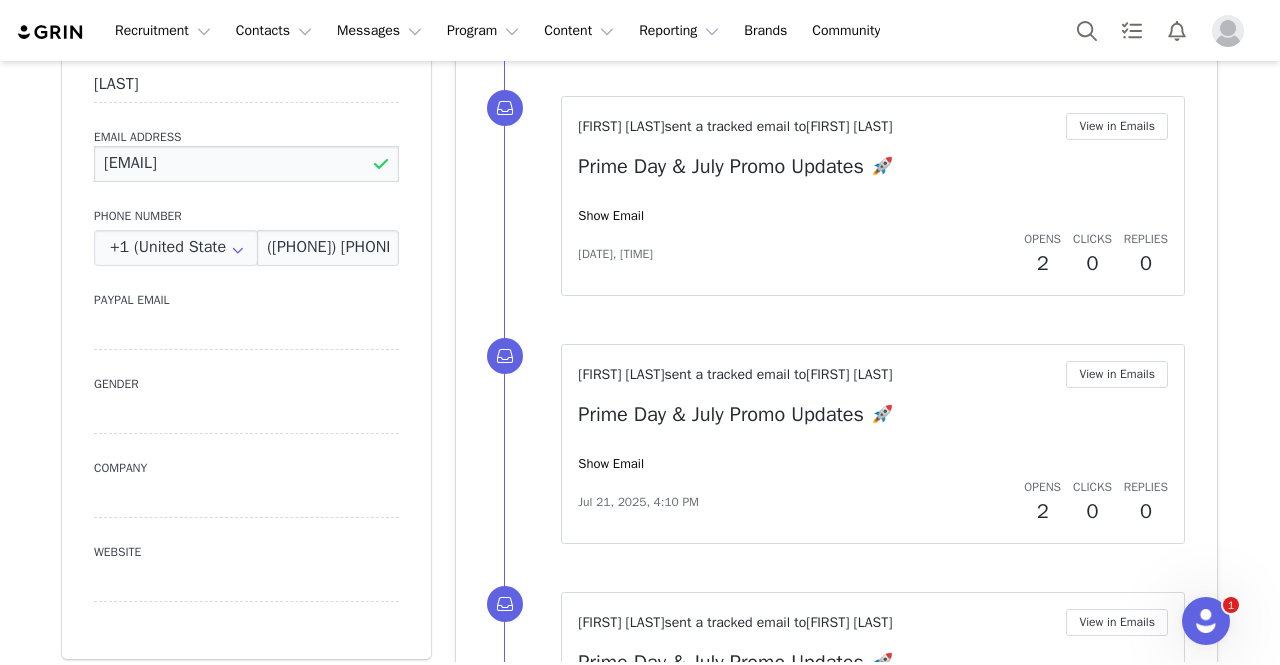 click on "[EMAIL]" at bounding box center [246, 164] 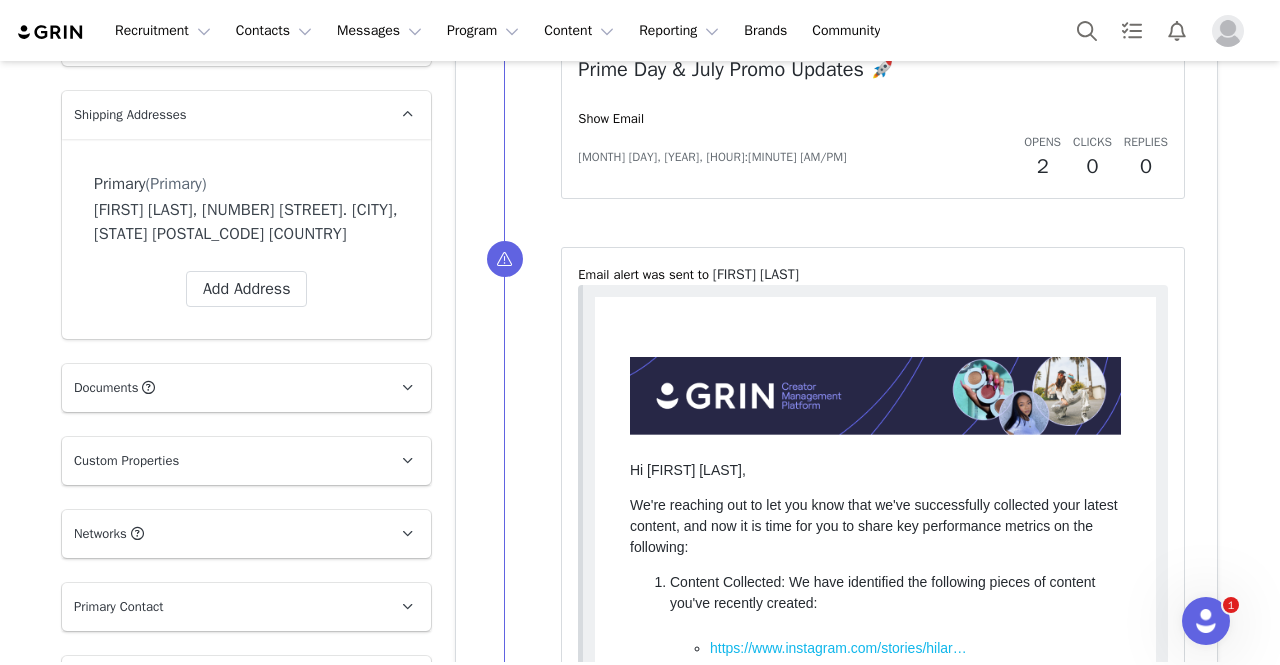 scroll, scrollTop: 1370, scrollLeft: 0, axis: vertical 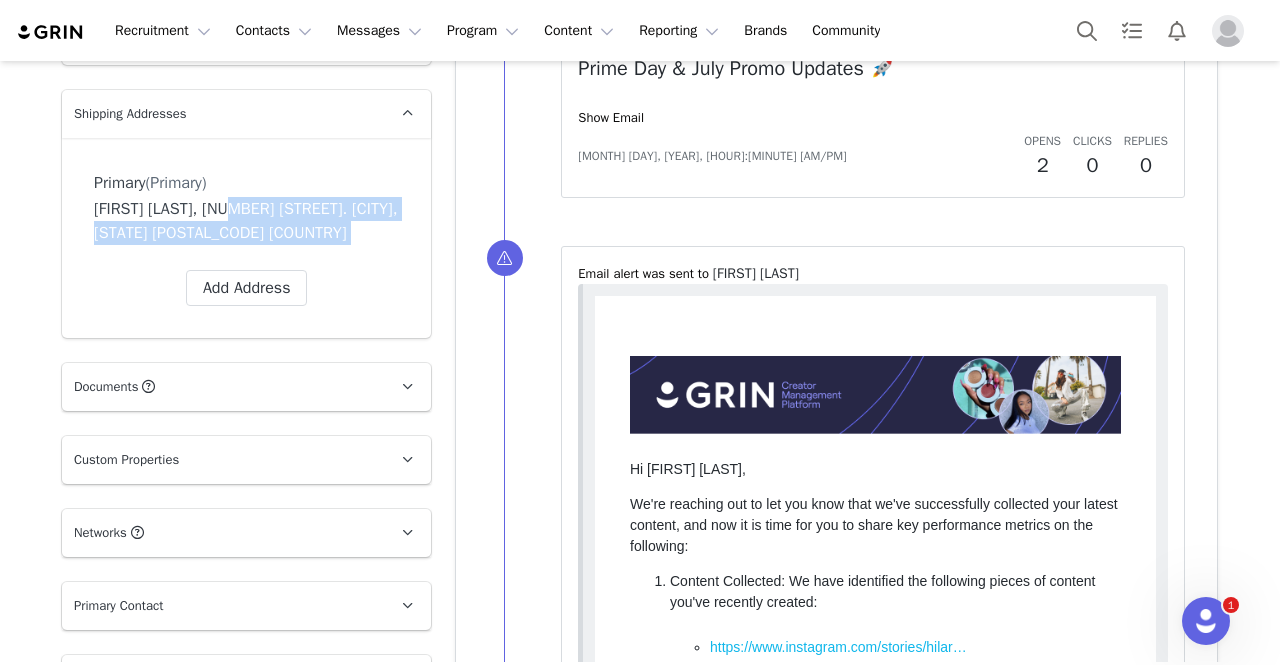 drag, startPoint x: 210, startPoint y: 207, endPoint x: 428, endPoint y: 247, distance: 221.63934 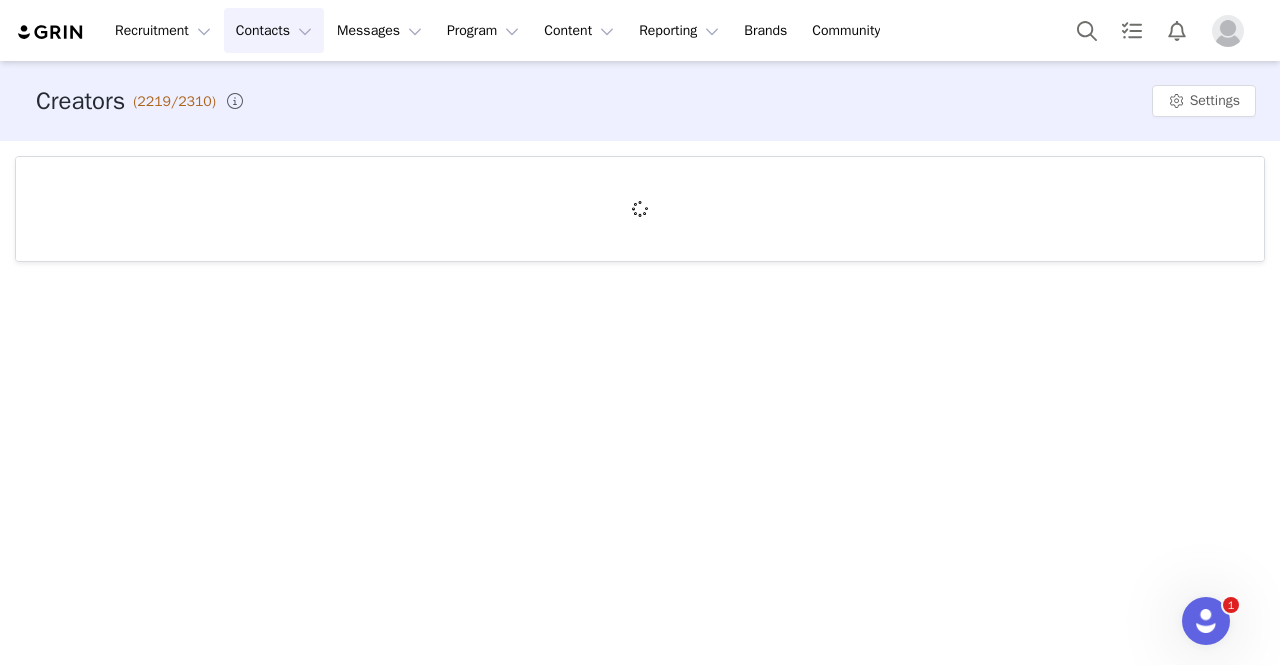 scroll, scrollTop: 0, scrollLeft: 0, axis: both 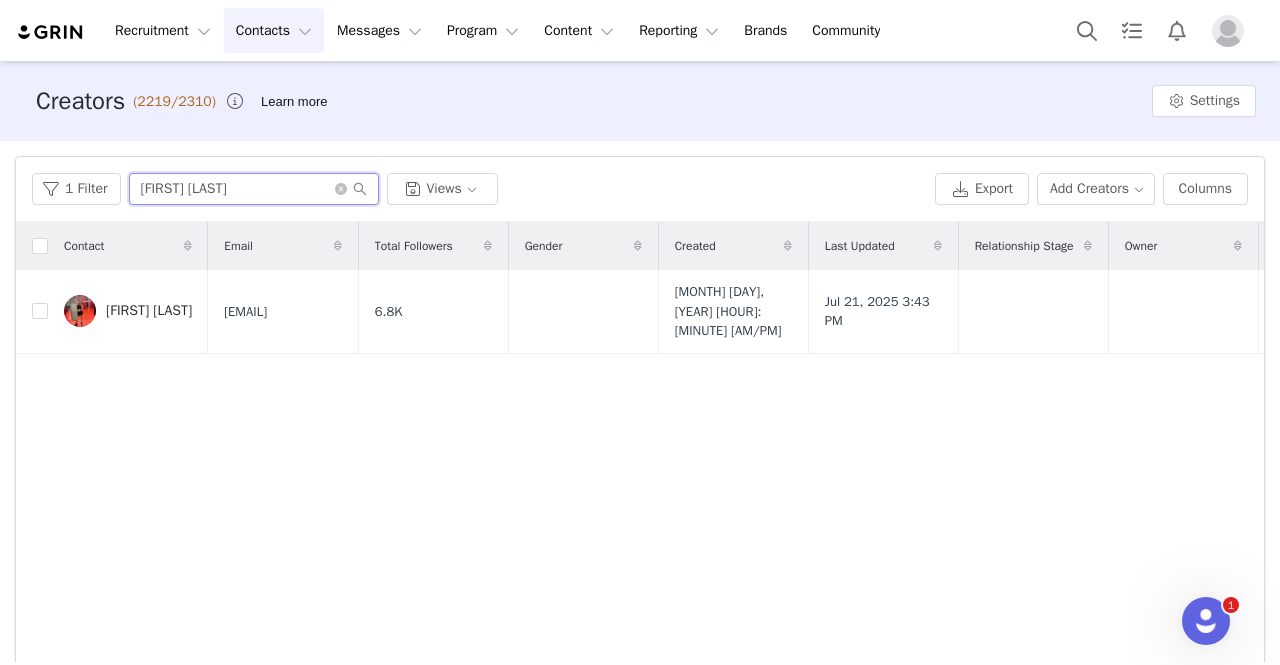 click on "[FIRST] [LAST]" at bounding box center (254, 189) 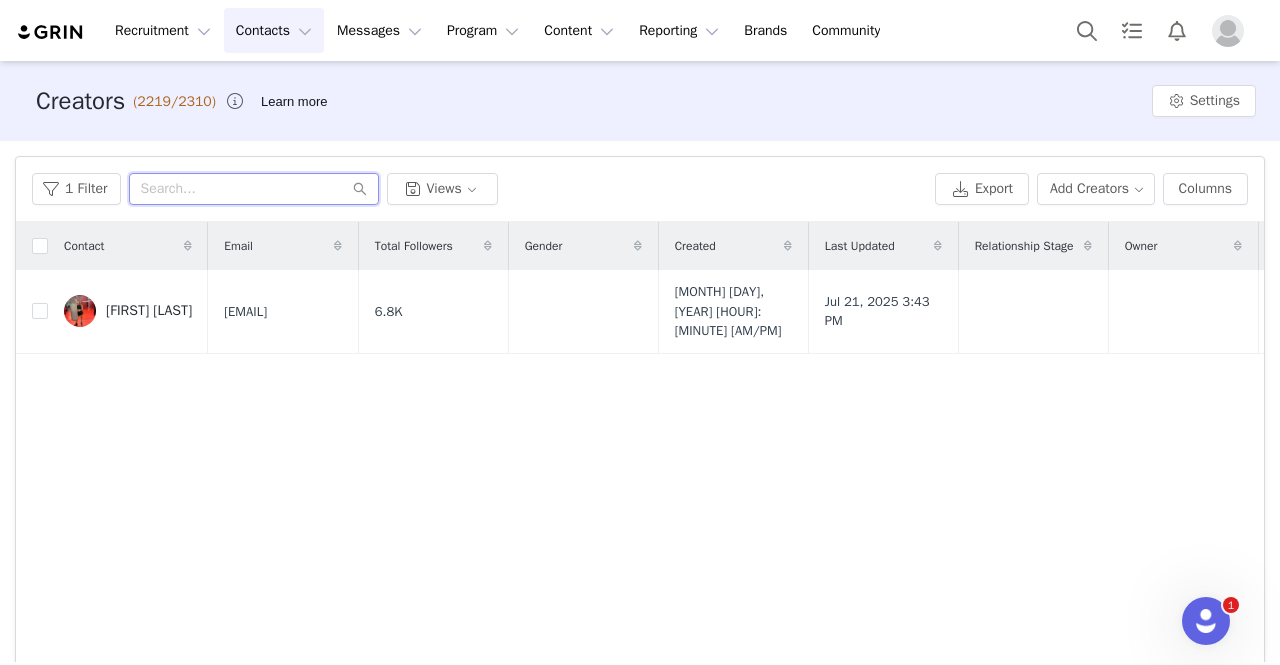 paste on "[FIRST] [LAST]" 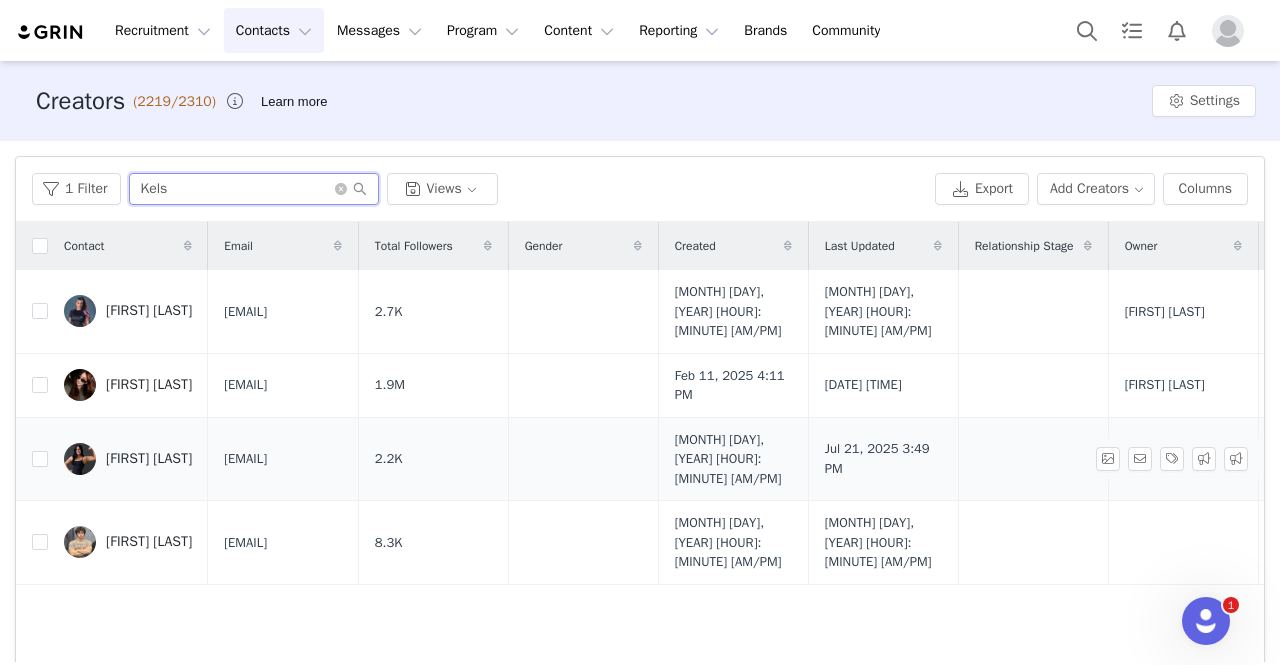 type on "Kels" 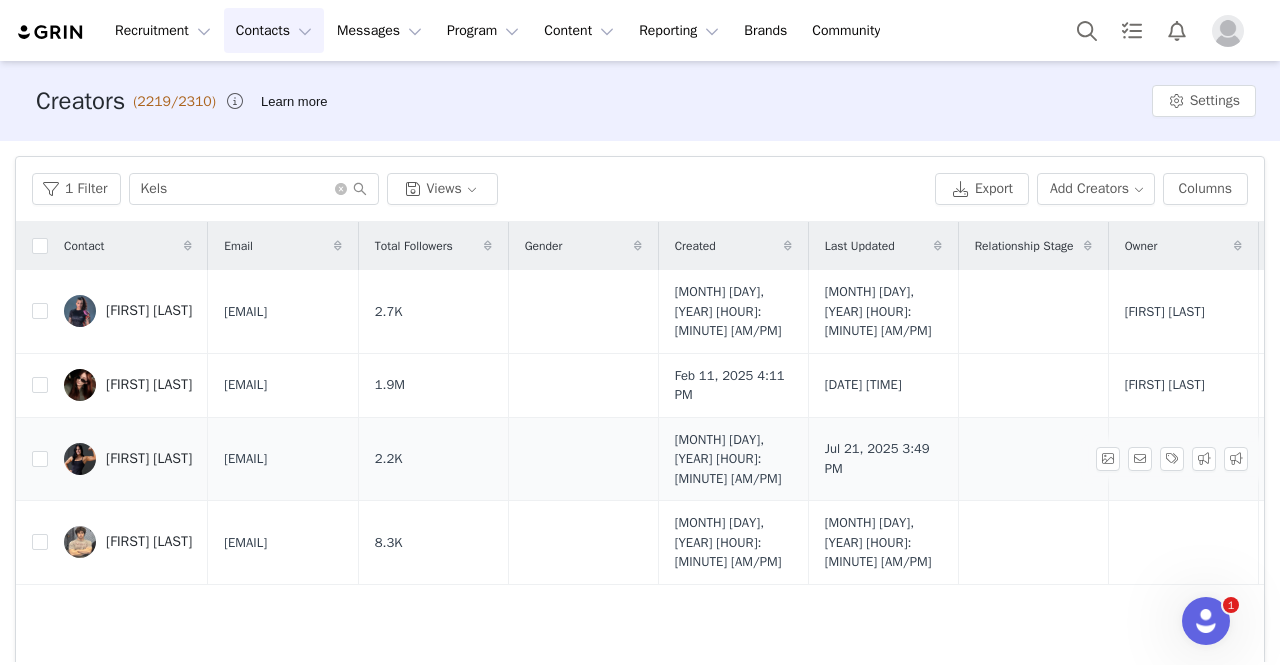 click on "[FIRST] [LAST]" at bounding box center [149, 459] 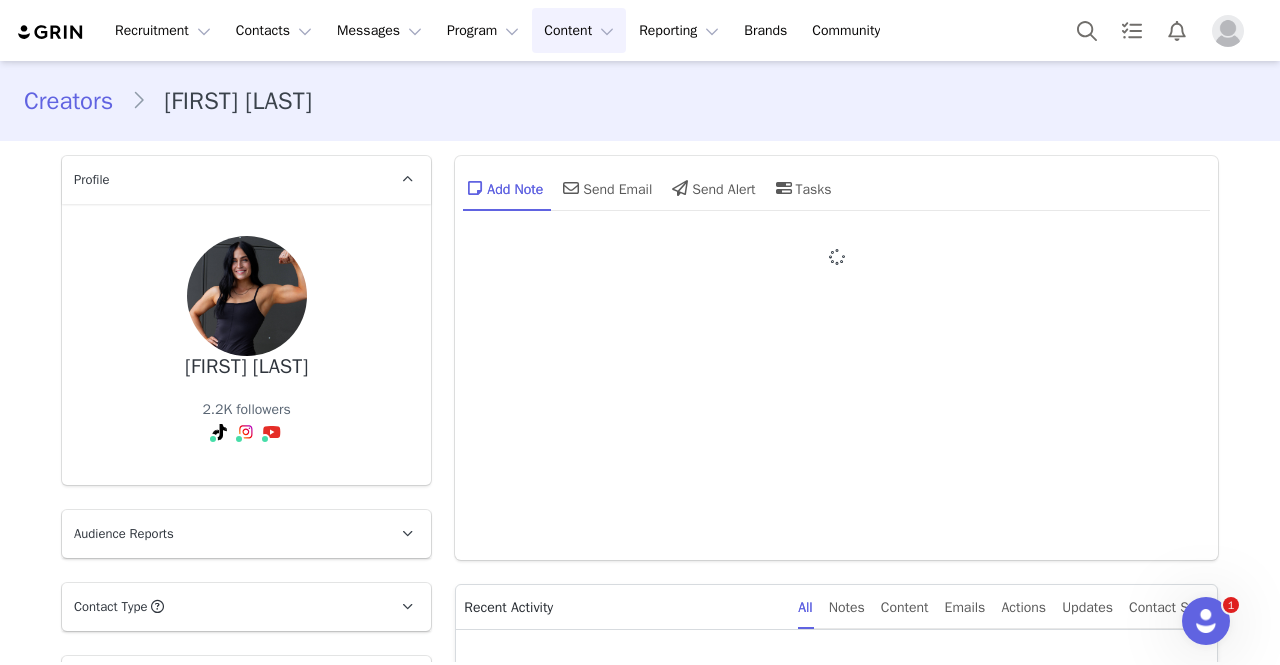 type on "+1 (United States)" 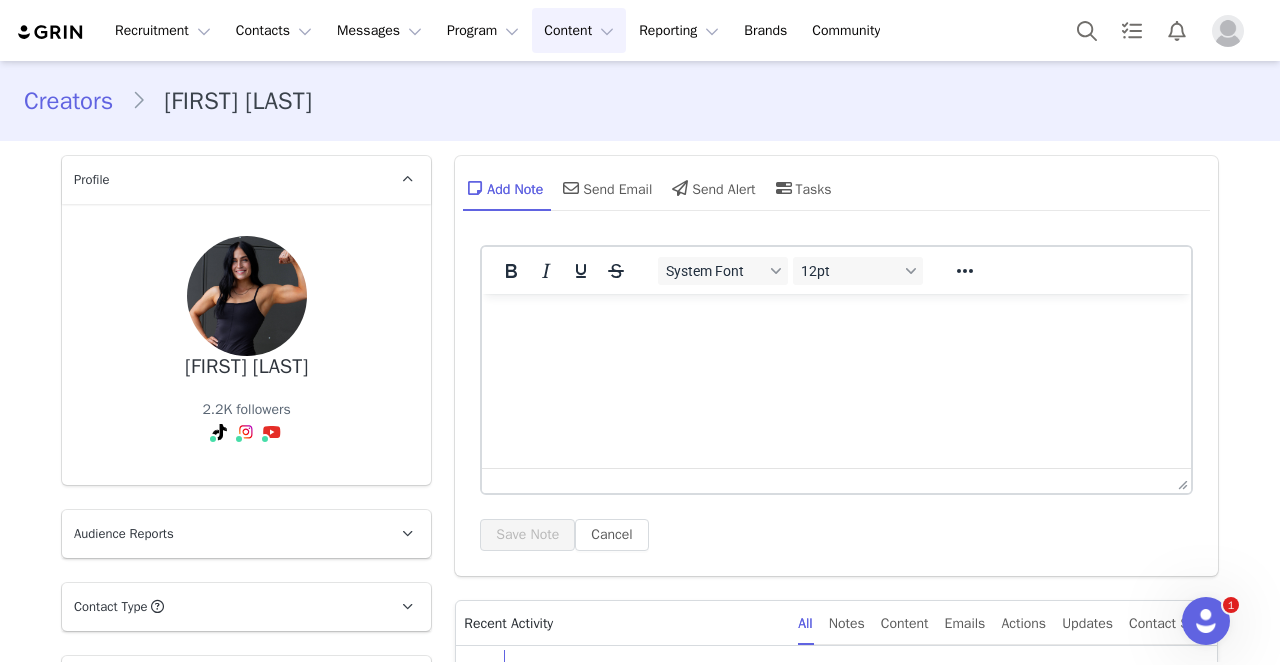 scroll, scrollTop: 0, scrollLeft: 0, axis: both 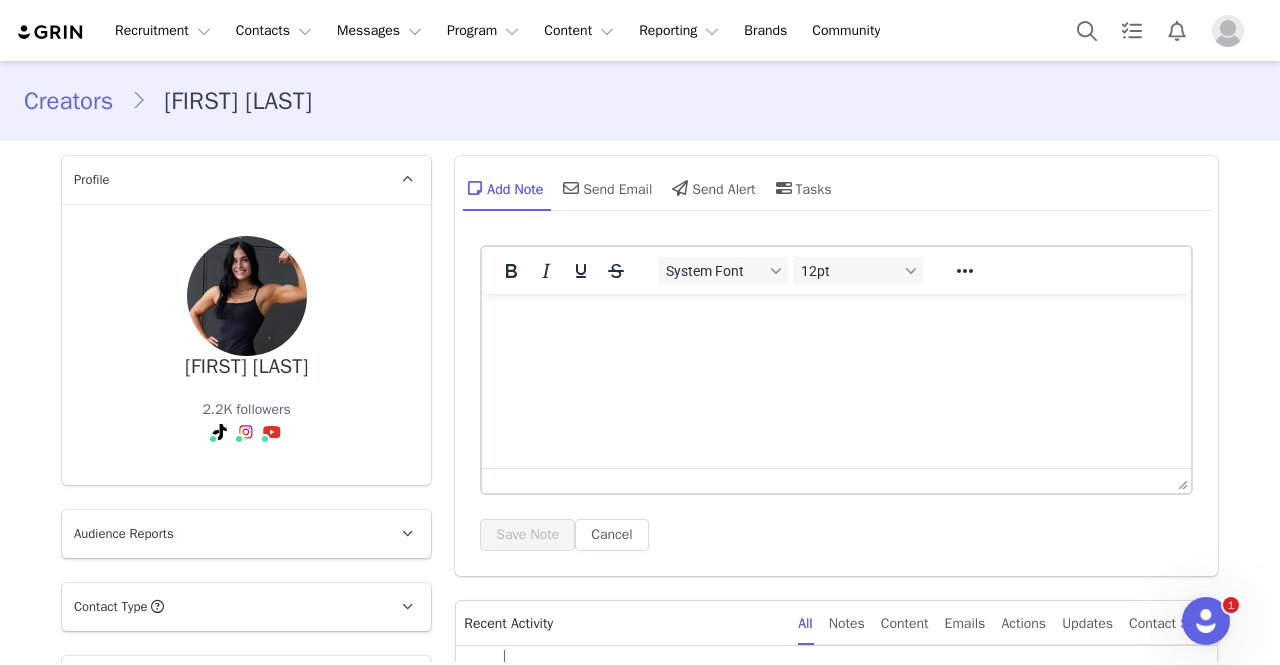 click on "[FIRST] [LAST]" at bounding box center (246, 367) 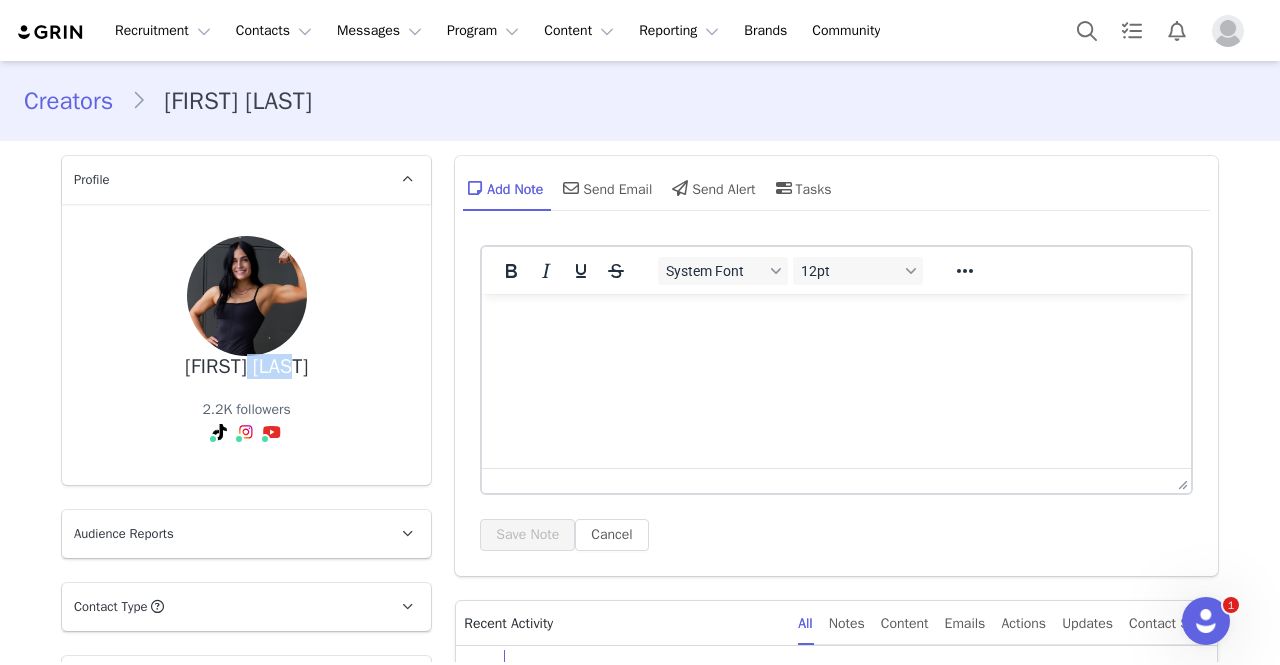 click on "[FIRST] [LAST]" at bounding box center [246, 367] 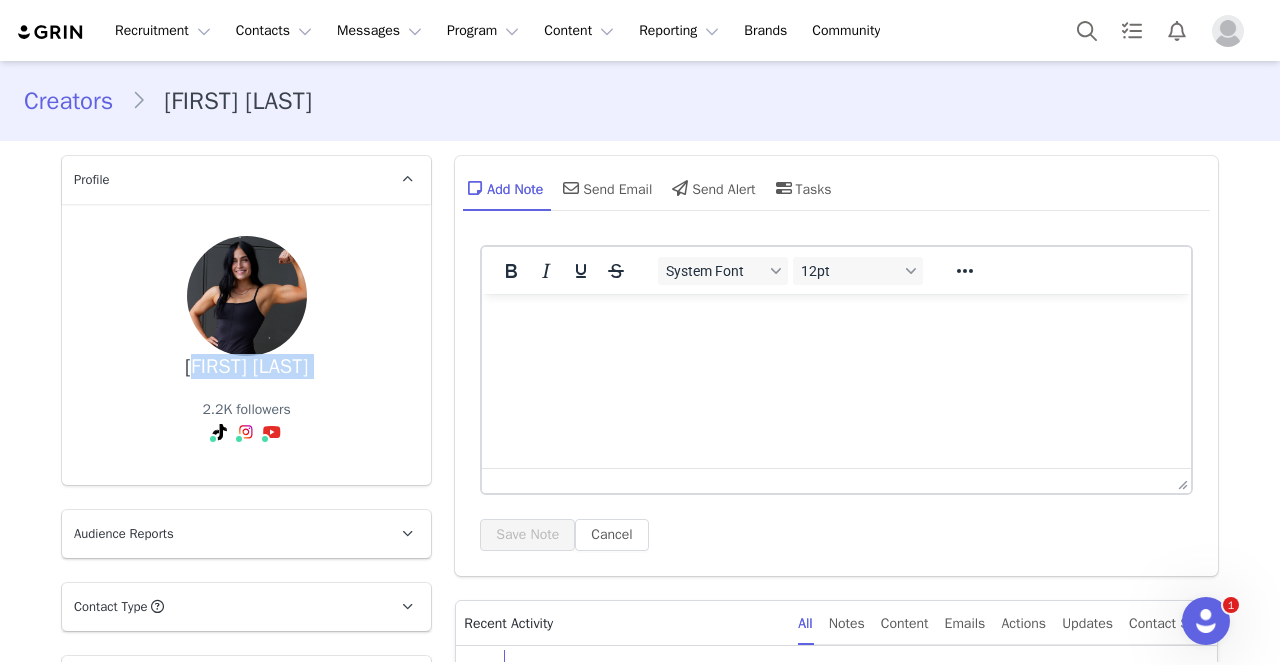 click on "[FIRST] [LAST]" at bounding box center (246, 367) 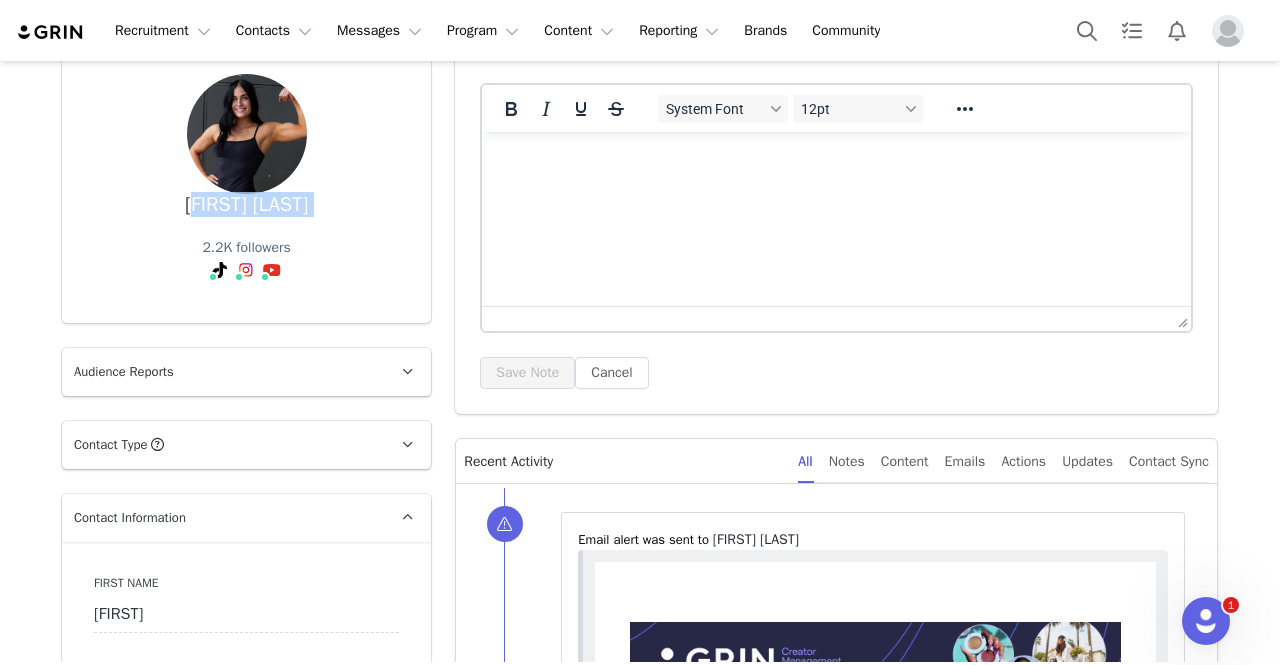 scroll, scrollTop: 548, scrollLeft: 0, axis: vertical 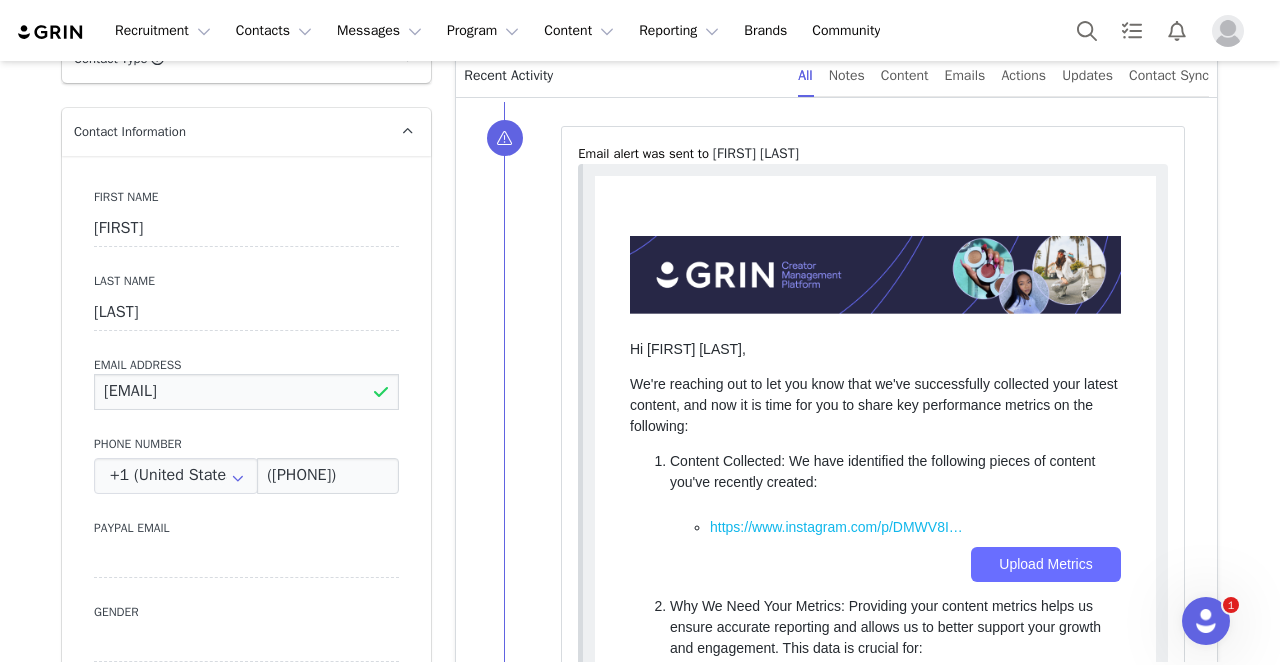 click on "[EMAIL]" at bounding box center [246, 392] 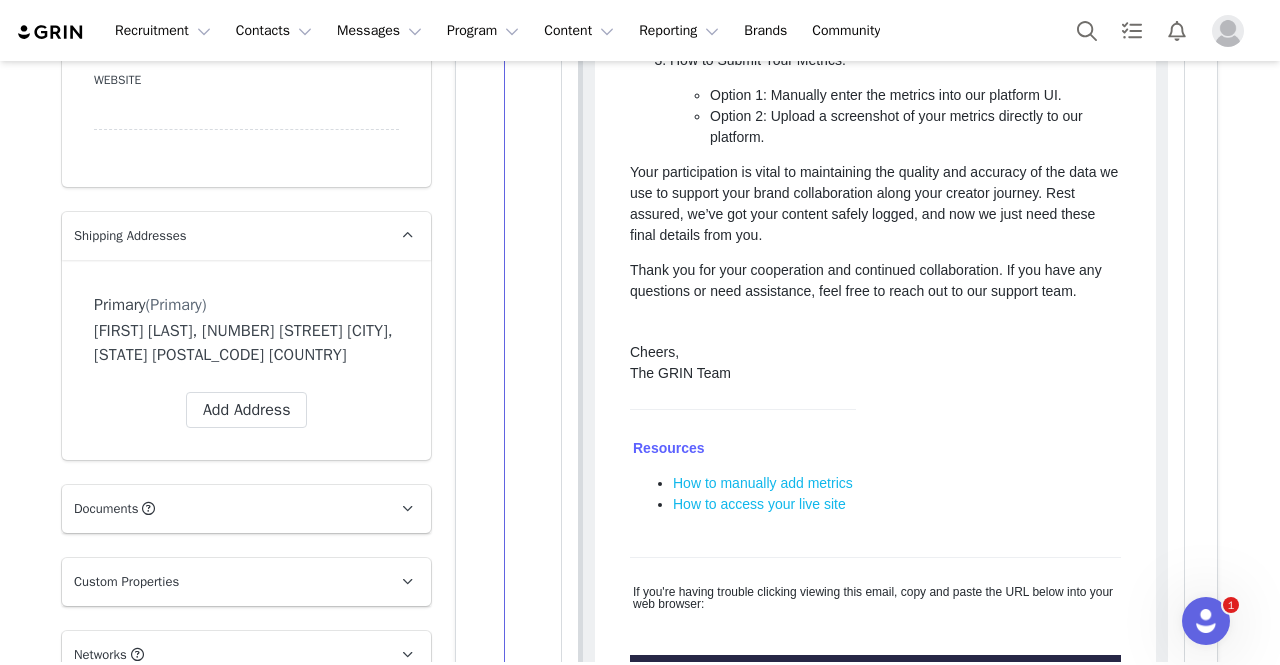 scroll, scrollTop: 1249, scrollLeft: 0, axis: vertical 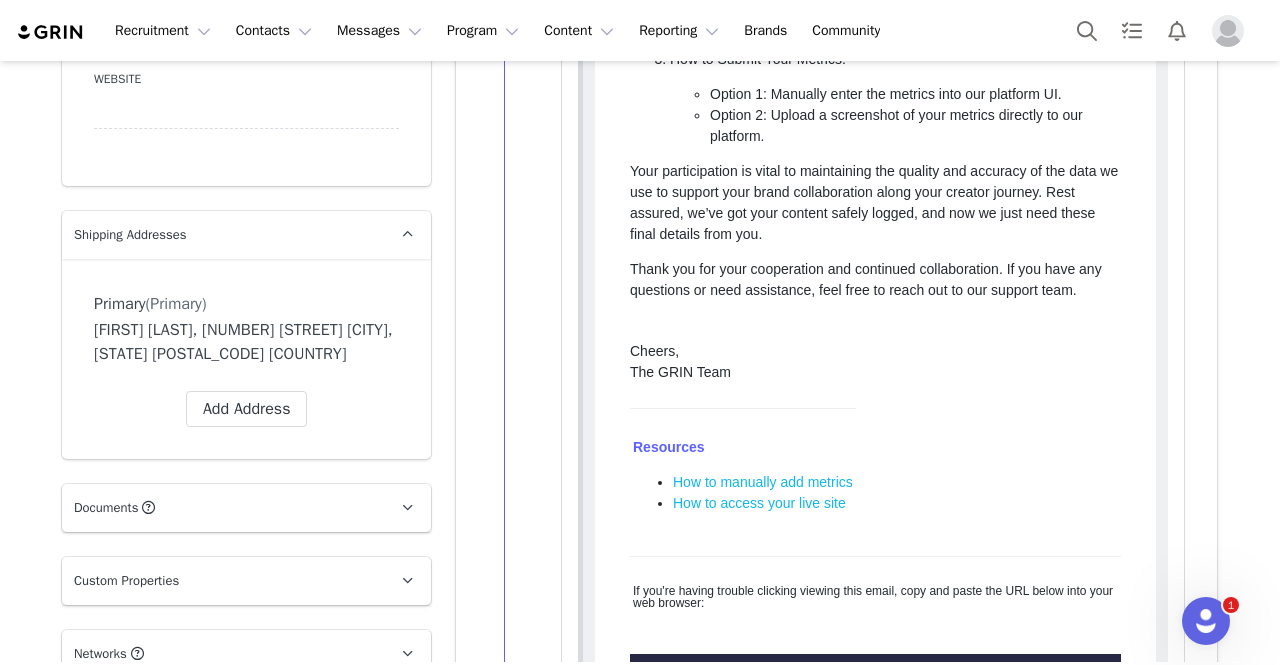 drag, startPoint x: 177, startPoint y: 329, endPoint x: 329, endPoint y: 353, distance: 153.88307 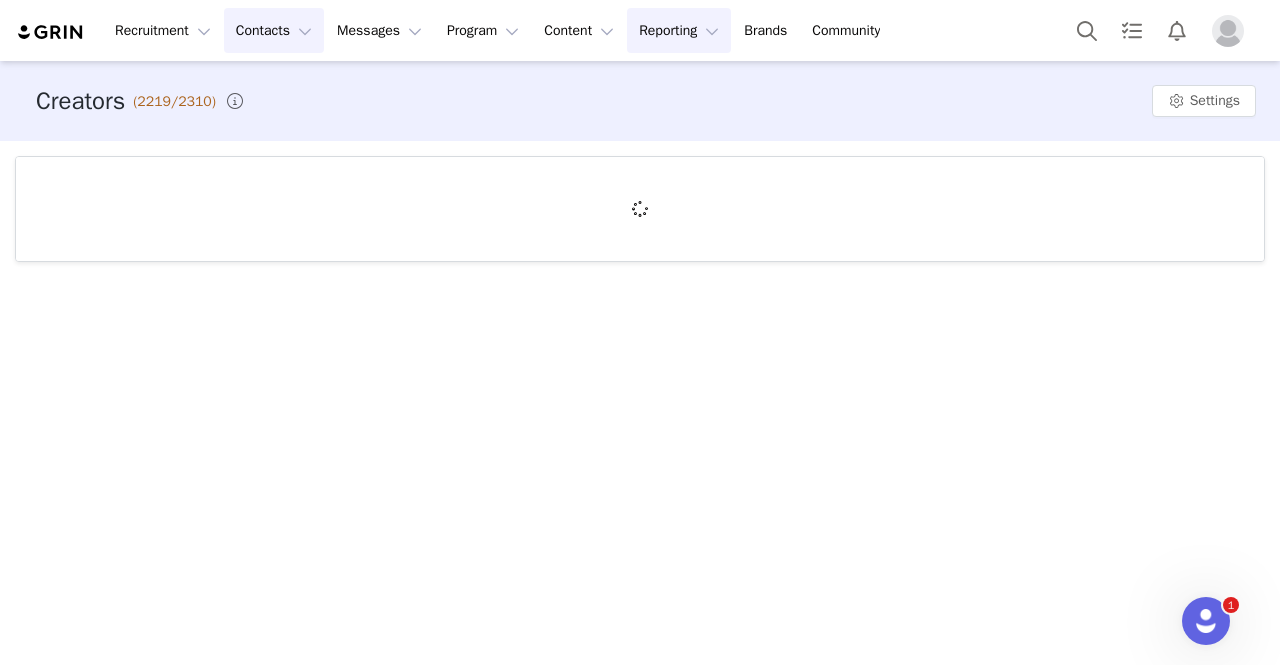 scroll, scrollTop: 0, scrollLeft: 0, axis: both 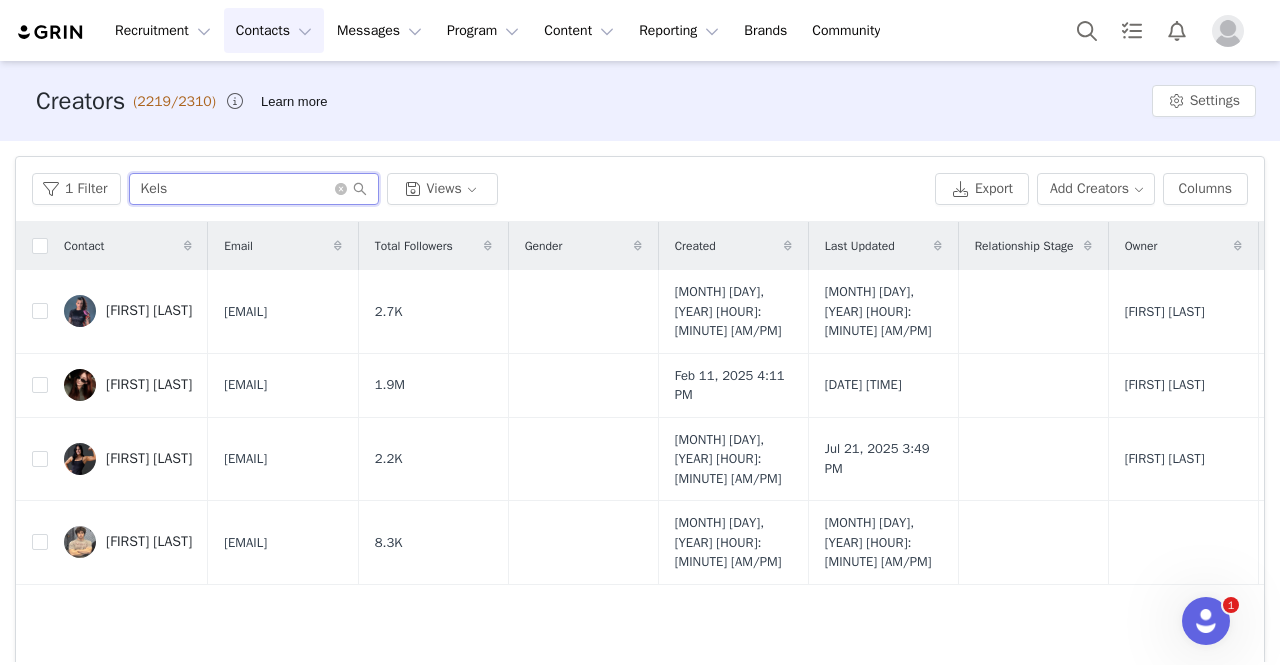 click on "Kels" at bounding box center [254, 189] 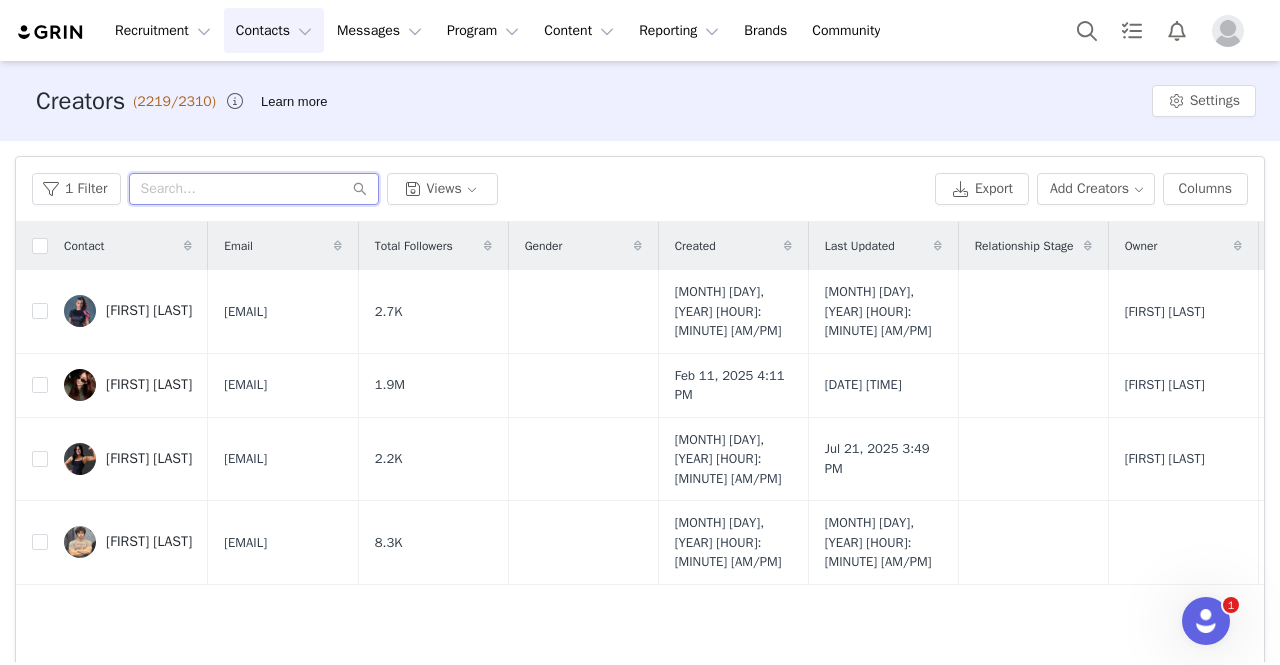 paste on "[FIRST] [LAST]" 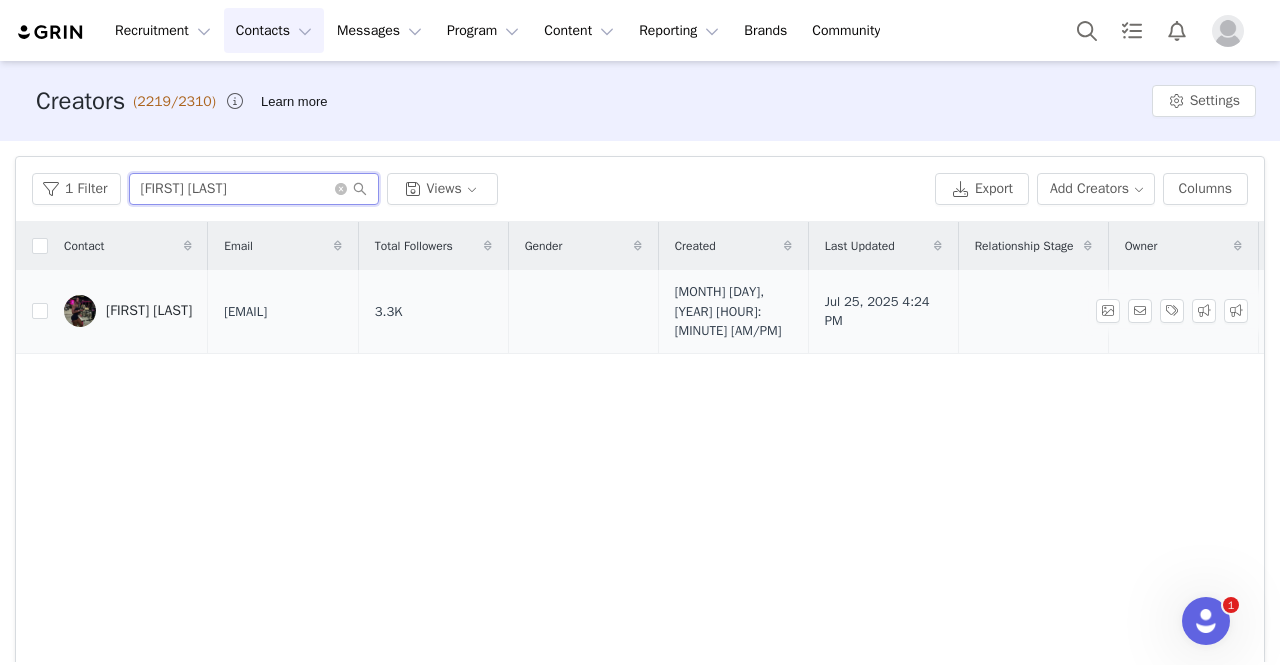 type on "[FIRST] [LAST]" 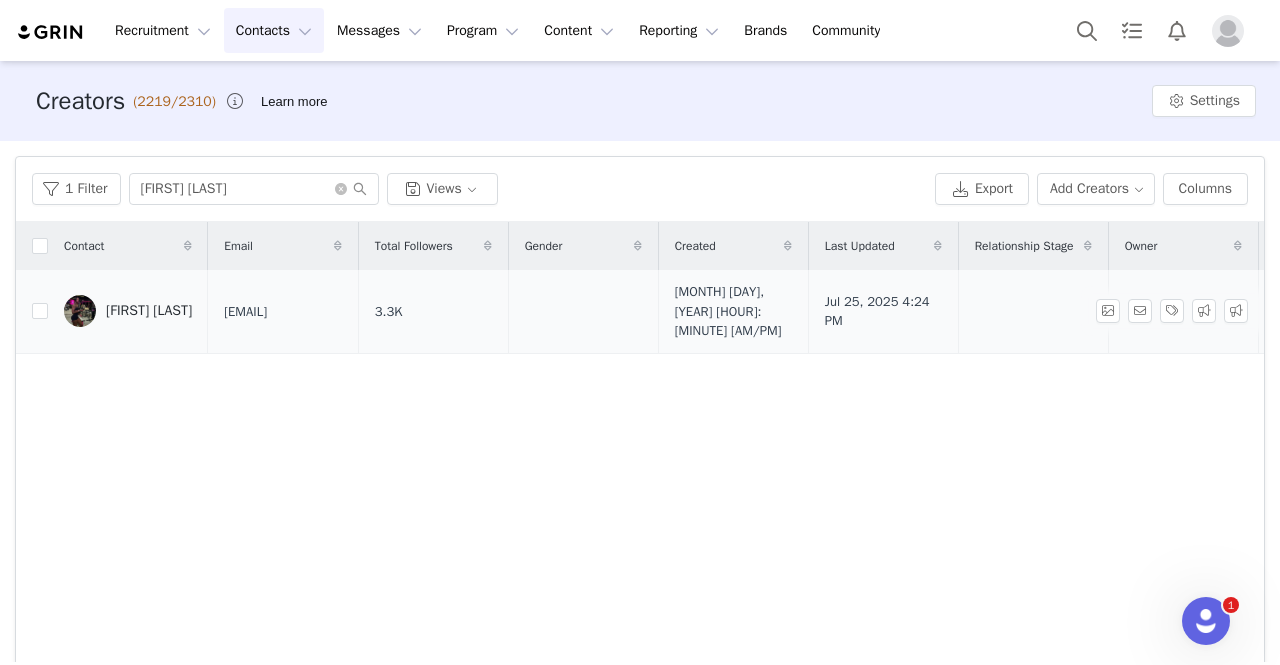 click on "[FIRST] [LAST]" at bounding box center [149, 311] 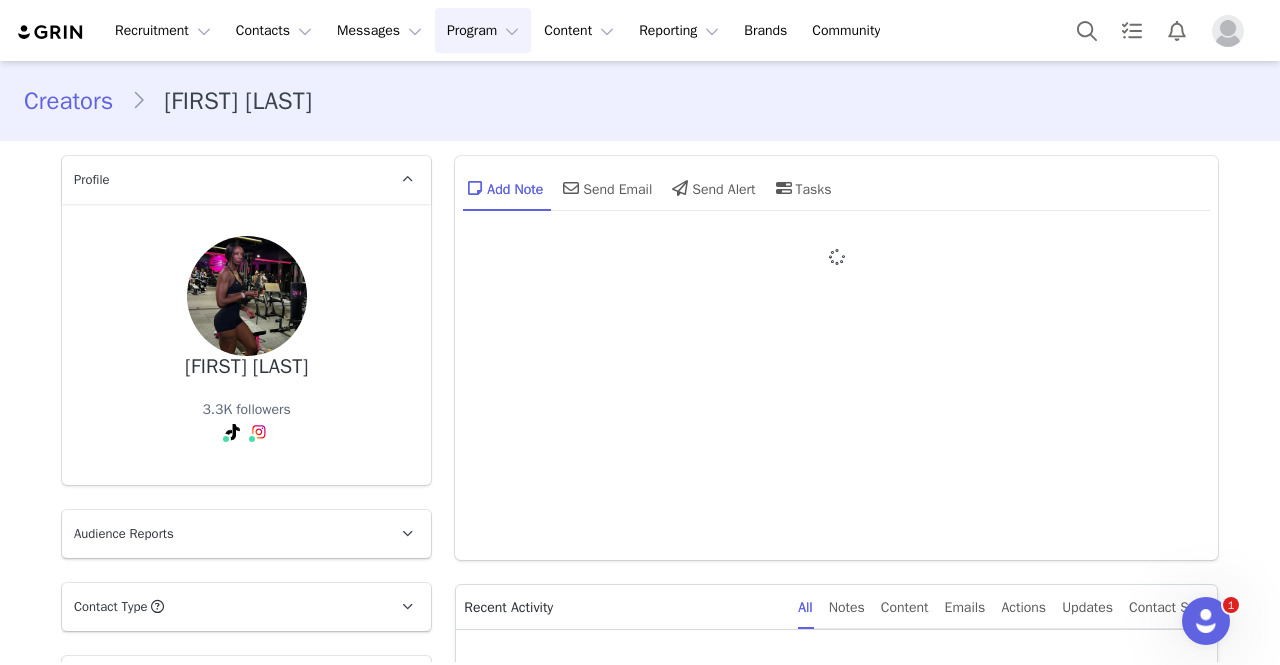 type on "+1 (United States)" 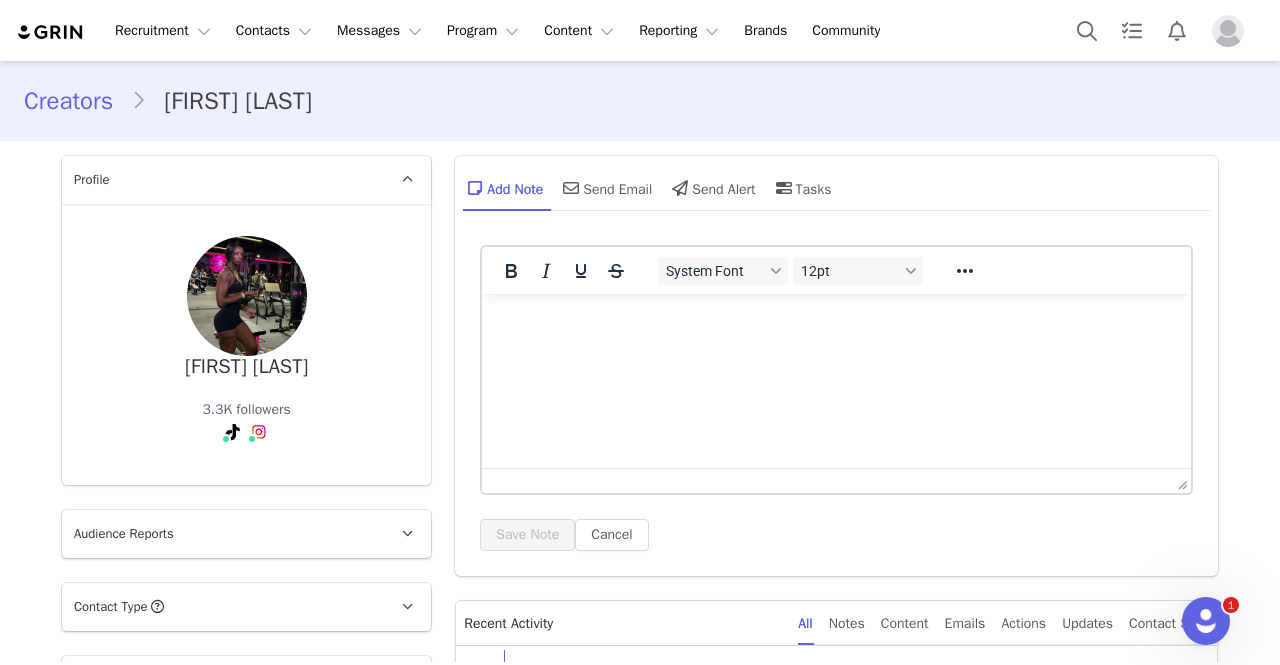scroll, scrollTop: 0, scrollLeft: 0, axis: both 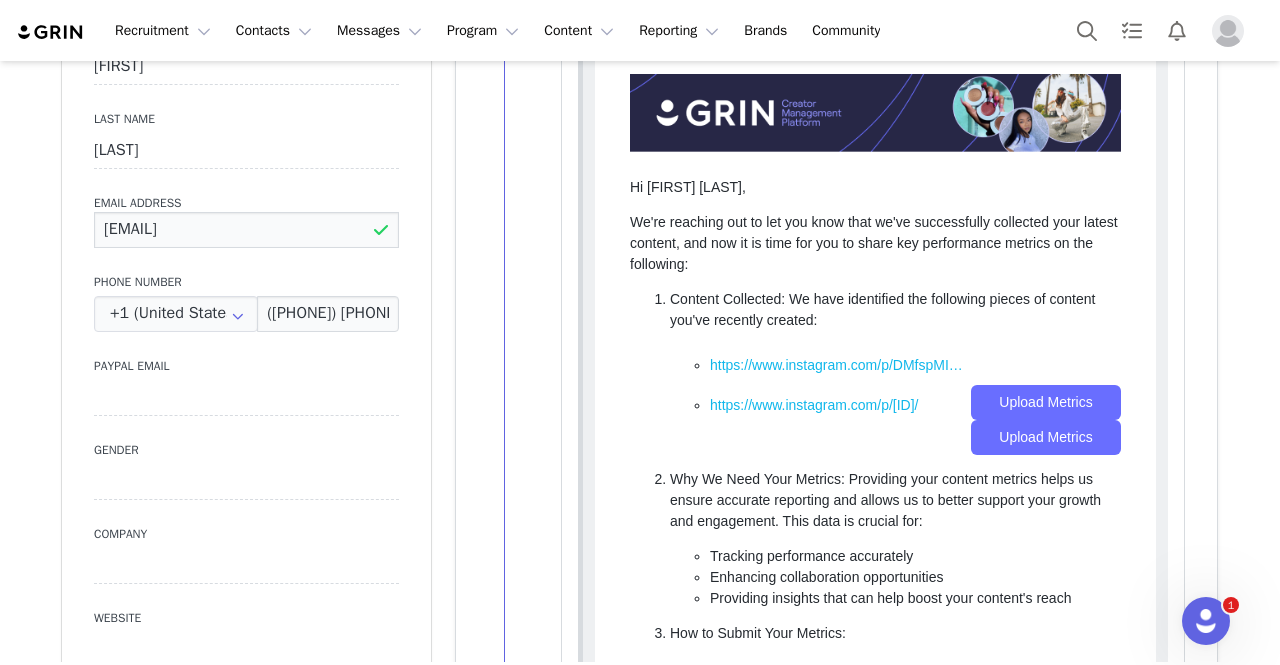 click on "[EMAIL]" at bounding box center [246, 230] 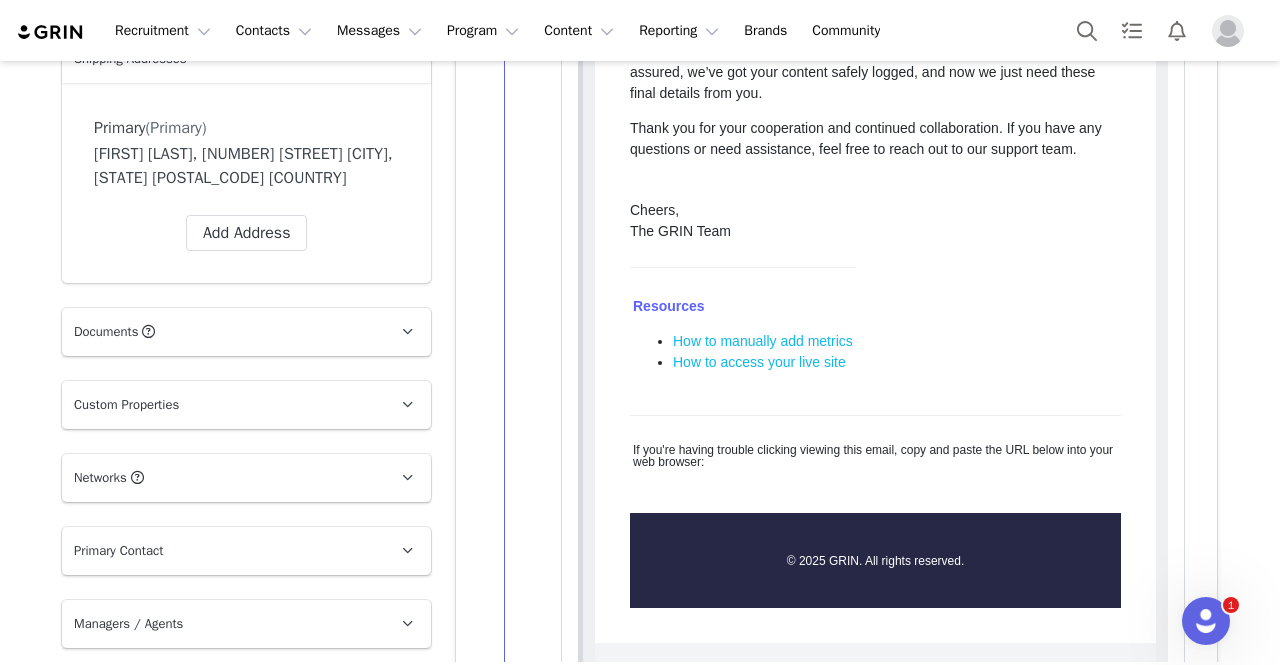 scroll, scrollTop: 1429, scrollLeft: 0, axis: vertical 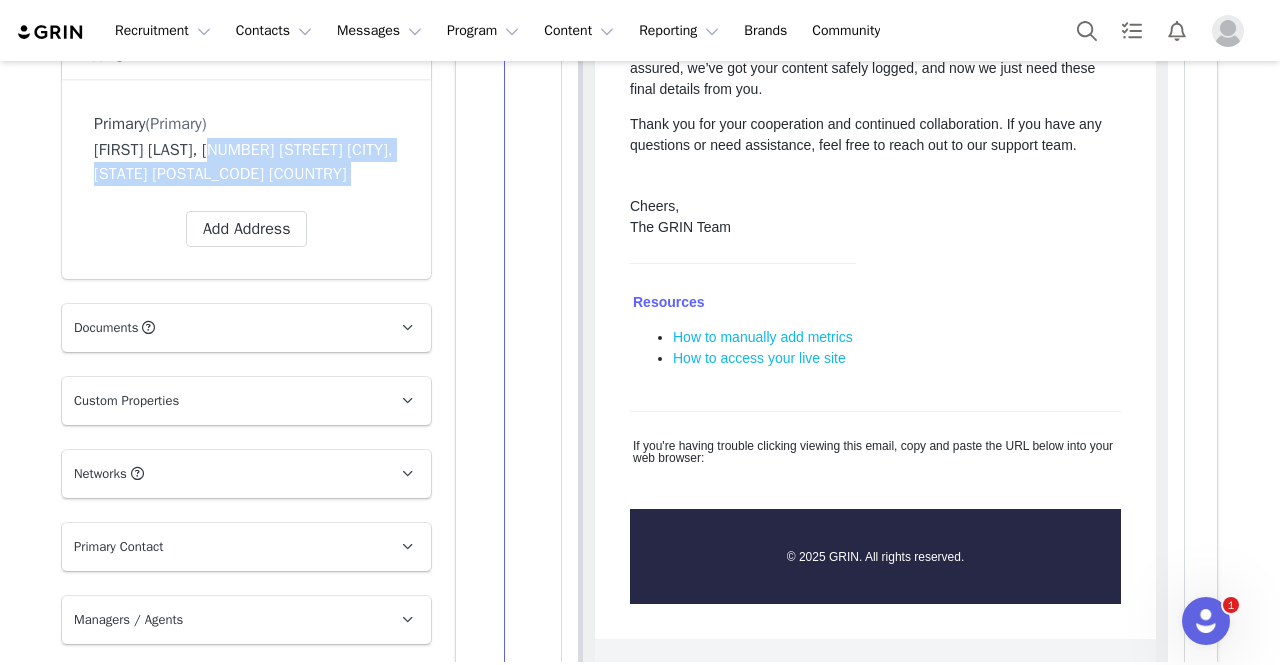 drag, startPoint x: 198, startPoint y: 149, endPoint x: 388, endPoint y: 189, distance: 194.16487 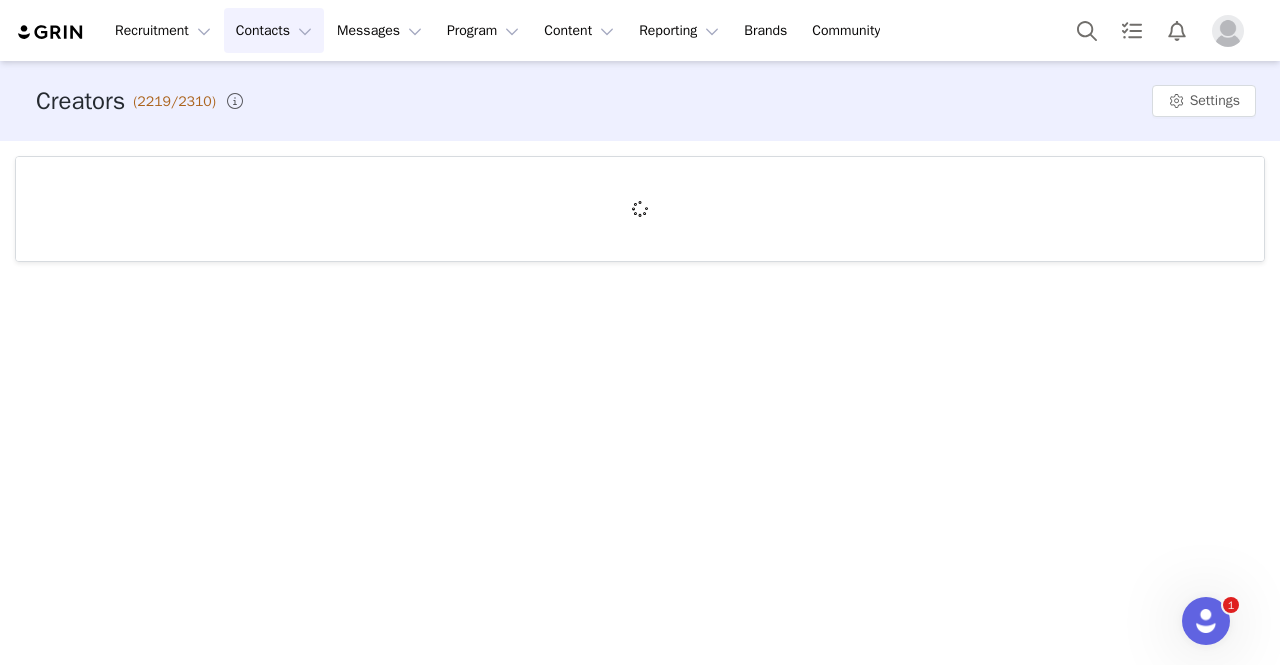 scroll, scrollTop: 0, scrollLeft: 0, axis: both 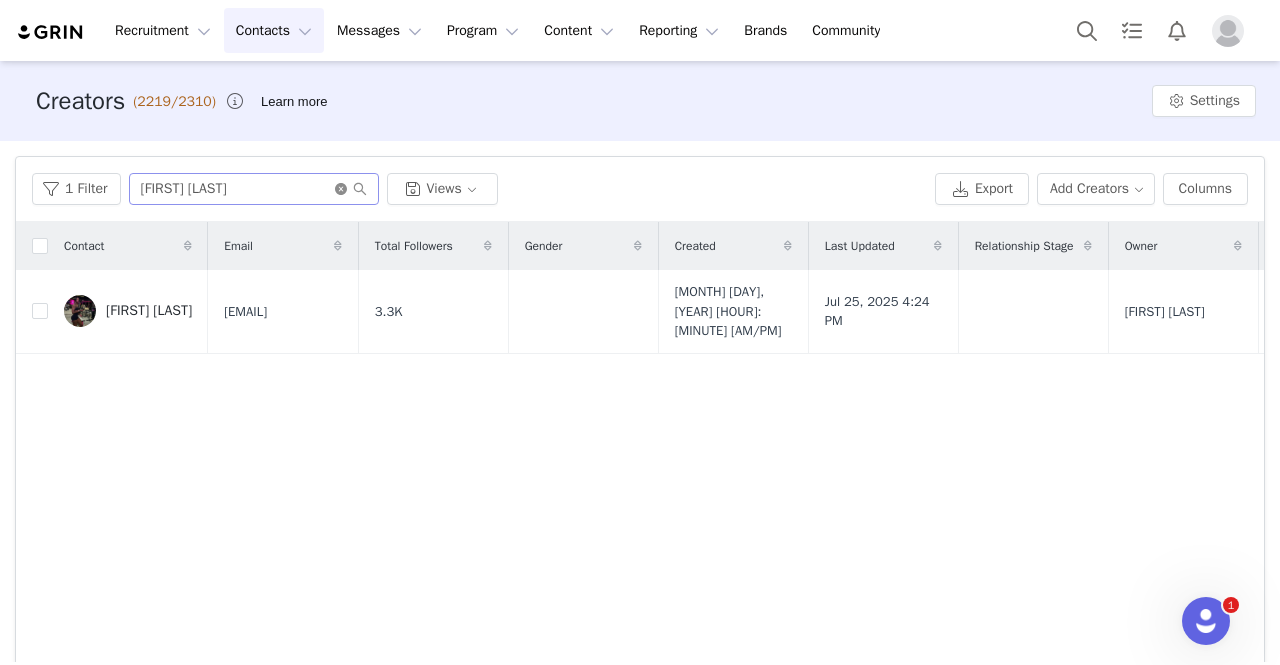 click 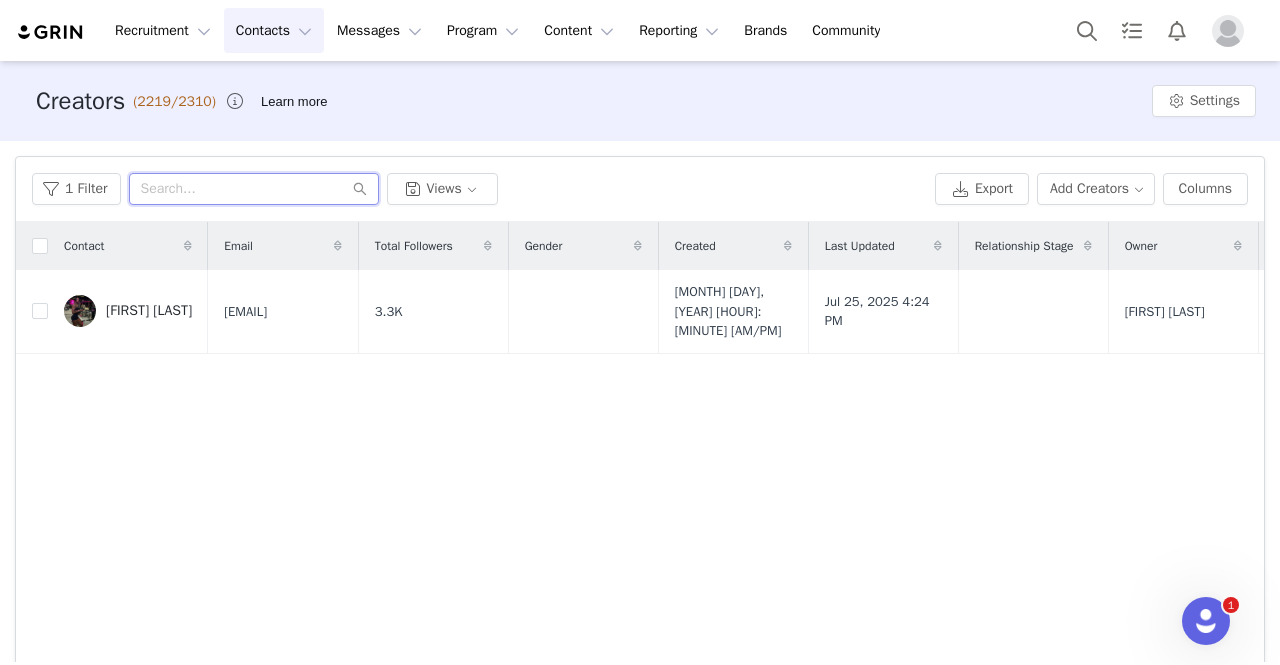 click at bounding box center (254, 189) 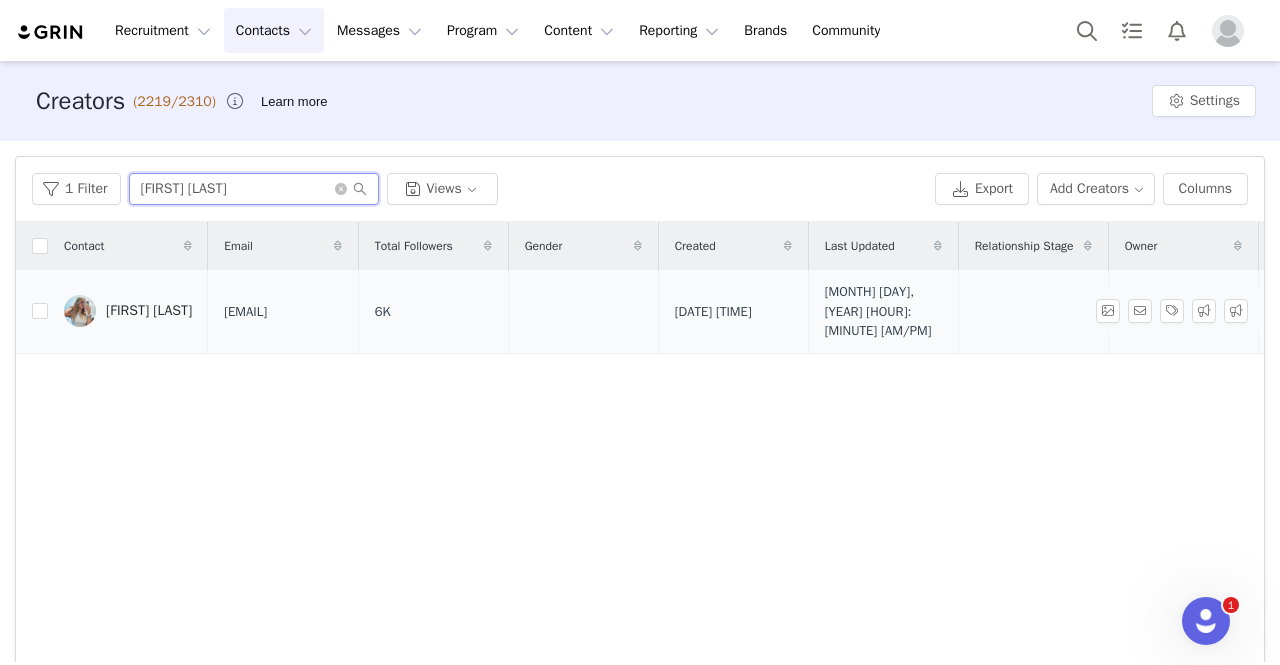 type on "[FIRST] [LAST]" 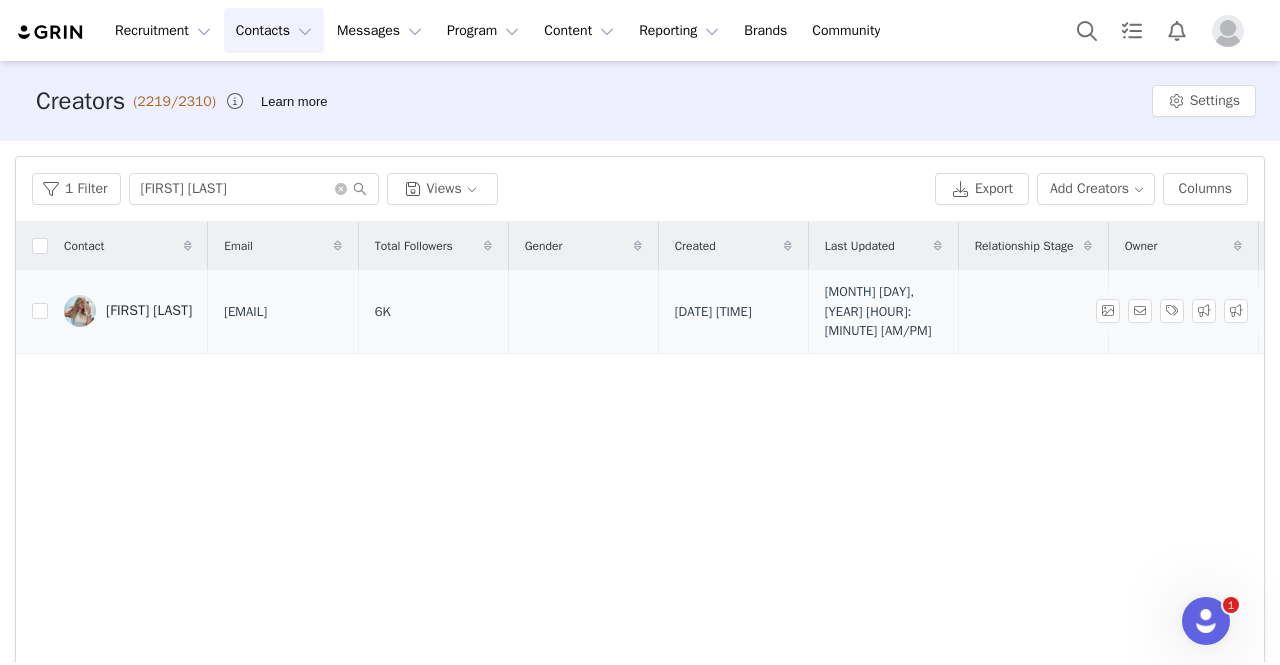 click on "[FIRST] [LAST]" at bounding box center (149, 311) 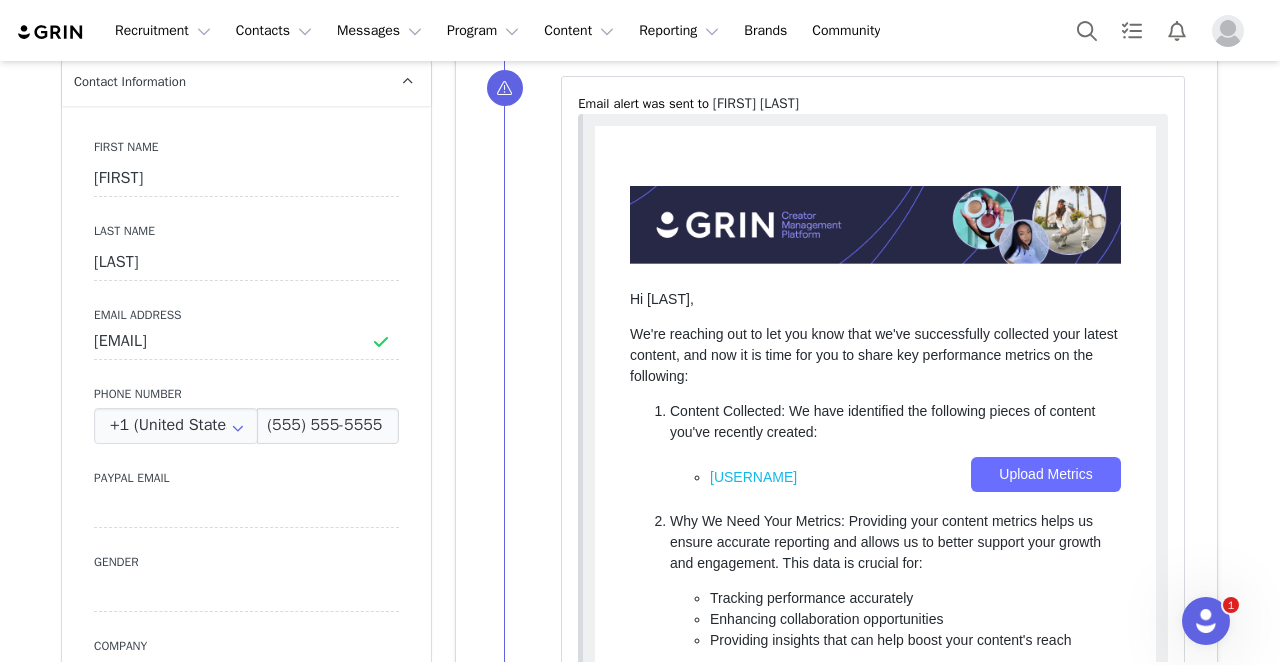 scroll, scrollTop: 0, scrollLeft: 0, axis: both 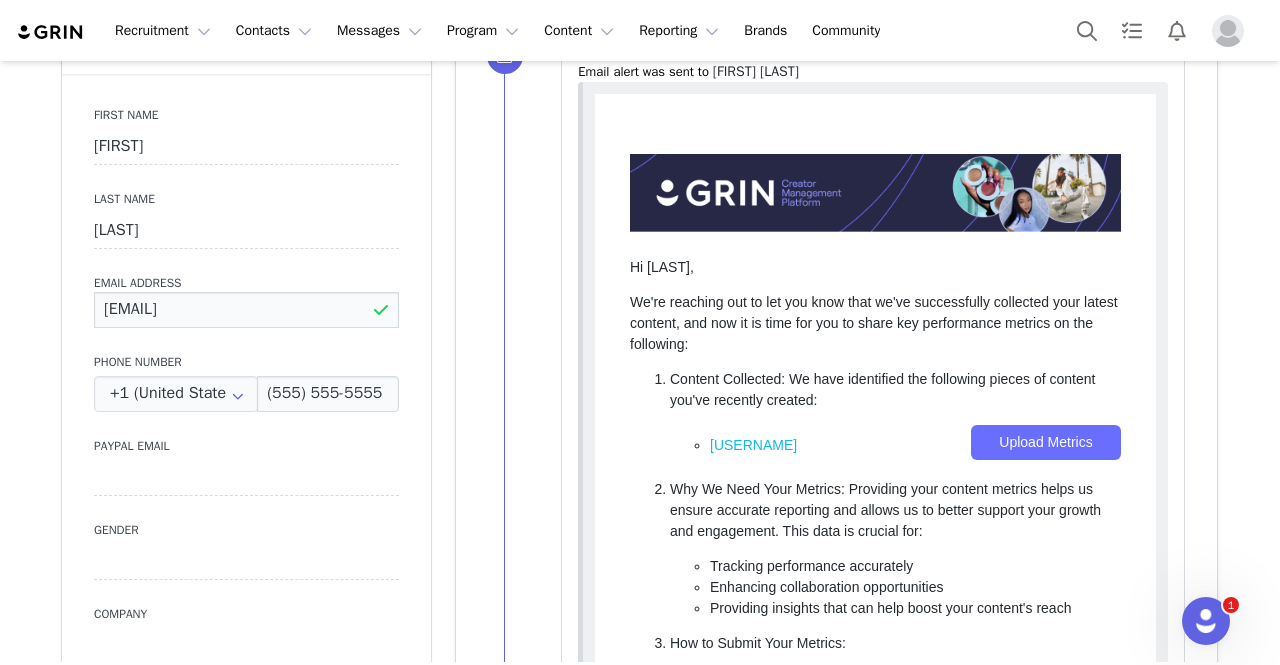 click on "[EMAIL]" at bounding box center [246, 310] 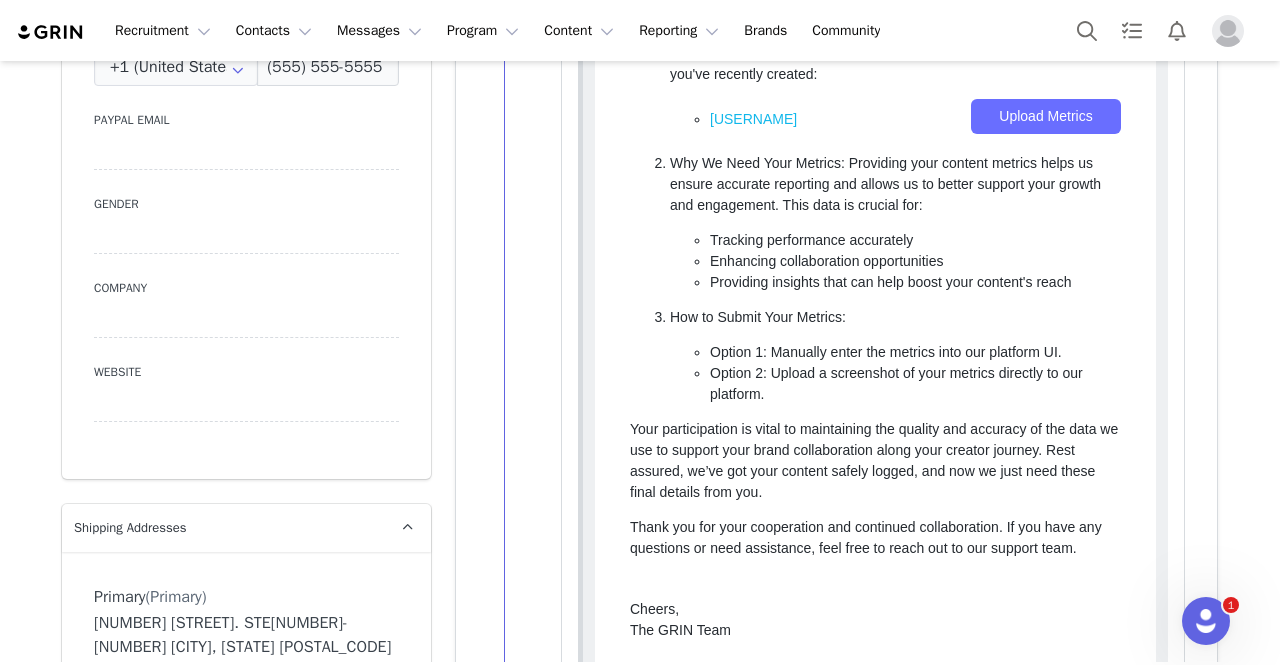 scroll, scrollTop: 1242, scrollLeft: 0, axis: vertical 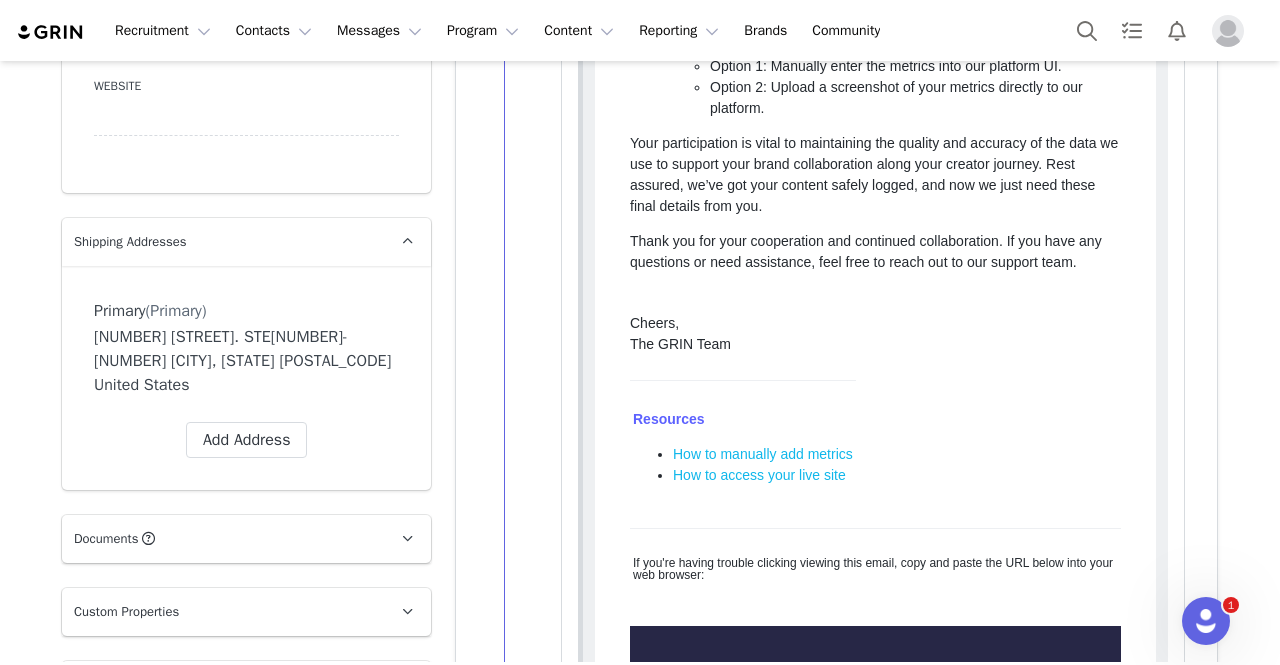 drag, startPoint x: 189, startPoint y: 338, endPoint x: 264, endPoint y: 394, distance: 93.60021 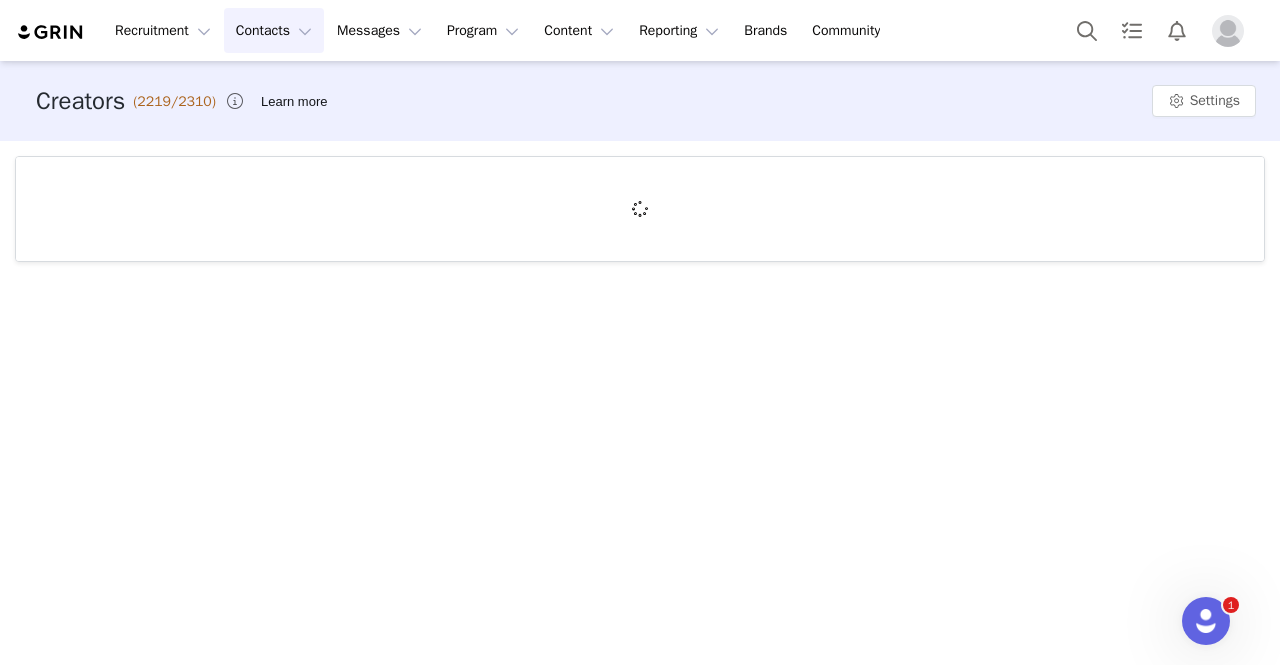scroll, scrollTop: 0, scrollLeft: 0, axis: both 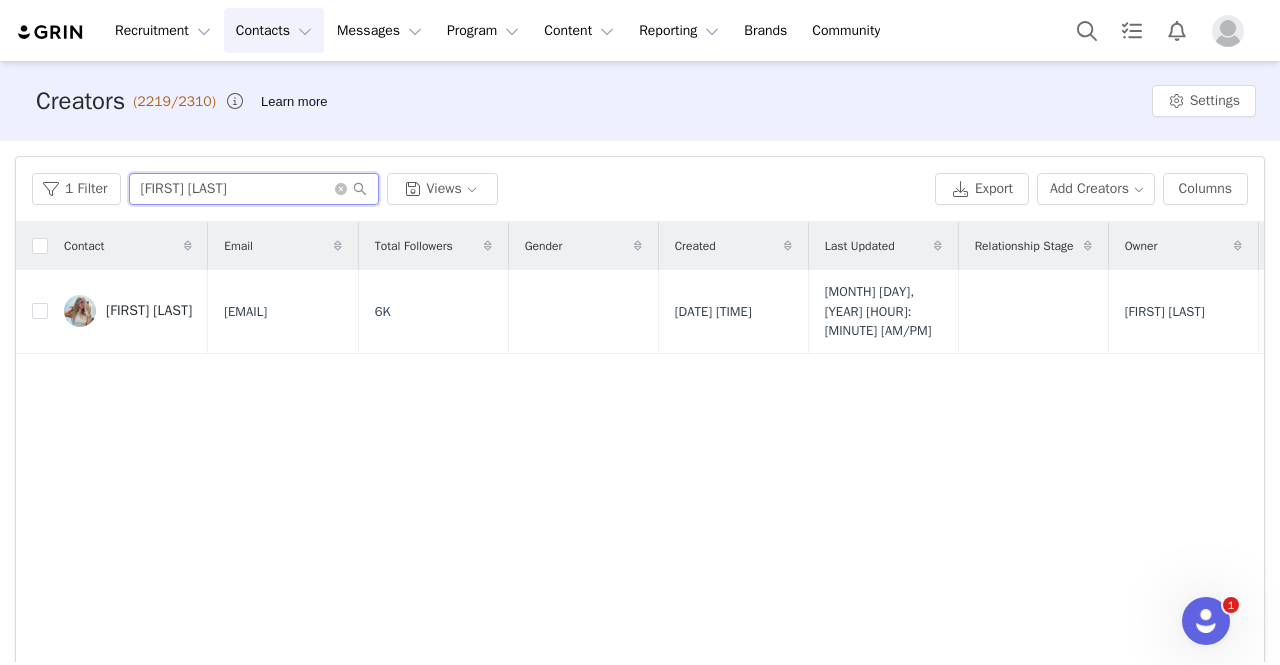 click on "[FIRST] [LAST]" at bounding box center [254, 189] 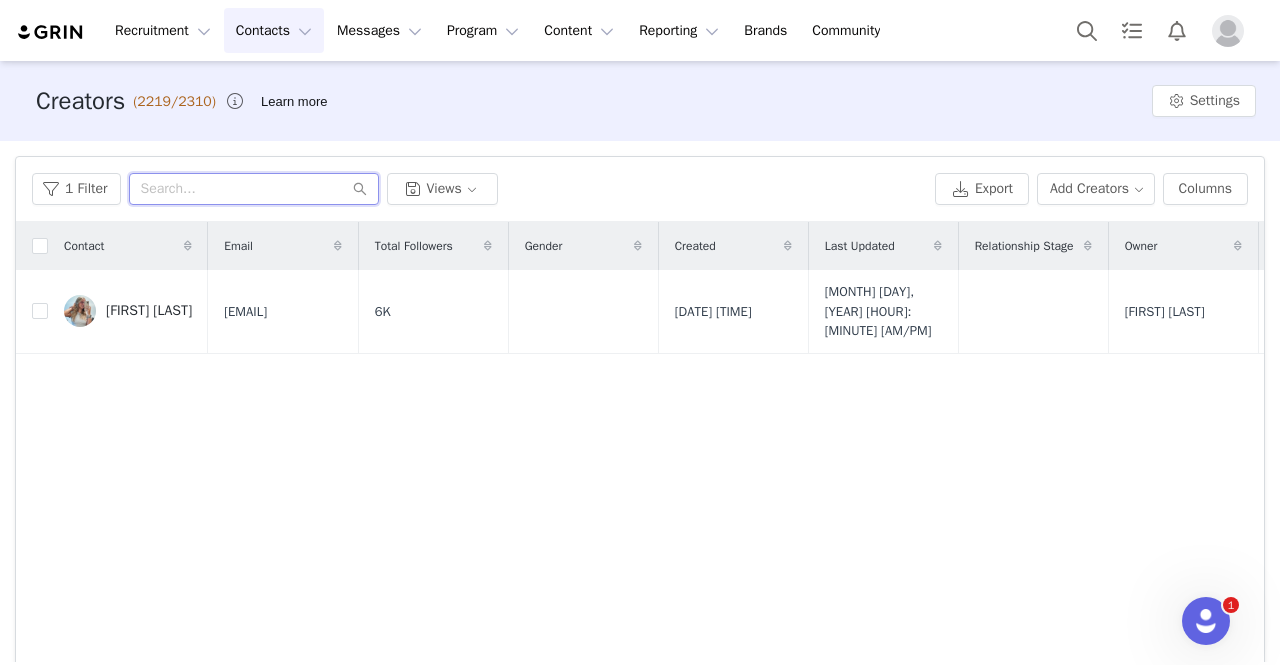 paste on "[FIRST] [LAST]" 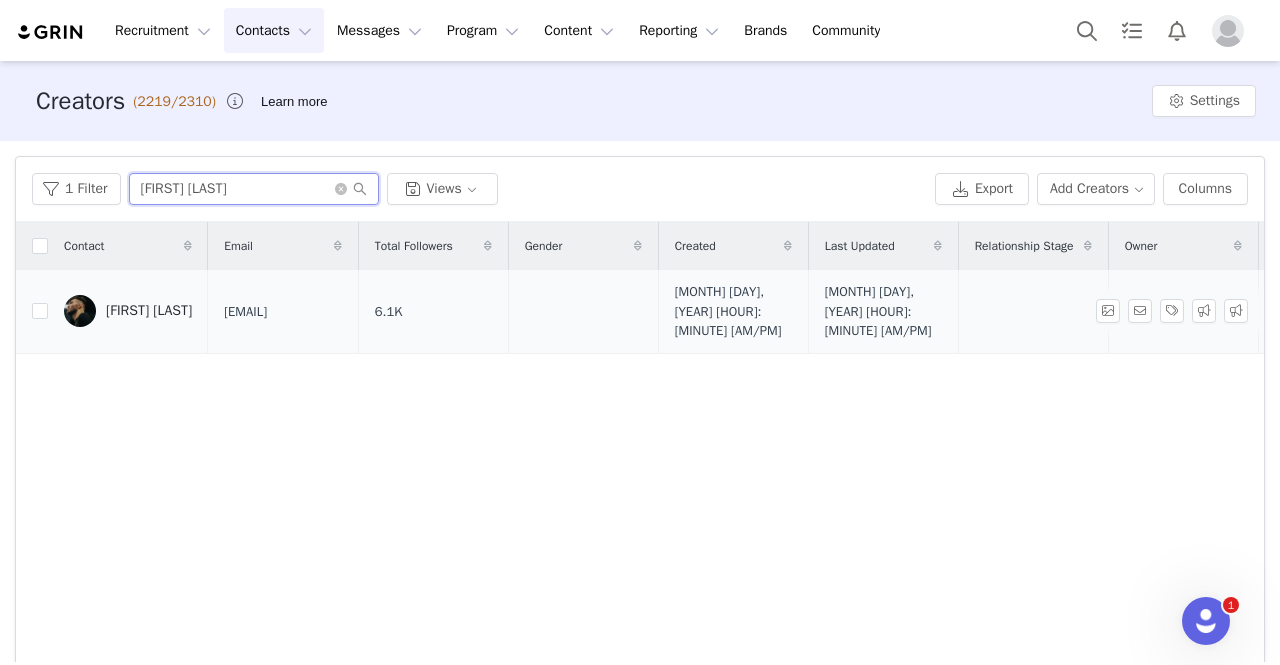 type on "[FIRST] [LAST]" 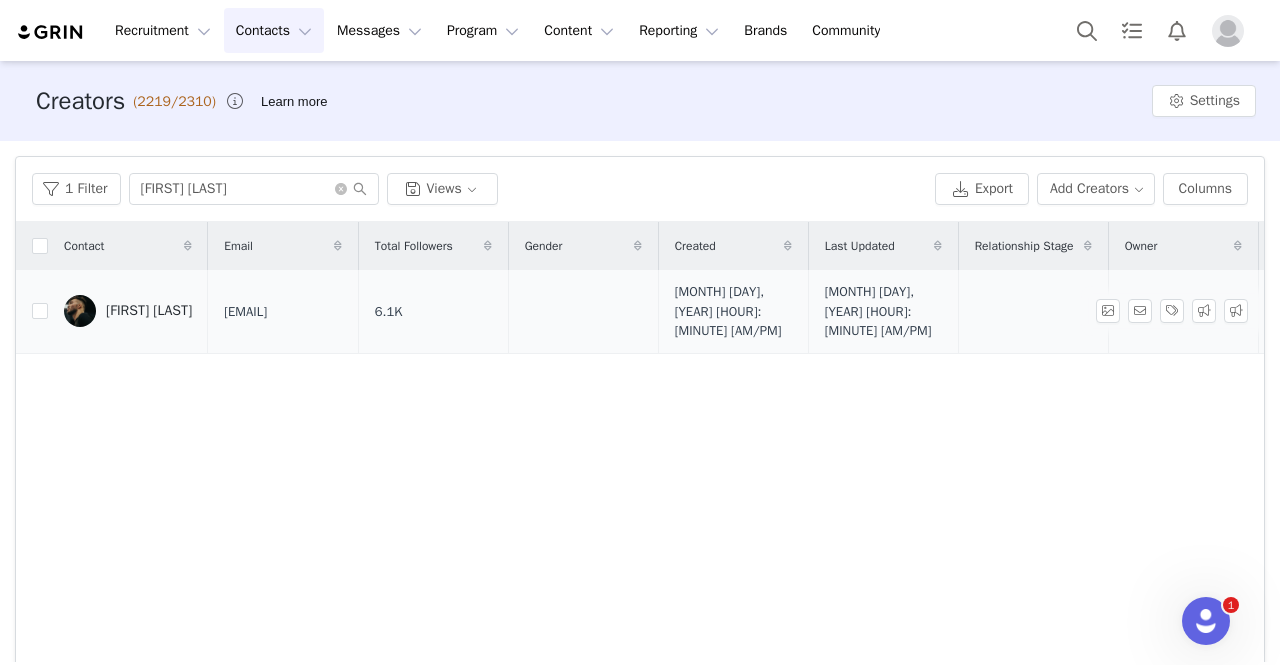 click on "[FIRST] [LAST]" at bounding box center (128, 311) 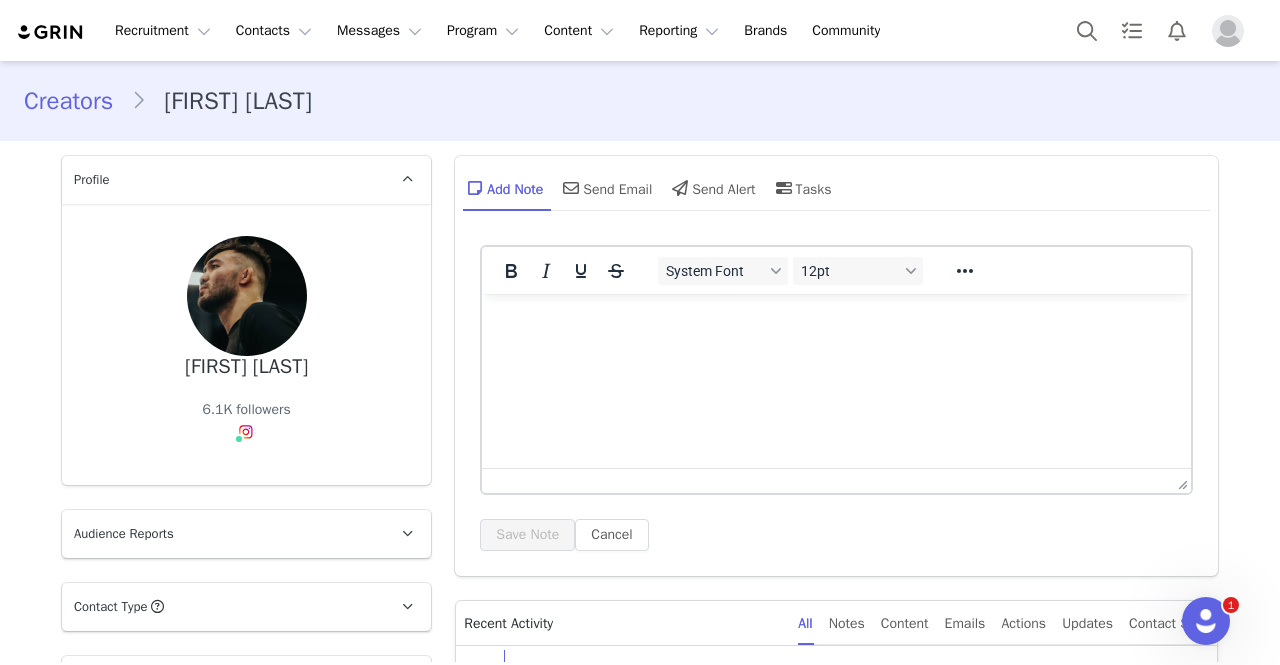 scroll, scrollTop: 0, scrollLeft: 0, axis: both 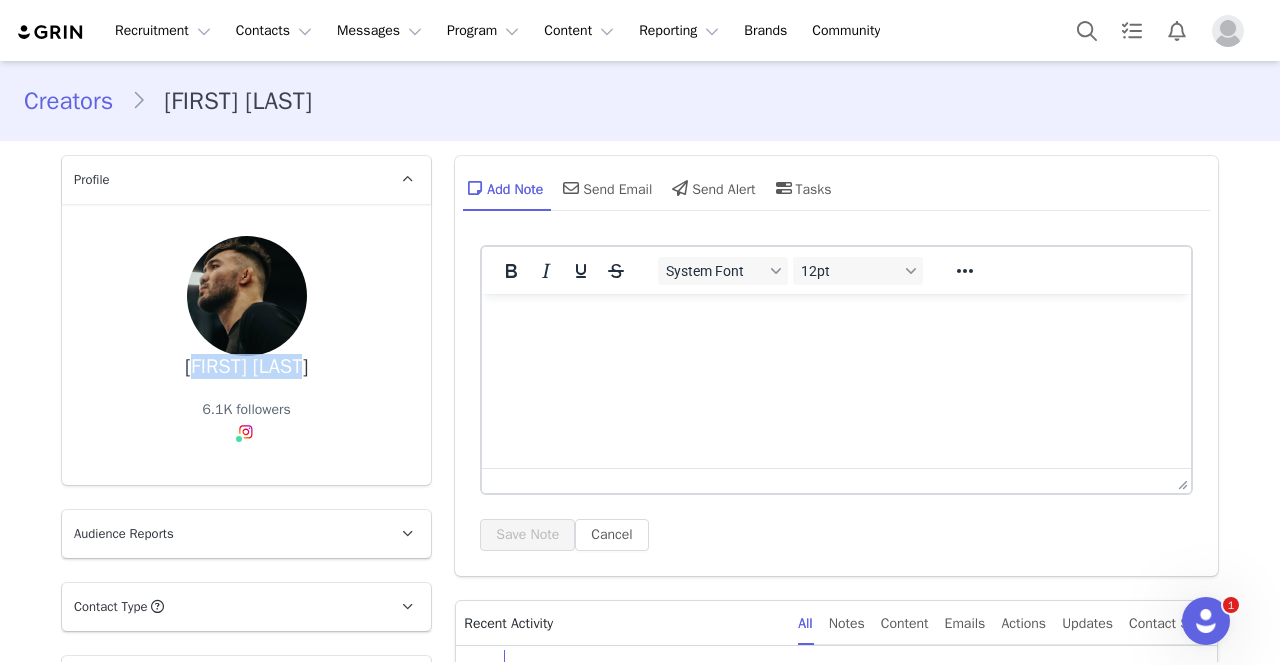 drag, startPoint x: 185, startPoint y: 373, endPoint x: 302, endPoint y: 372, distance: 117.00427 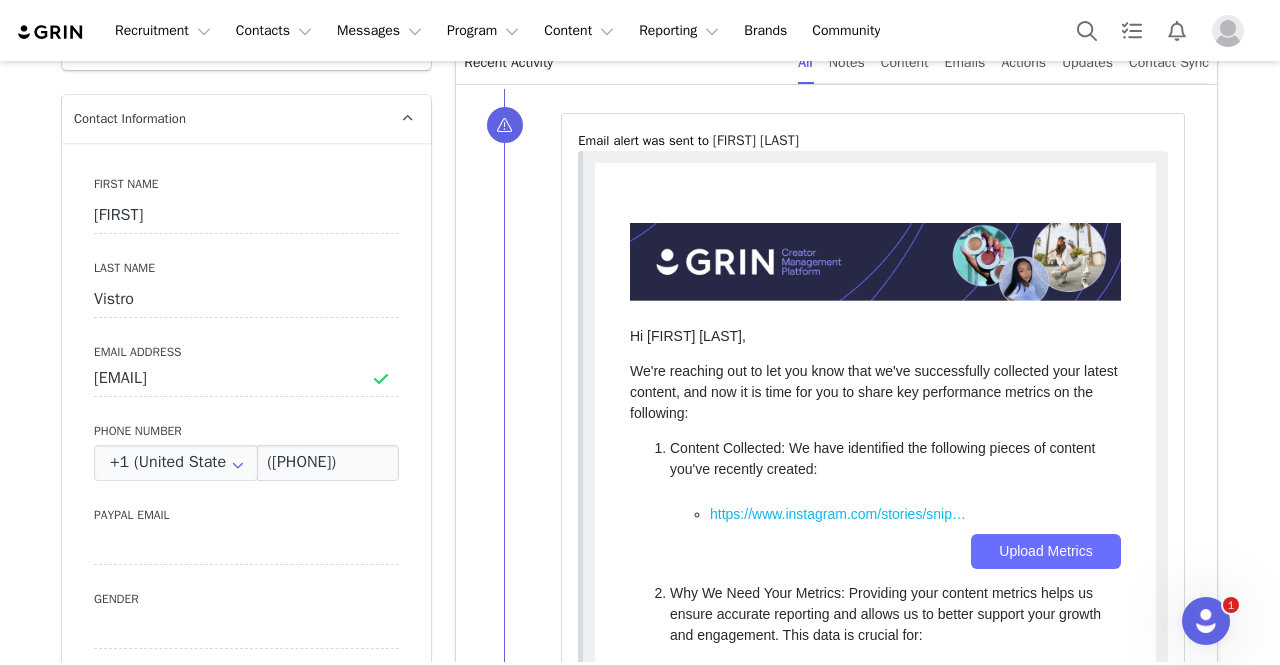 scroll, scrollTop: 560, scrollLeft: 0, axis: vertical 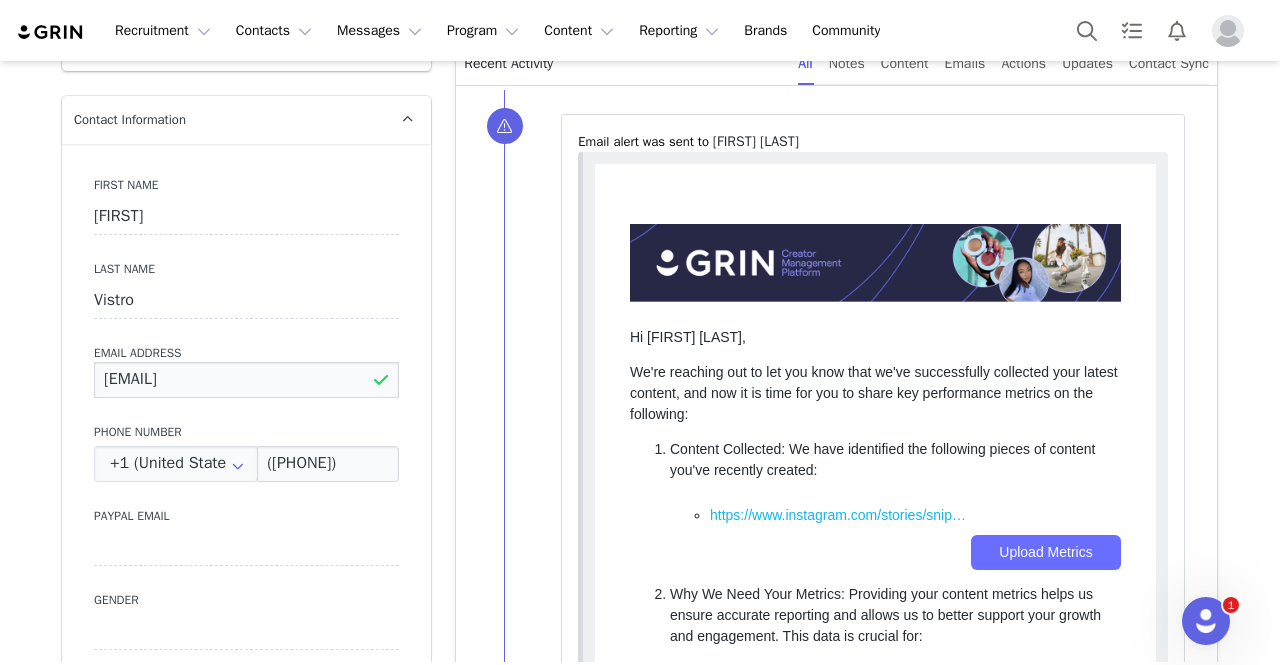 click on "[EMAIL]" at bounding box center (246, 380) 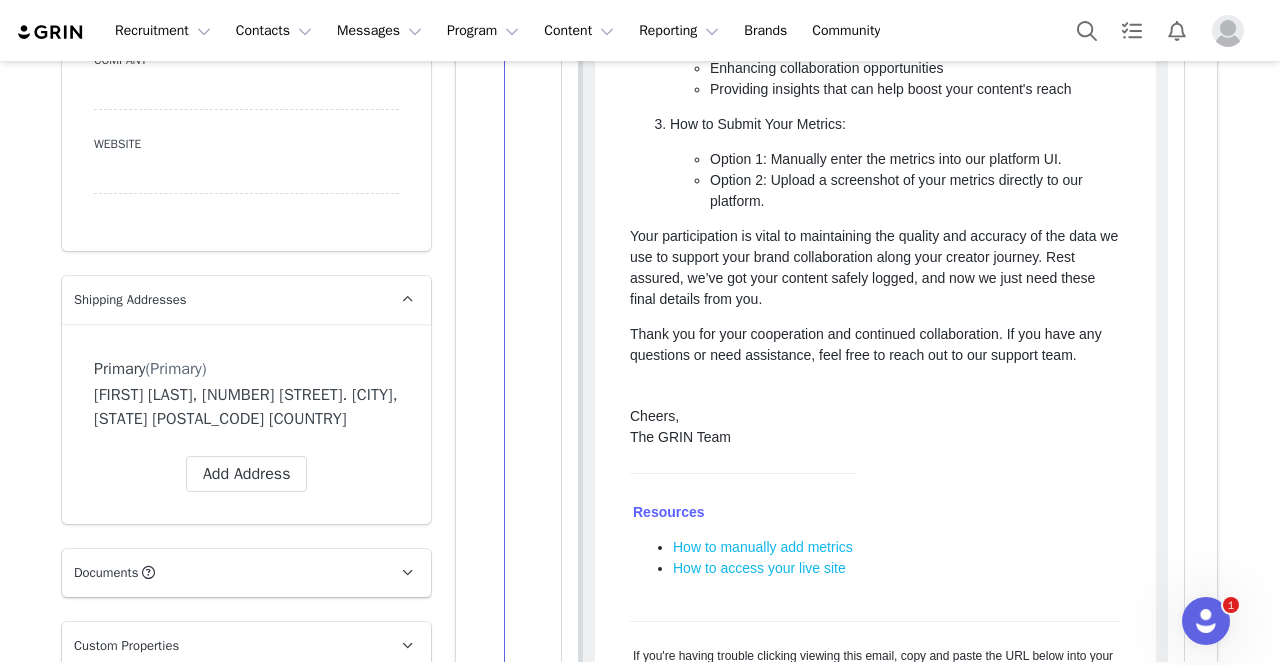 scroll, scrollTop: 1319, scrollLeft: 0, axis: vertical 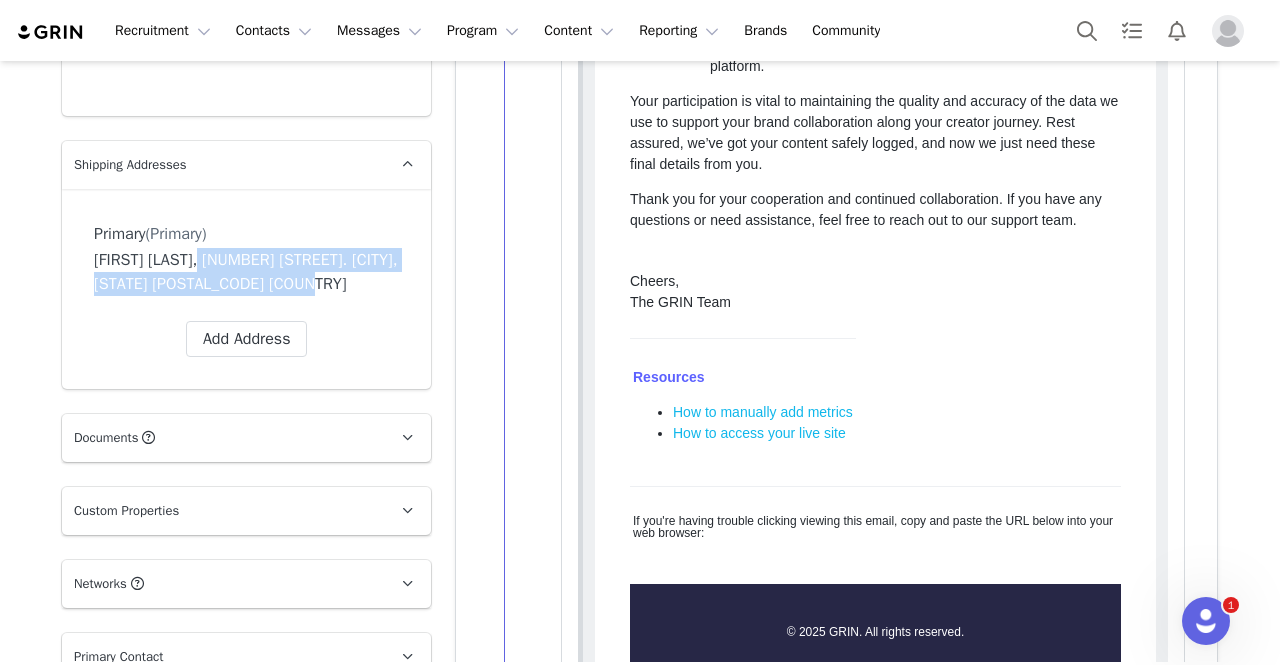 drag, startPoint x: 179, startPoint y: 259, endPoint x: 300, endPoint y: 283, distance: 123.35721 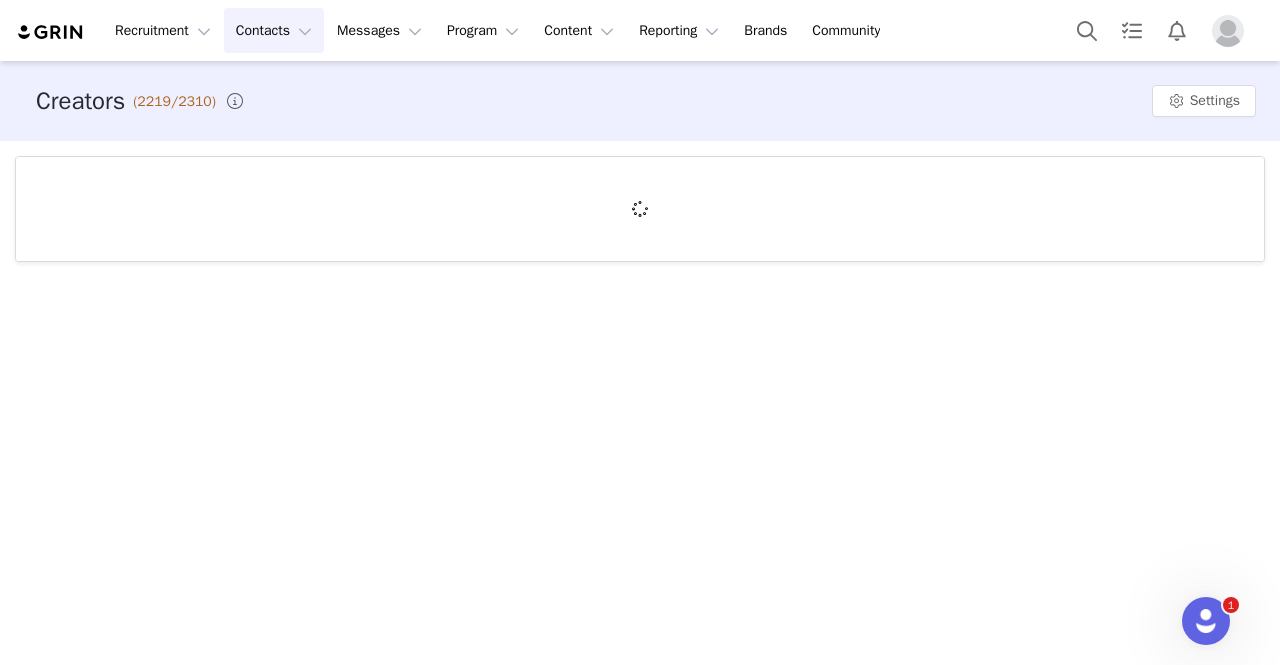 scroll, scrollTop: 0, scrollLeft: 0, axis: both 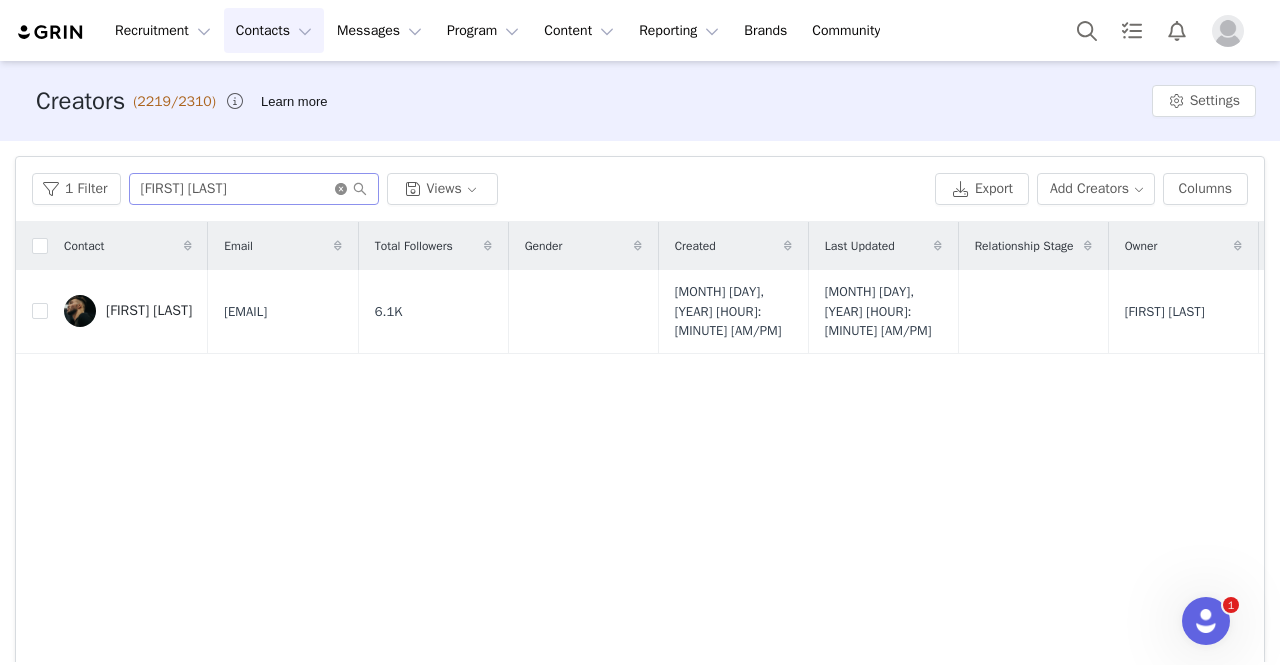 click 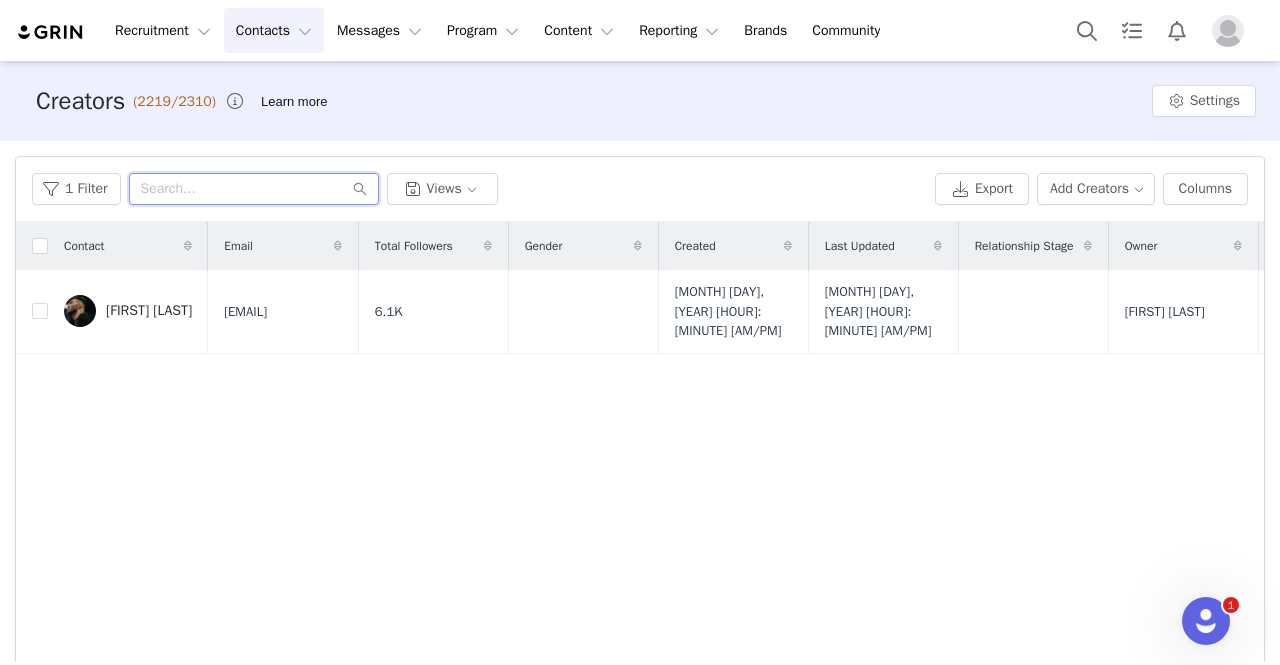 click at bounding box center (254, 189) 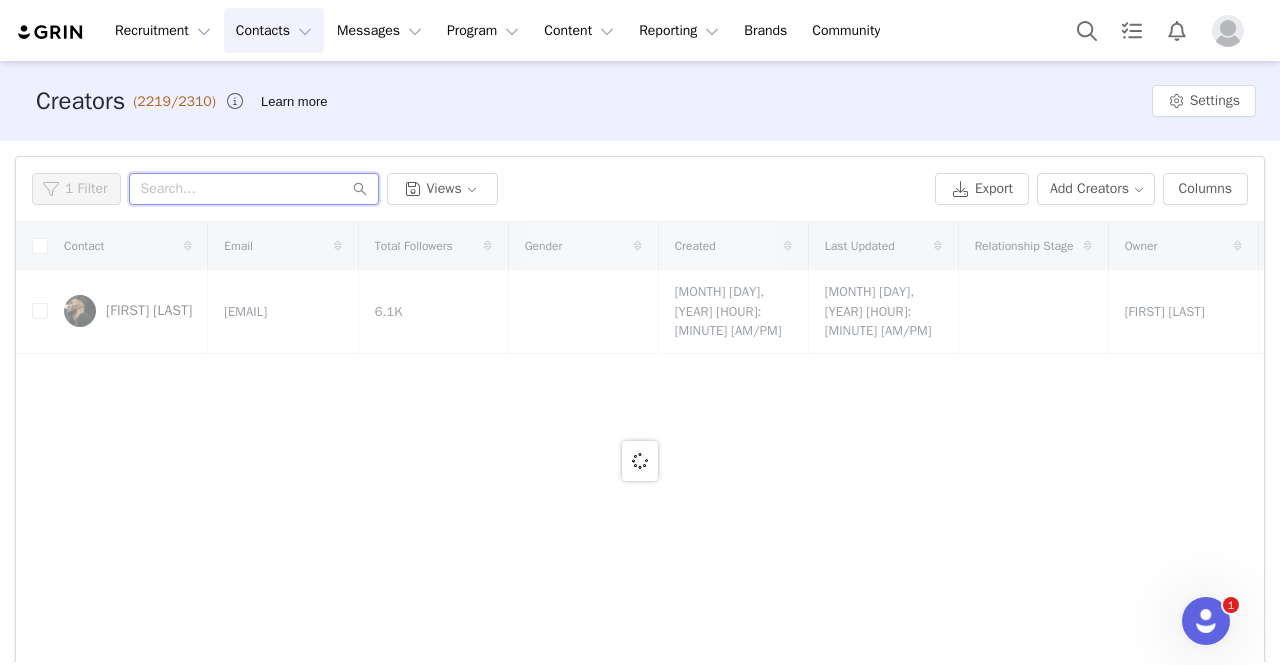 paste on "[FIRST] [LAST]" 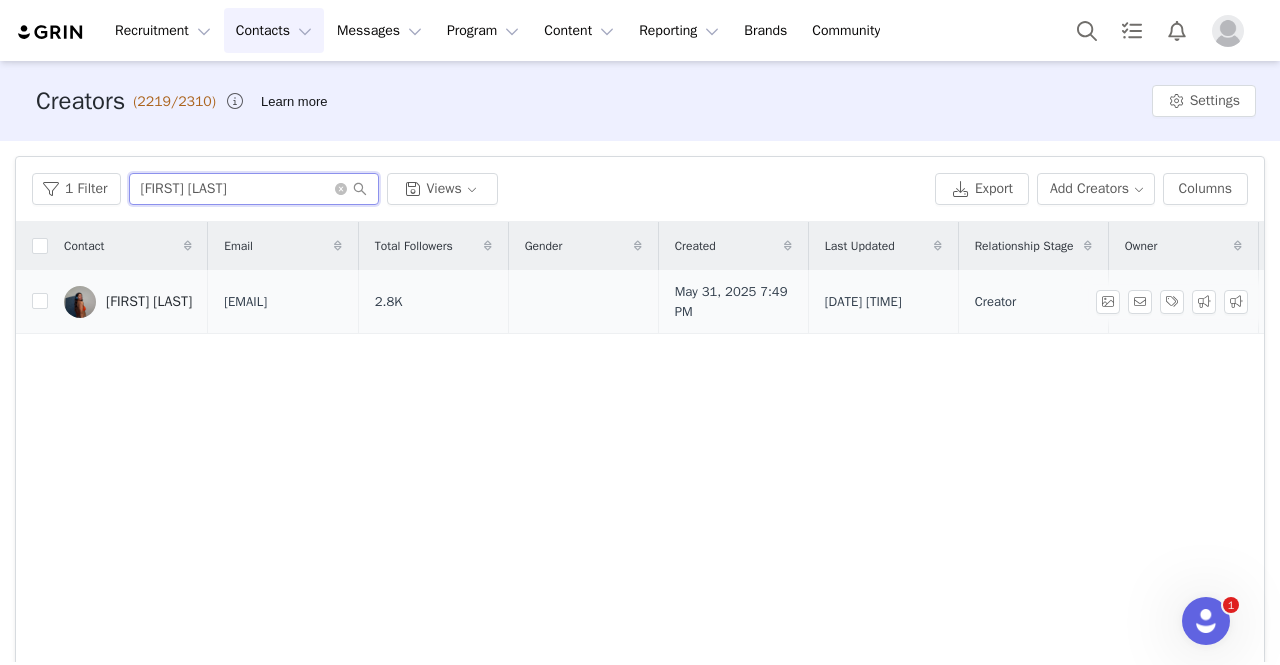 type on "[FIRST] [LAST]" 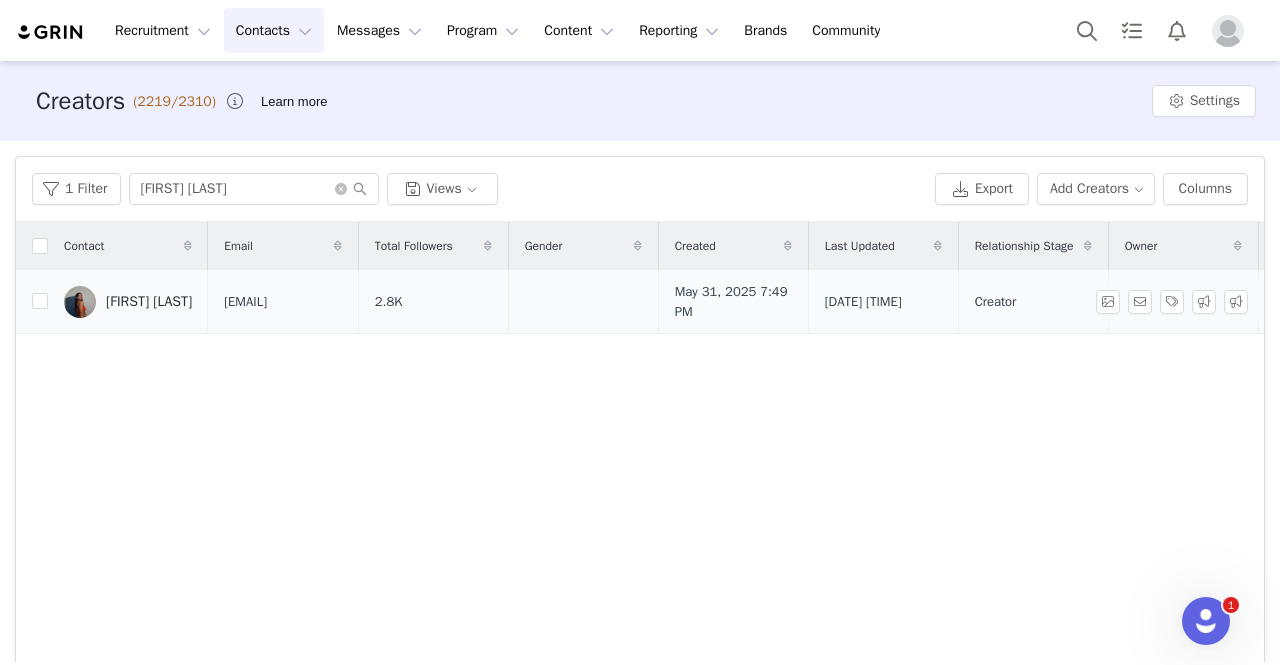 click on "[FIRST] [LAST]" at bounding box center [149, 302] 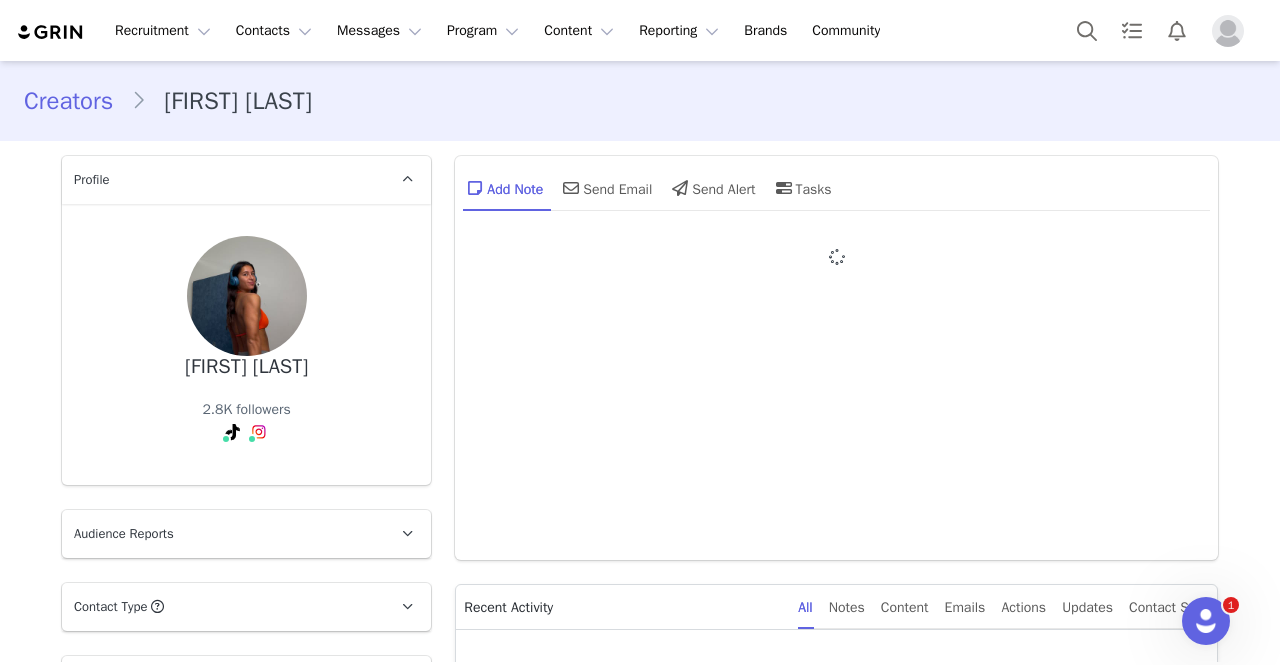 type on "+1 (United States)" 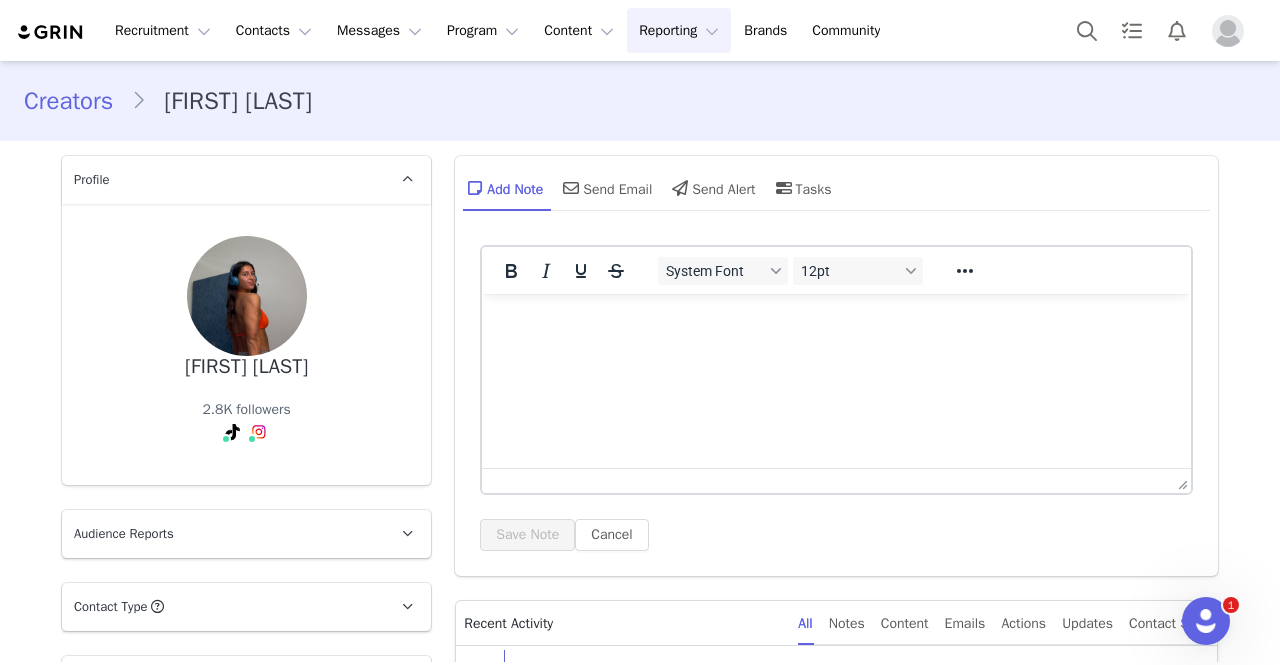 scroll, scrollTop: 0, scrollLeft: 0, axis: both 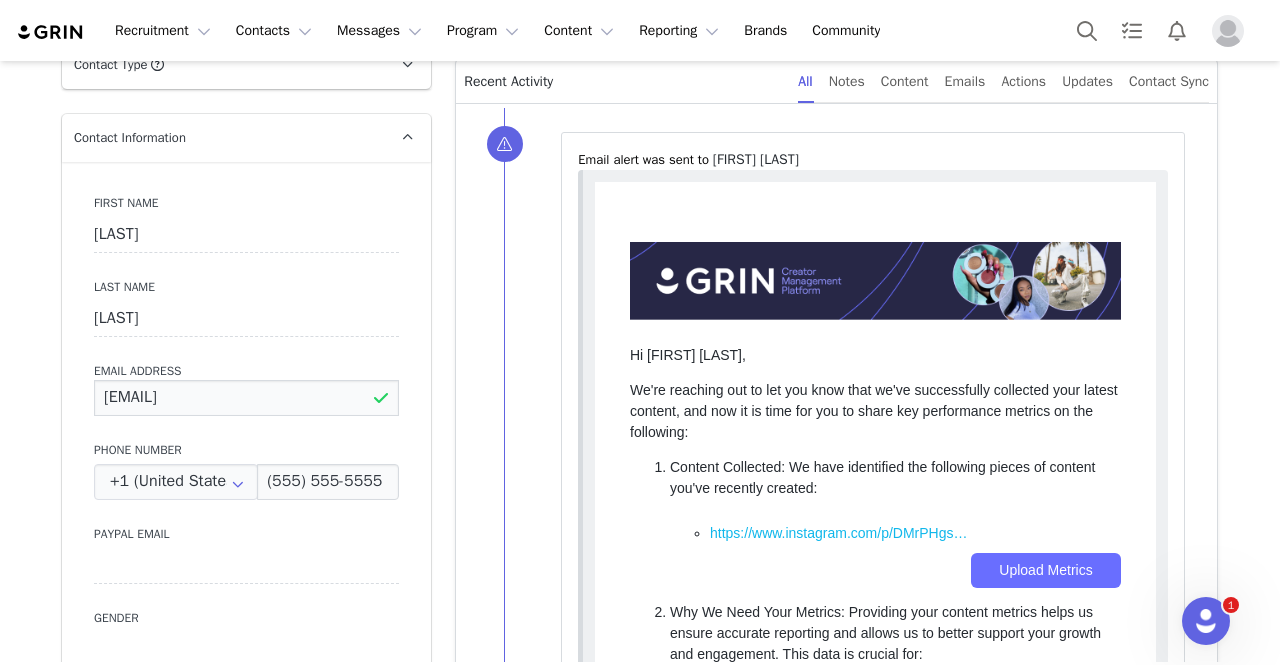 click on "[EMAIL]" at bounding box center [246, 398] 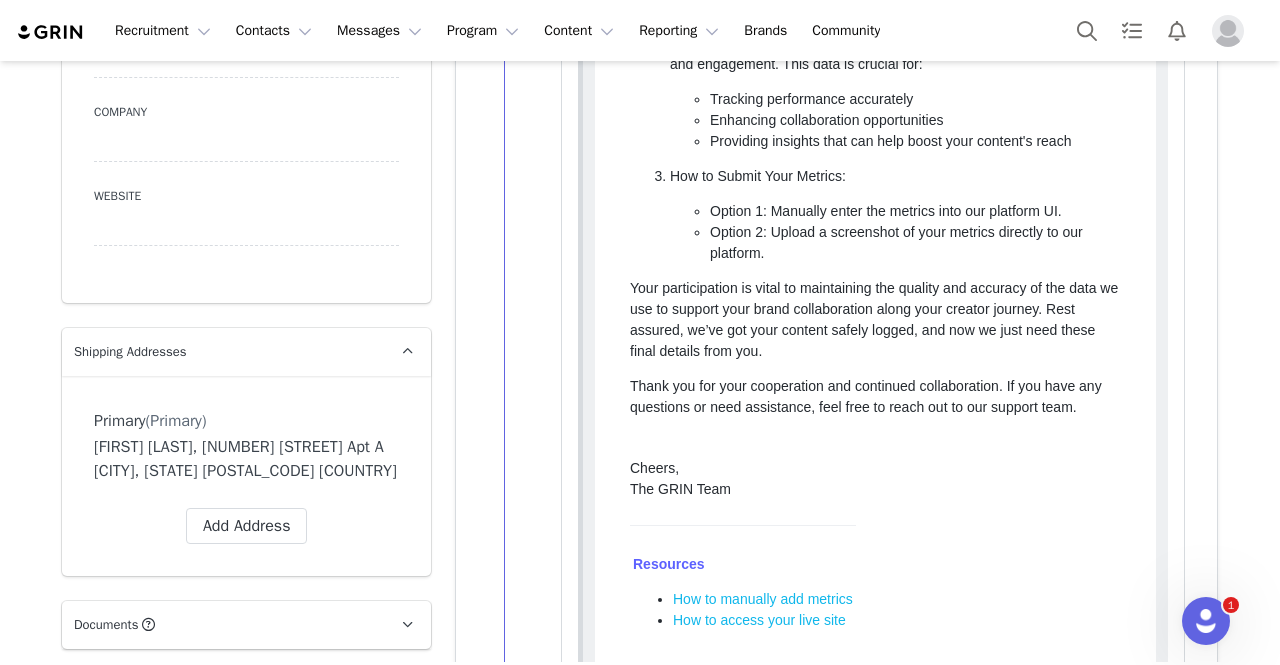 scroll, scrollTop: 1134, scrollLeft: 0, axis: vertical 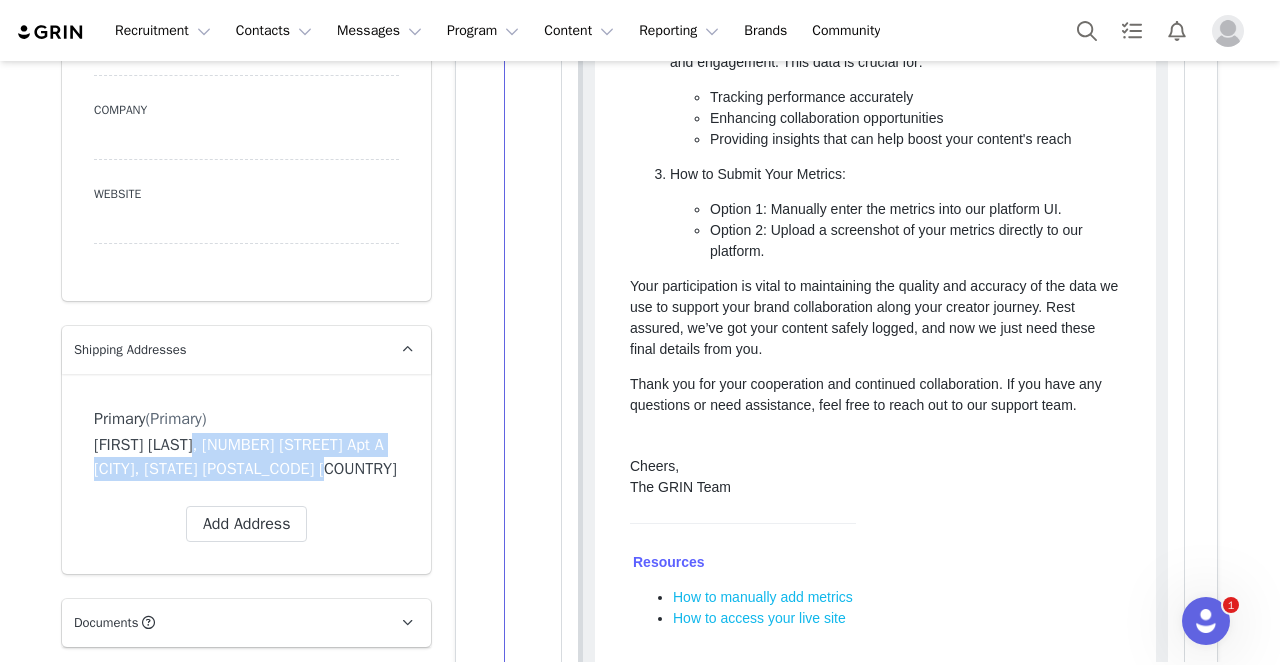 drag, startPoint x: 178, startPoint y: 441, endPoint x: 416, endPoint y: 477, distance: 240.70729 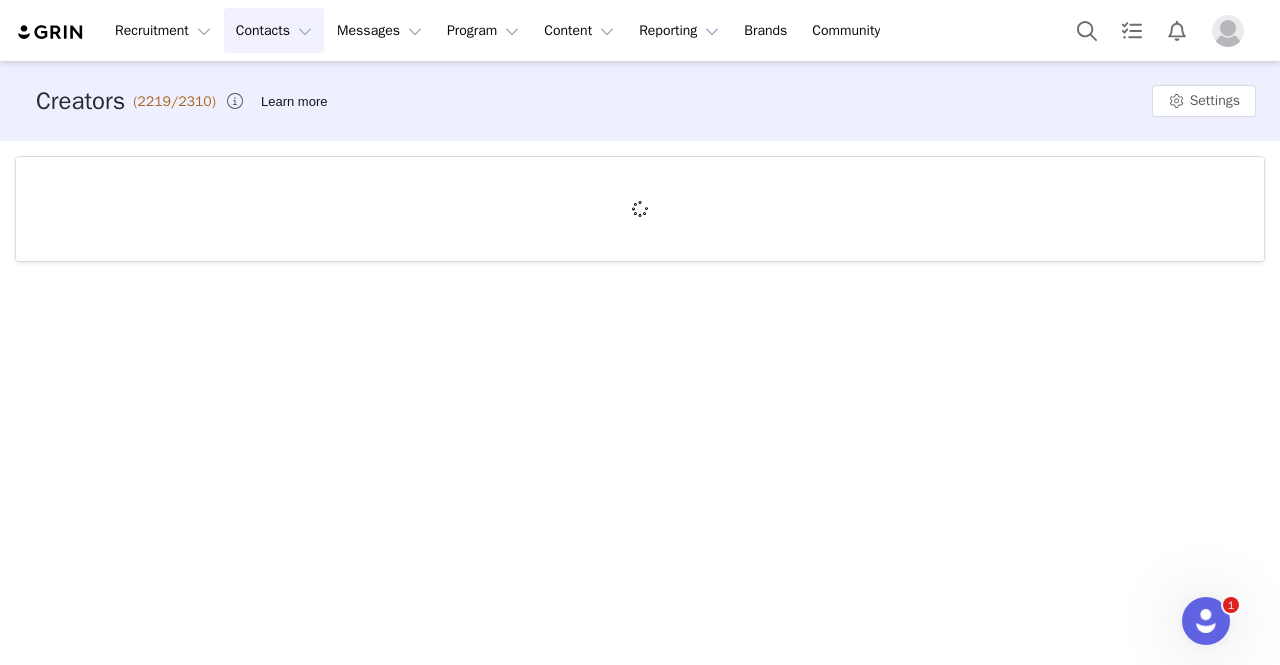 scroll, scrollTop: 0, scrollLeft: 0, axis: both 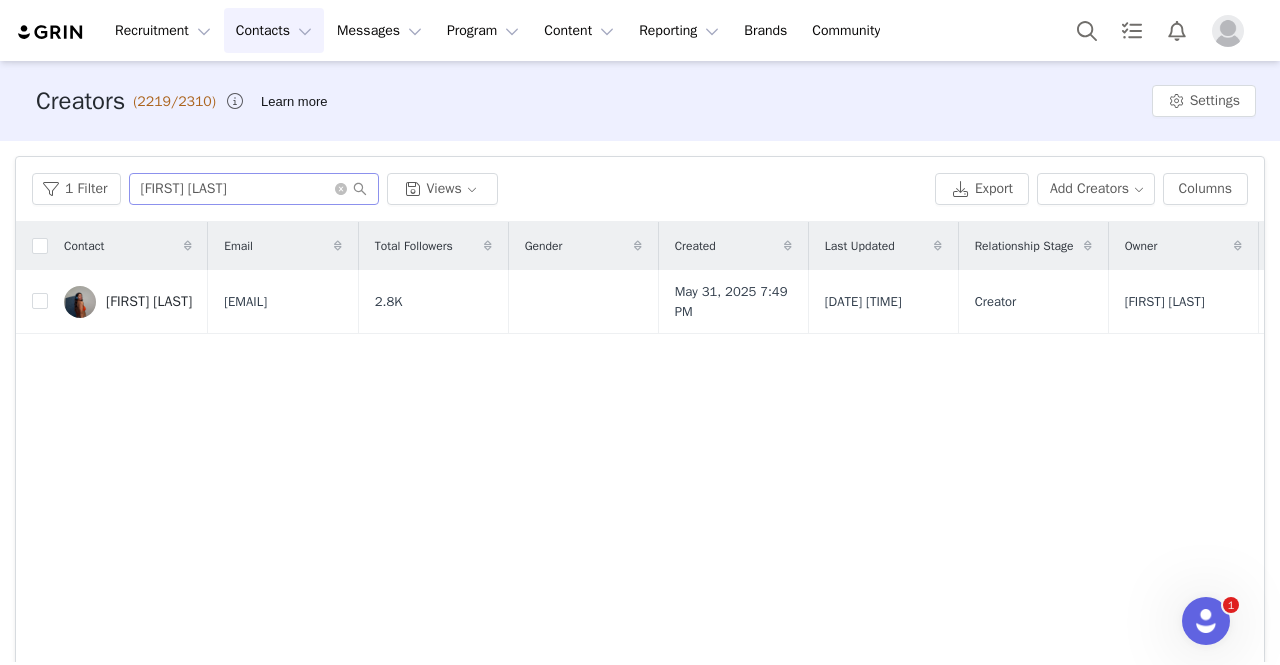 click at bounding box center (351, 189) 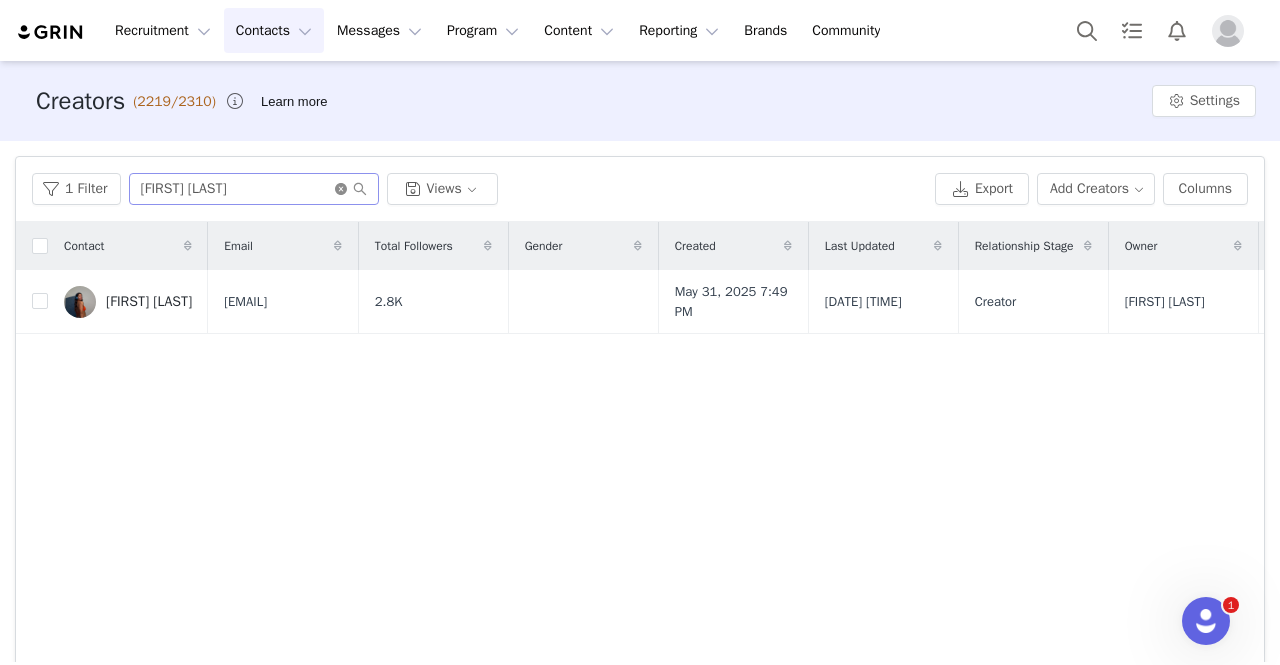 click 